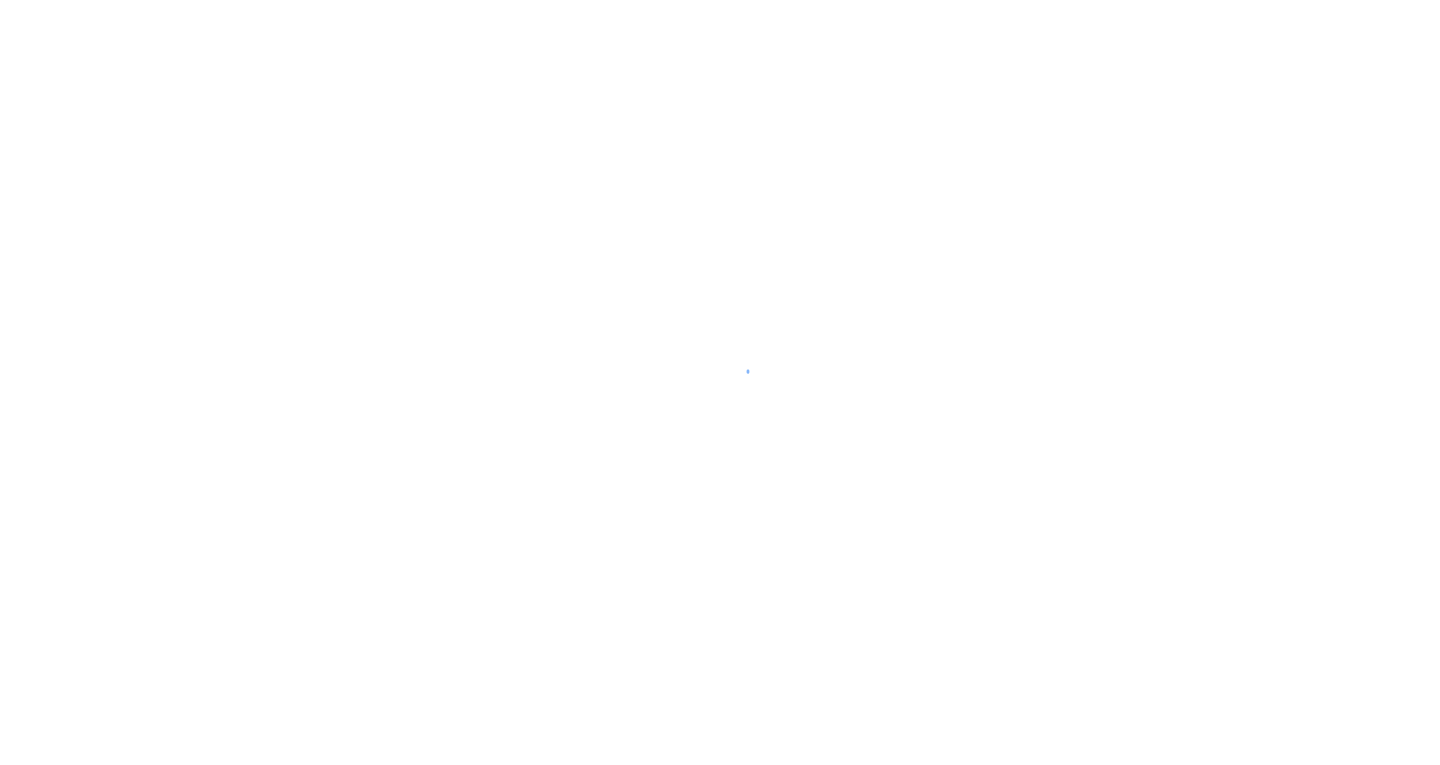 scroll, scrollTop: 0, scrollLeft: 0, axis: both 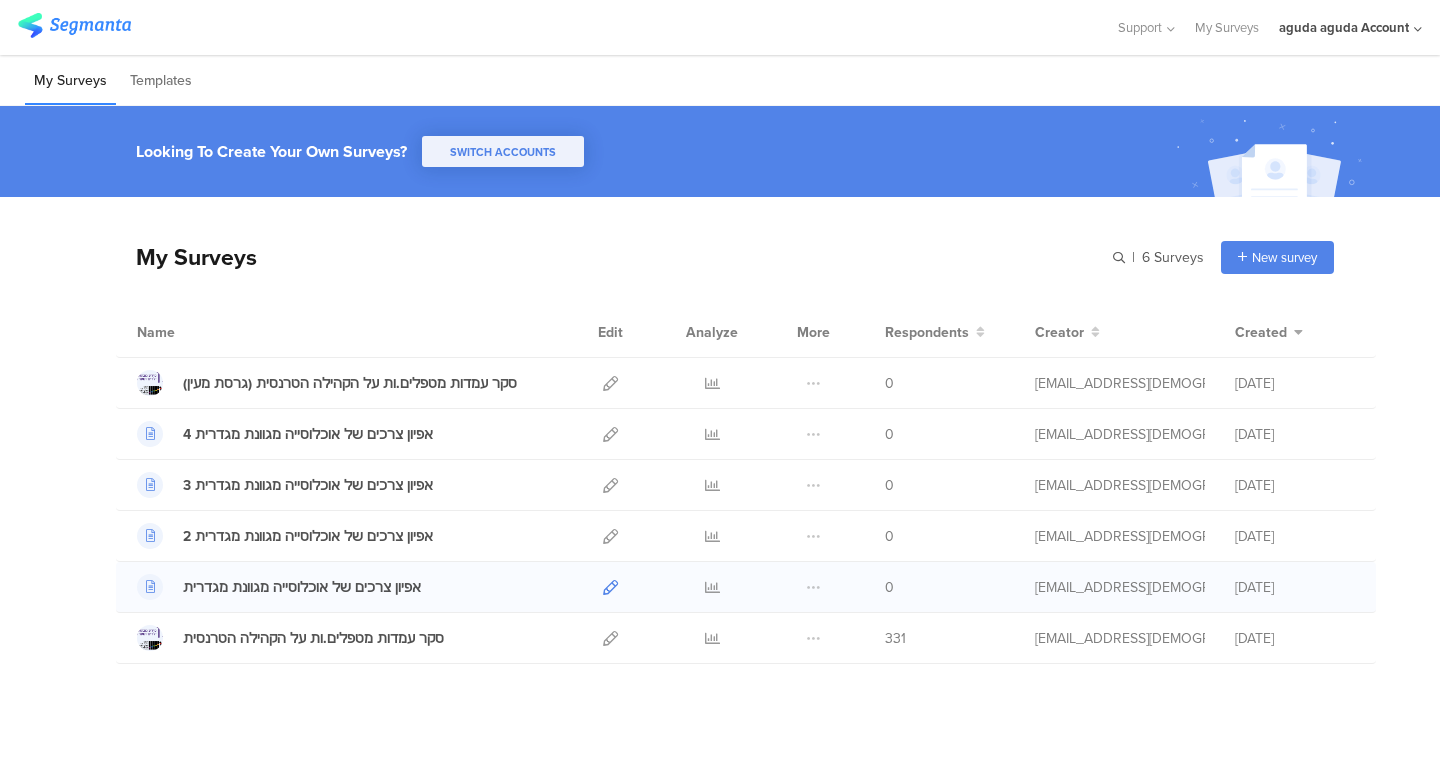 click at bounding box center (610, 587) 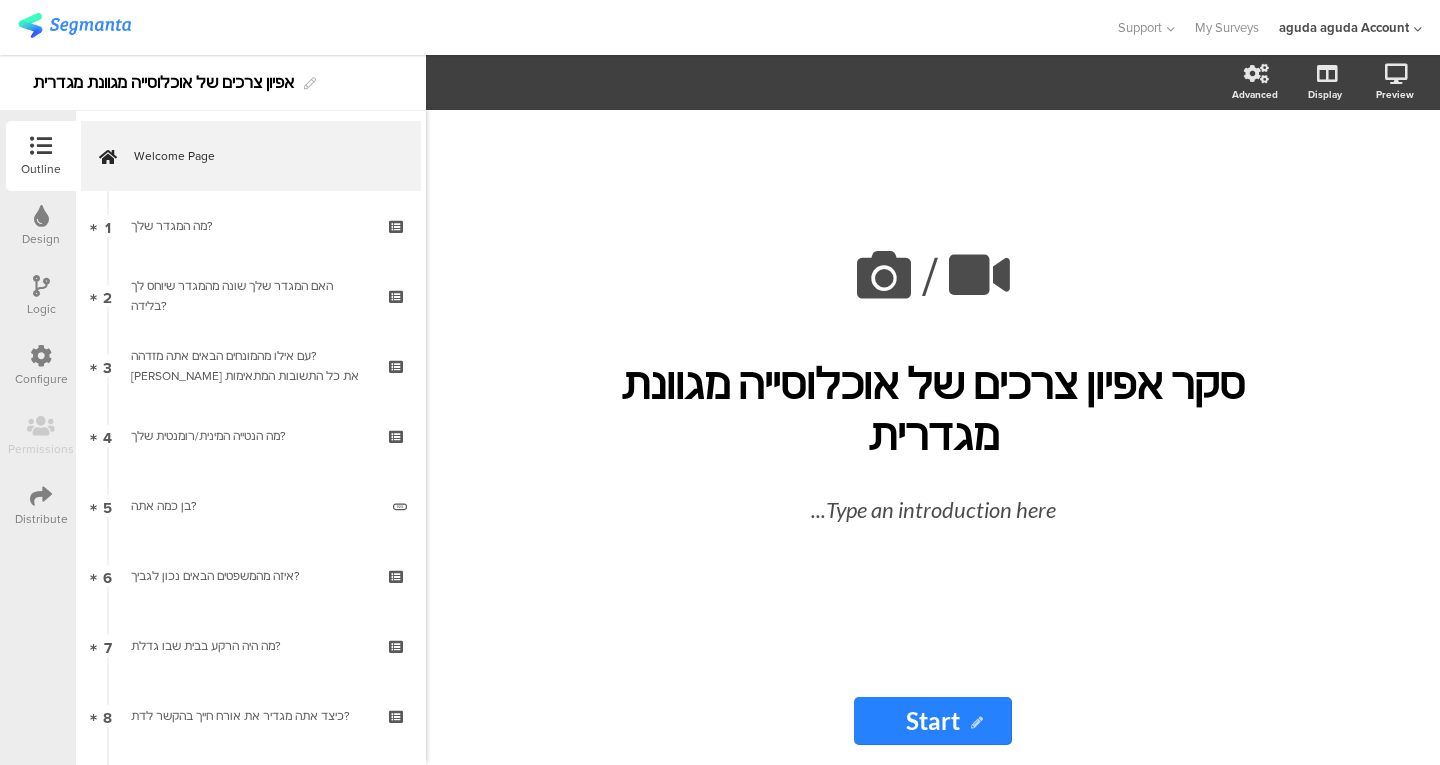 scroll, scrollTop: 0, scrollLeft: 0, axis: both 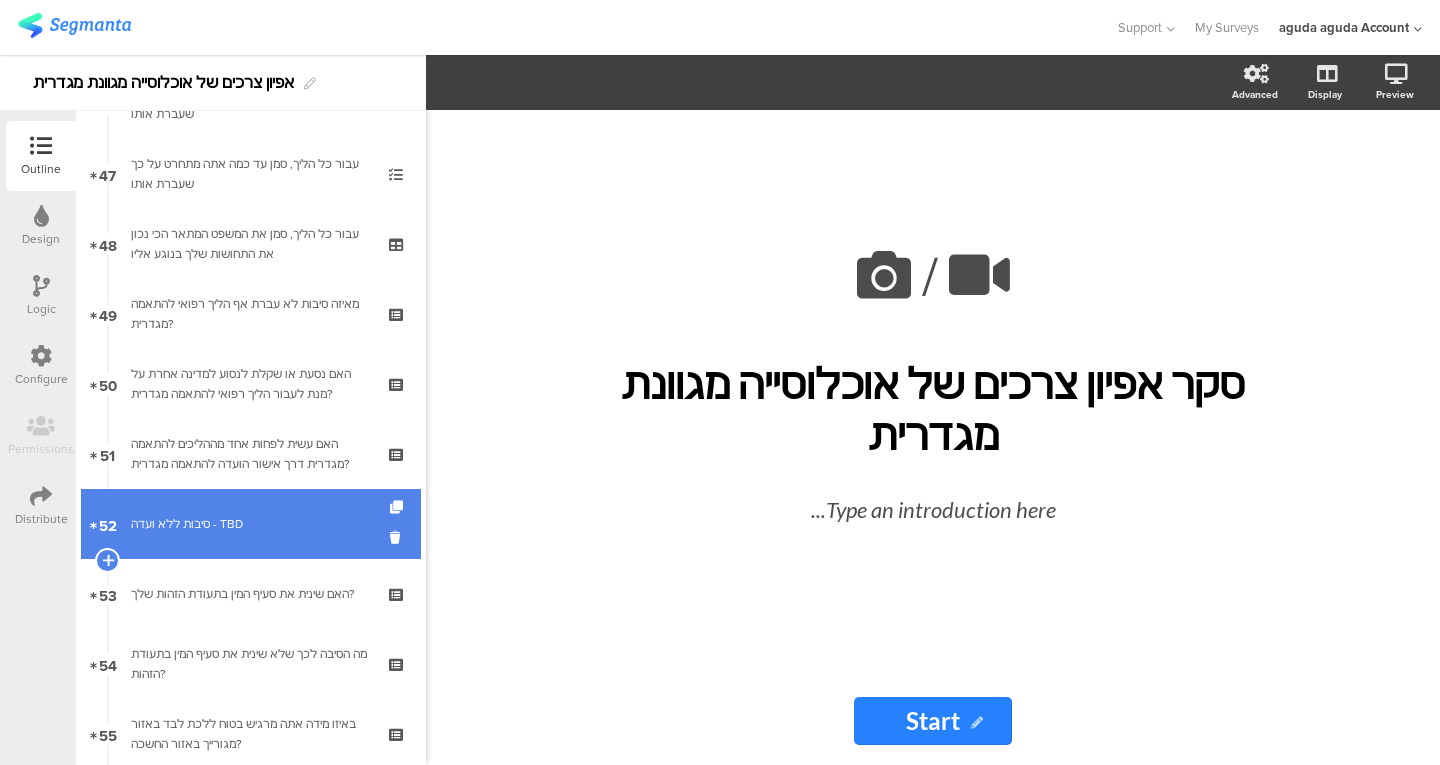 click on "סיבות ללא ועדה - TBD" at bounding box center (250, 524) 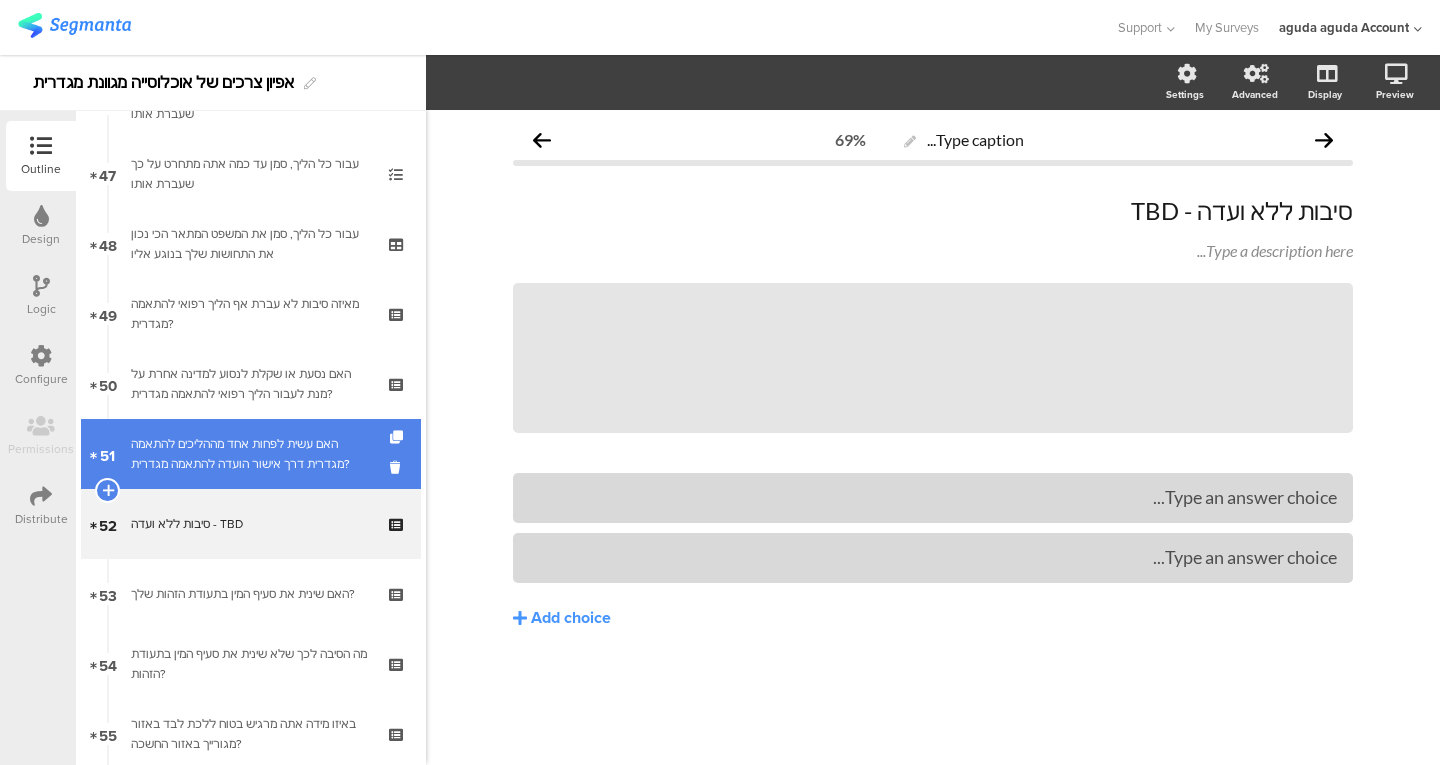 click on "האם עשית לפחות אחד מההליכים להתאמה מגדרית דרך אישור הועדה להתאמה מגדרית?" at bounding box center (250, 454) 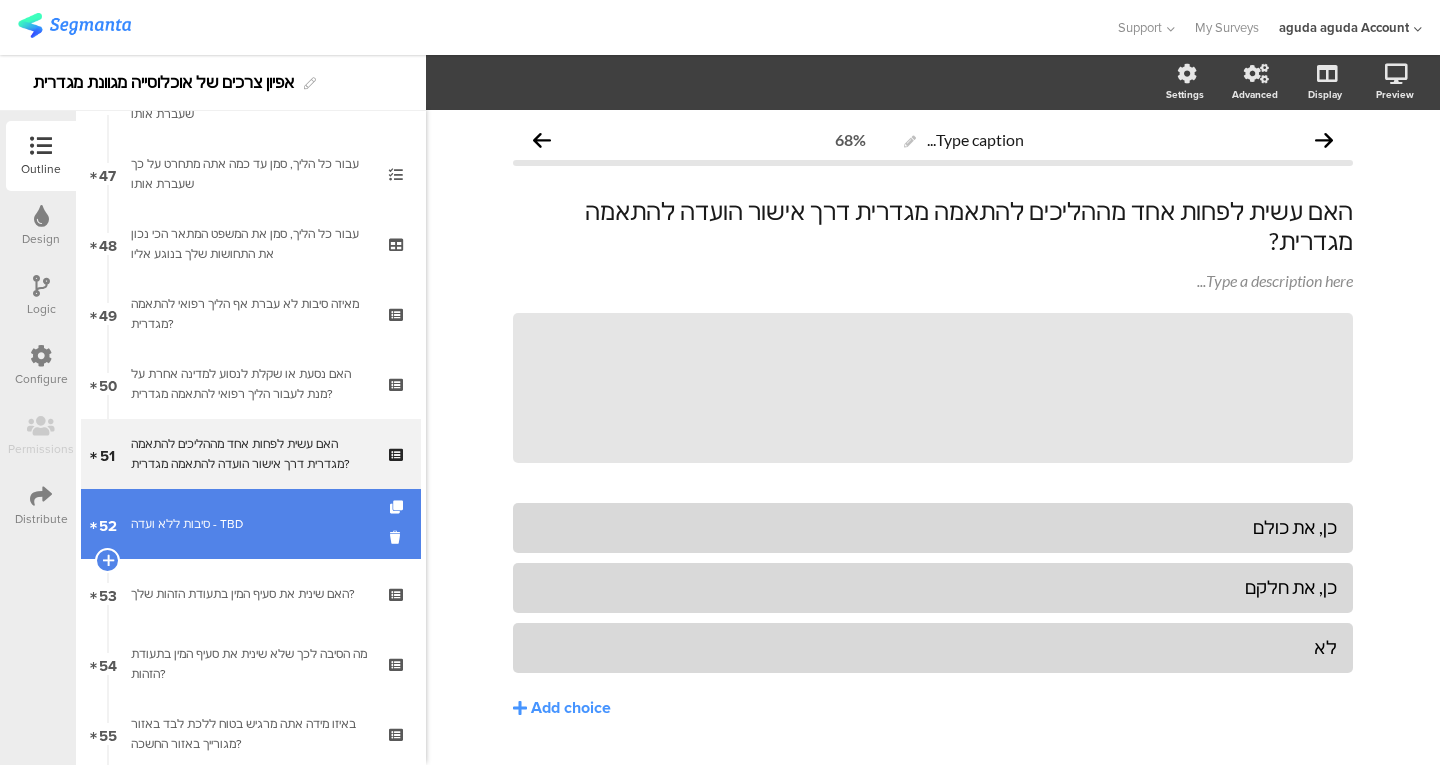 click on "סיבות ללא ועדה - TBD" at bounding box center (250, 524) 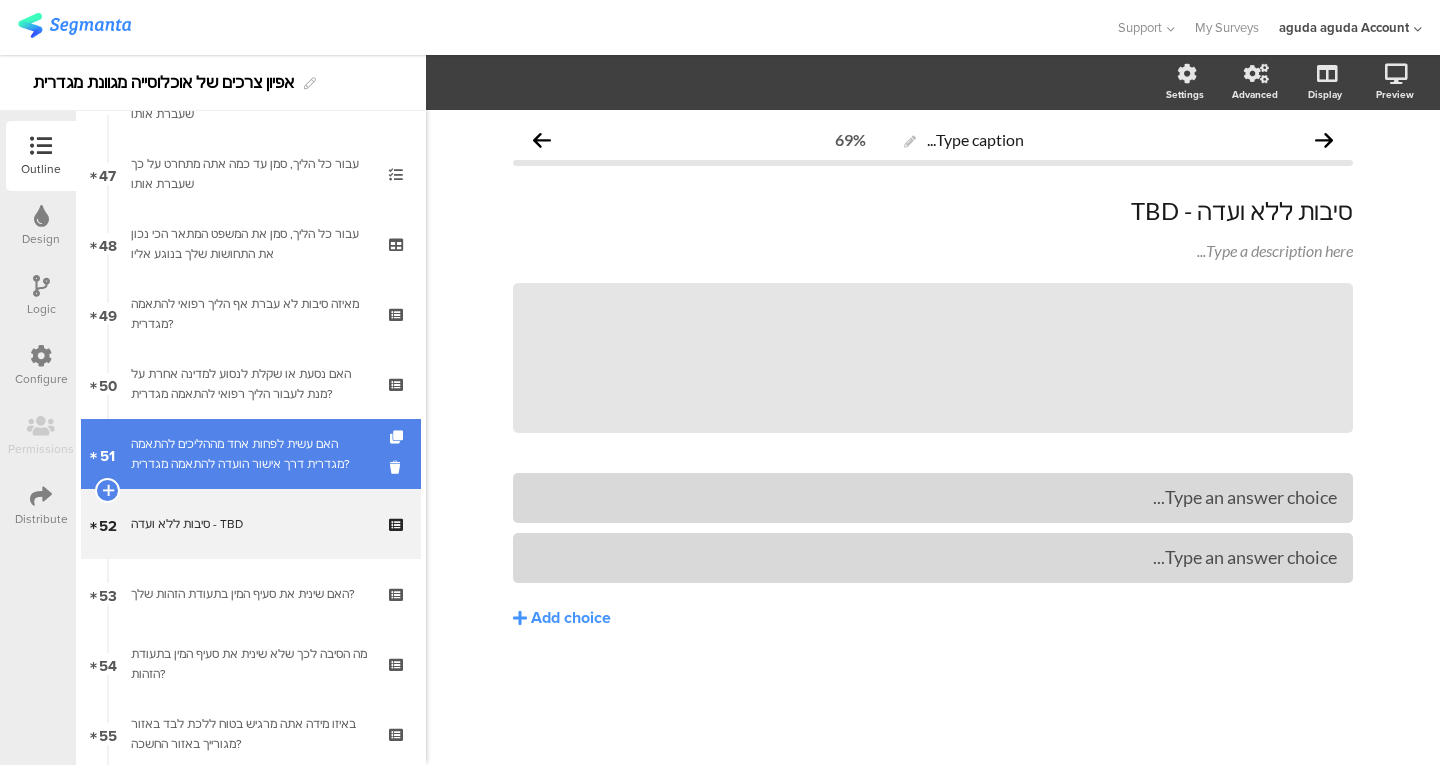 click on "האם עשית לפחות אחד מההליכים להתאמה מגדרית דרך אישור הועדה להתאמה מגדרית?" at bounding box center [250, 454] 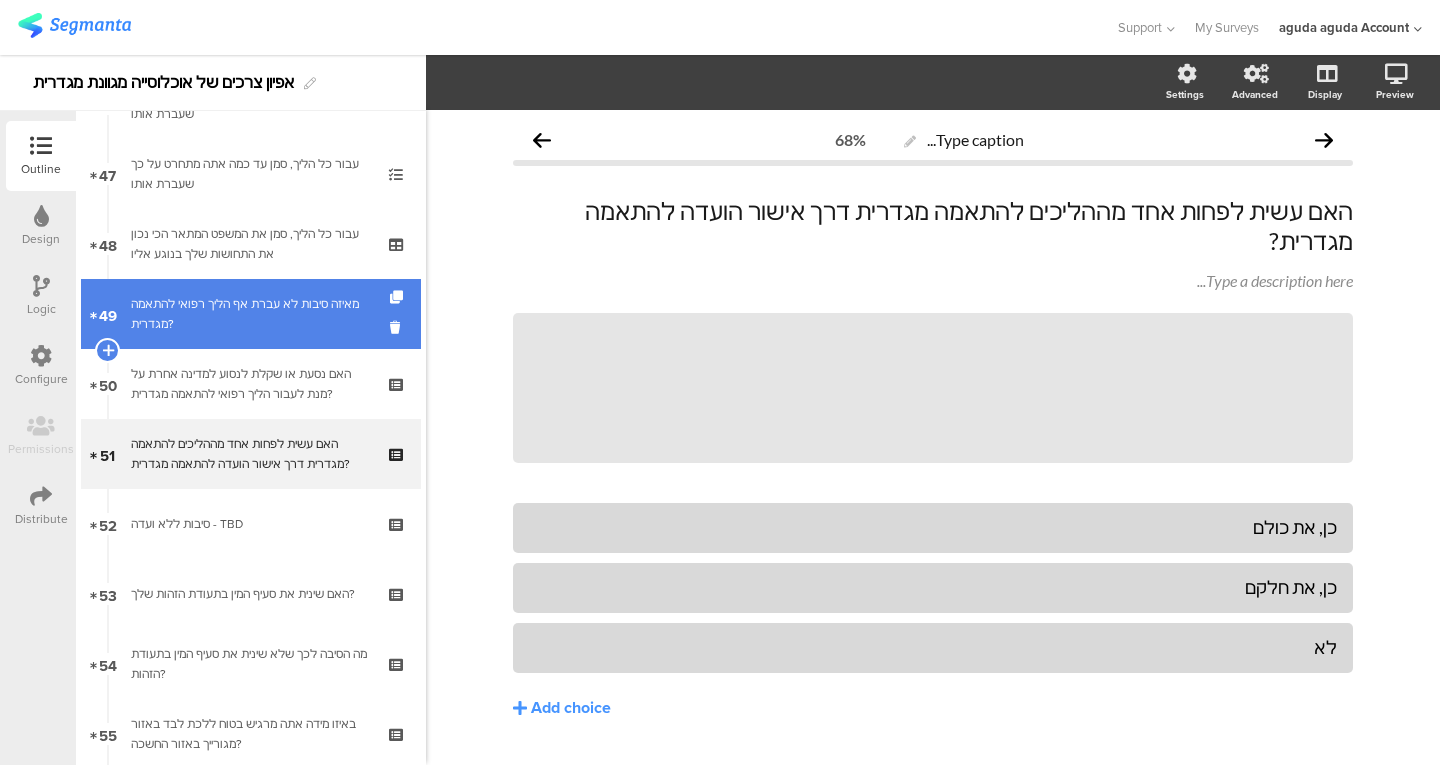 click on "49
מאיזה סיבות לא עברת אף הליך רפואי להתאמה מגדרית?" at bounding box center [251, 314] 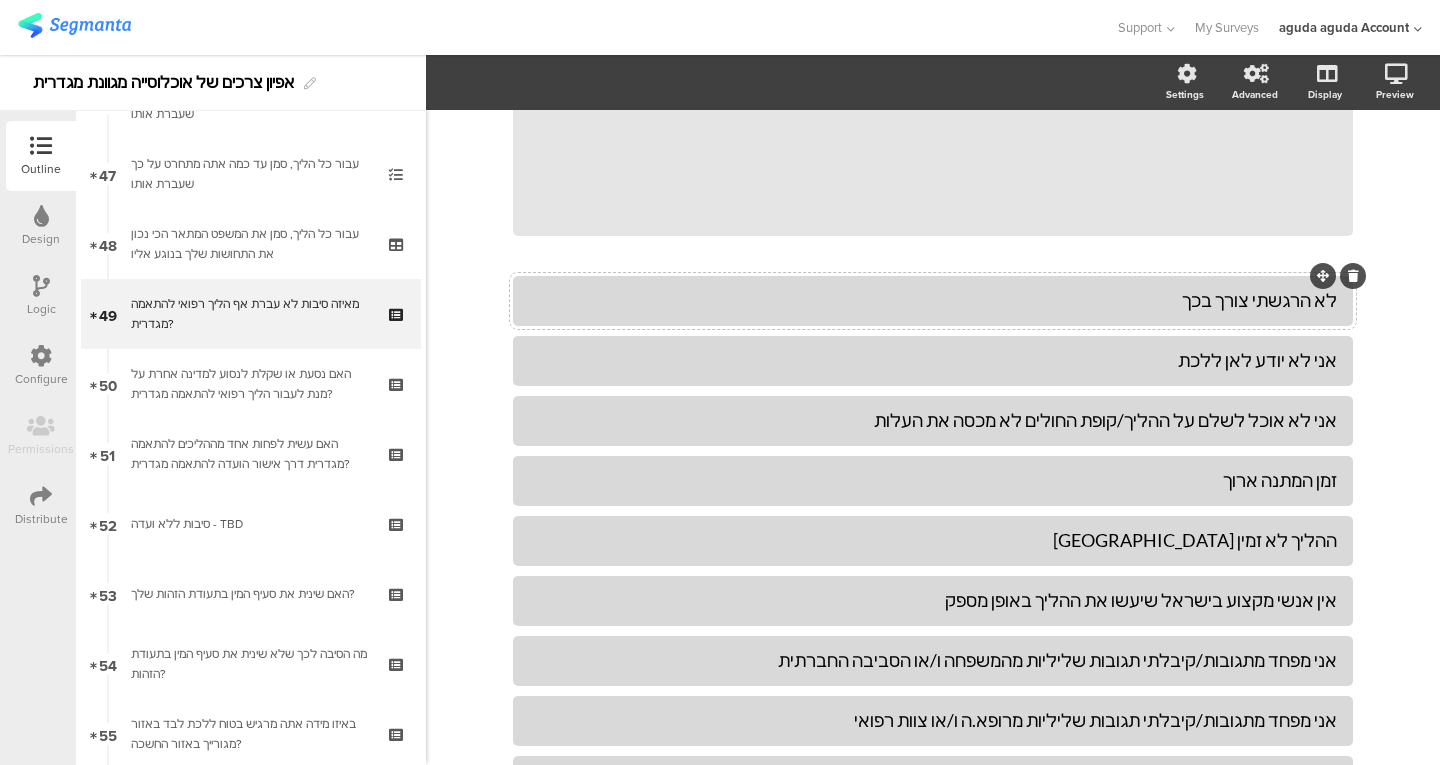 scroll, scrollTop: 198, scrollLeft: 0, axis: vertical 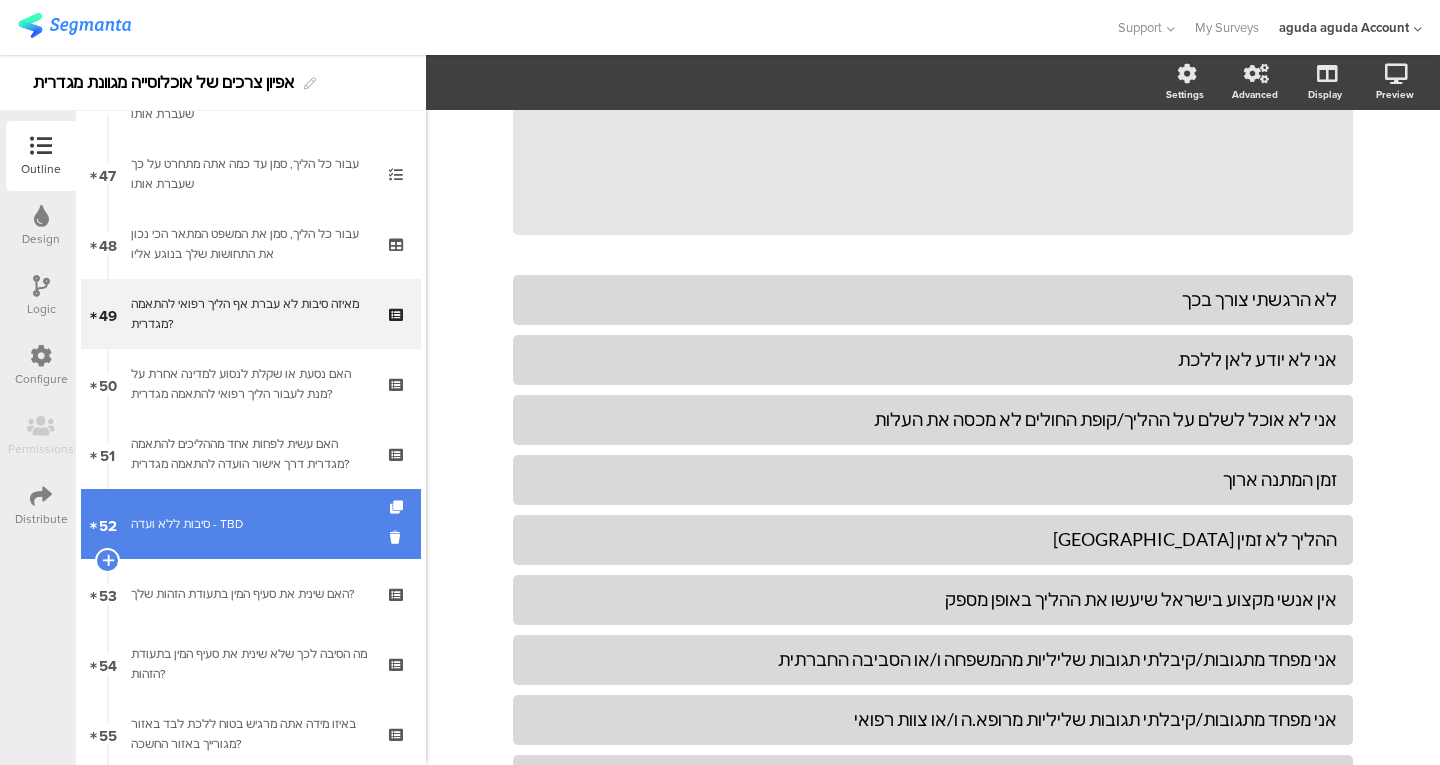 click on "סיבות ללא ועדה - TBD" at bounding box center [250, 524] 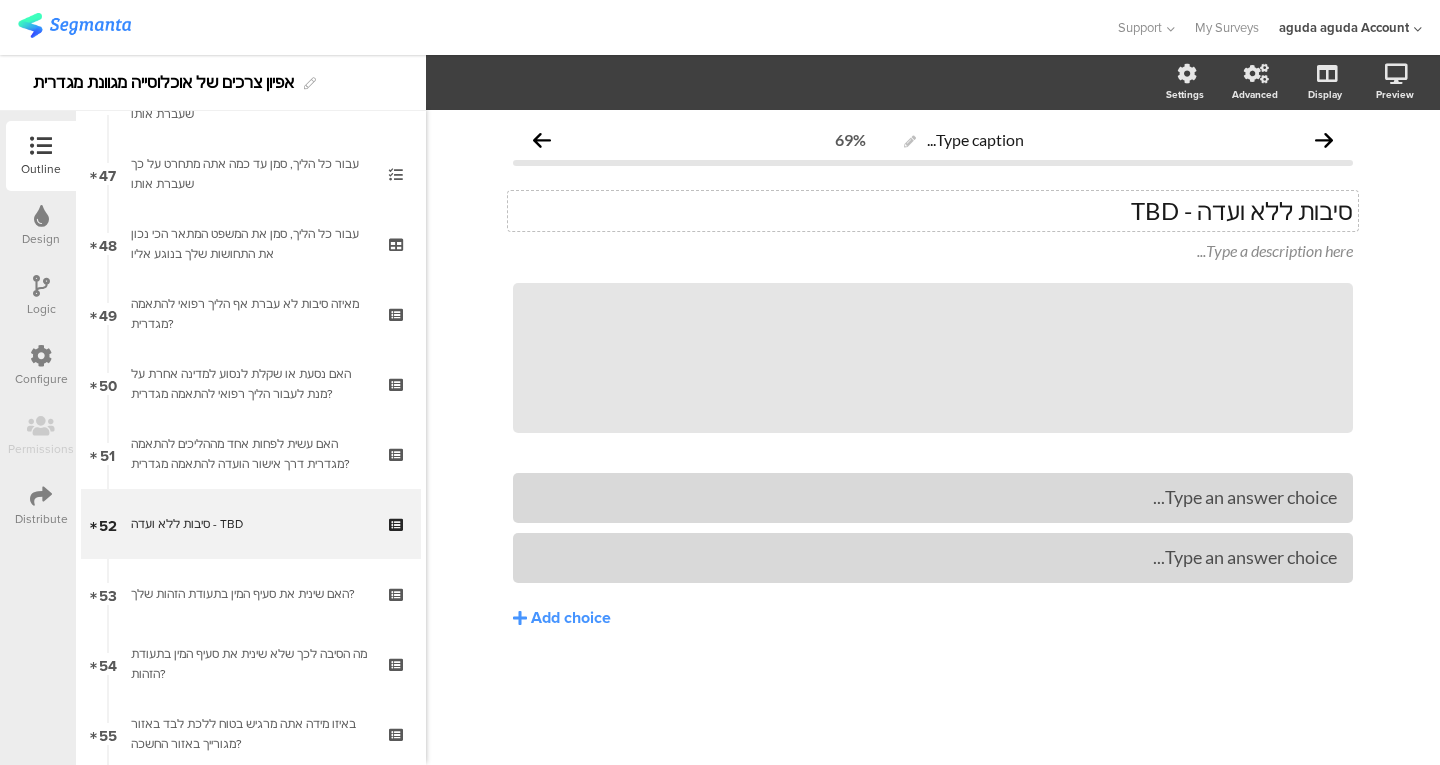 click on "סיבות ללא ועדה - TBD
סיבות ללא ועדה - TBD" 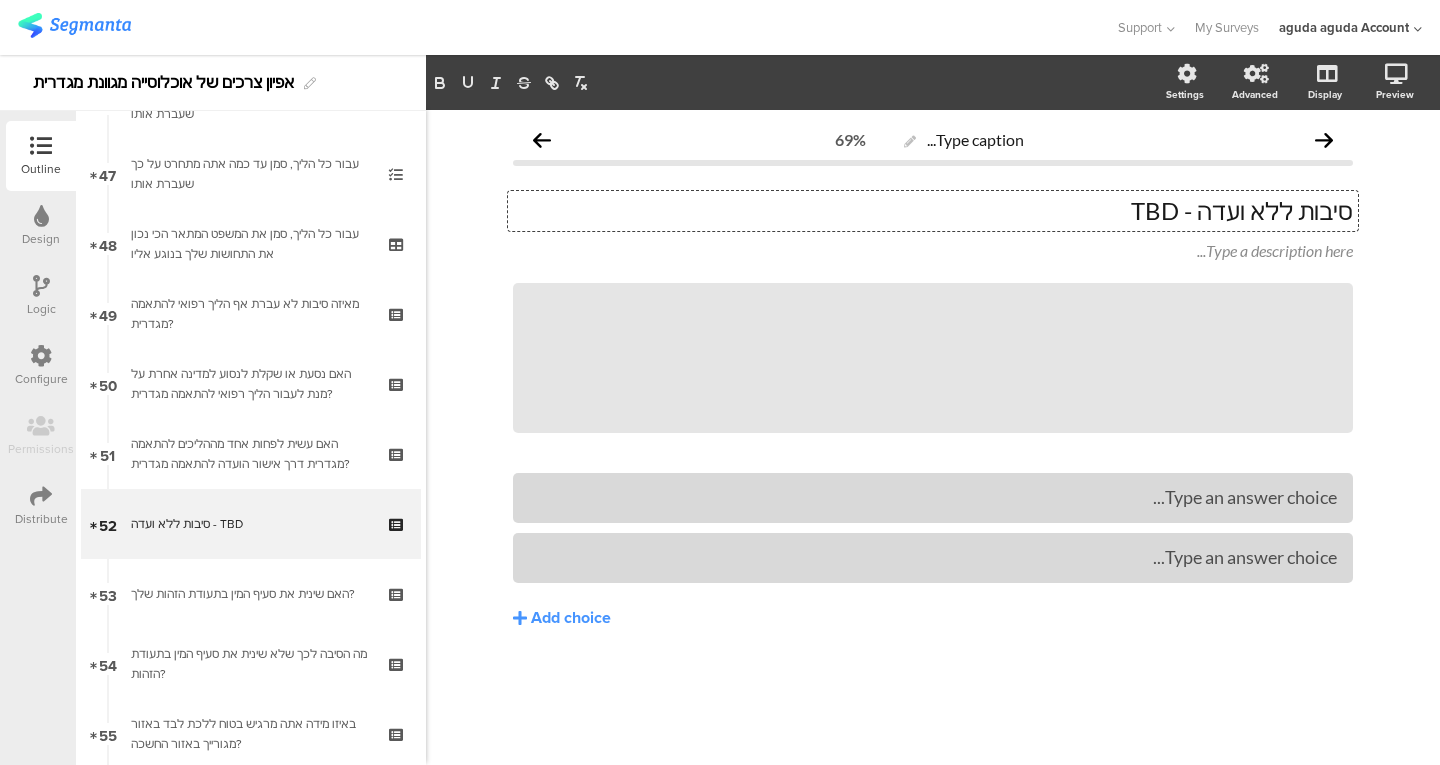 click on "סיבות ללא ועדה - TBD" 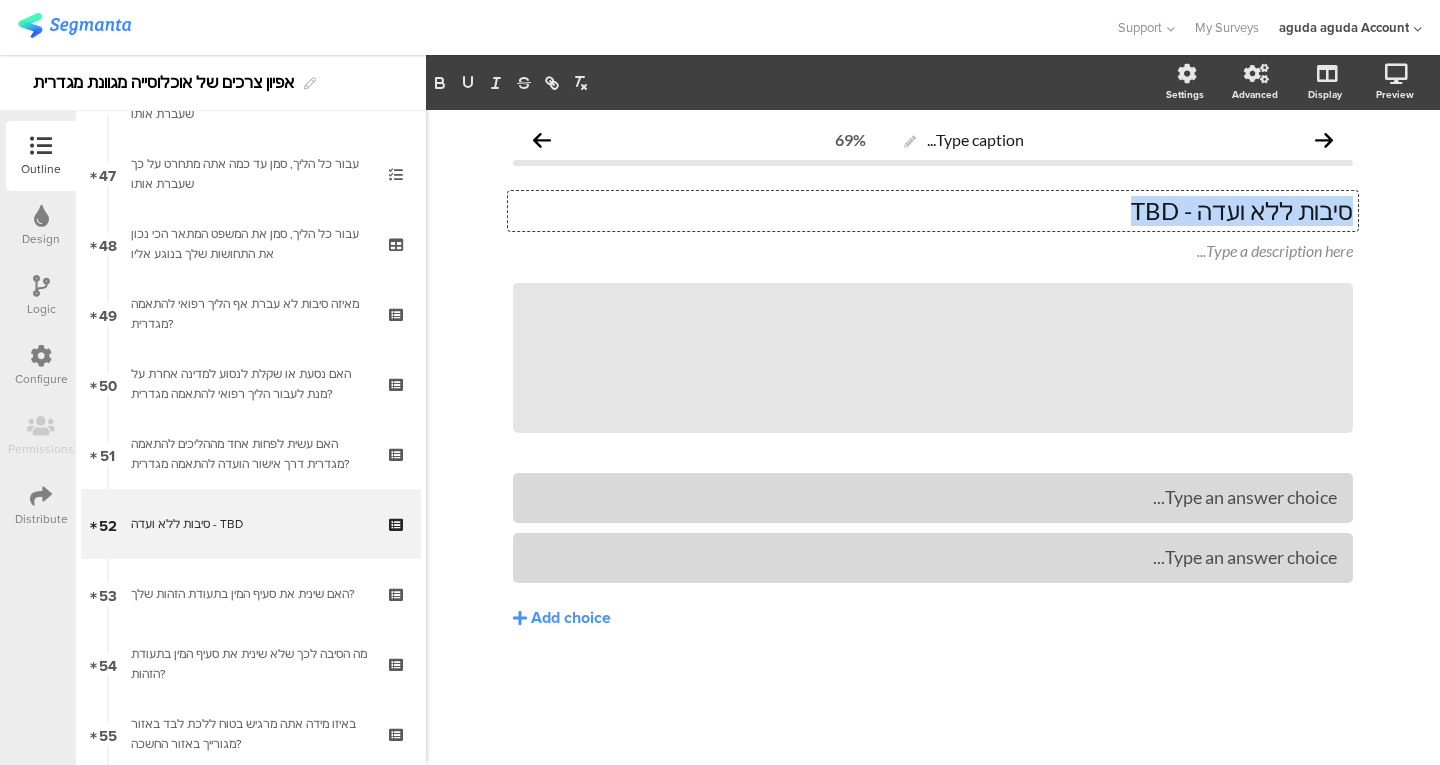 click on "סיבות ללא ועדה - TBD" 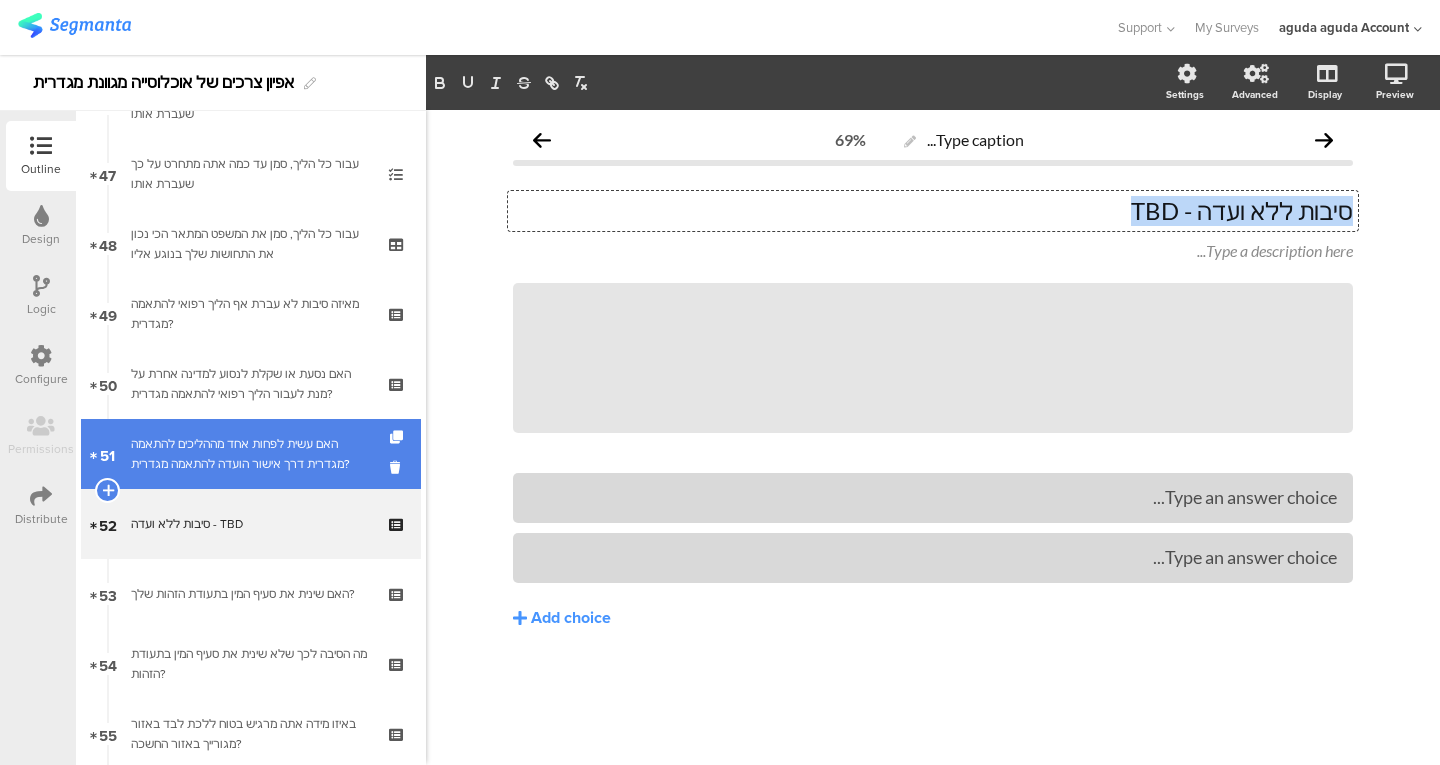 click on "51
האם עשית לפחות אחד מההליכים להתאמה מגדרית דרך אישור הועדה להתאמה מגדרית?" at bounding box center [251, 454] 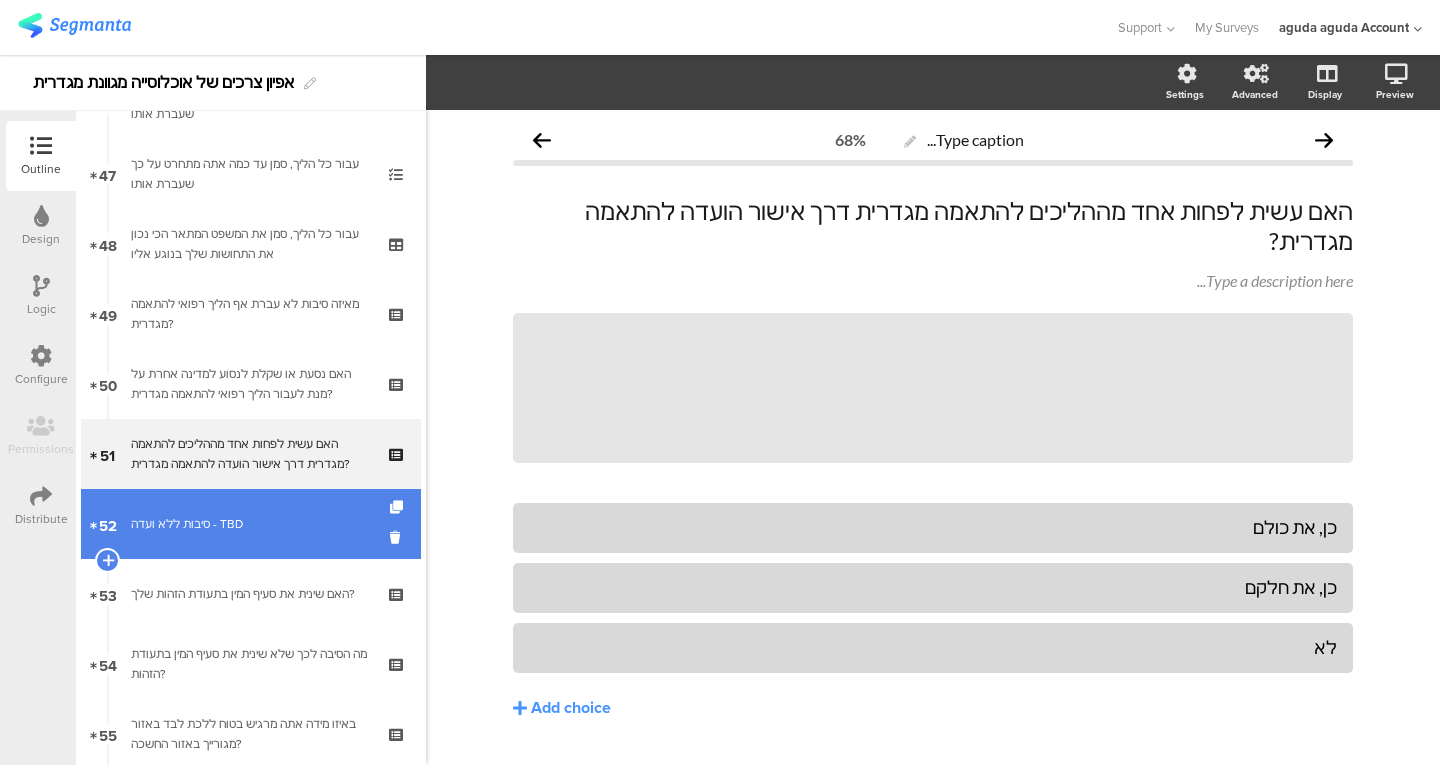 click on "סיבות ללא ועדה - TBD" at bounding box center [250, 524] 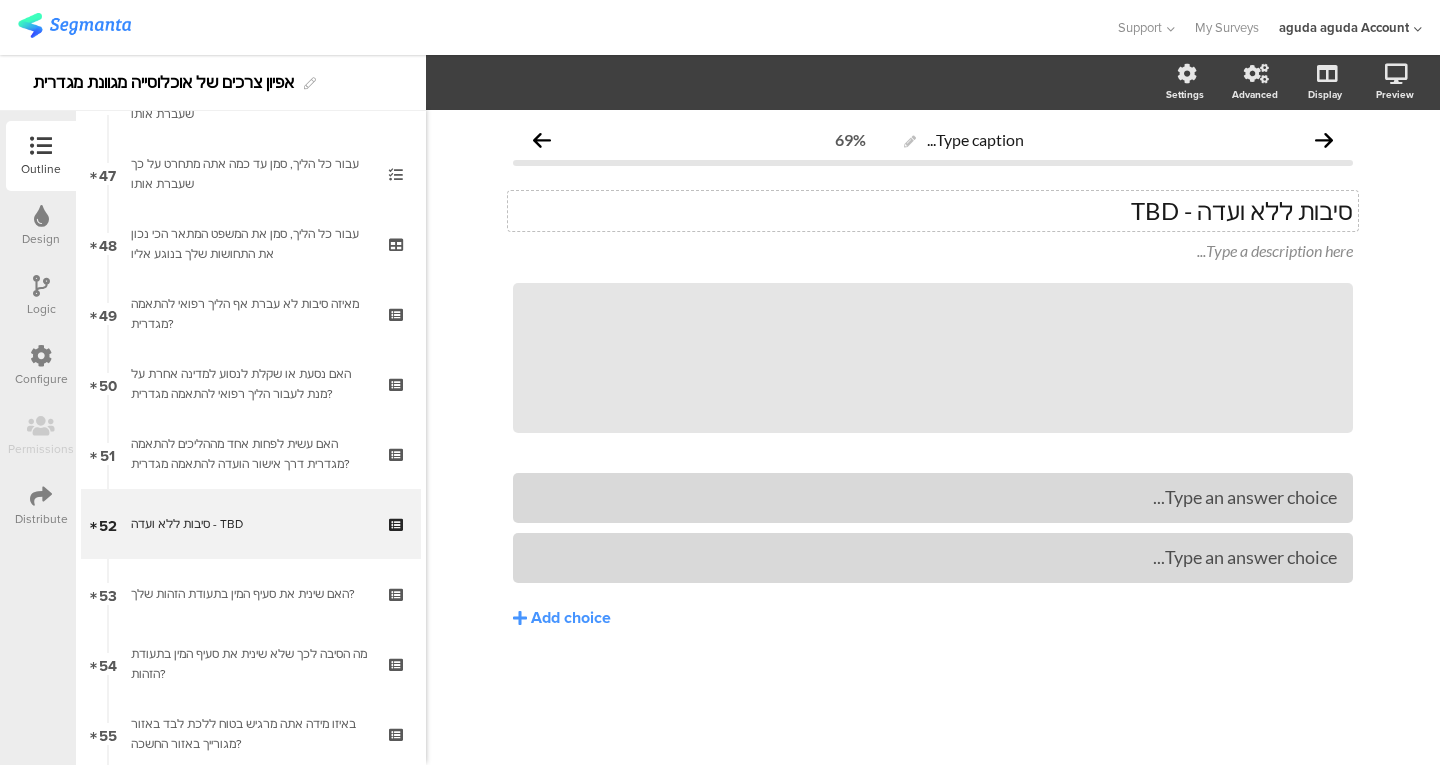 click on "סיבות ללא ועדה - TBD
סיבות ללא ועדה - TBD" 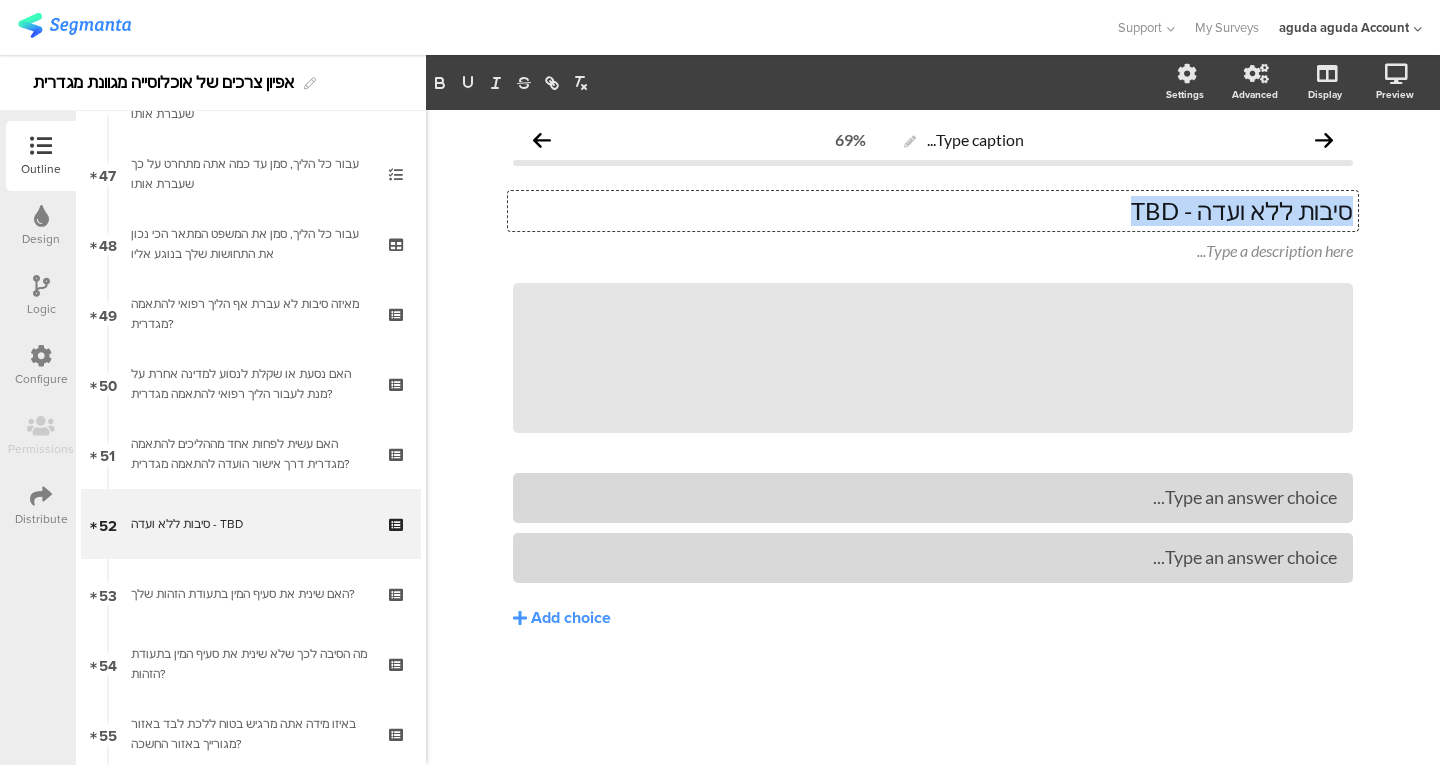 click on "סיבות ללא ועדה - TBD" 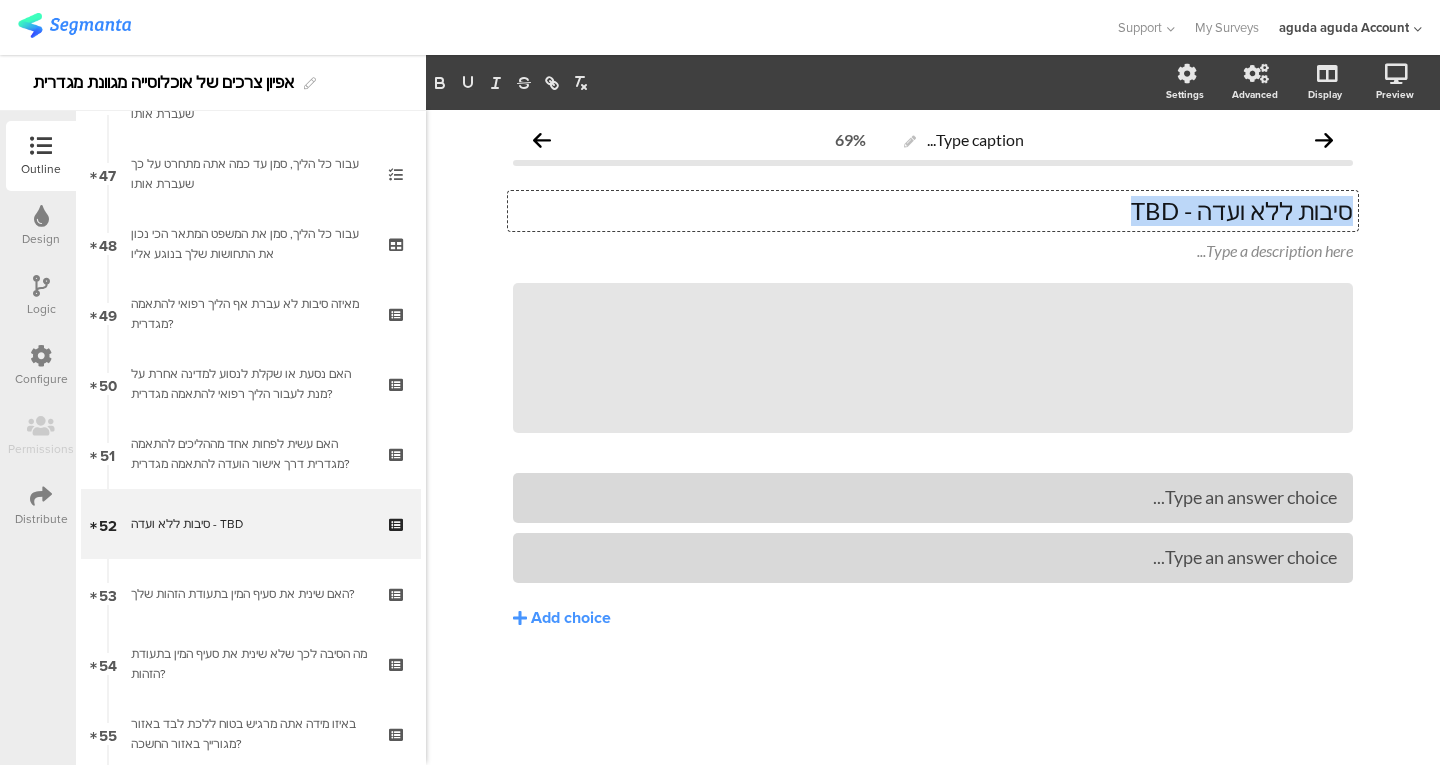 type 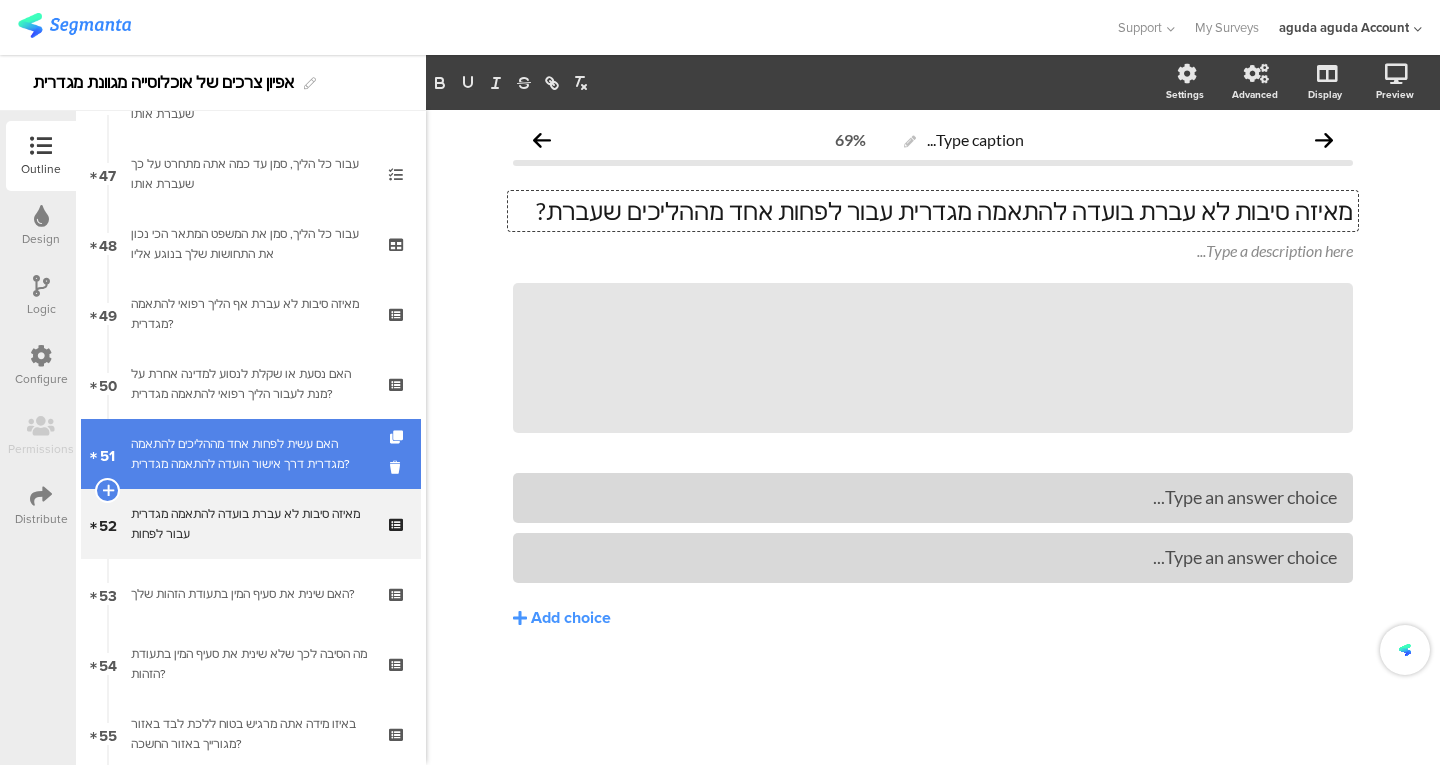 click on "האם עשית לפחות אחד מההליכים להתאמה מגדרית דרך אישור הועדה להתאמה מגדרית?" at bounding box center [250, 454] 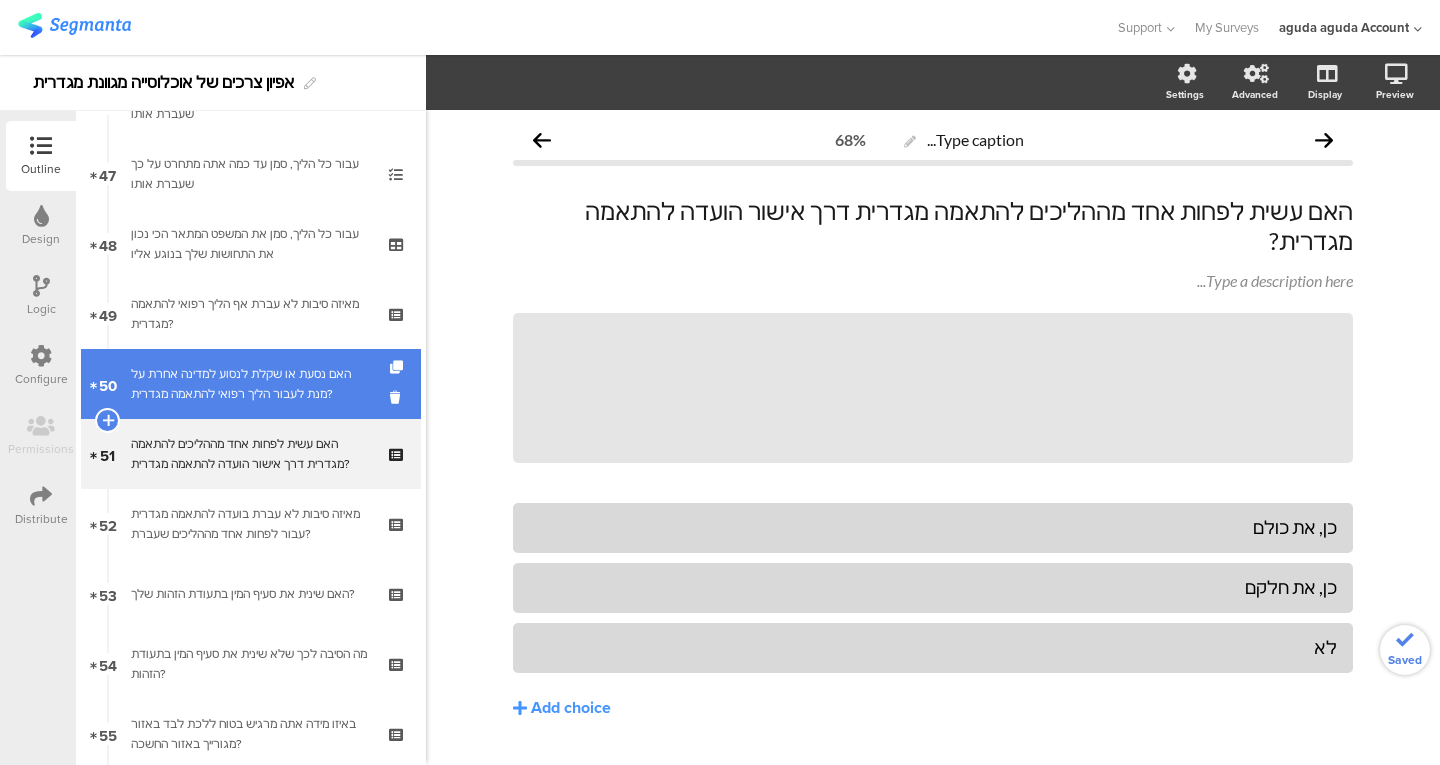click on "האם נסעת או שקלת לנסוע למדינה אחרת על מנת לעבור הליך רפואי להתאמה מגדרית?" at bounding box center [250, 384] 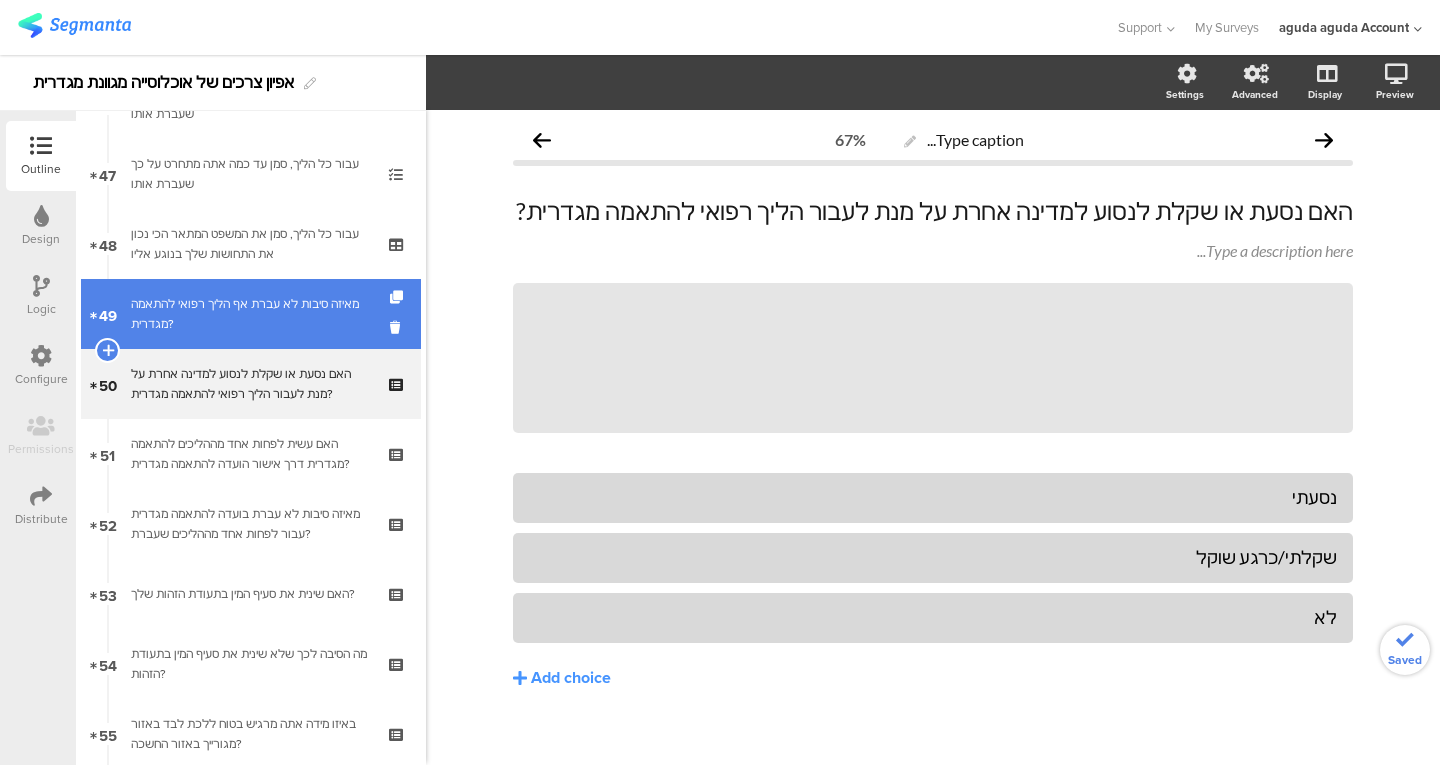 click on "49
מאיזה סיבות לא עברת אף הליך רפואי להתאמה מגדרית?" at bounding box center (251, 314) 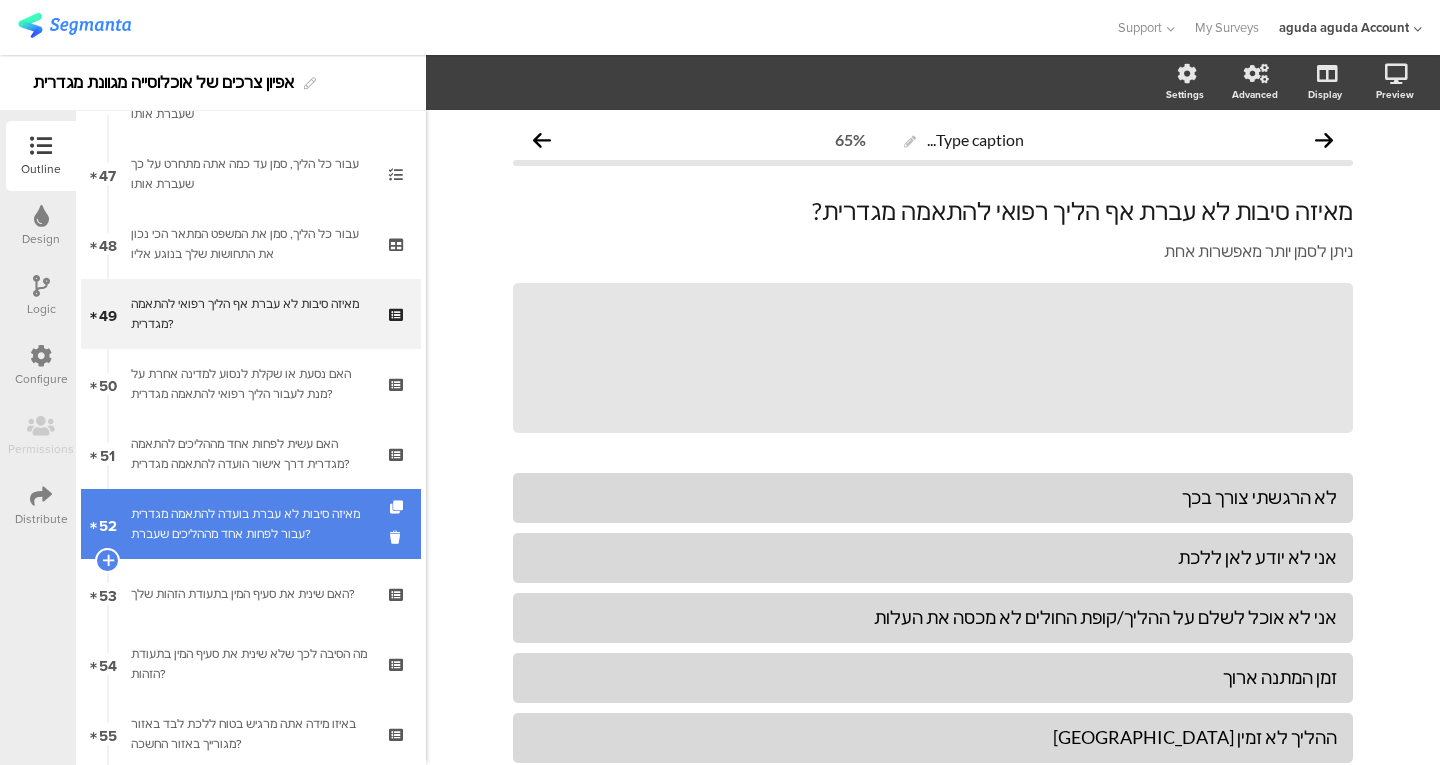 click on "מאיזה סיבות לא עברת בועדה להתאמה מגדרית עבור לפחות אחד מההליכים שעברת?" at bounding box center (250, 524) 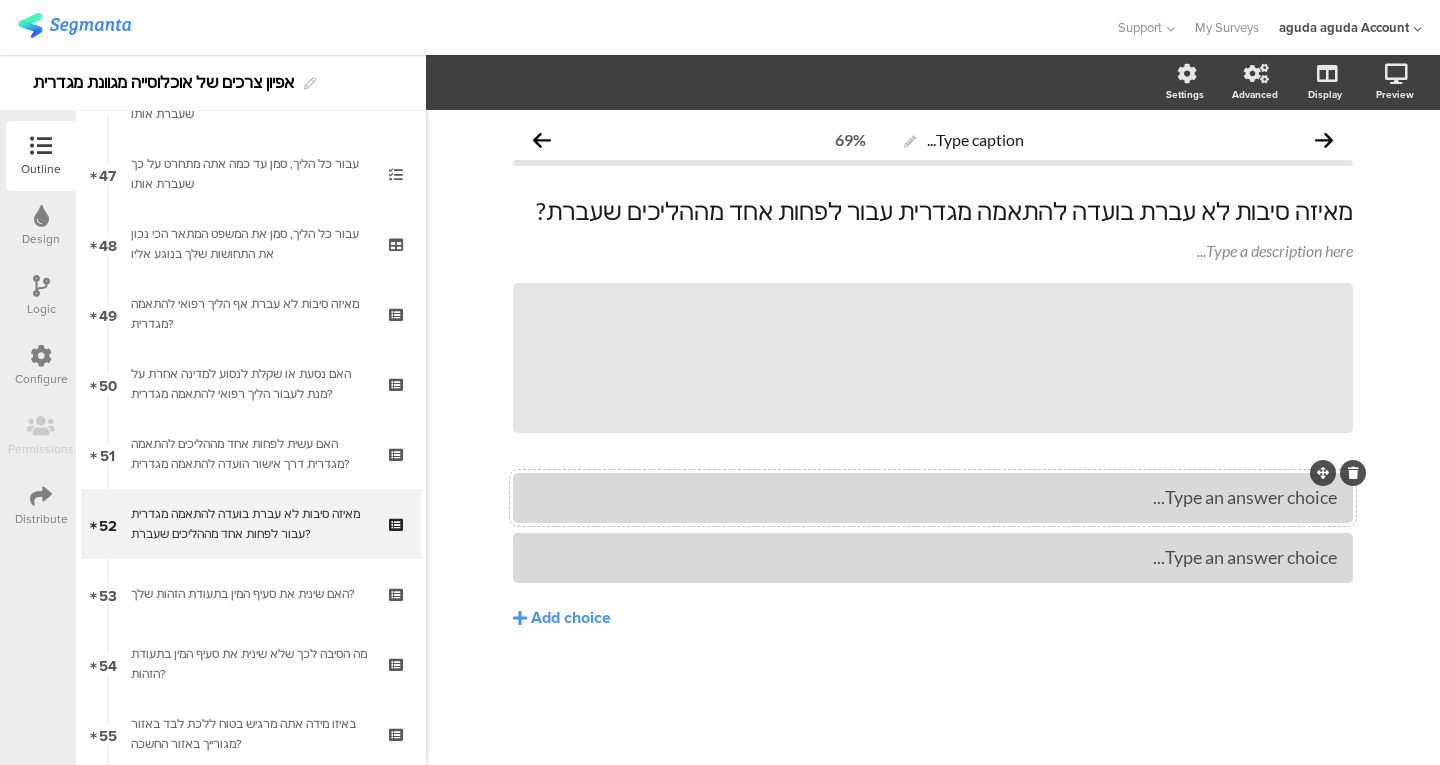 type 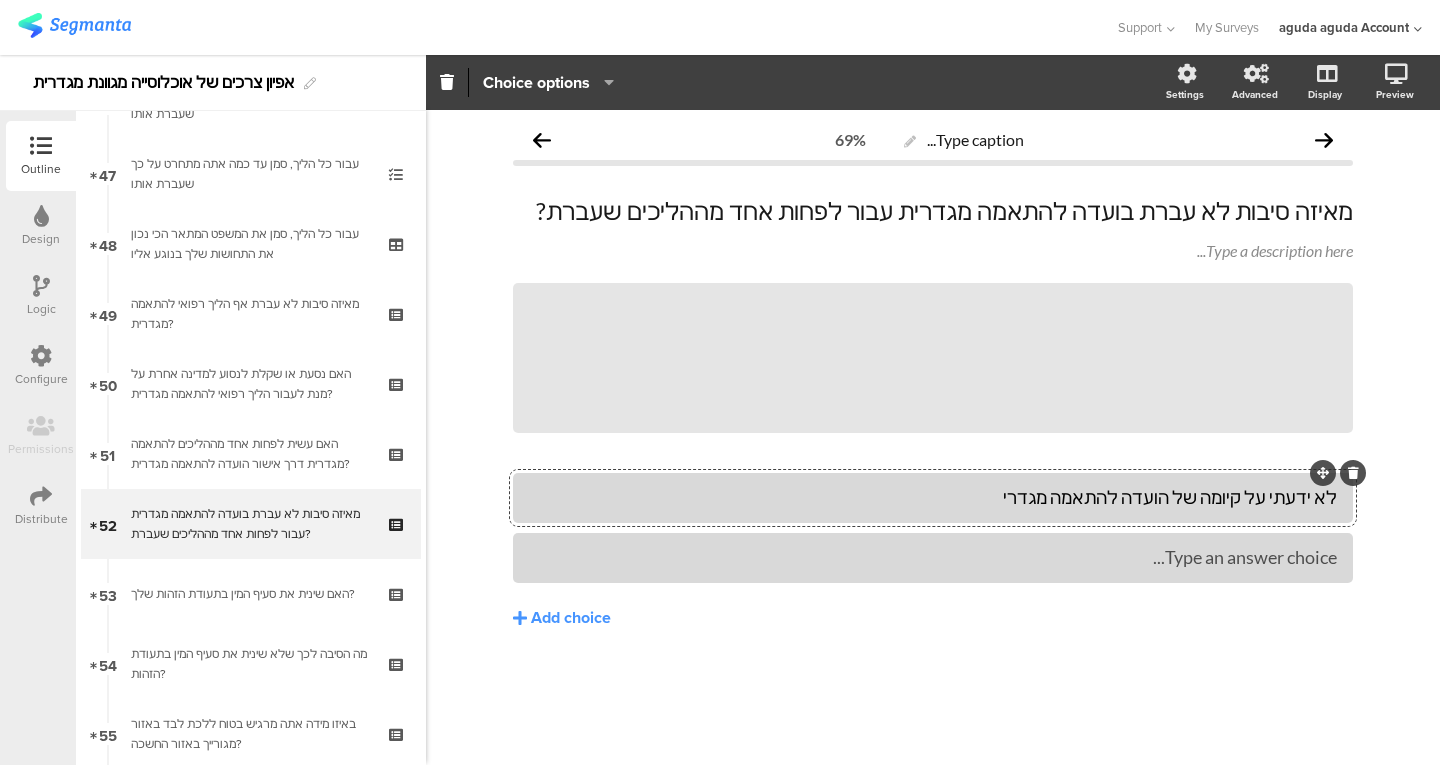 type 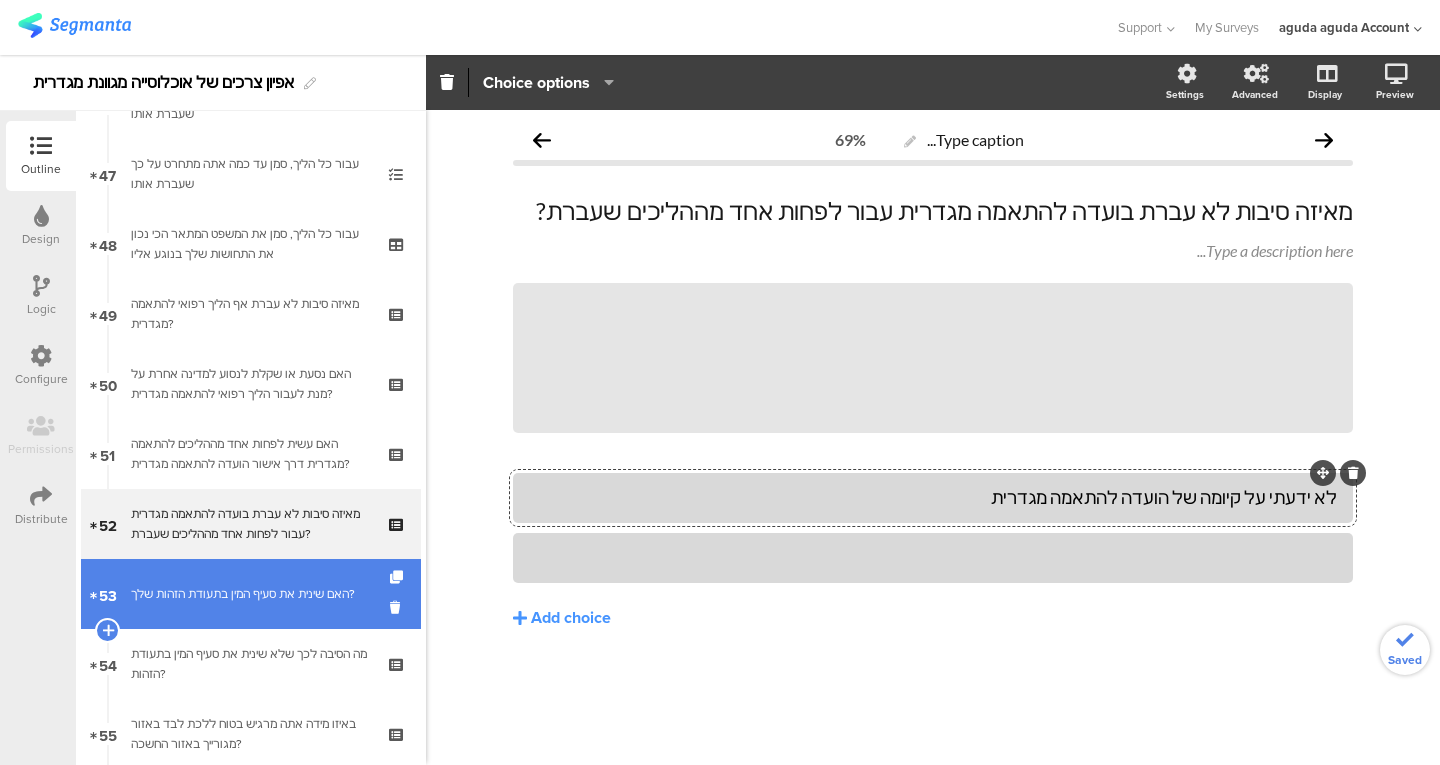 click on "האם שינית את סעיף המין בתעודת הזהות שלך?" at bounding box center [250, 594] 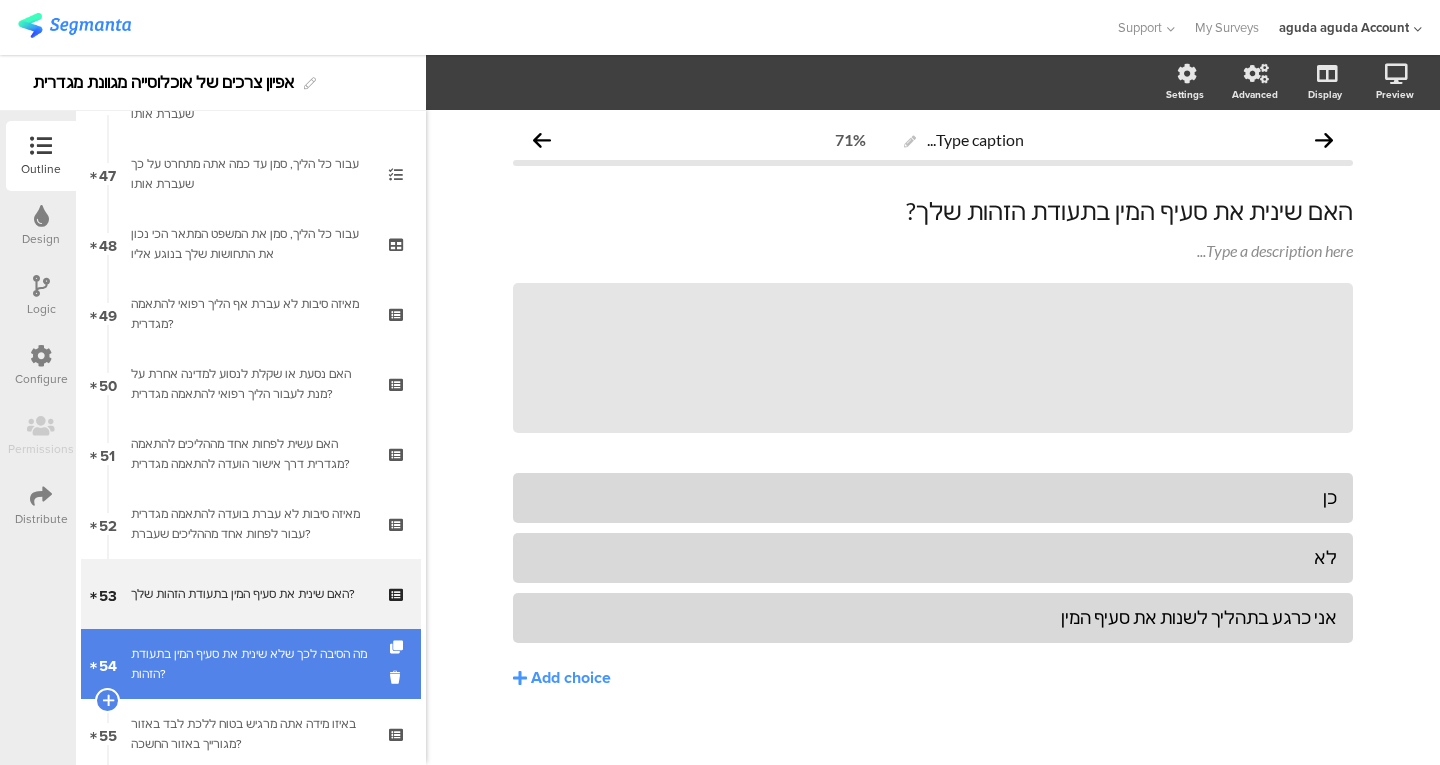click on "מה הסיבה לכך שלא שינית את סעיף המין בתעודת הזהות?" at bounding box center (250, 664) 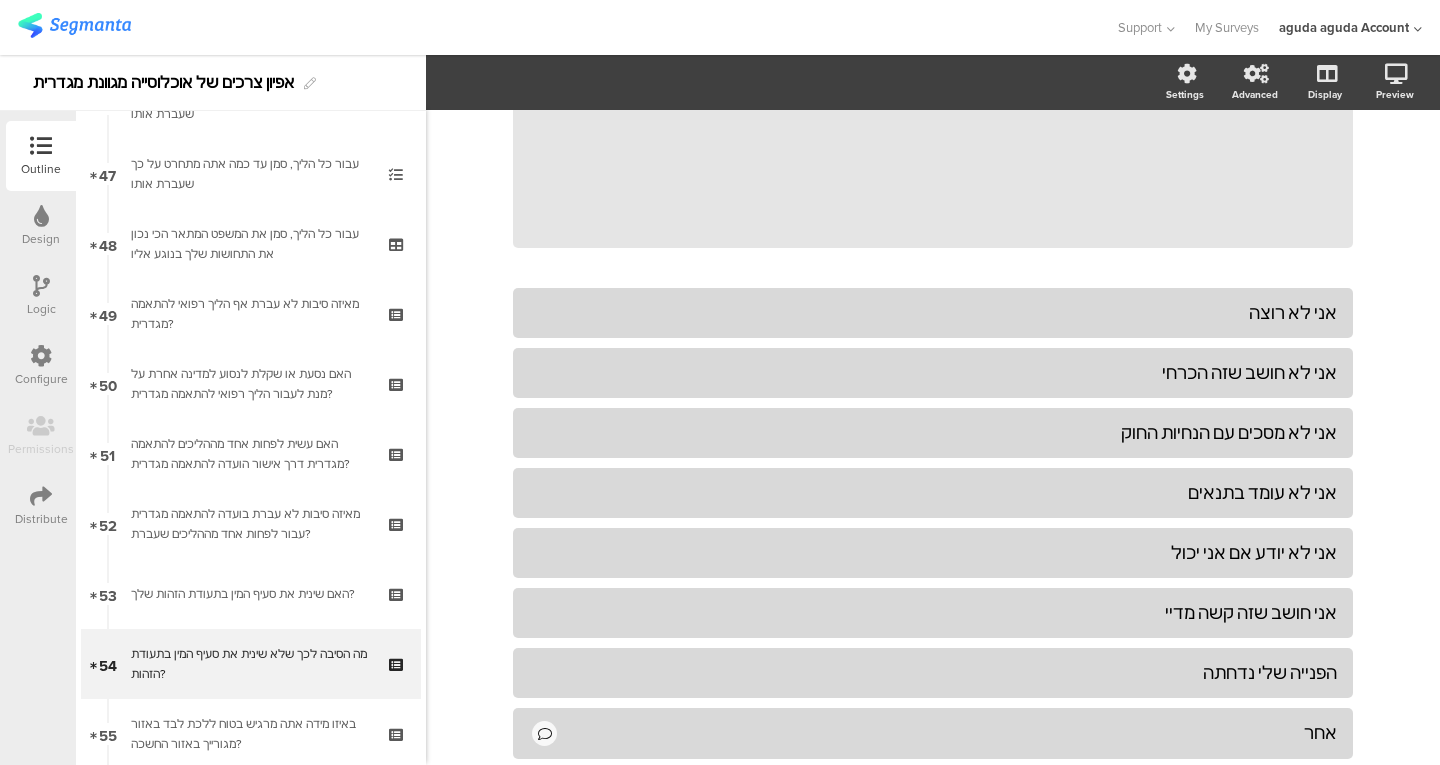 scroll, scrollTop: 186, scrollLeft: 0, axis: vertical 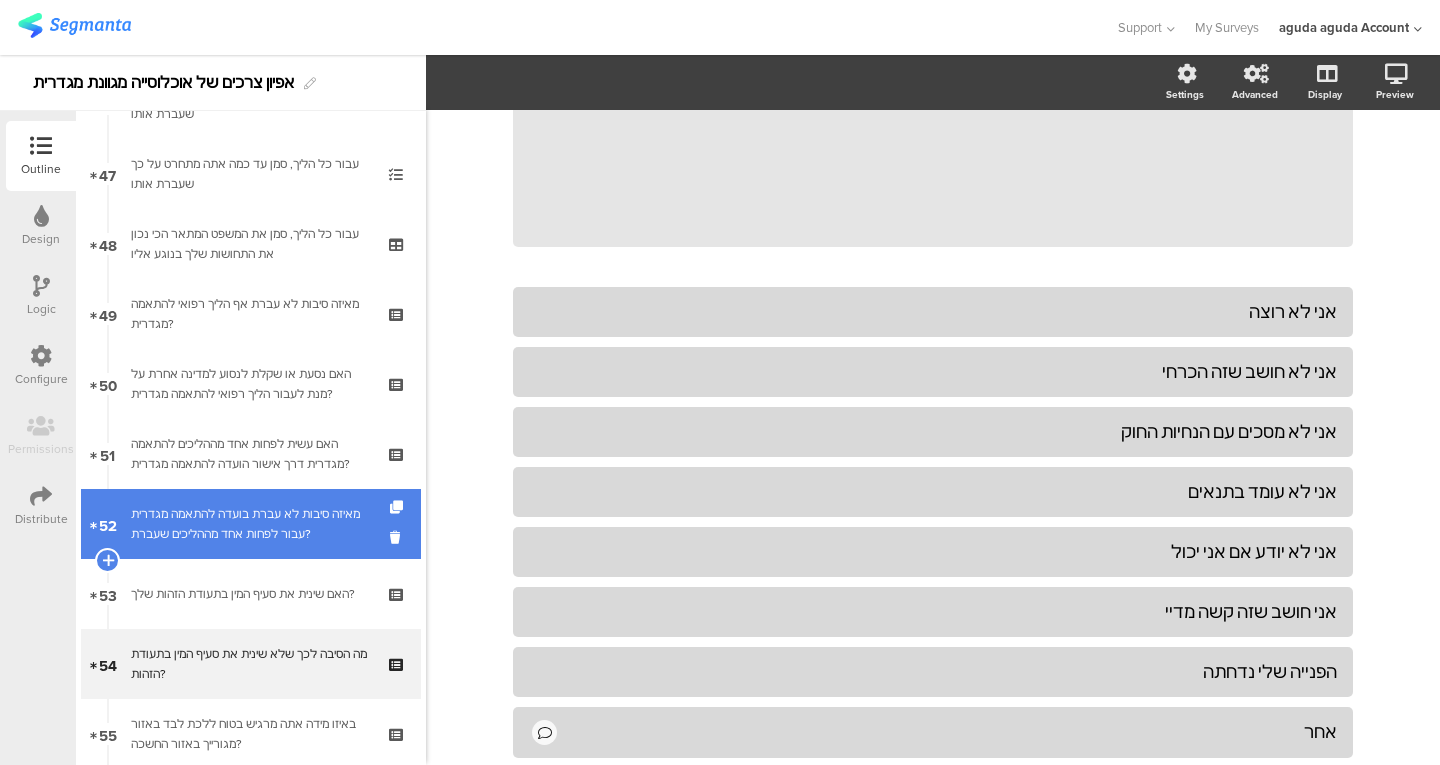 click on "מאיזה סיבות לא עברת בועדה להתאמה מגדרית עבור לפחות אחד מההליכים שעברת?" at bounding box center [250, 524] 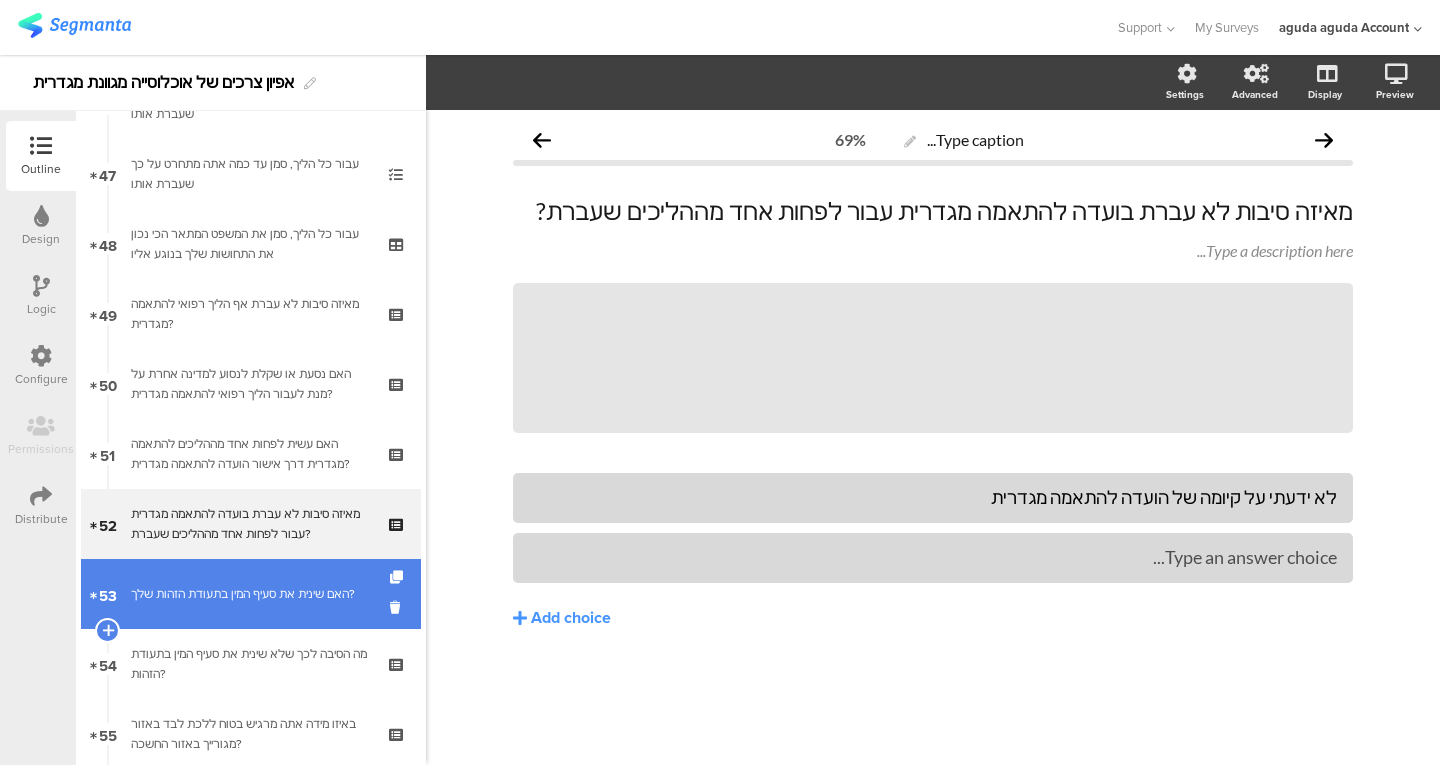 scroll, scrollTop: 0, scrollLeft: 0, axis: both 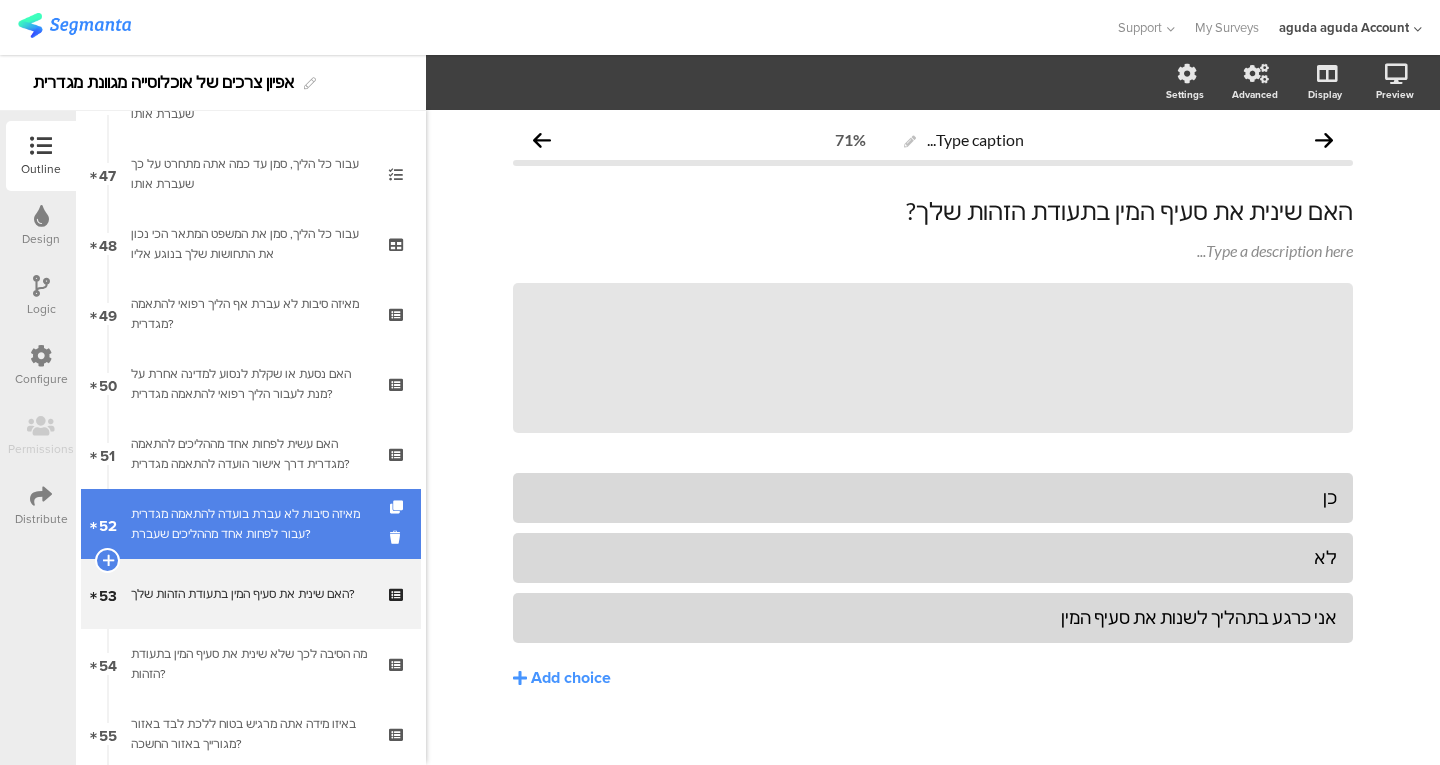 click on "מאיזה סיבות לא עברת בועדה להתאמה מגדרית עבור לפחות אחד מההליכים שעברת?" at bounding box center (250, 524) 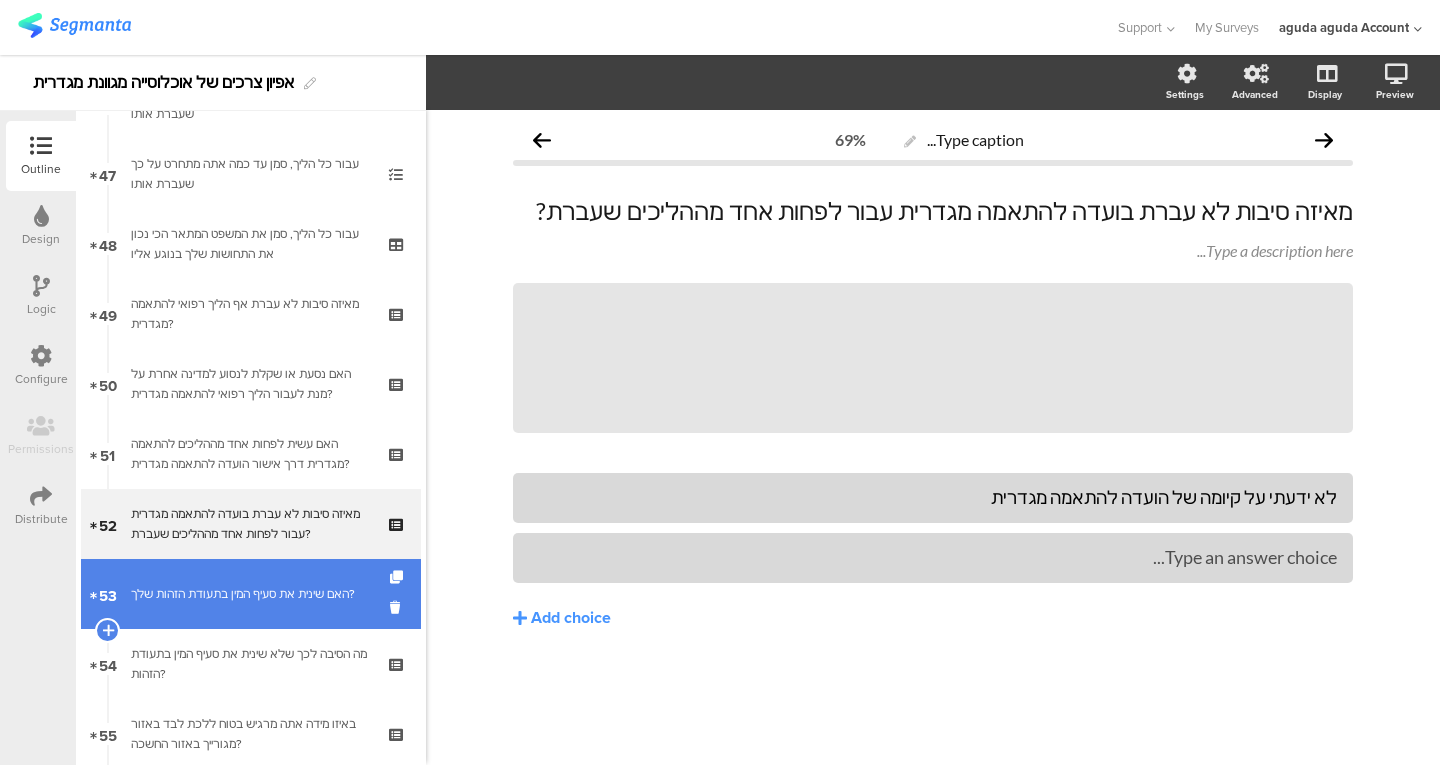 click on "53
האם שינית את סעיף המין בתעודת הזהות שלך?" at bounding box center [251, 594] 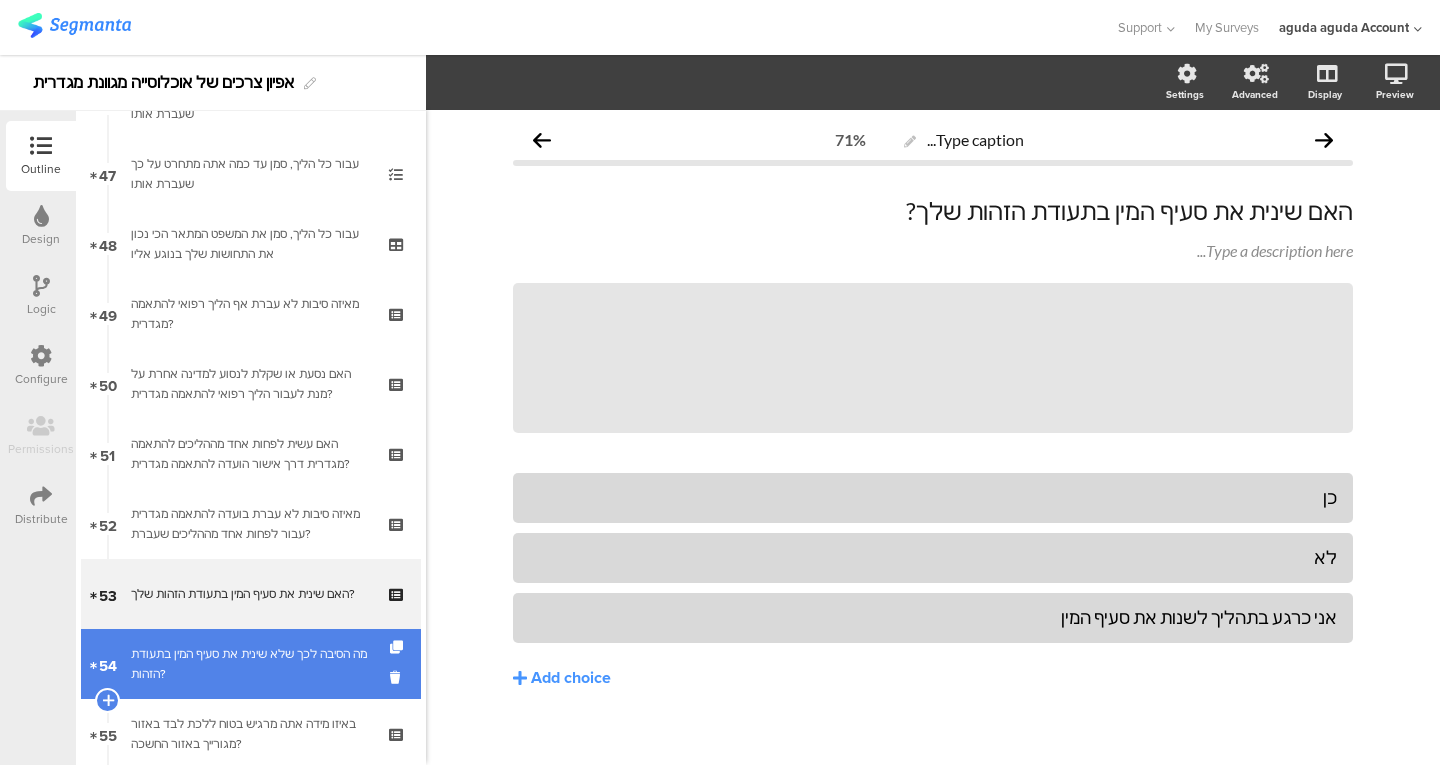 click on "54
מה הסיבה לכך שלא שינית את סעיף המין בתעודת הזהות?" at bounding box center (251, 664) 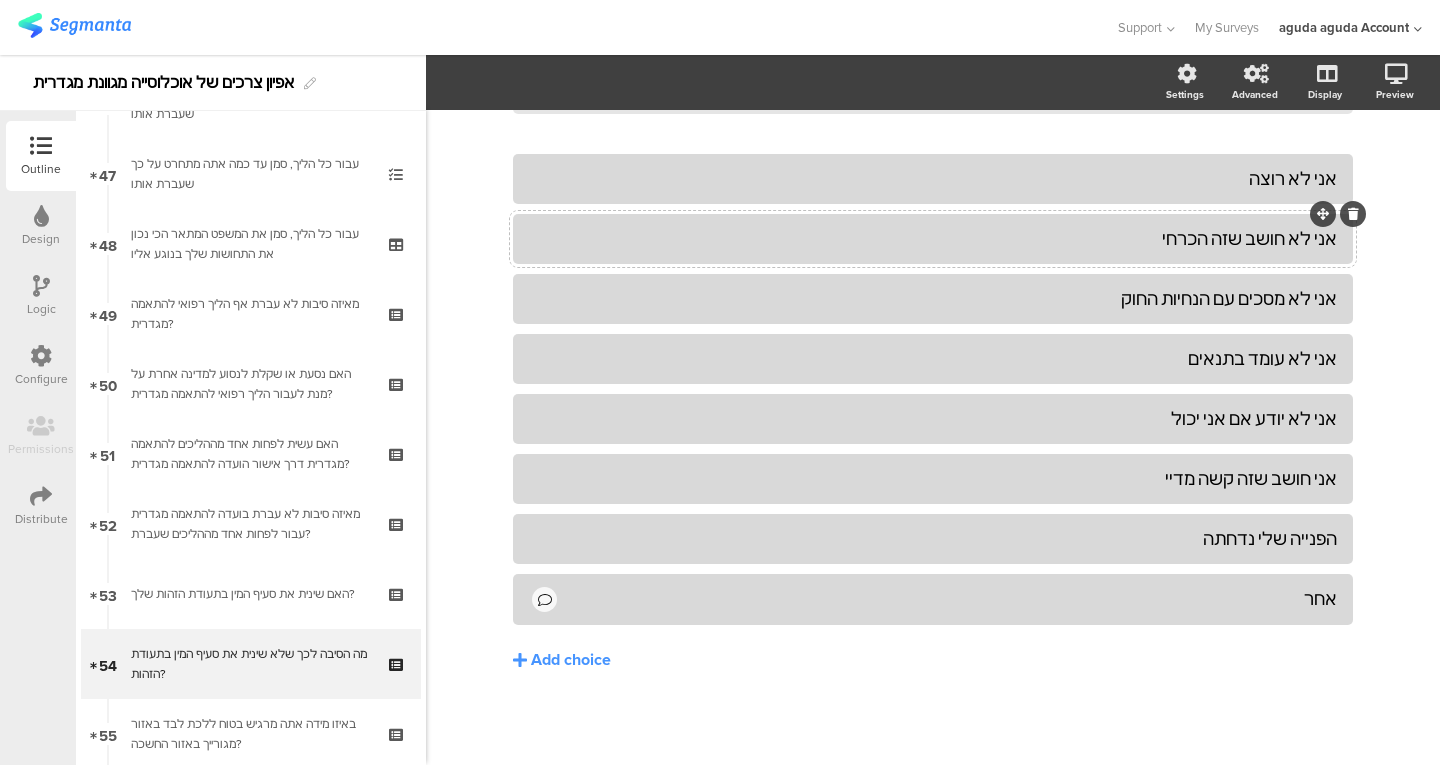 scroll, scrollTop: 319, scrollLeft: 0, axis: vertical 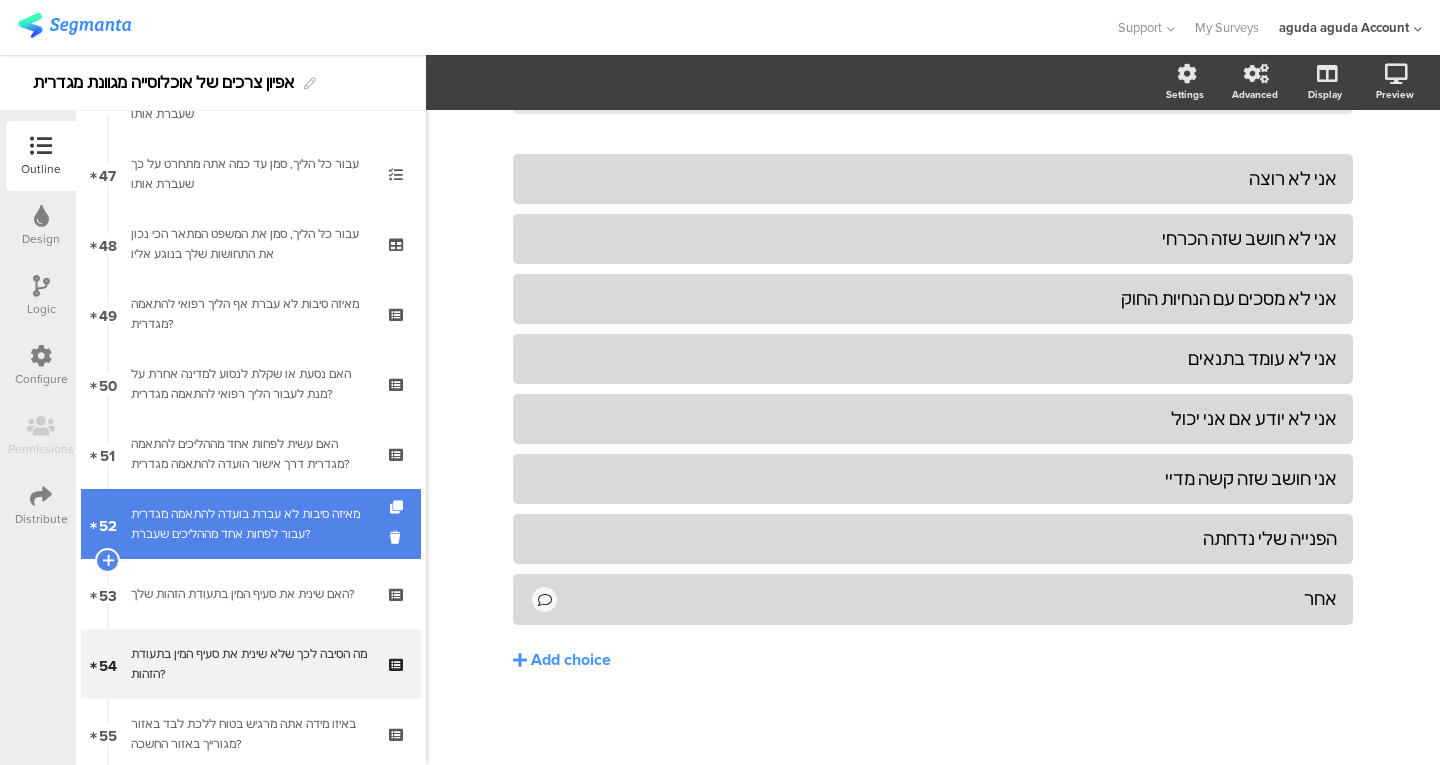 click on "מאיזה סיבות לא עברת בועדה להתאמה מגדרית עבור לפחות אחד מההליכים שעברת?" at bounding box center [250, 524] 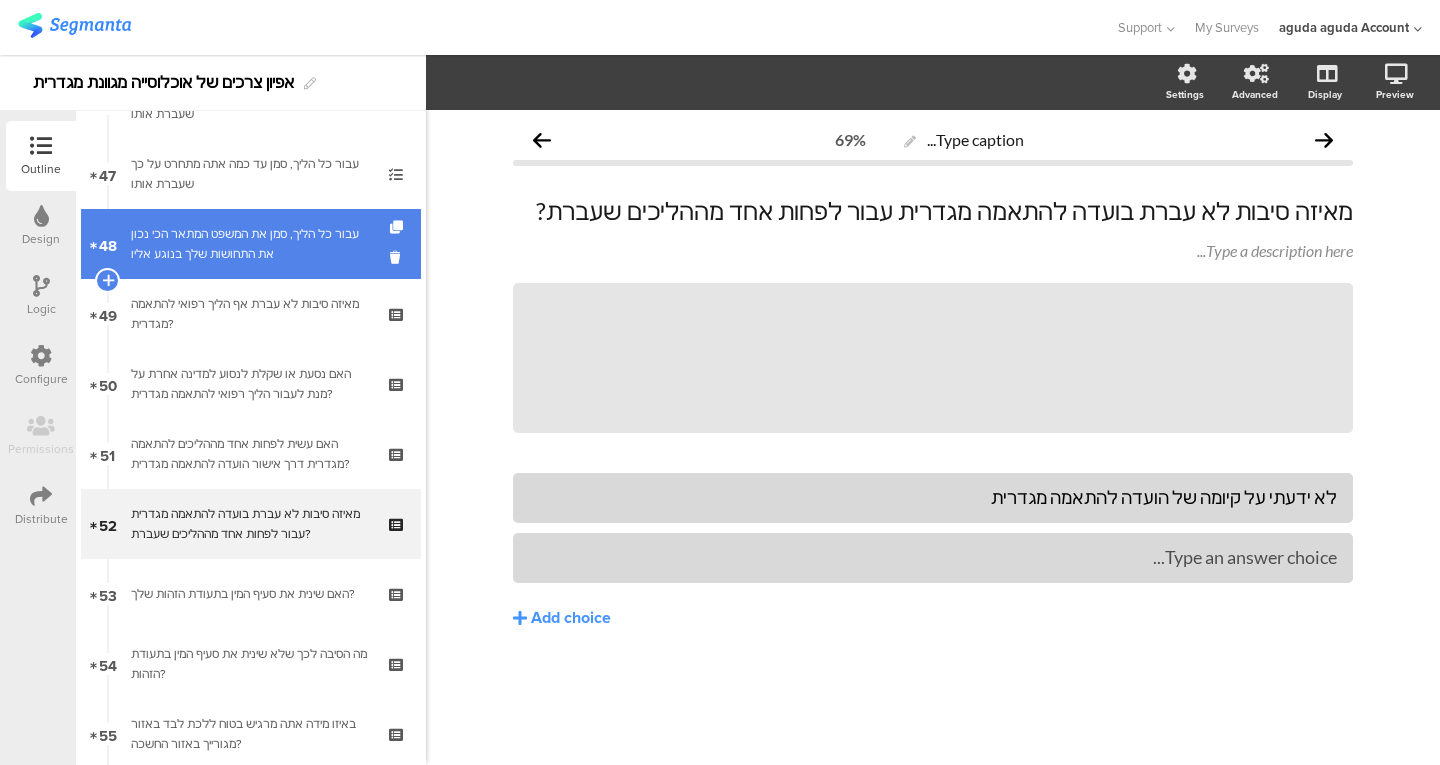 scroll, scrollTop: 0, scrollLeft: 0, axis: both 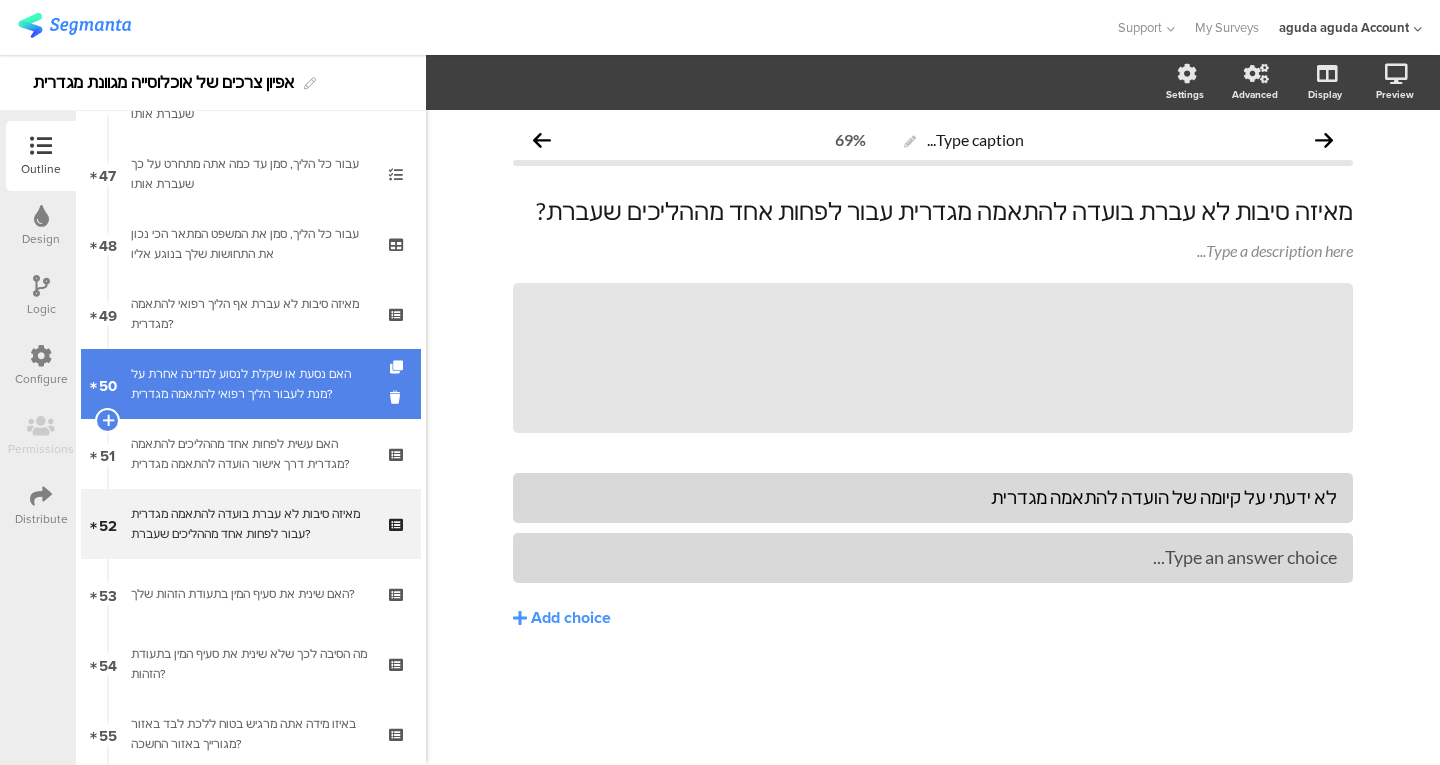 click on "50
האם נסעת או שקלת לנסוע למדינה אחרת על מנת לעבור הליך רפואי להתאמה מגדרית?" at bounding box center [251, 384] 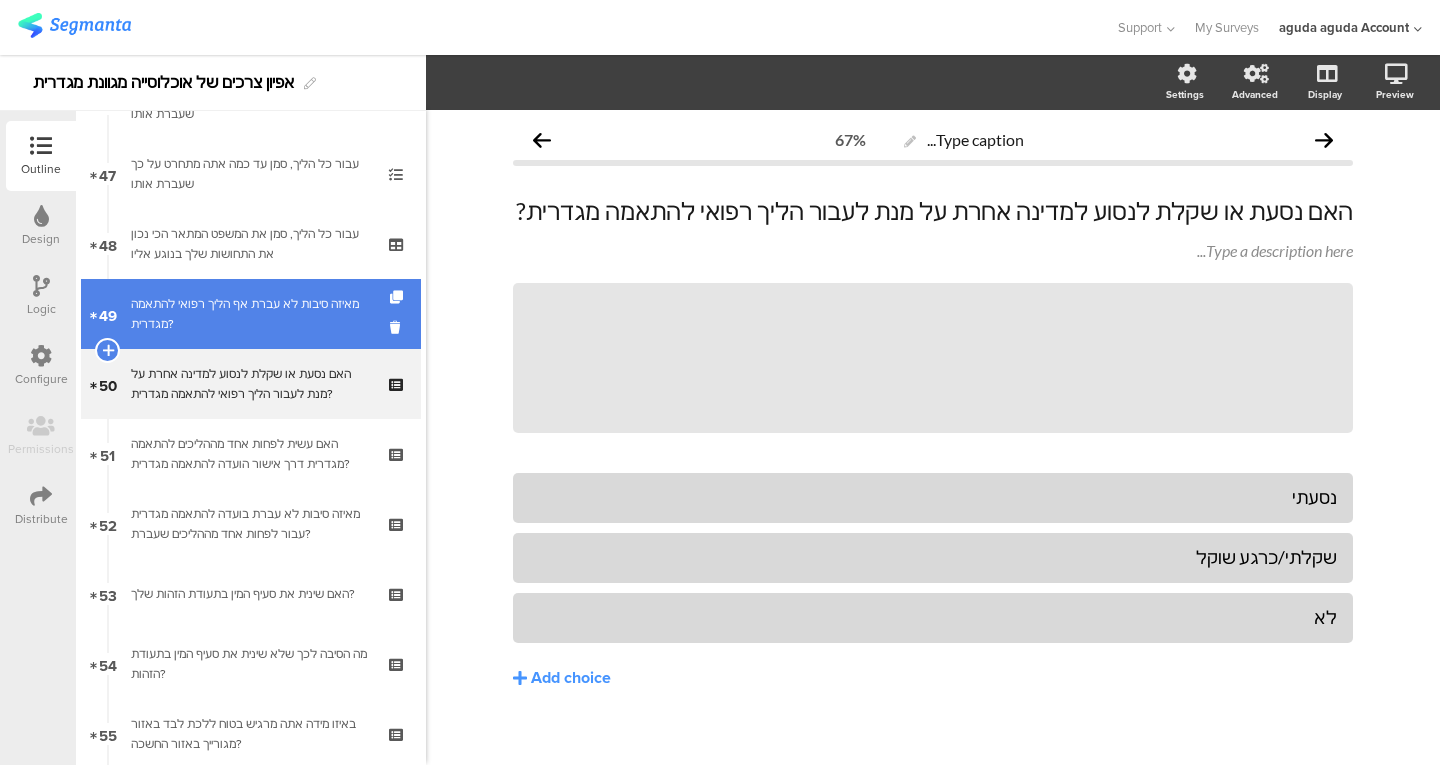 click on "מאיזה סיבות לא עברת אף הליך רפואי להתאמה מגדרית?" at bounding box center [250, 314] 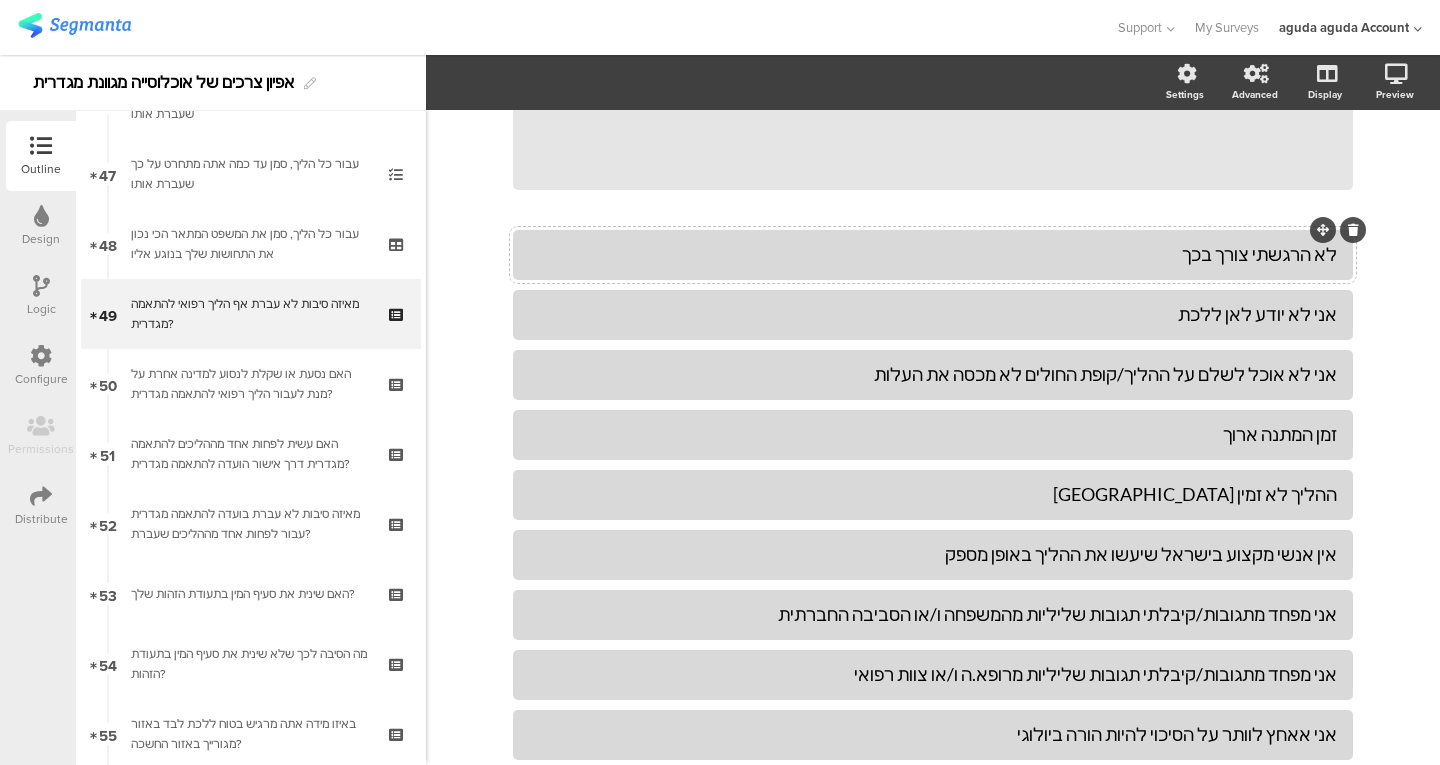 scroll, scrollTop: 247, scrollLeft: 0, axis: vertical 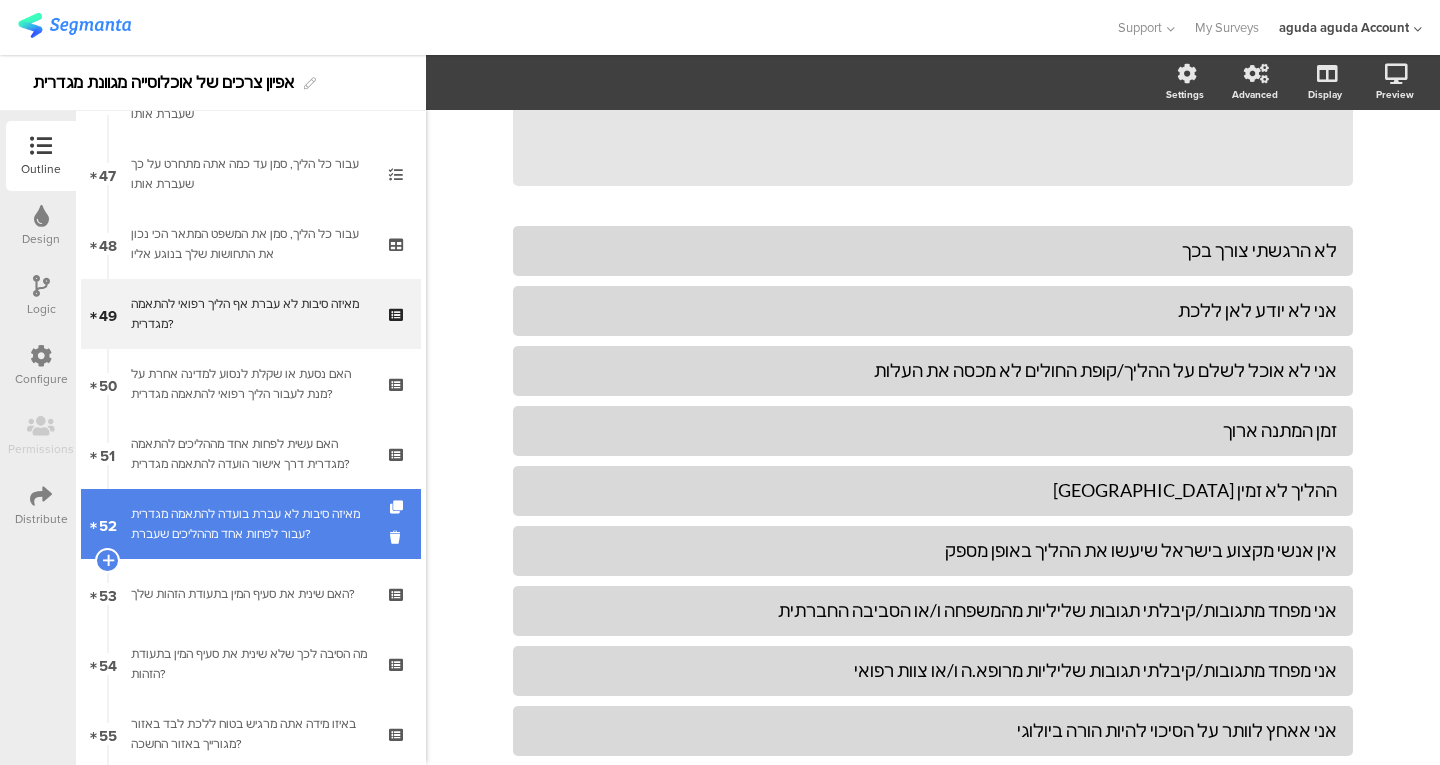 click on "מאיזה סיבות לא עברת בועדה להתאמה מגדרית עבור לפחות אחד מההליכים שעברת?" at bounding box center [250, 524] 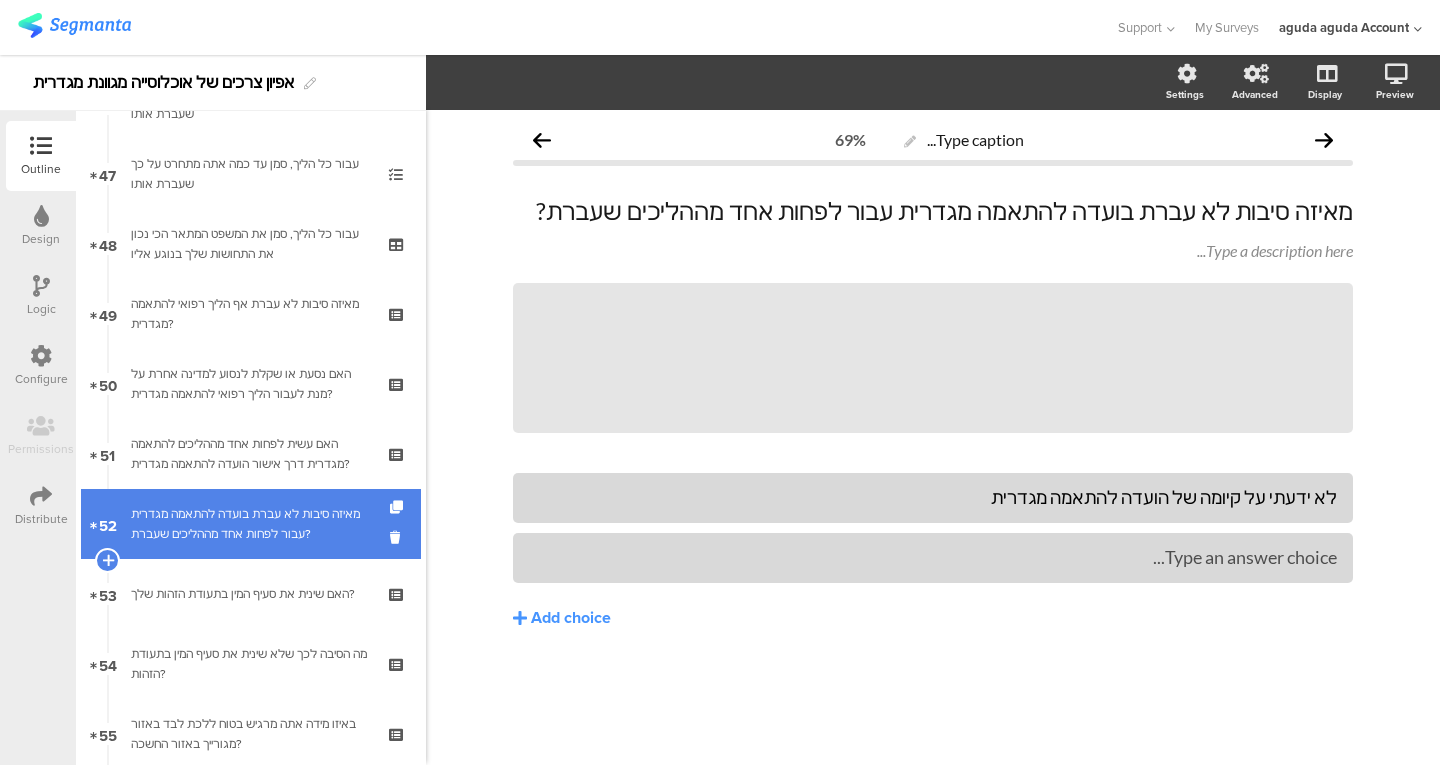 scroll, scrollTop: 0, scrollLeft: 0, axis: both 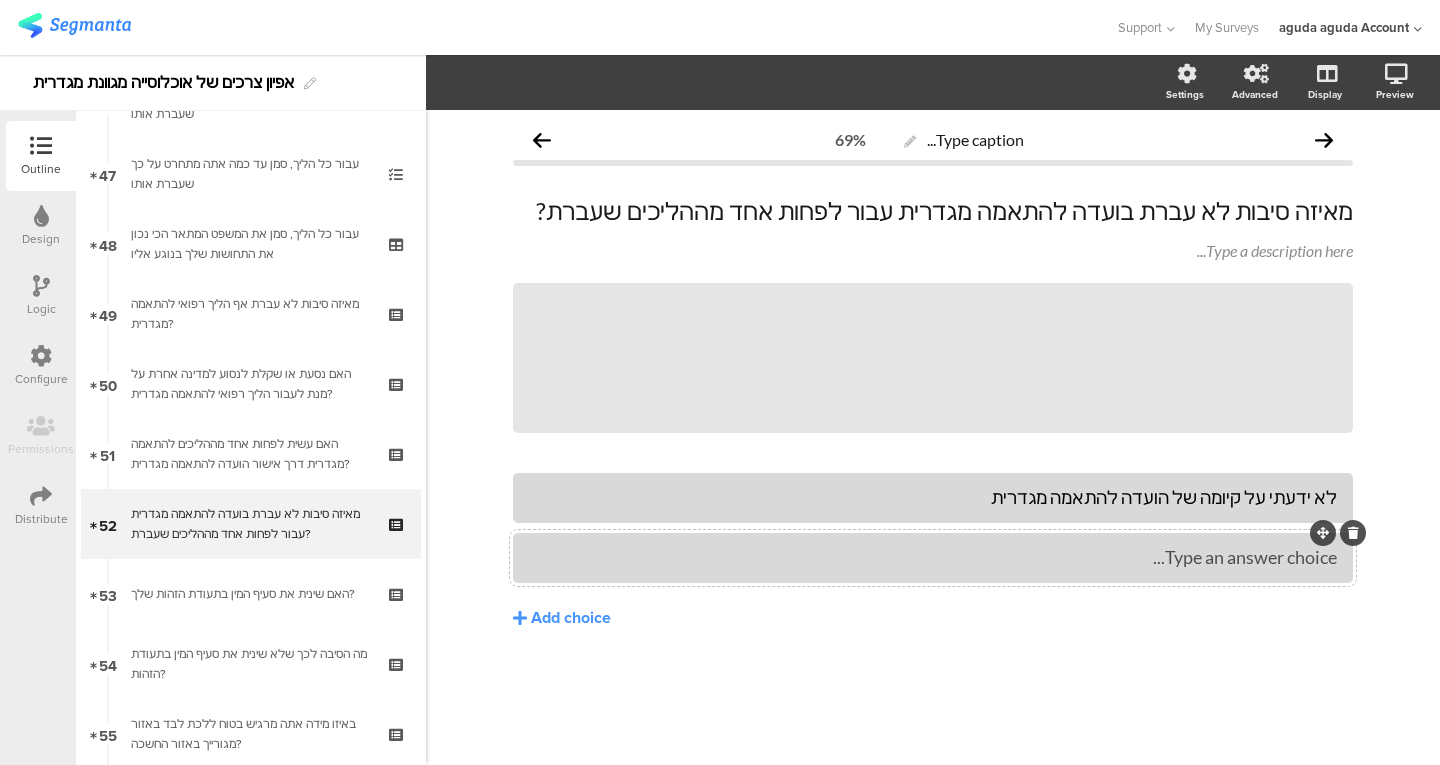 type 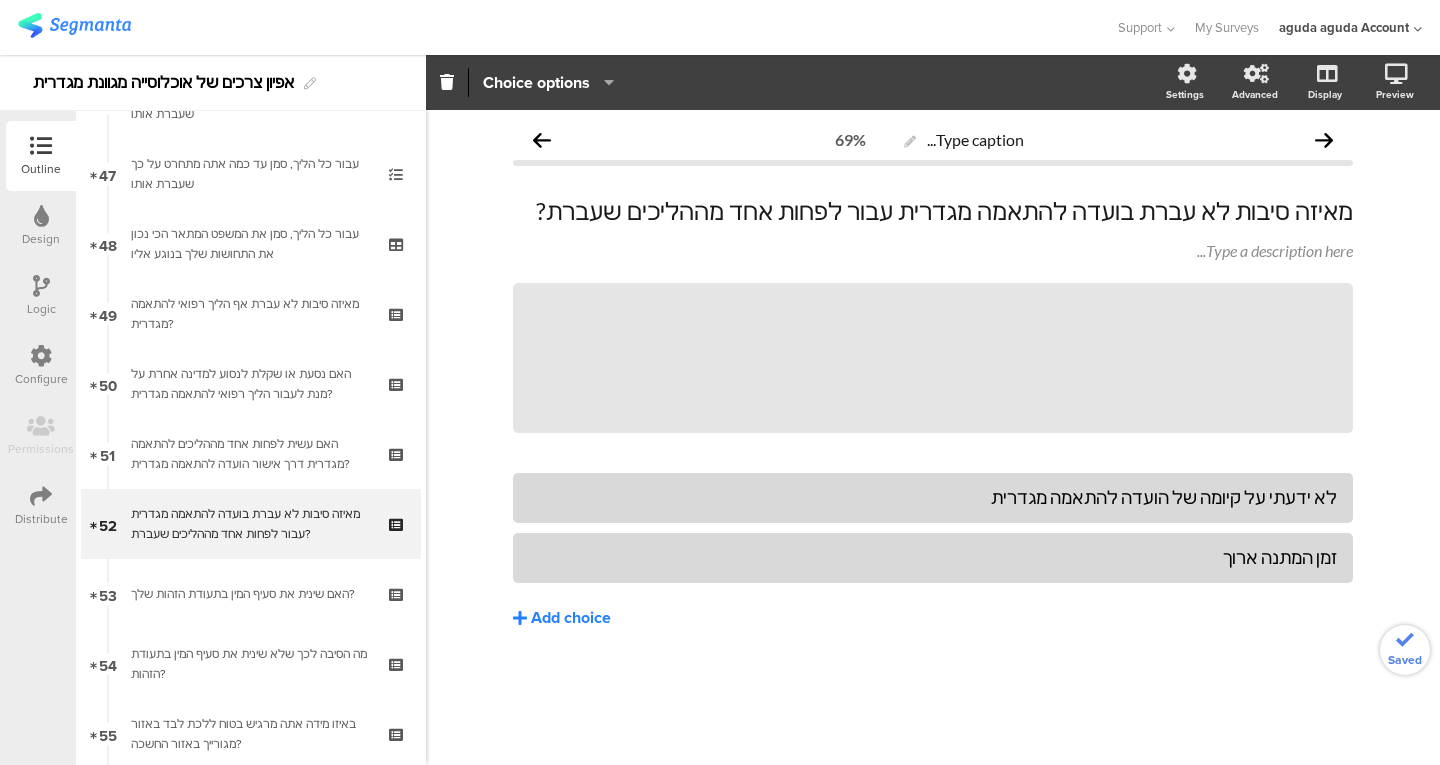 click on "Add choice" 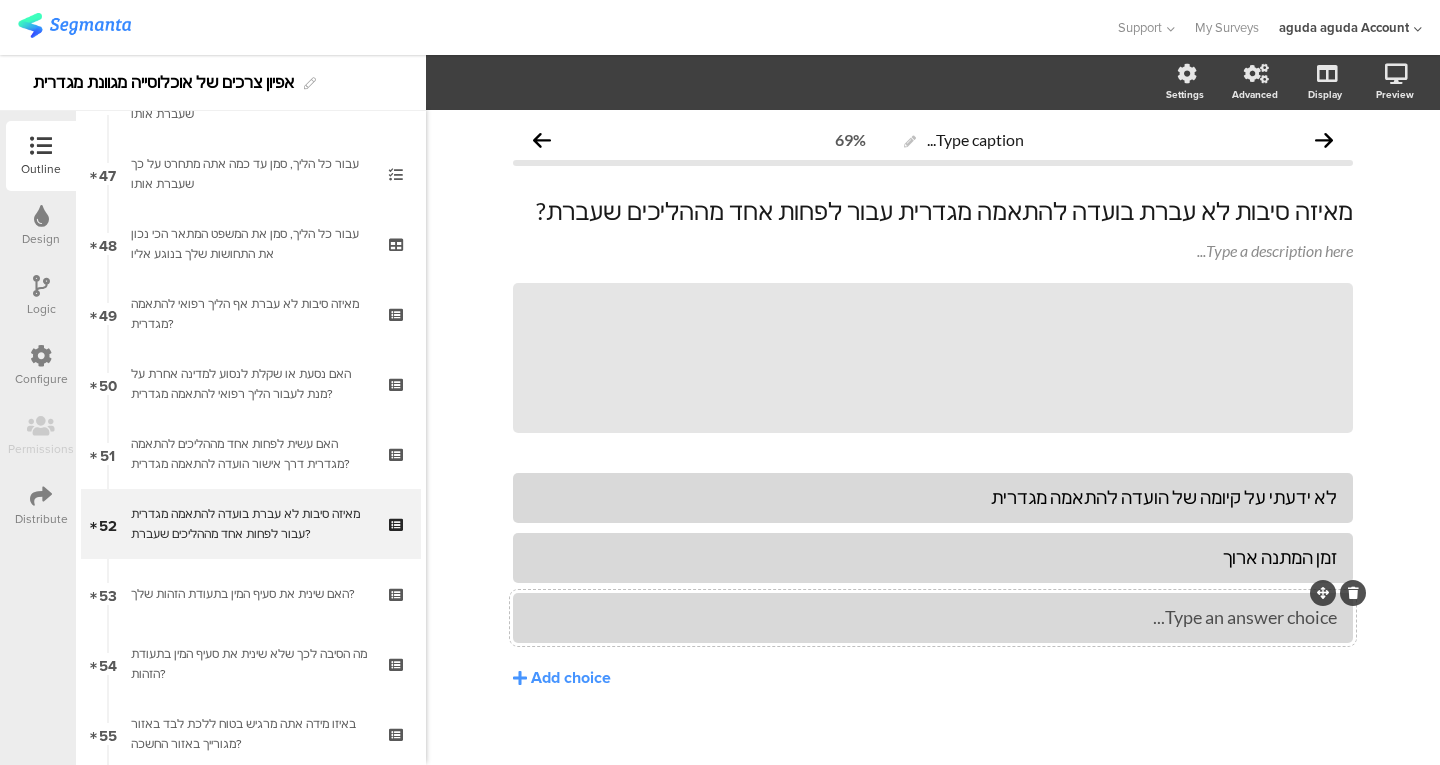 type 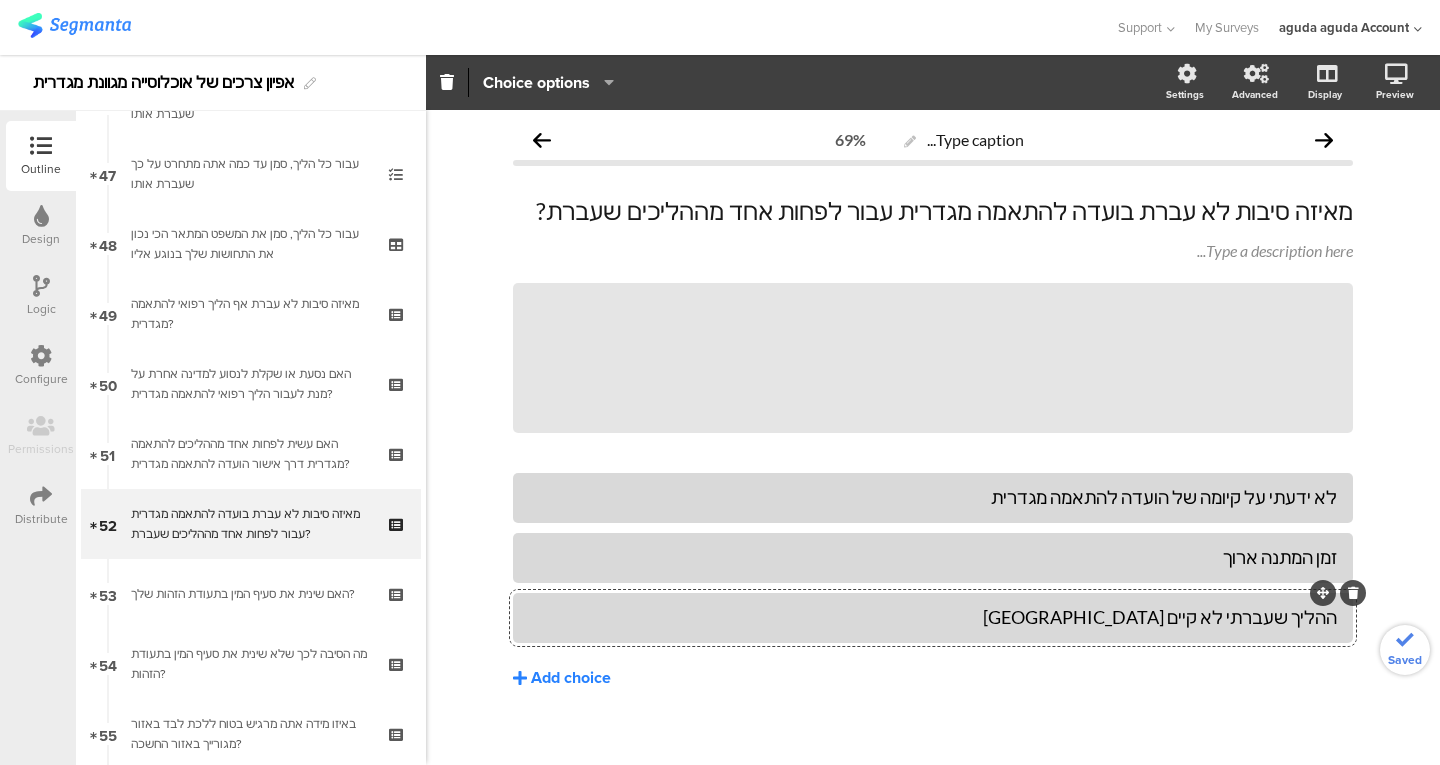 click on "Add choice" 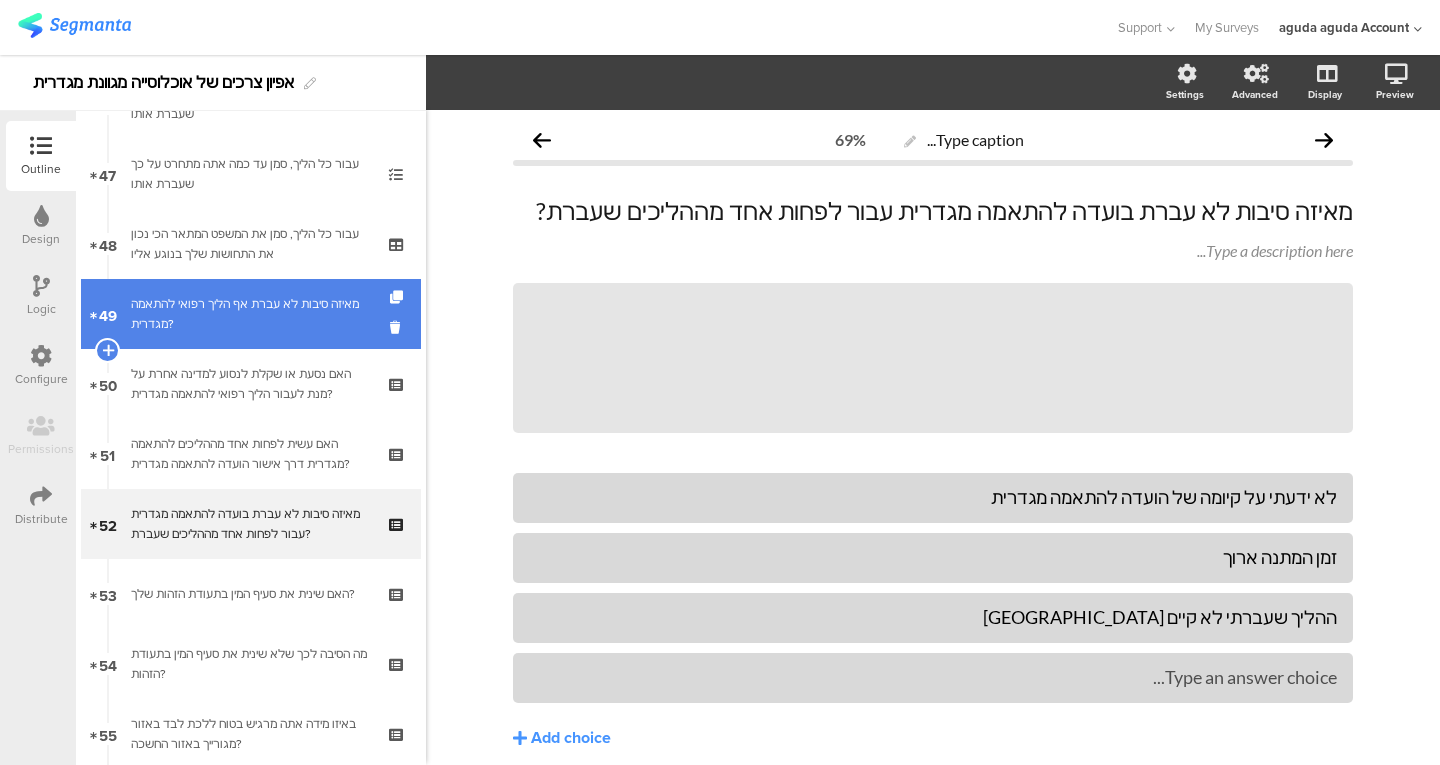 click on "49
מאיזה סיבות לא עברת אף הליך רפואי להתאמה מגדרית?" at bounding box center [251, 314] 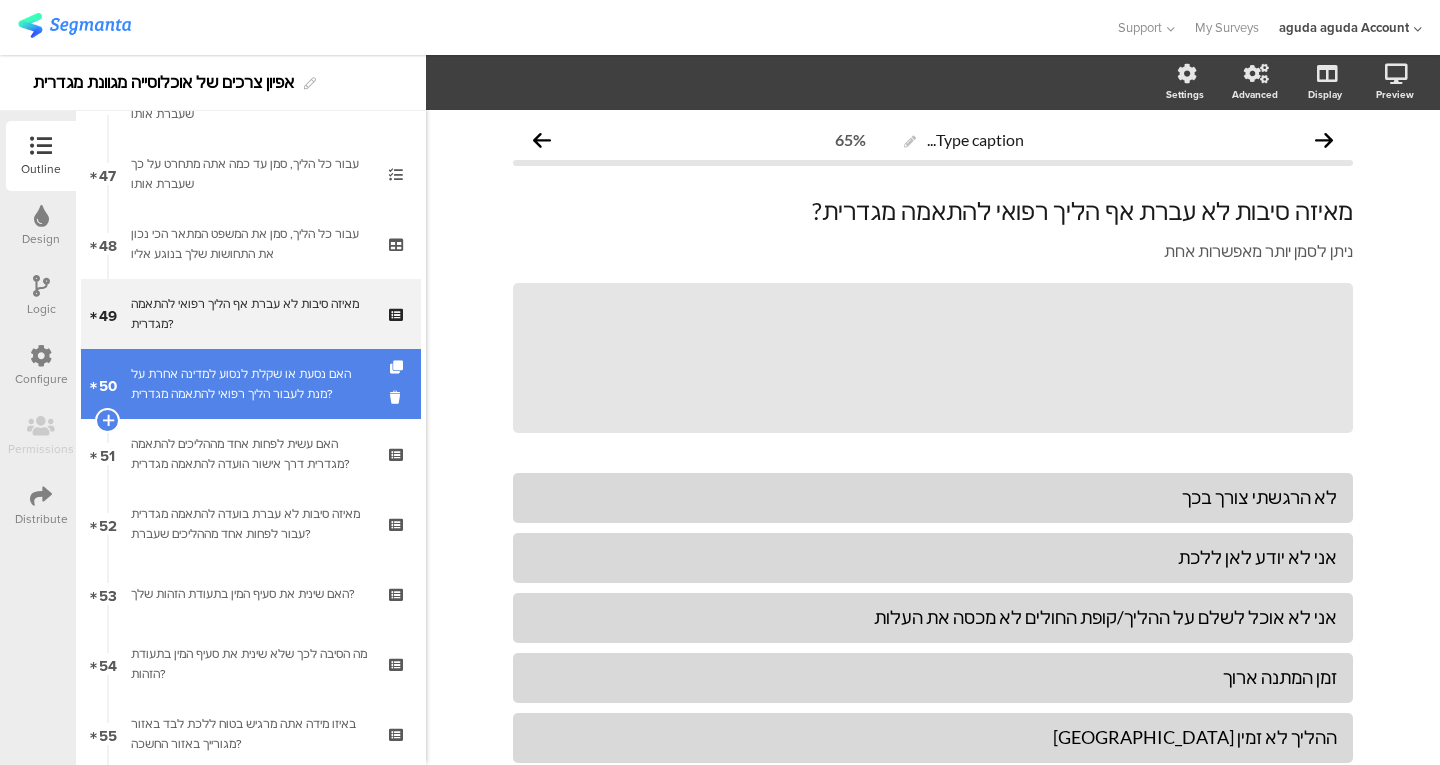 click on "האם נסעת או שקלת לנסוע למדינה אחרת על מנת לעבור הליך רפואי להתאמה מגדרית?" at bounding box center [250, 384] 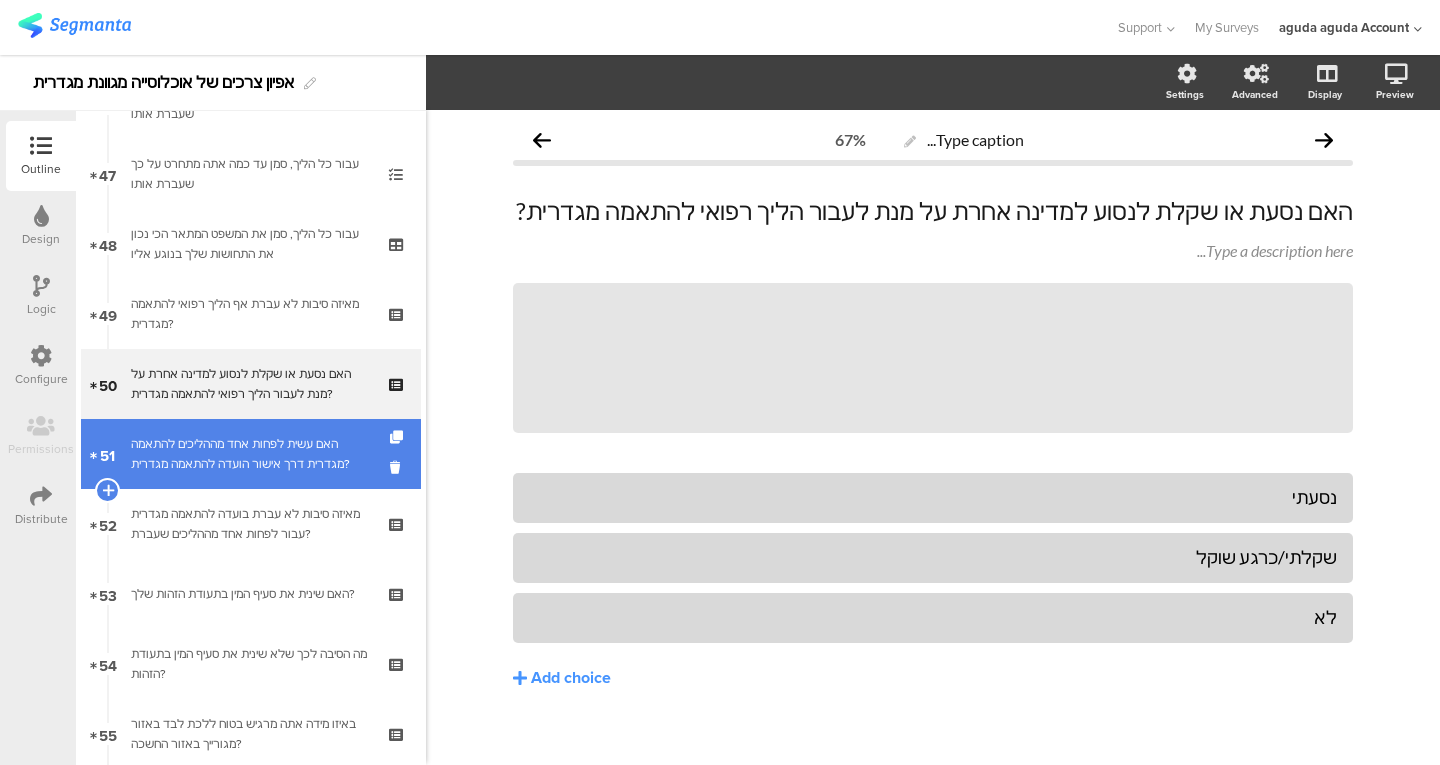 click on "האם עשית לפחות אחד מההליכים להתאמה מגדרית דרך אישור הועדה להתאמה מגדרית?" at bounding box center (250, 454) 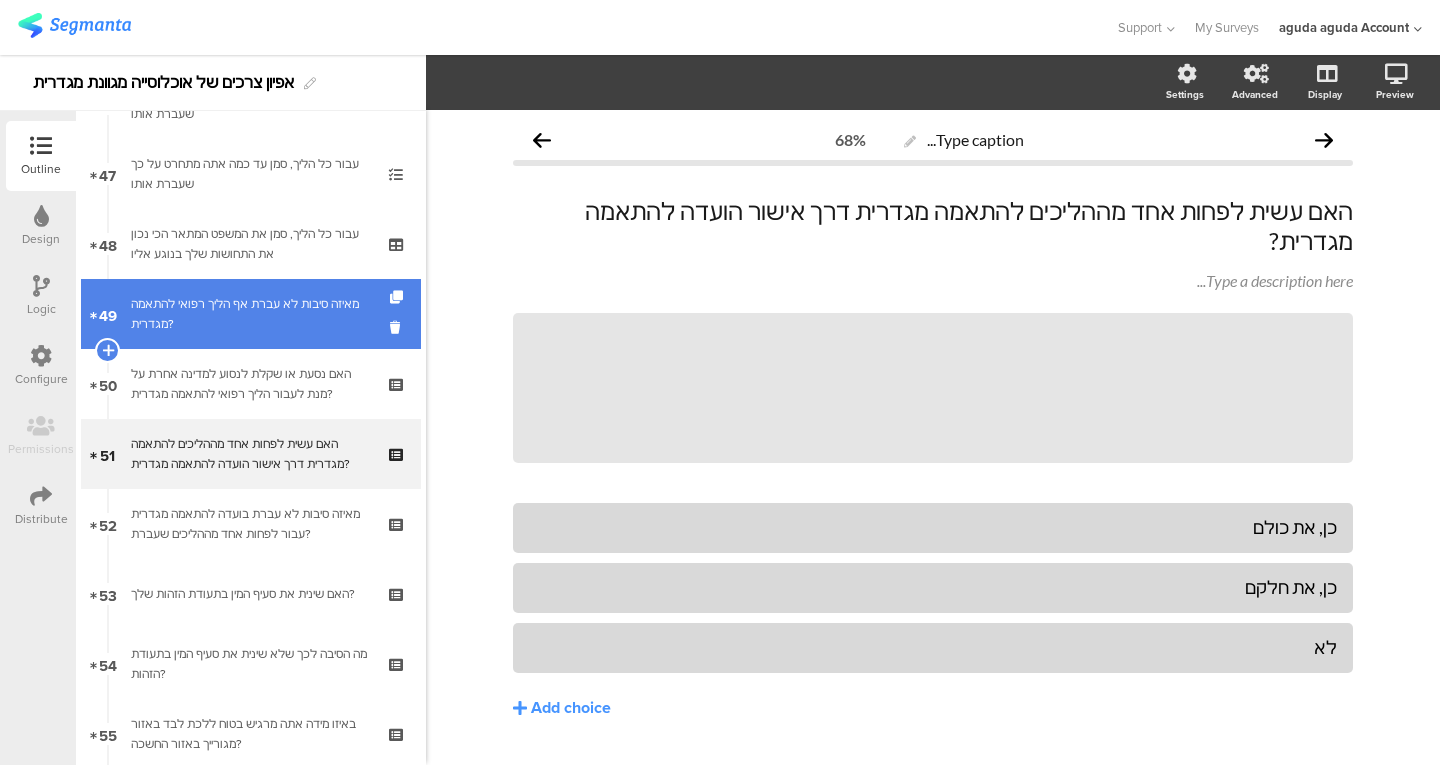 click on "מאיזה סיבות לא עברת אף הליך רפואי להתאמה מגדרית?" at bounding box center (250, 314) 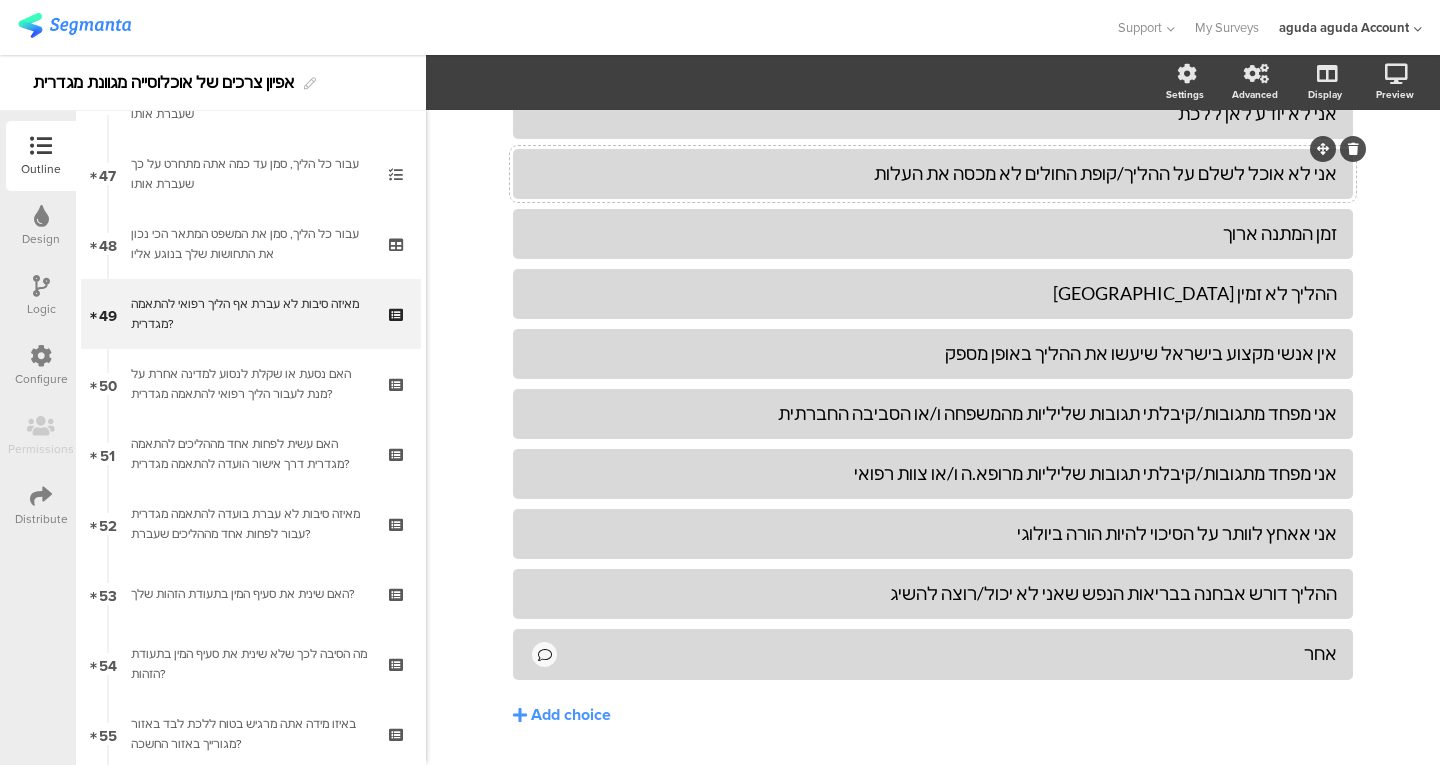scroll, scrollTop: 462, scrollLeft: 0, axis: vertical 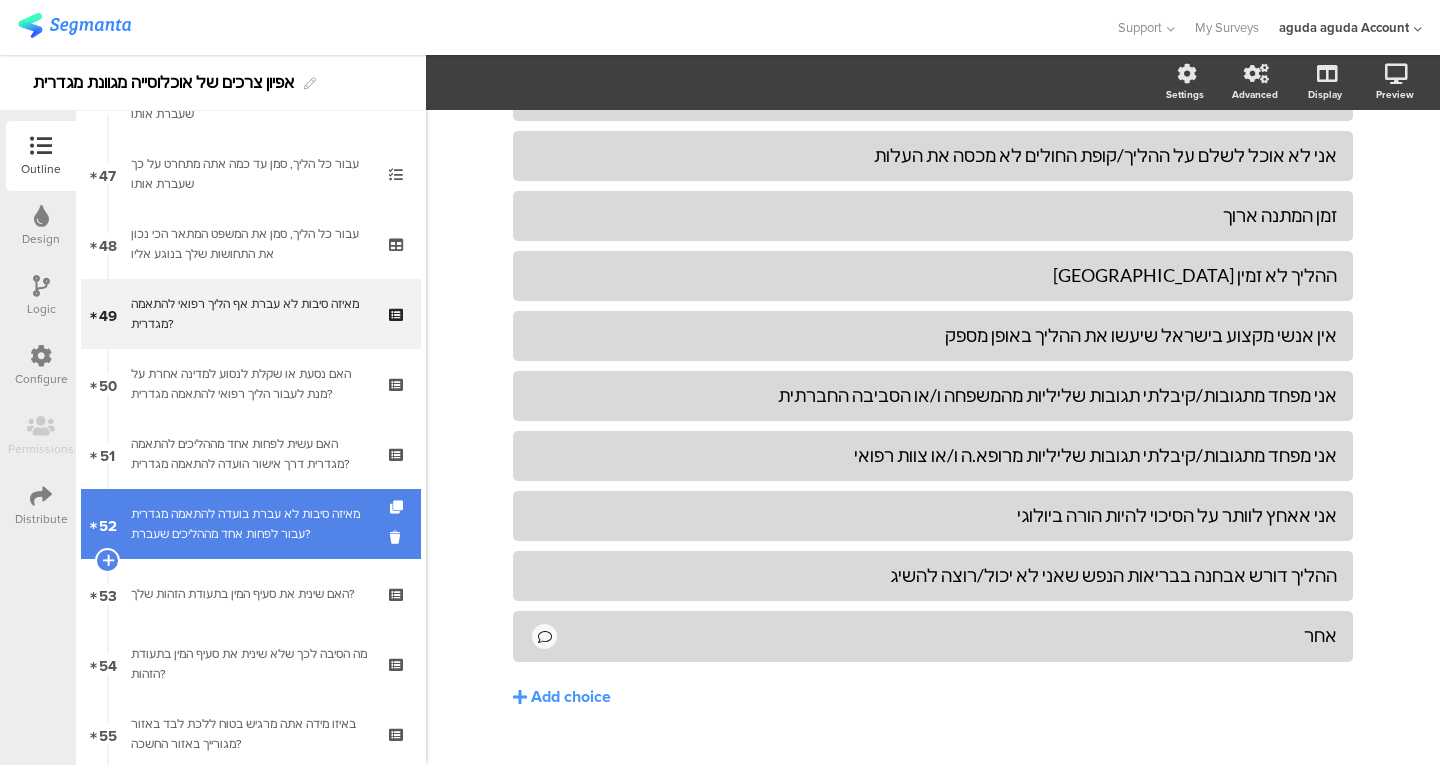 click on "מאיזה סיבות לא עברת בועדה להתאמה מגדרית עבור לפחות אחד מההליכים שעברת?" at bounding box center [250, 524] 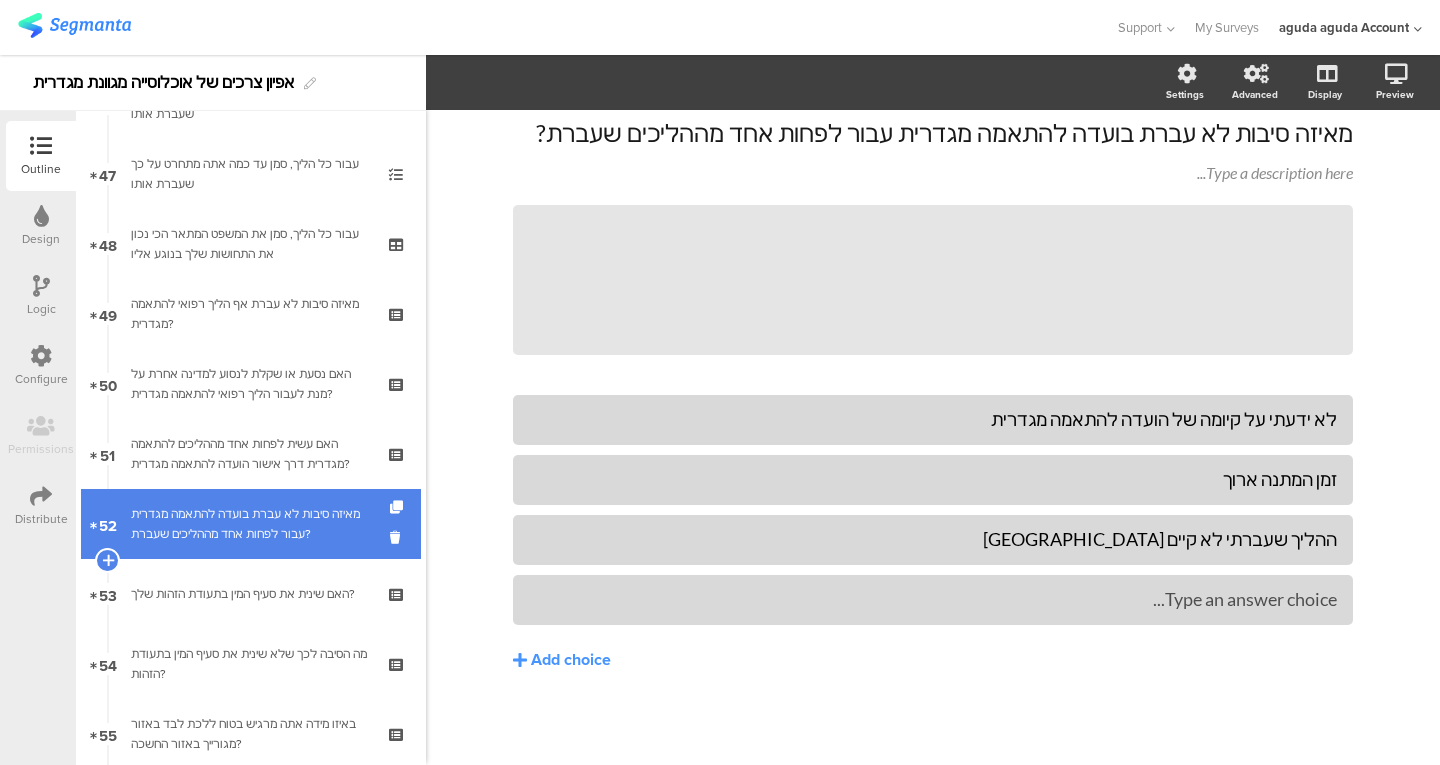 scroll, scrollTop: 78, scrollLeft: 0, axis: vertical 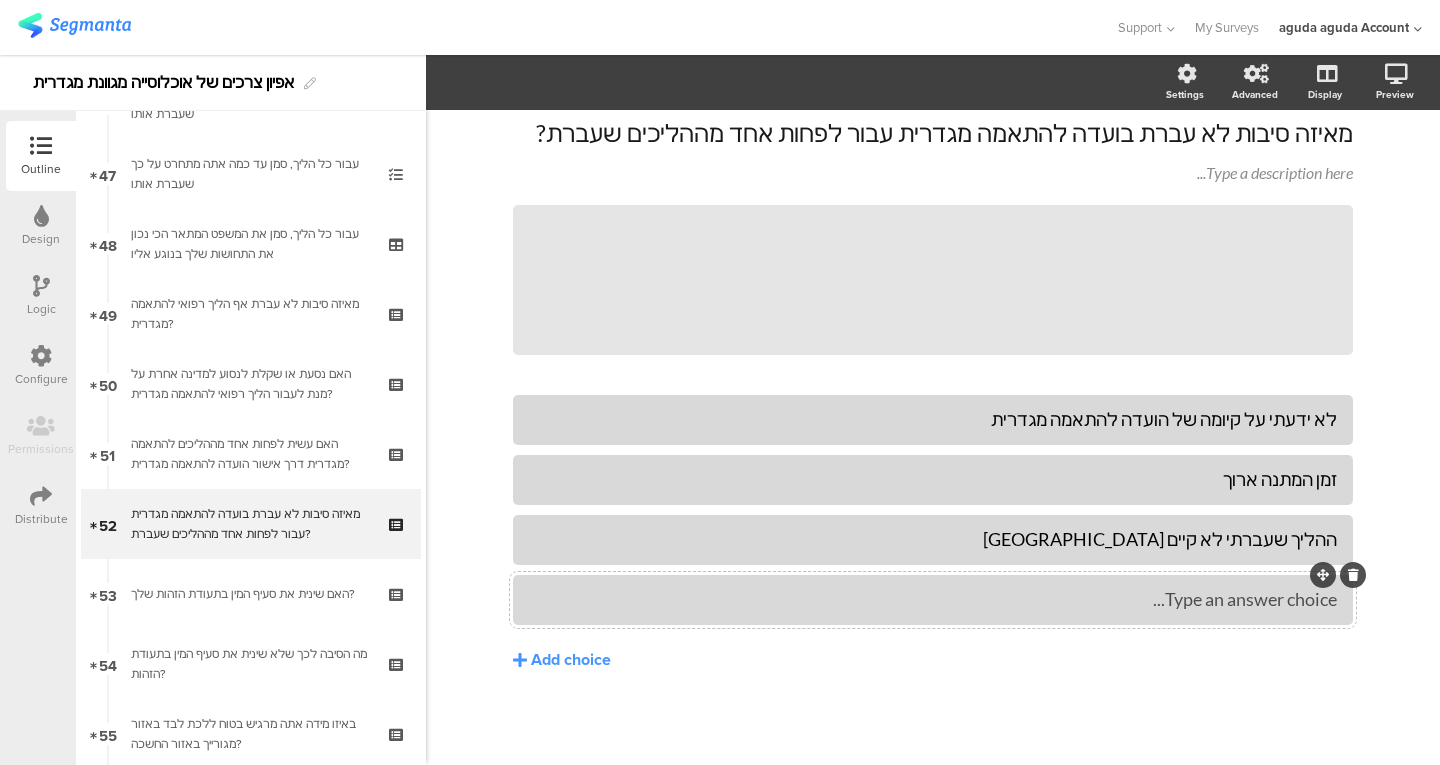 type 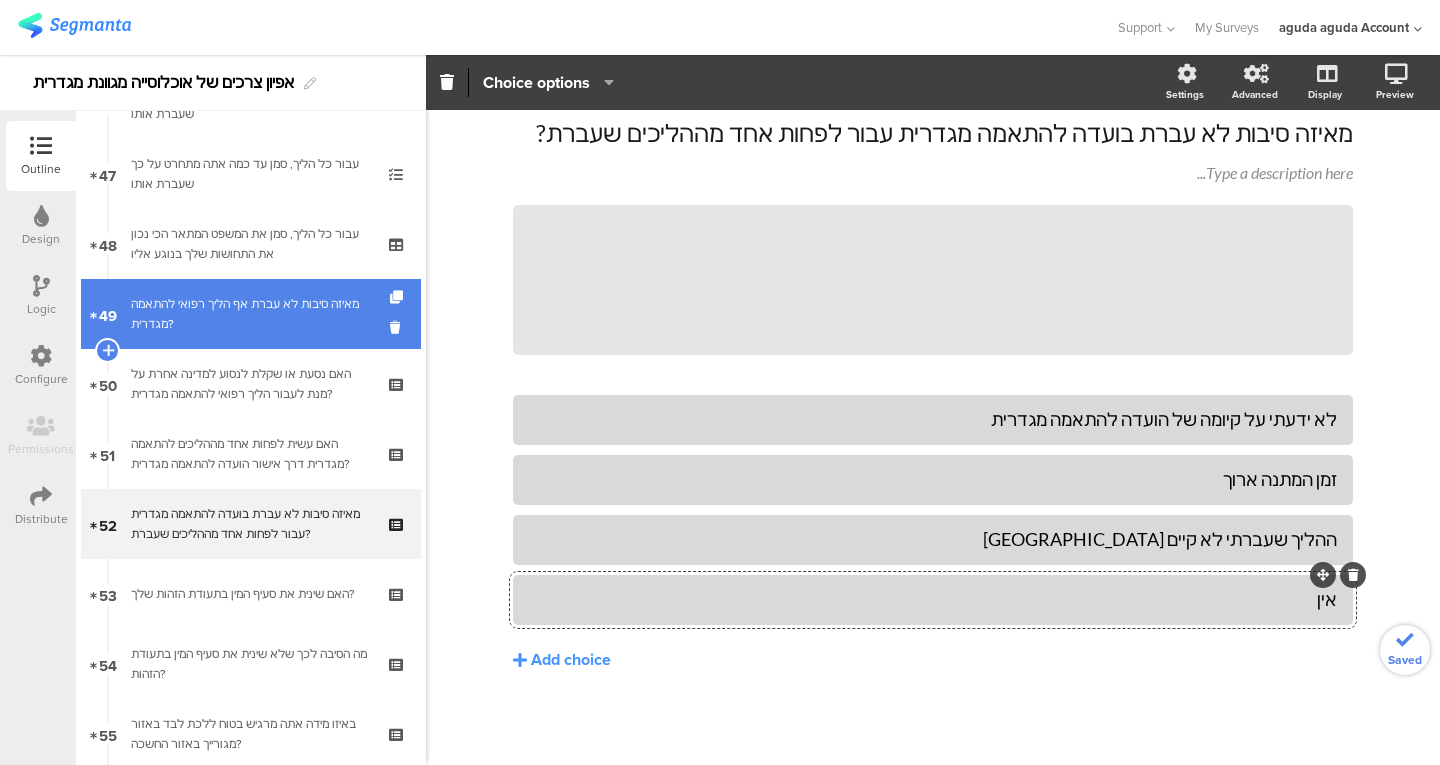 click on "מאיזה סיבות לא עברת אף הליך רפואי להתאמה מגדרית?" at bounding box center [250, 314] 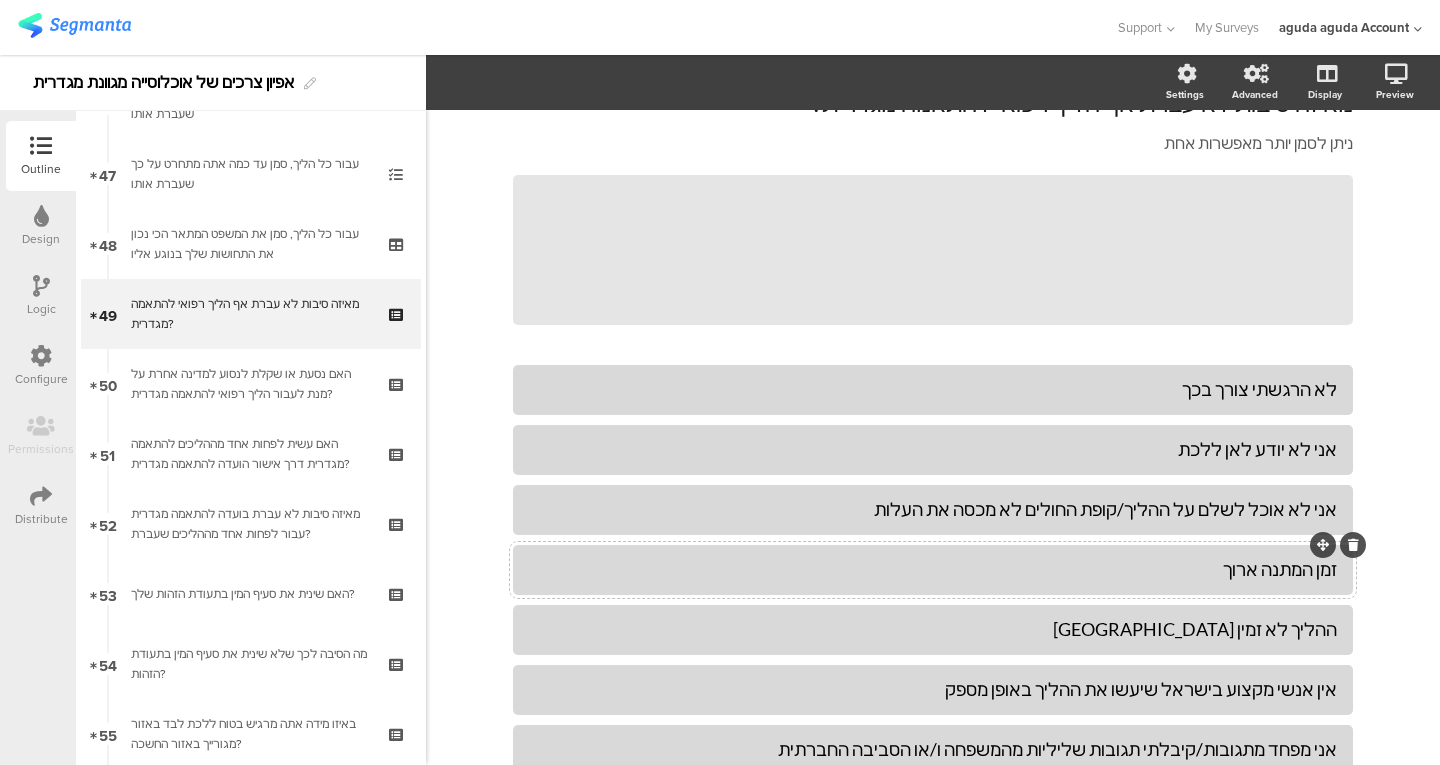 scroll, scrollTop: 140, scrollLeft: 0, axis: vertical 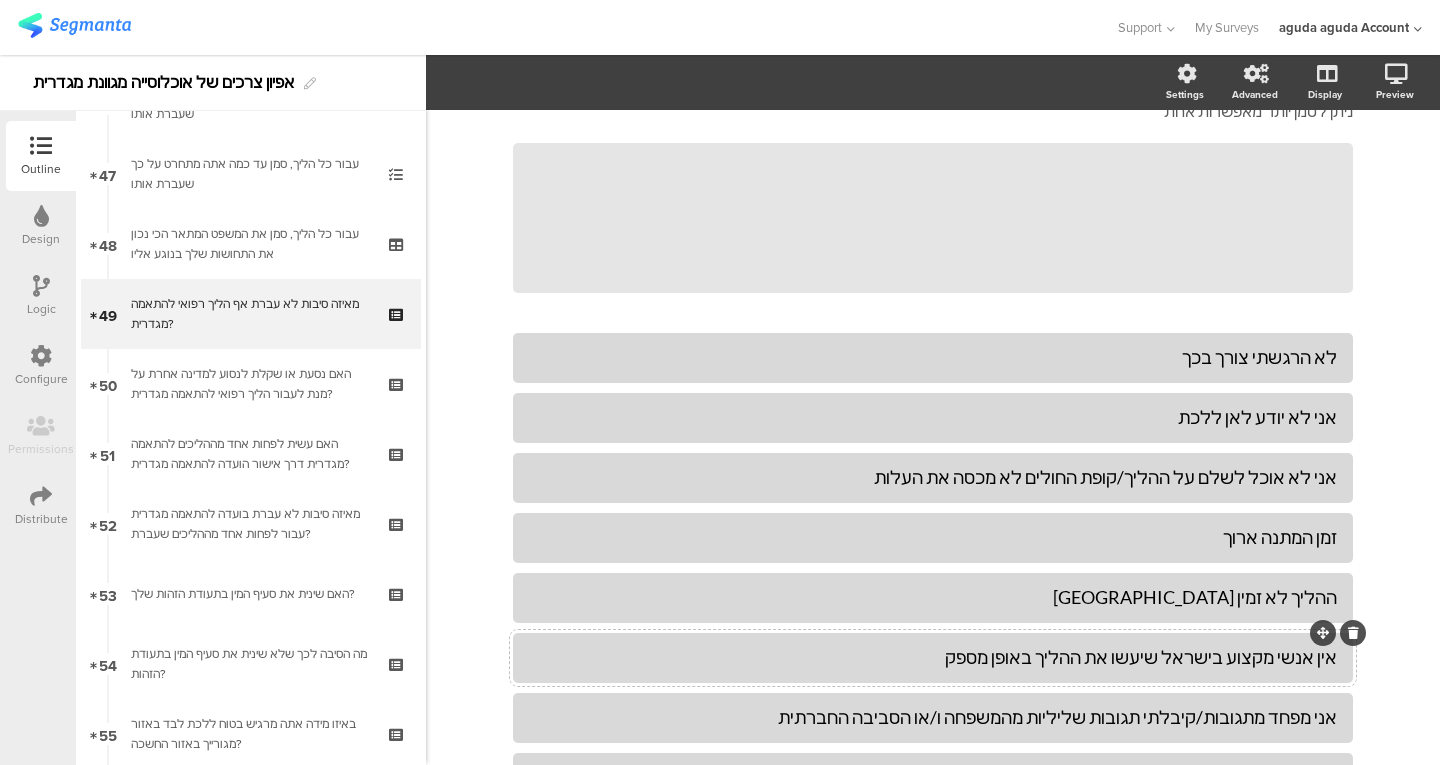 click on "אין אנשי מקצוע בישראל שיעשו את ההליך באופן מספק" 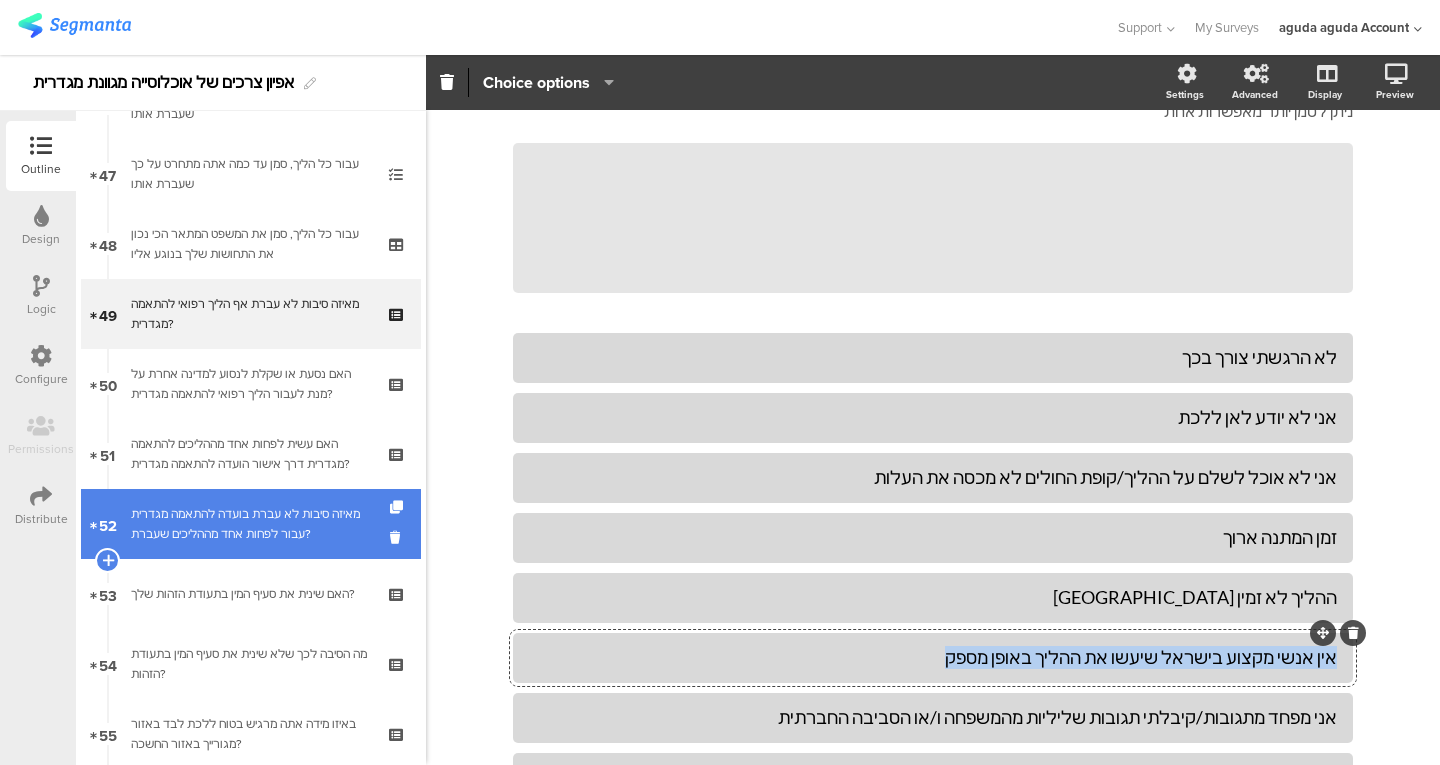 copy on "אין אנשי מקצוע בישראל שיעשו את ההליך באופן מספק" 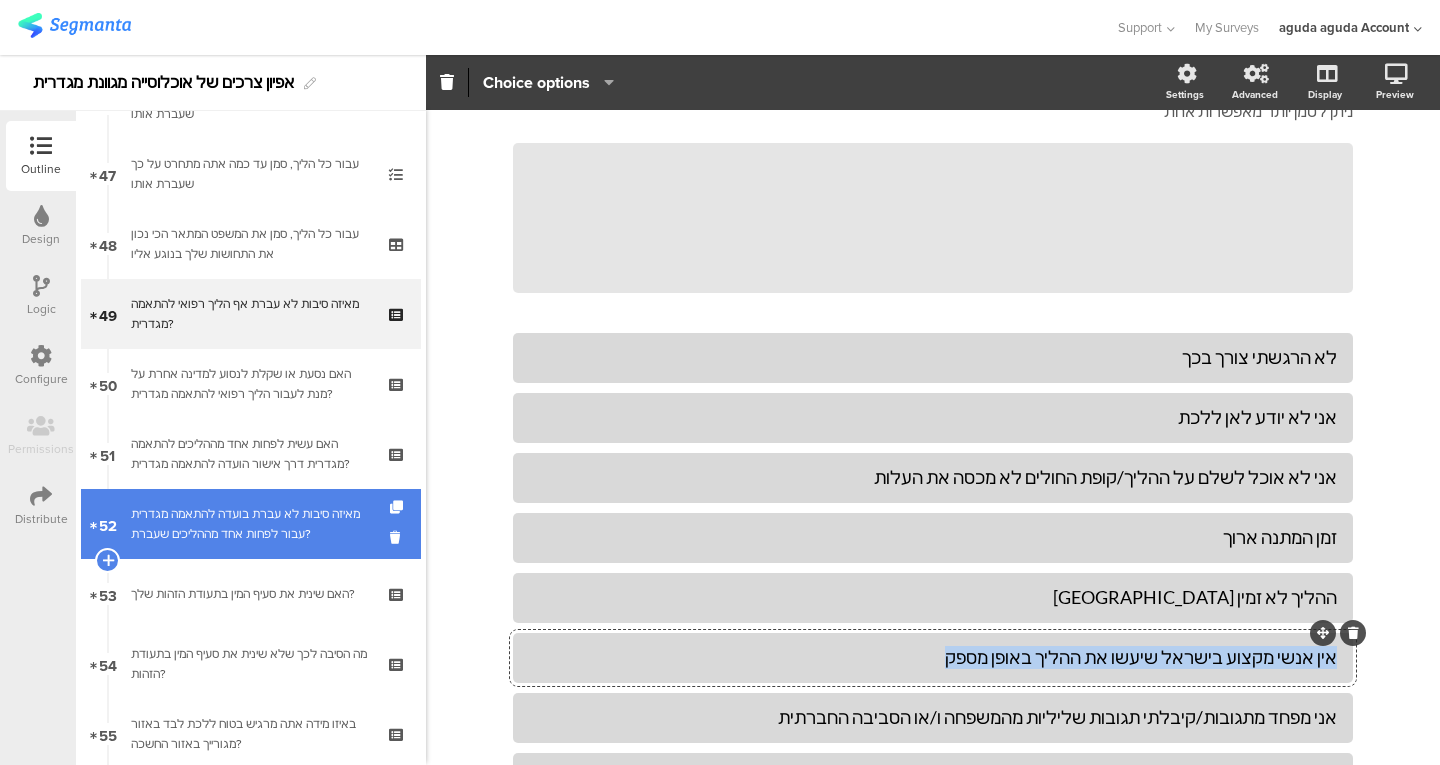 click on "מאיזה סיבות לא עברת בועדה להתאמה מגדרית עבור לפחות אחד מההליכים שעברת?" at bounding box center (250, 524) 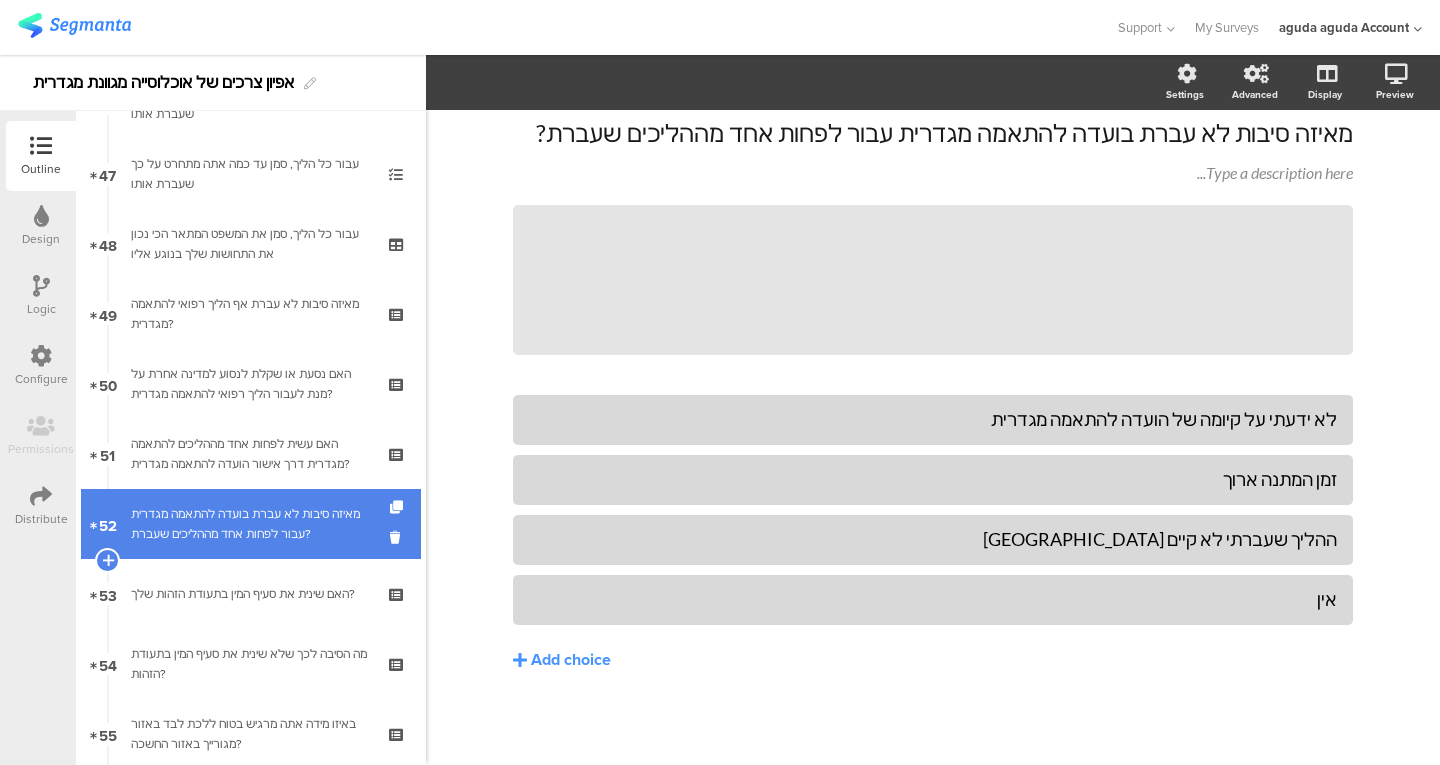 scroll, scrollTop: 78, scrollLeft: 0, axis: vertical 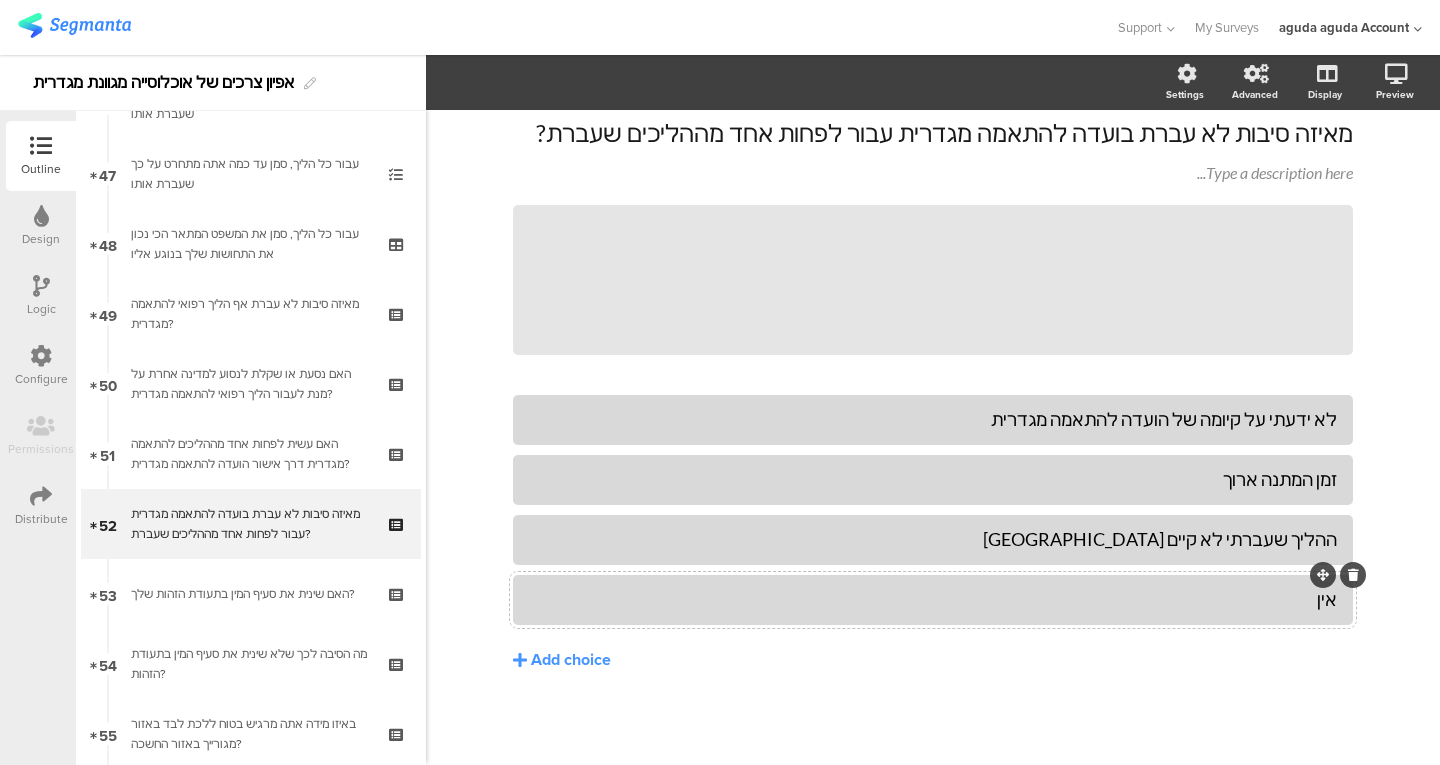 click 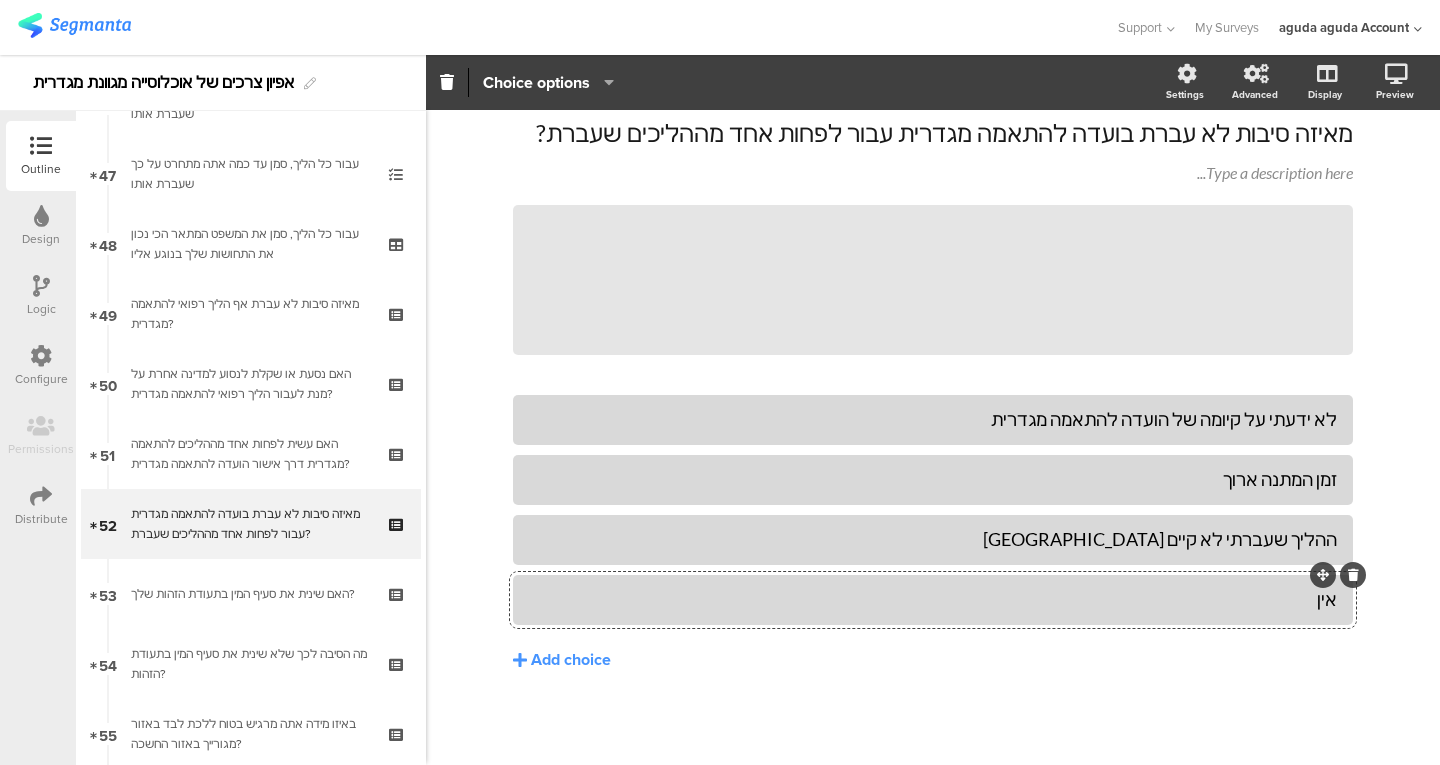 click on "אין" 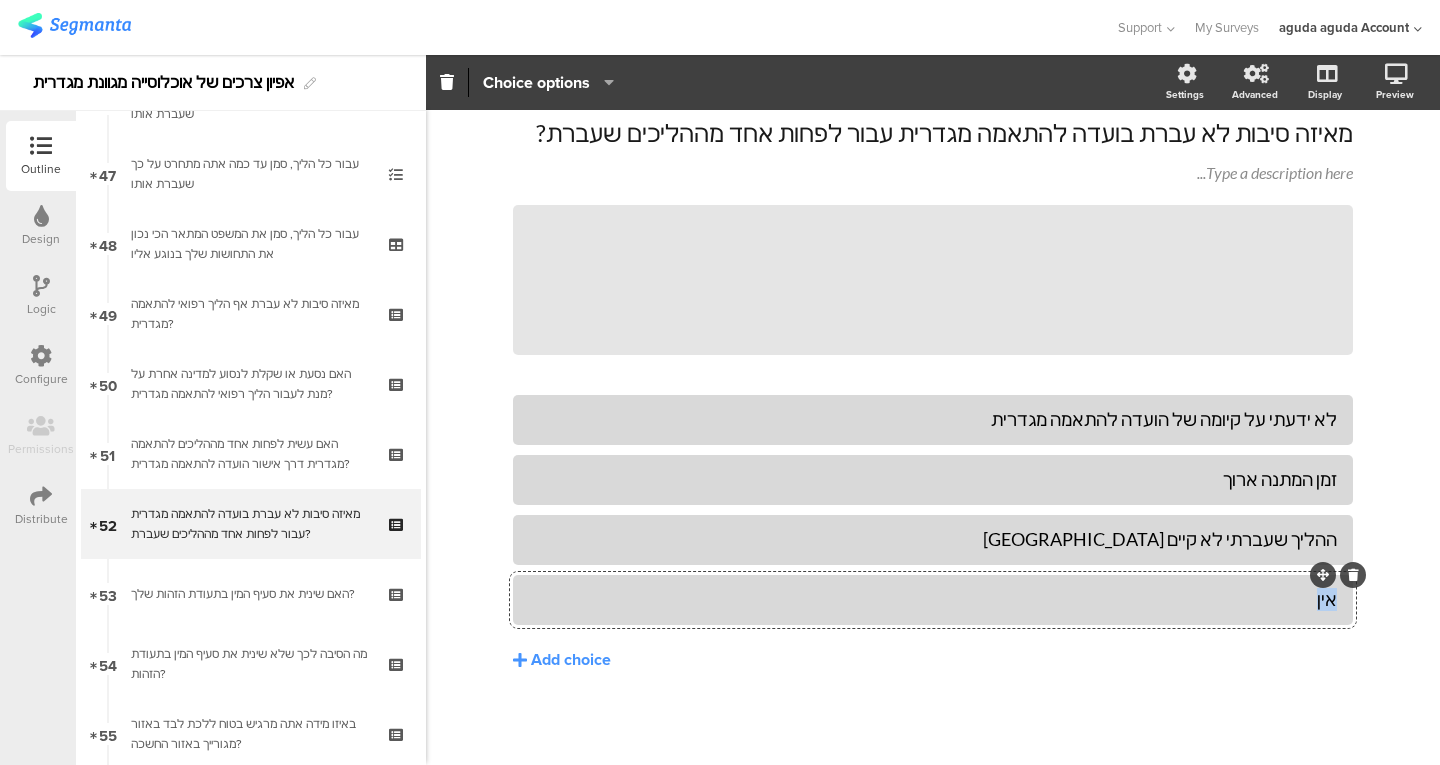 paste 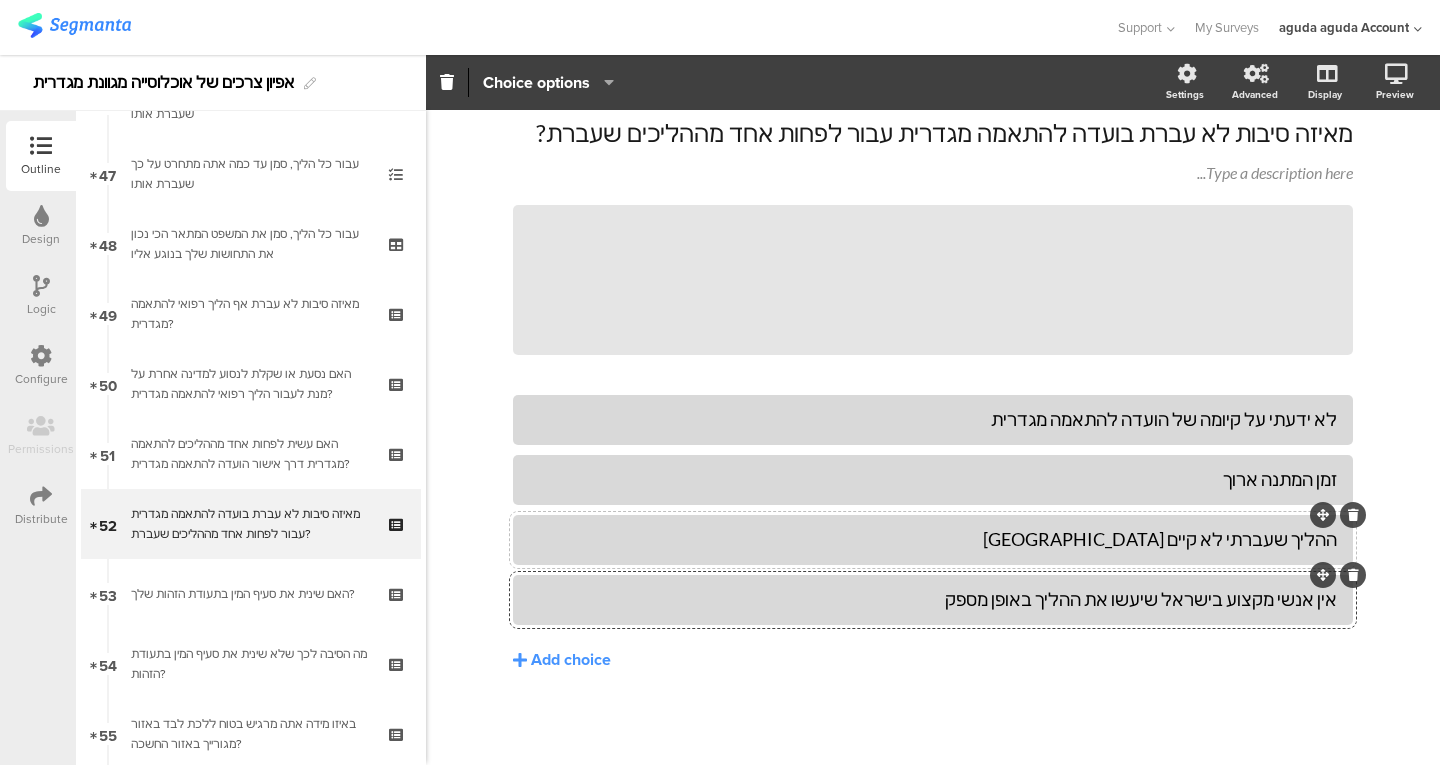 click on "ההליך שעברתי לא קיים [GEOGRAPHIC_DATA]" 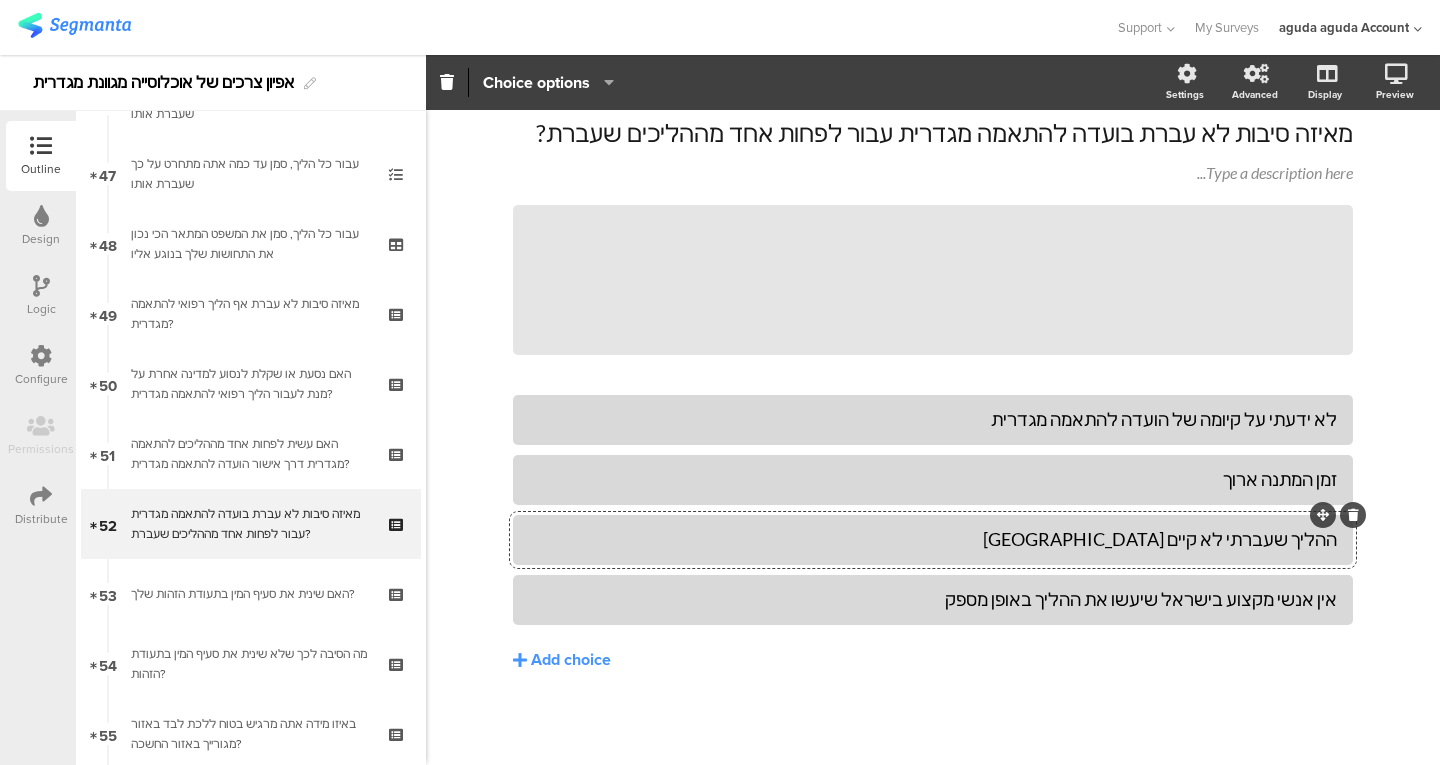 type 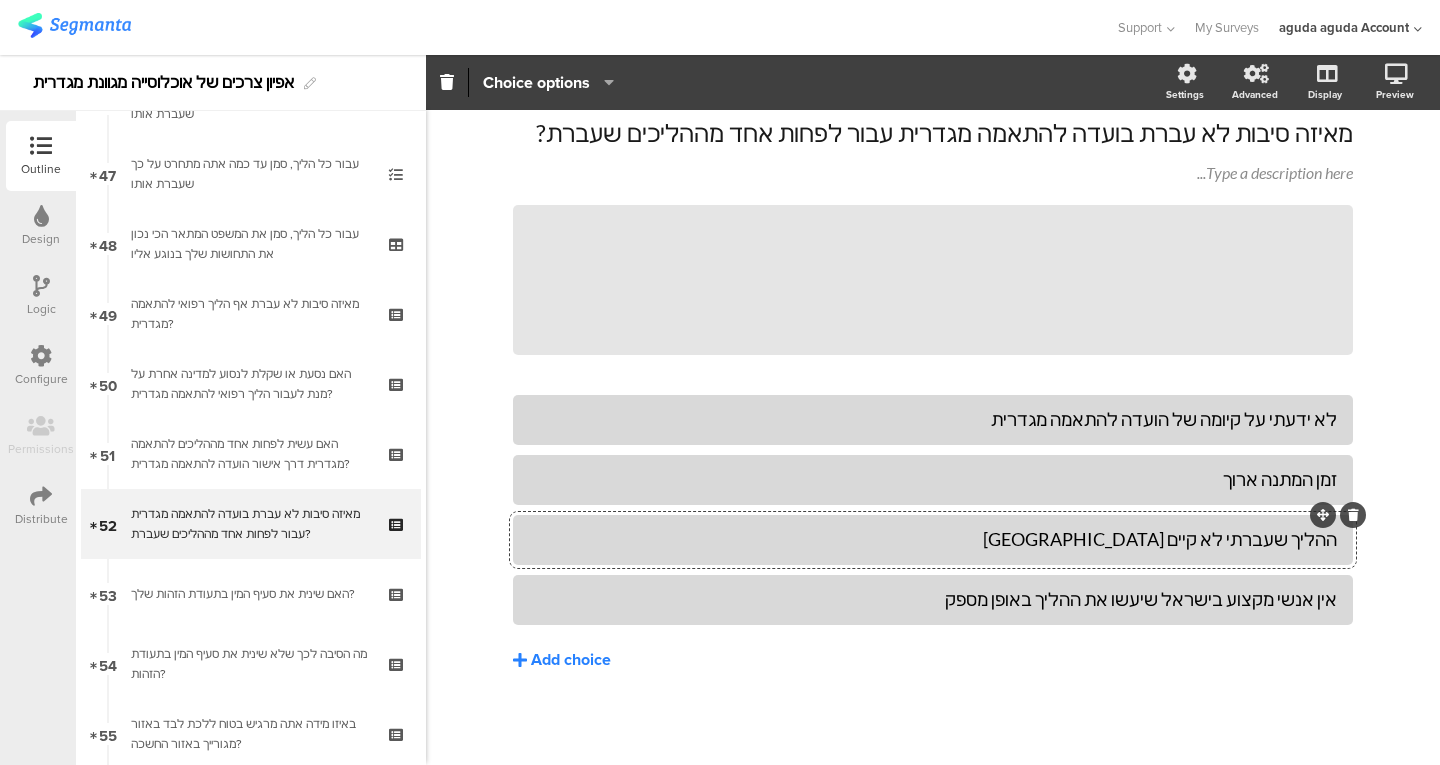 click on "Add choice" 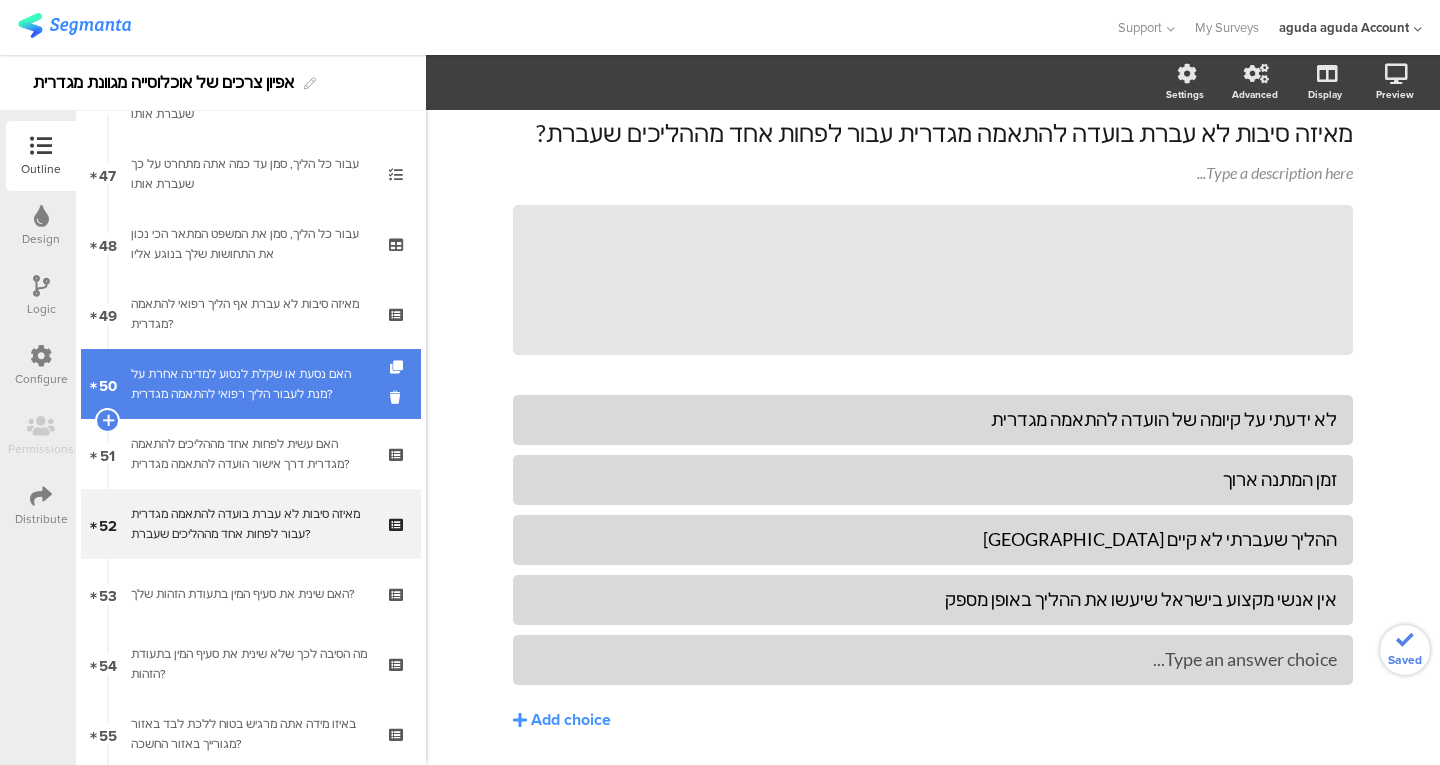 click on "האם נסעת או שקלת לנסוע למדינה אחרת על מנת לעבור הליך רפואי להתאמה מגדרית?" at bounding box center [250, 384] 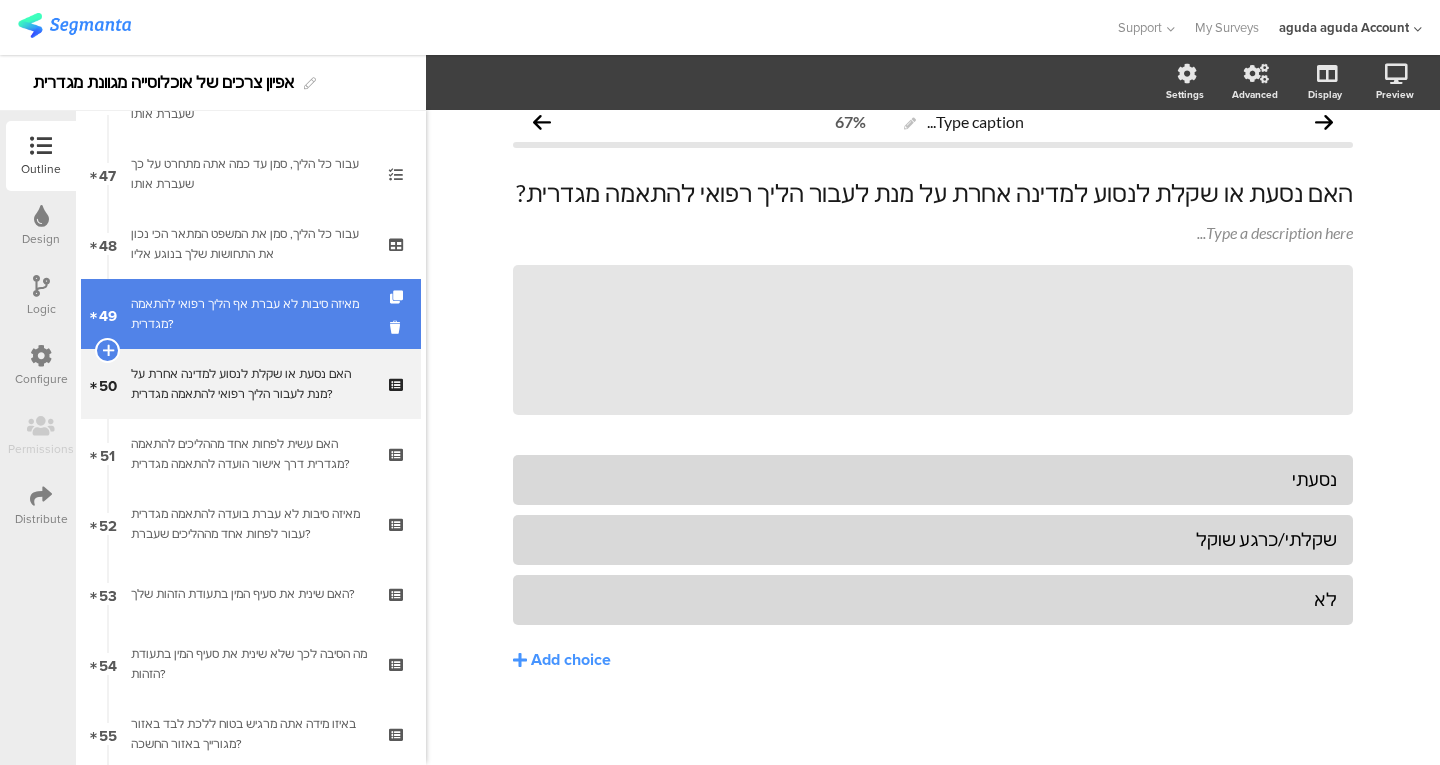 click on "מאיזה סיבות לא עברת אף הליך רפואי להתאמה מגדרית?" at bounding box center (250, 314) 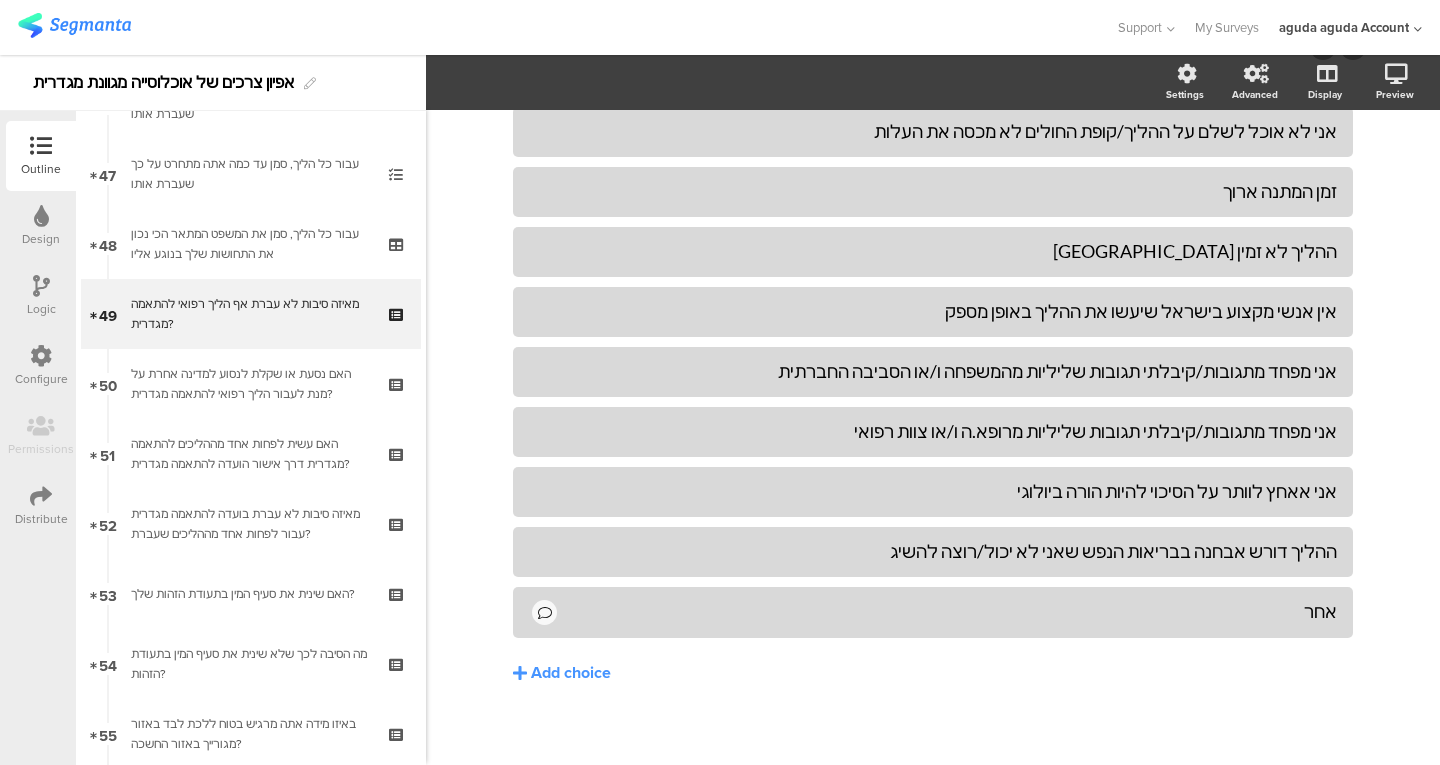 scroll, scrollTop: 499, scrollLeft: 0, axis: vertical 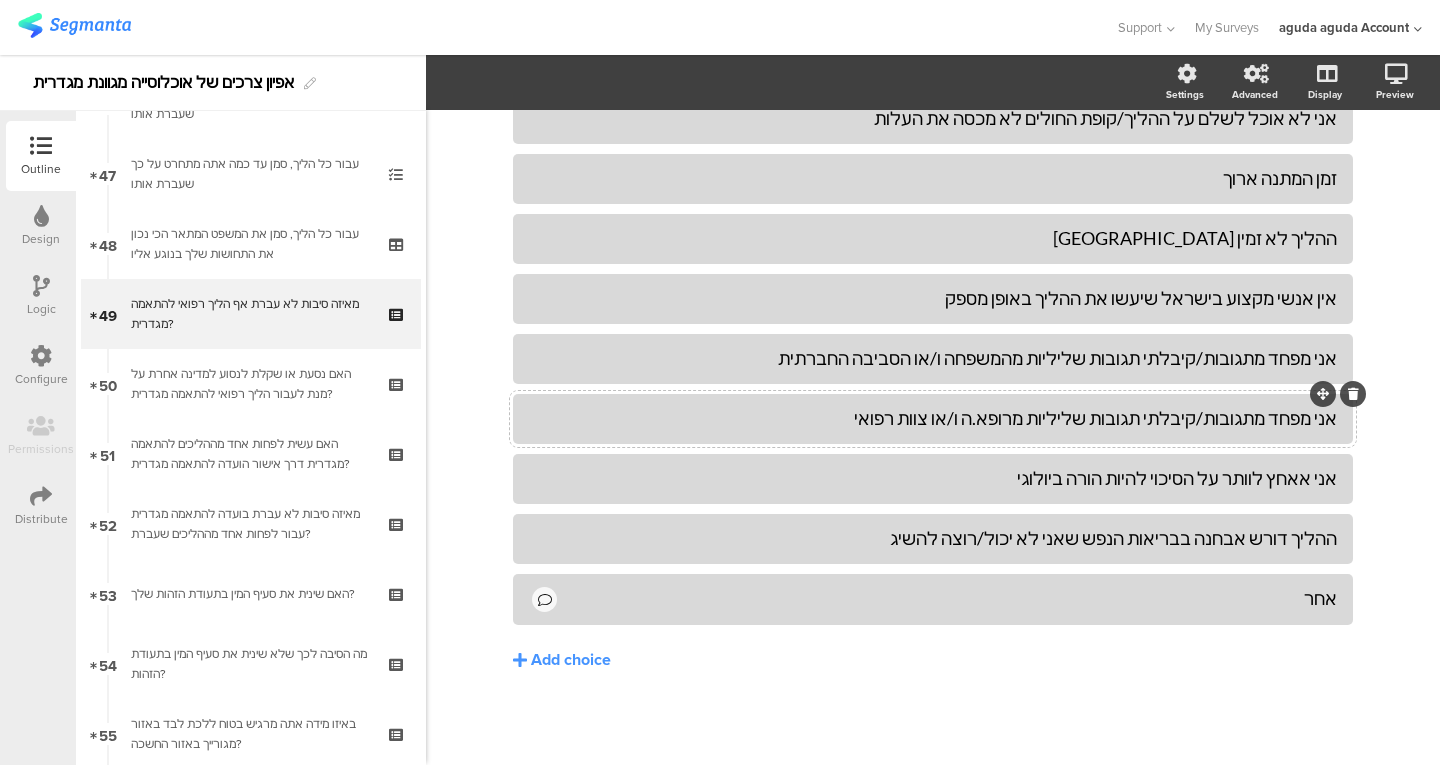 click on "אני מפחד מתגובות/קיבלתי תגובות שליליות מרופא.ה ו/או צוות רפואי" 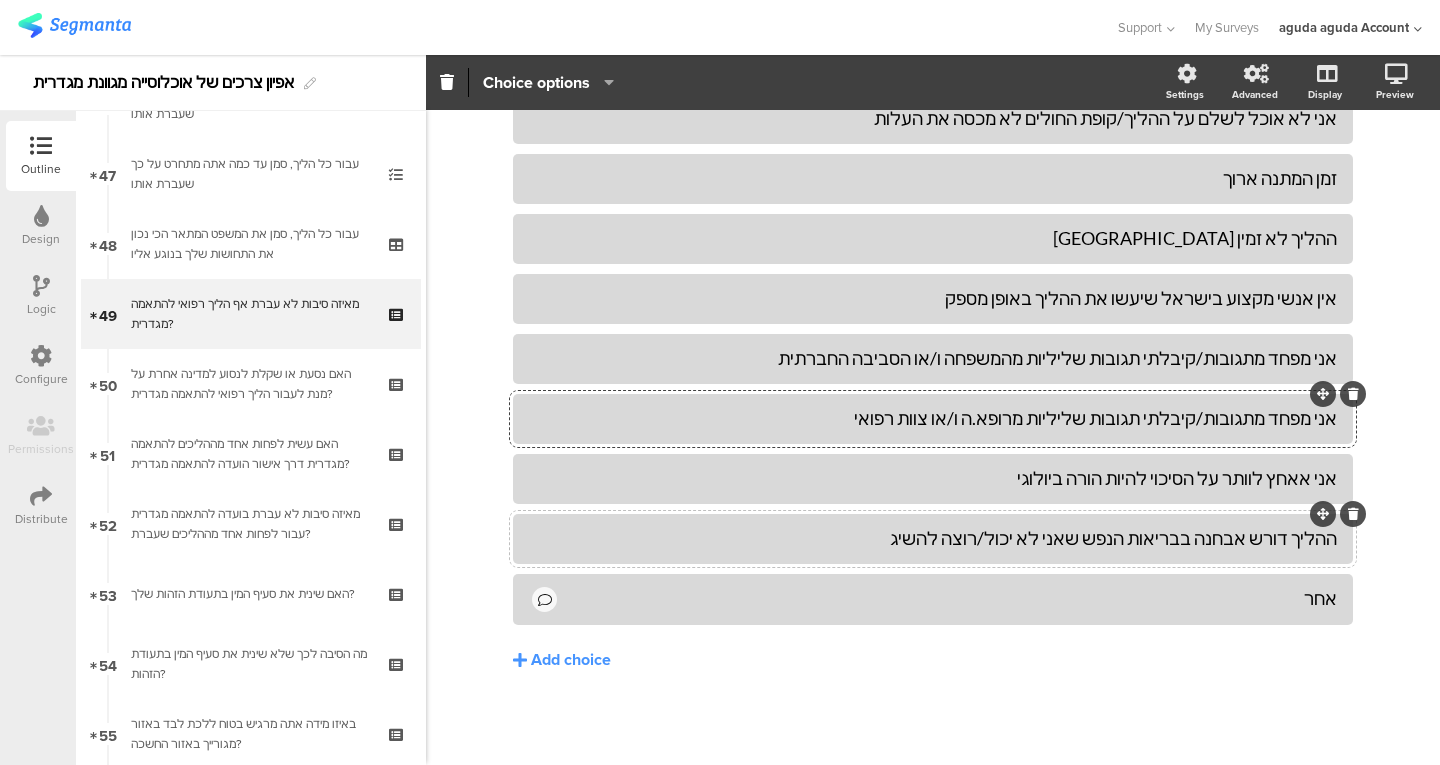 click on "ההליך דורש אבחנה בבריאות הנפש שאני לא יכול/רוצה להשיג" 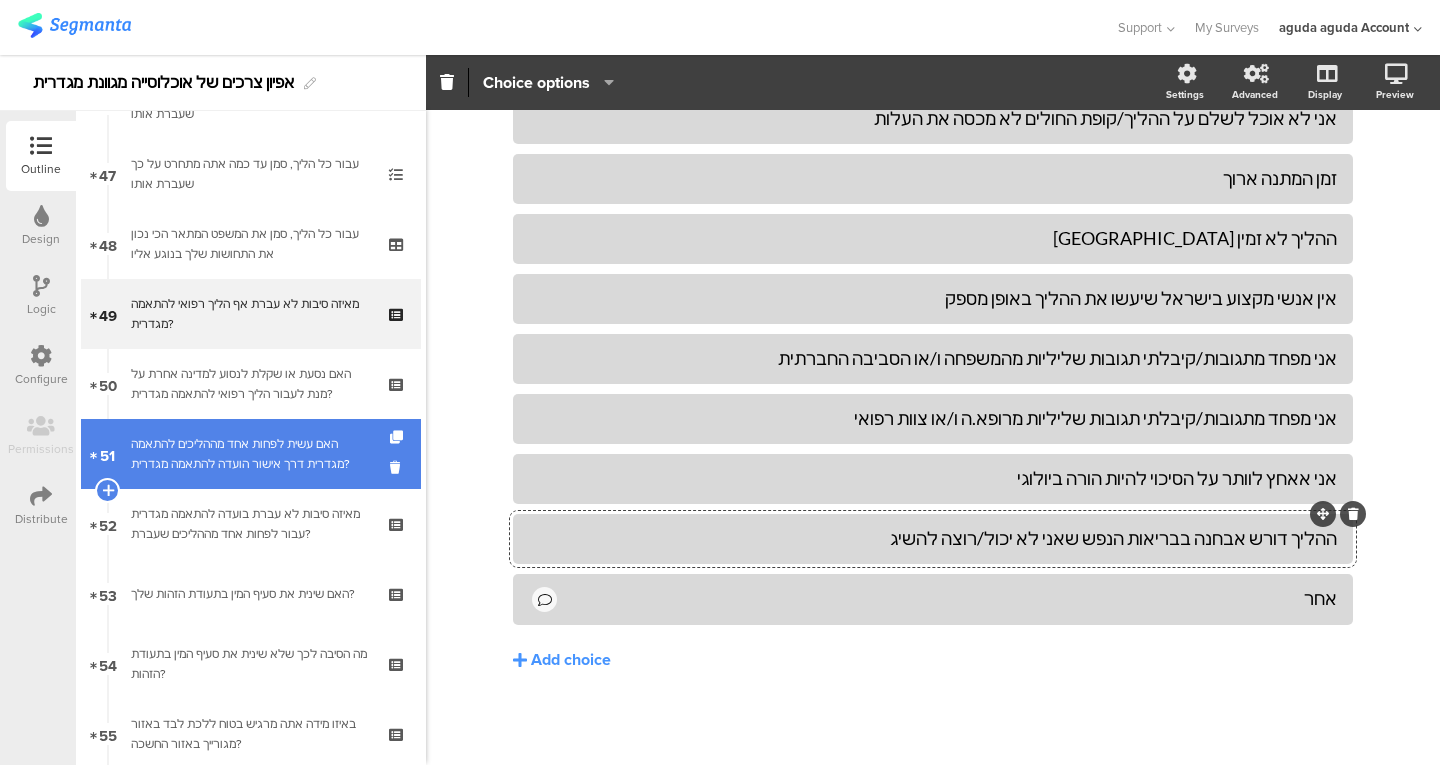 click on "האם עשית לפחות אחד מההליכים להתאמה מגדרית דרך אישור הועדה להתאמה מגדרית?" at bounding box center (250, 454) 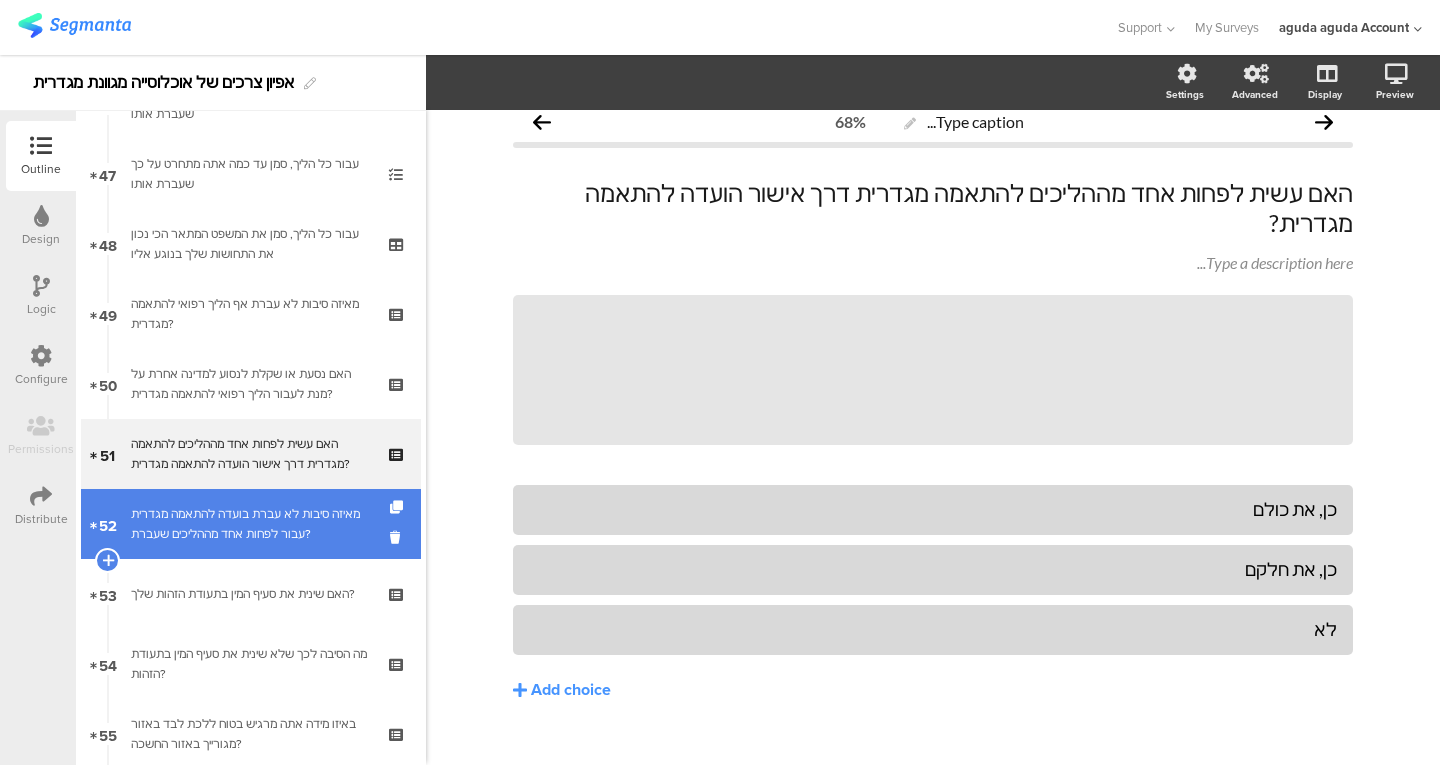click on "52
מאיזה סיבות לא עברת בועדה להתאמה מגדרית עבור לפחות אחד מההליכים שעברת?" at bounding box center (251, 524) 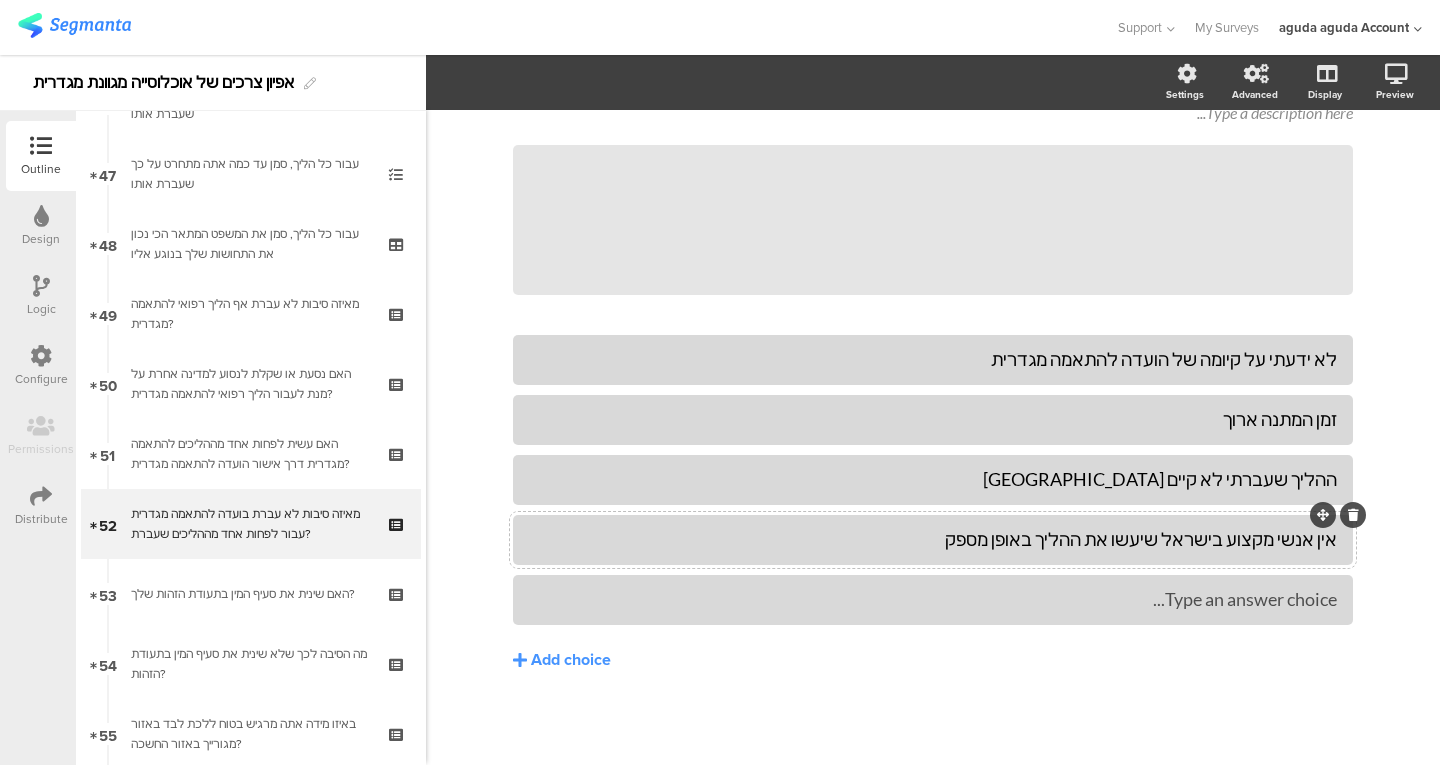 scroll, scrollTop: 138, scrollLeft: 0, axis: vertical 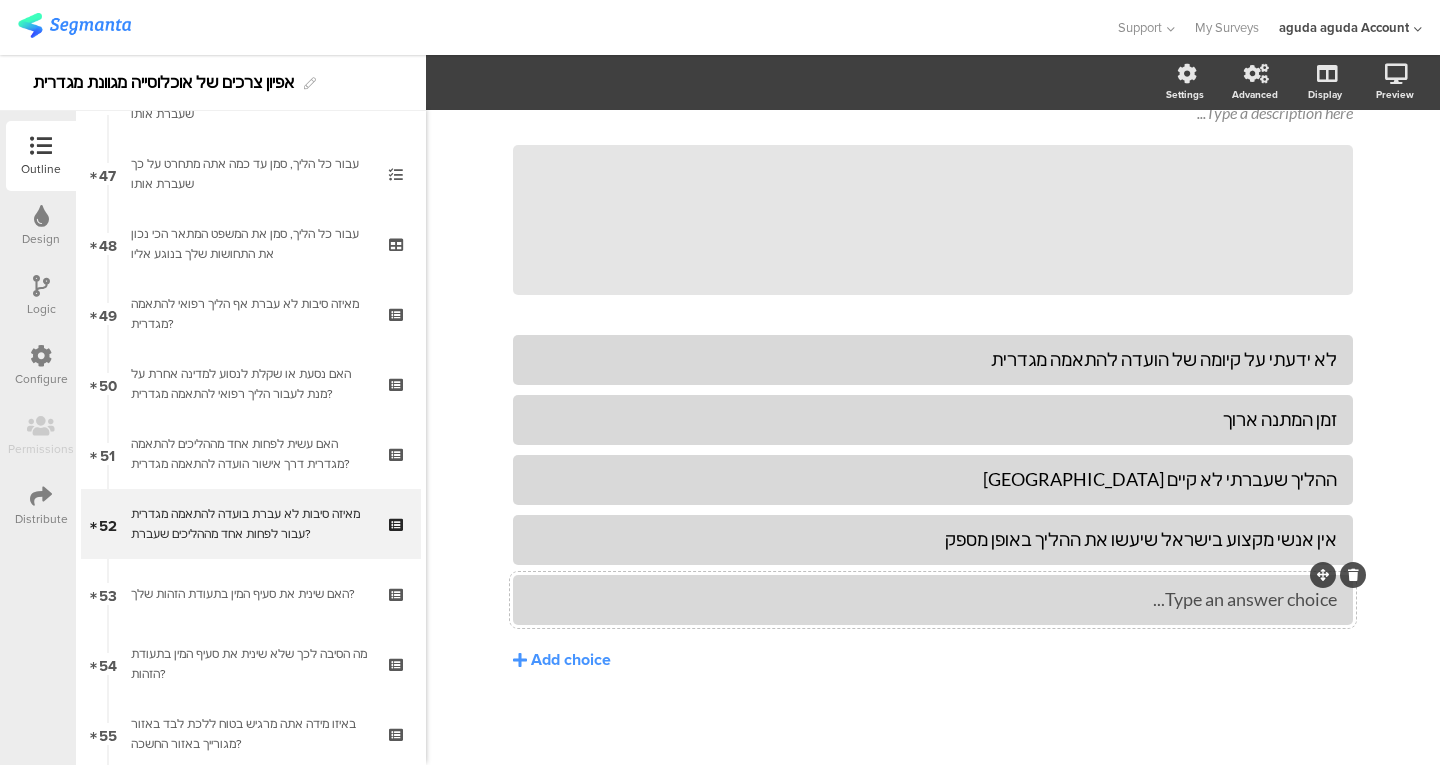 type 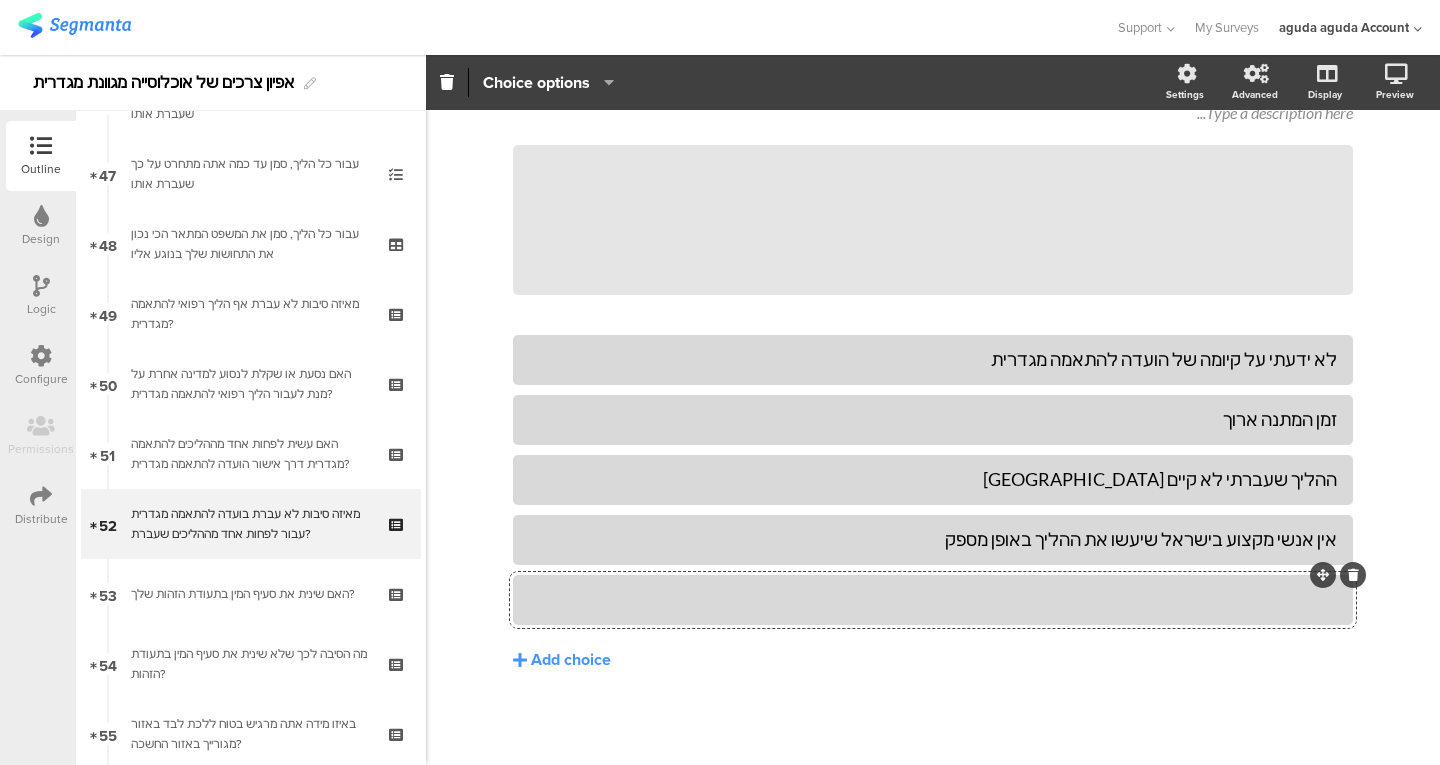 click 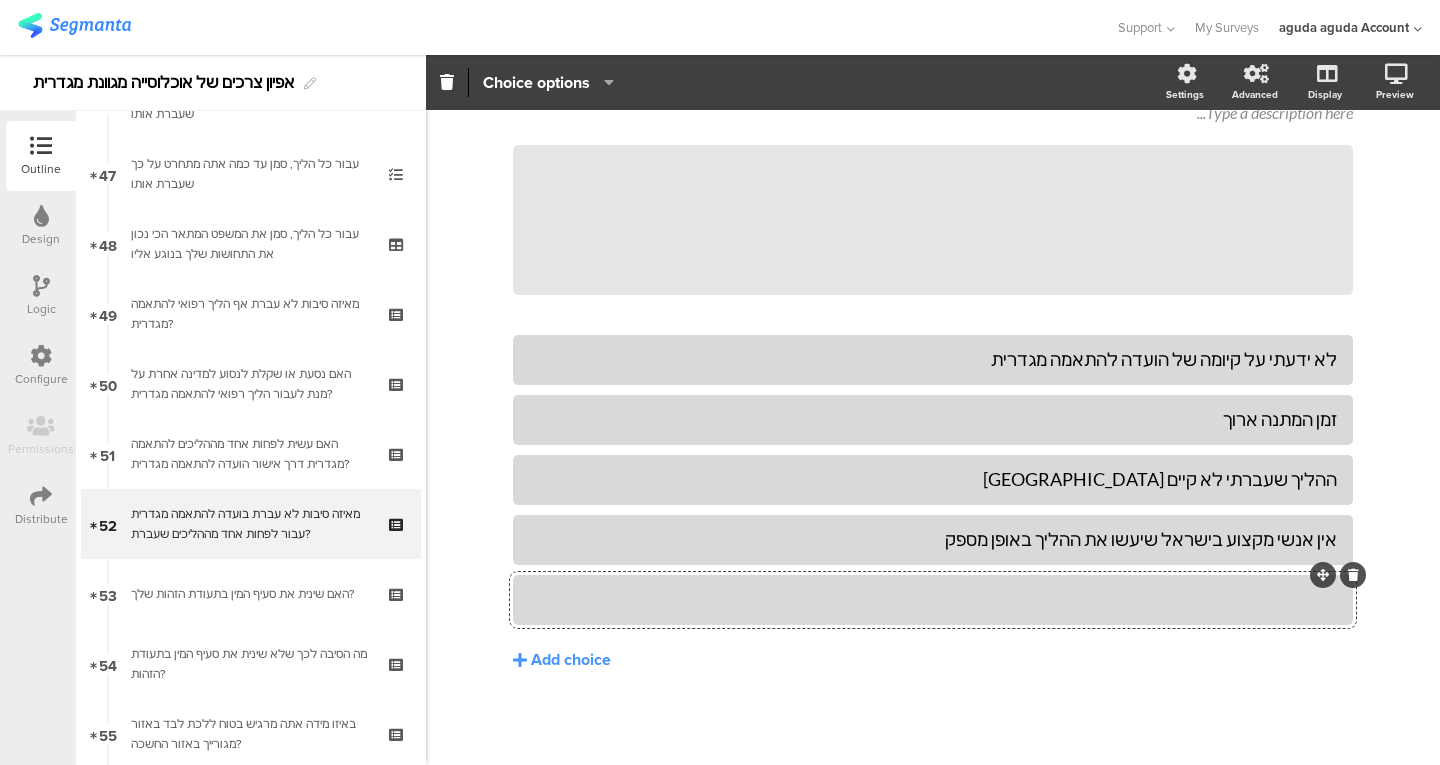 click 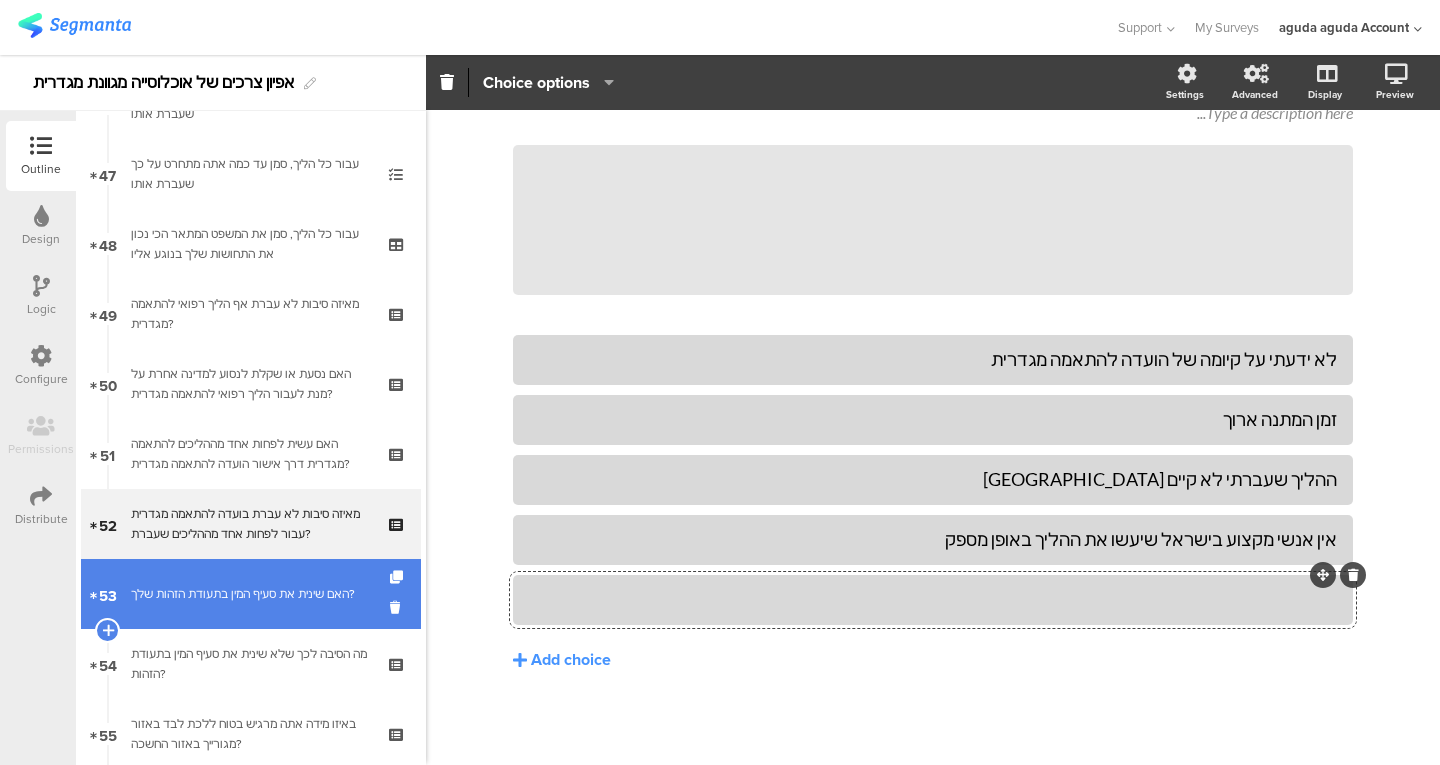 click on "53
האם שינית את סעיף המין בתעודת הזהות שלך?" at bounding box center [251, 594] 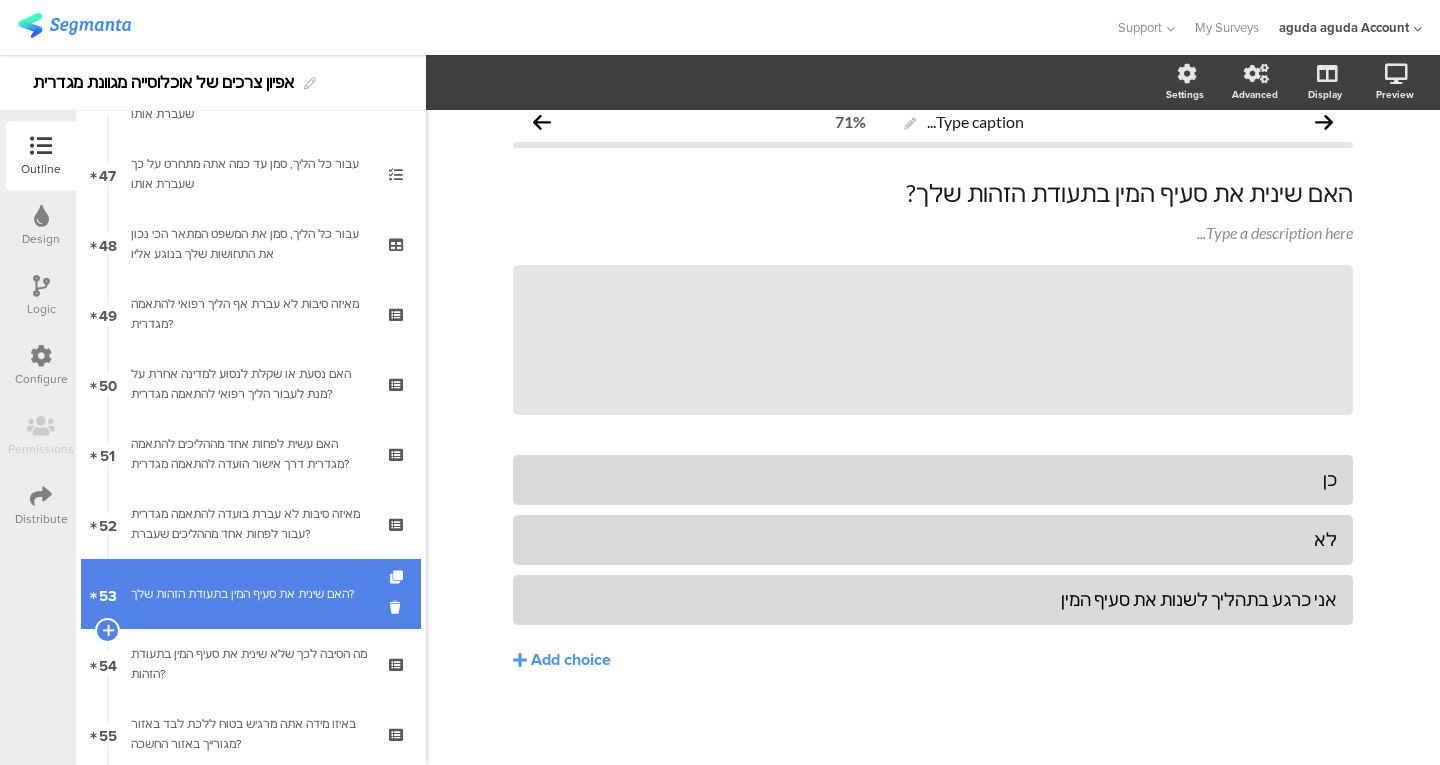 scroll, scrollTop: 18, scrollLeft: 0, axis: vertical 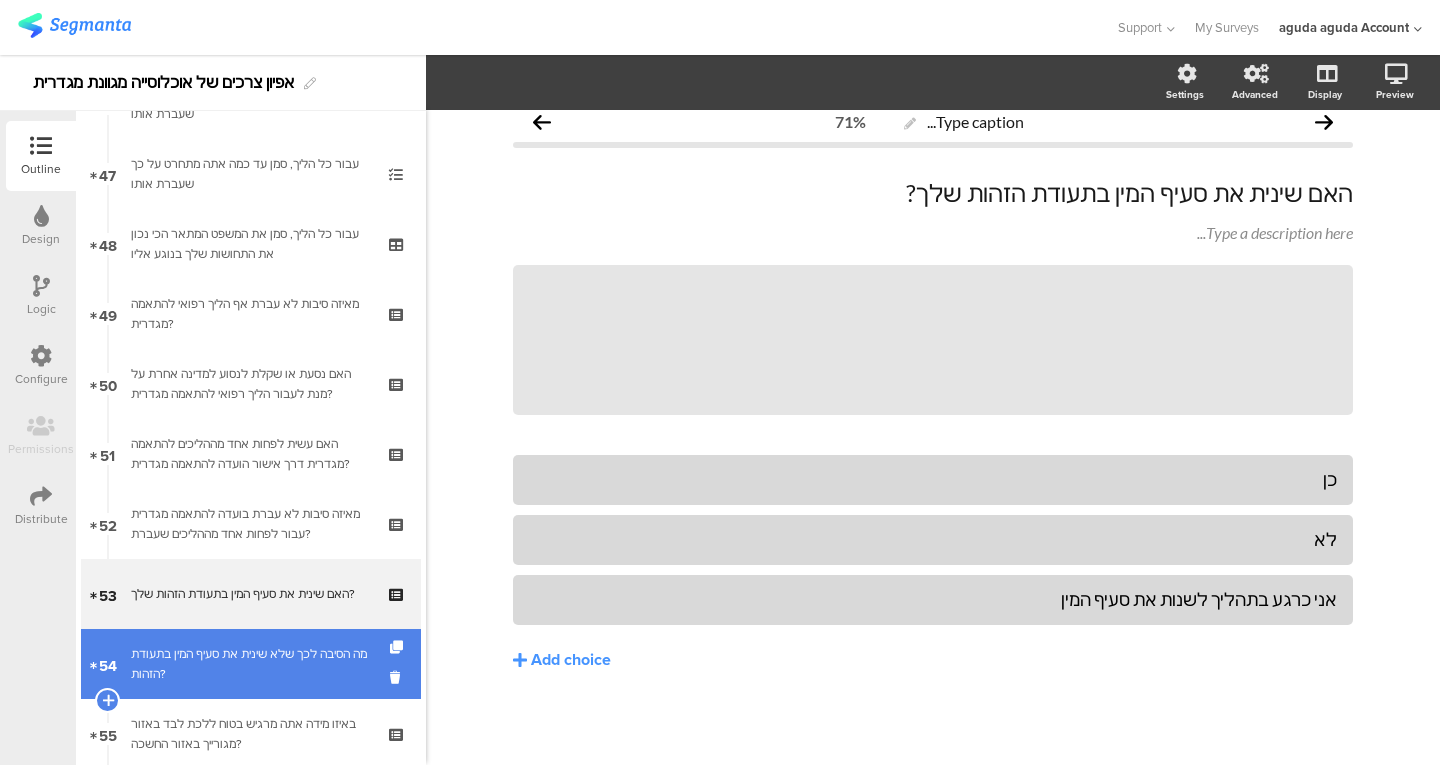 click on "מה הסיבה לכך שלא שינית את סעיף המין בתעודת הזהות?" at bounding box center (250, 664) 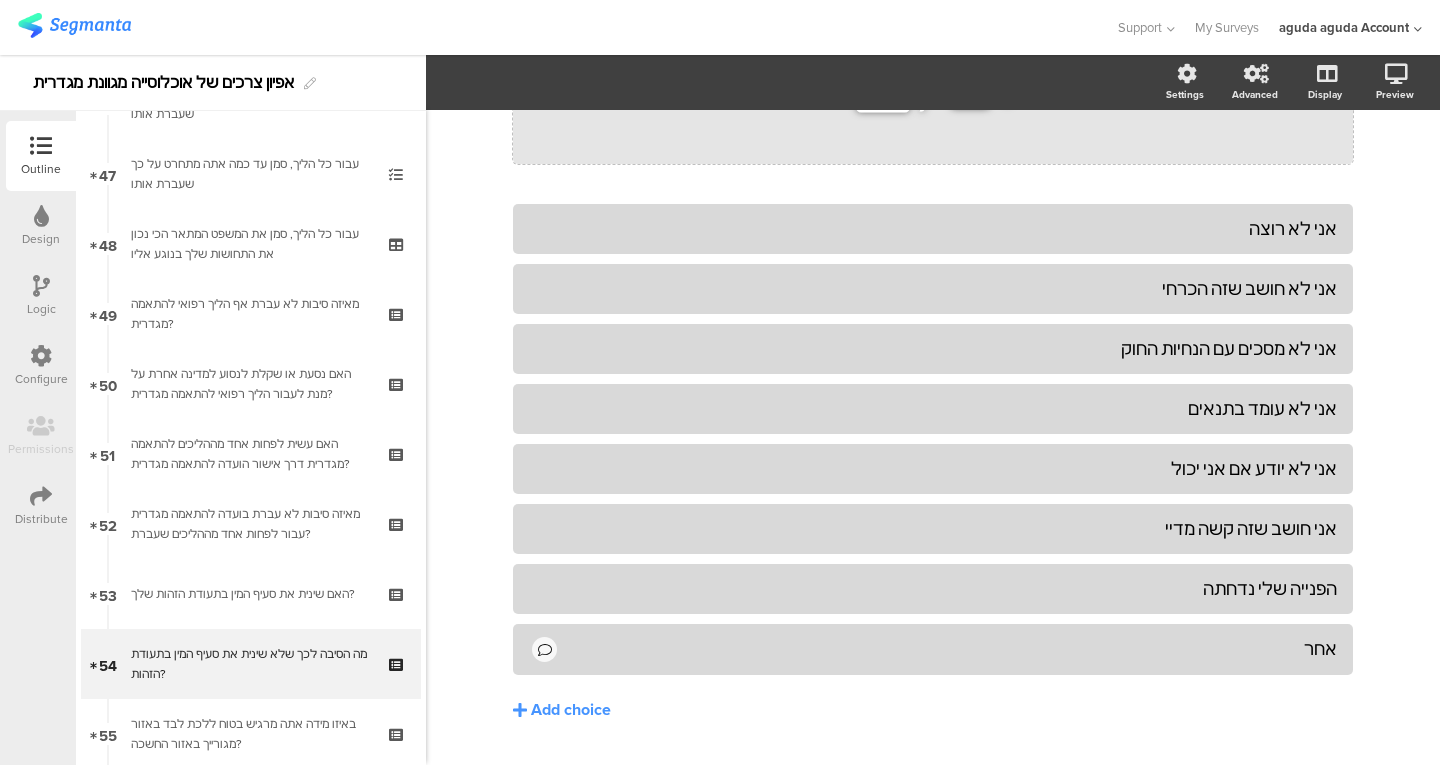 scroll, scrollTop: 270, scrollLeft: 0, axis: vertical 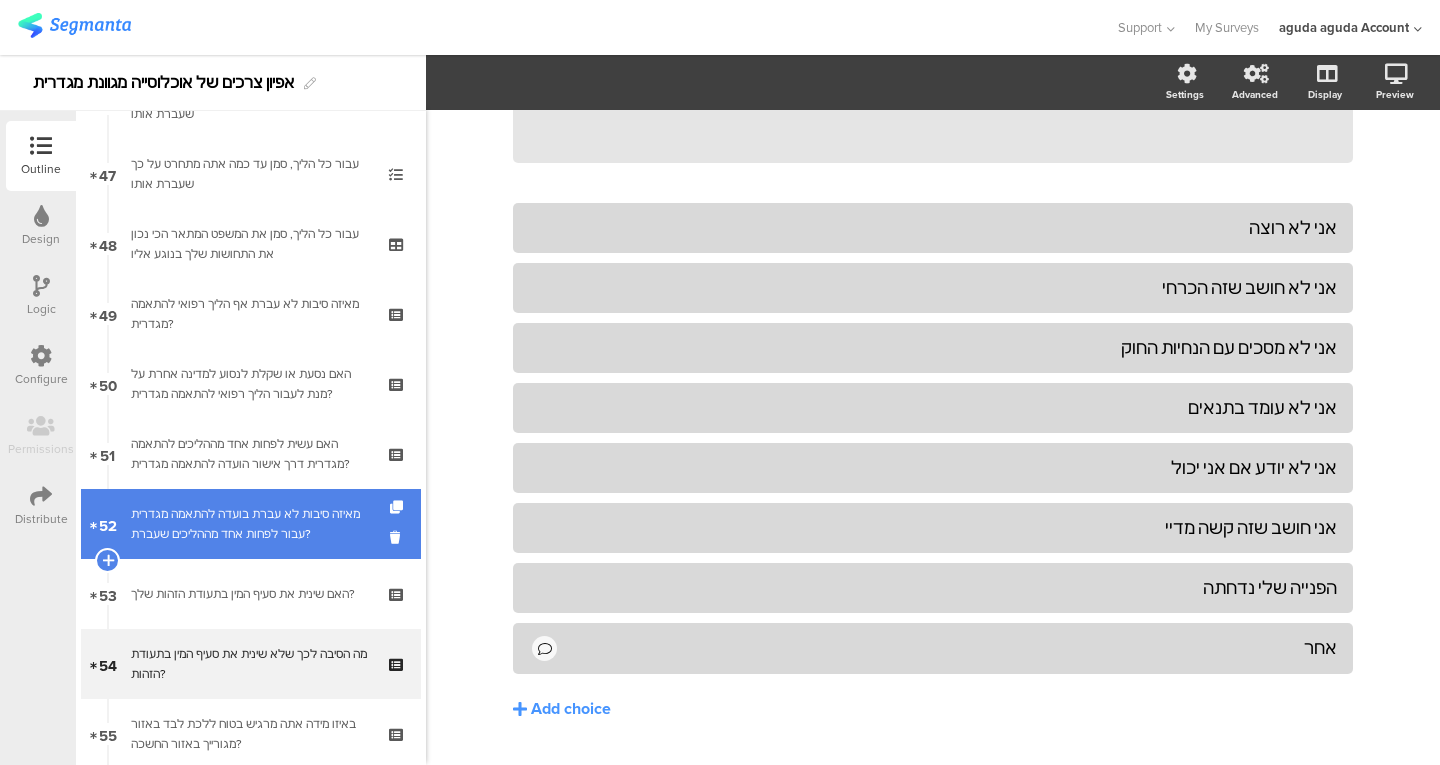 click on "מאיזה סיבות לא עברת בועדה להתאמה מגדרית עבור לפחות אחד מההליכים שעברת?" at bounding box center (250, 524) 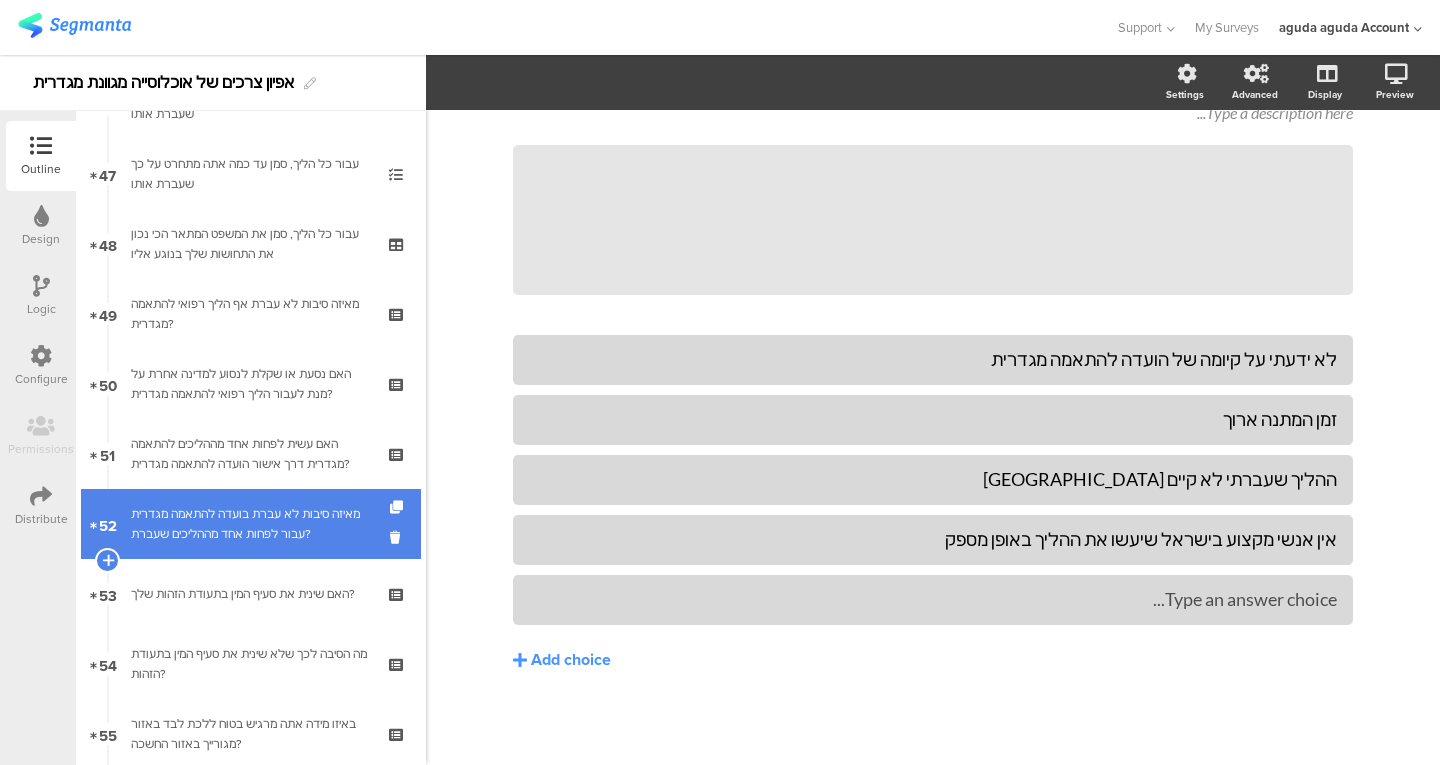 scroll, scrollTop: 138, scrollLeft: 0, axis: vertical 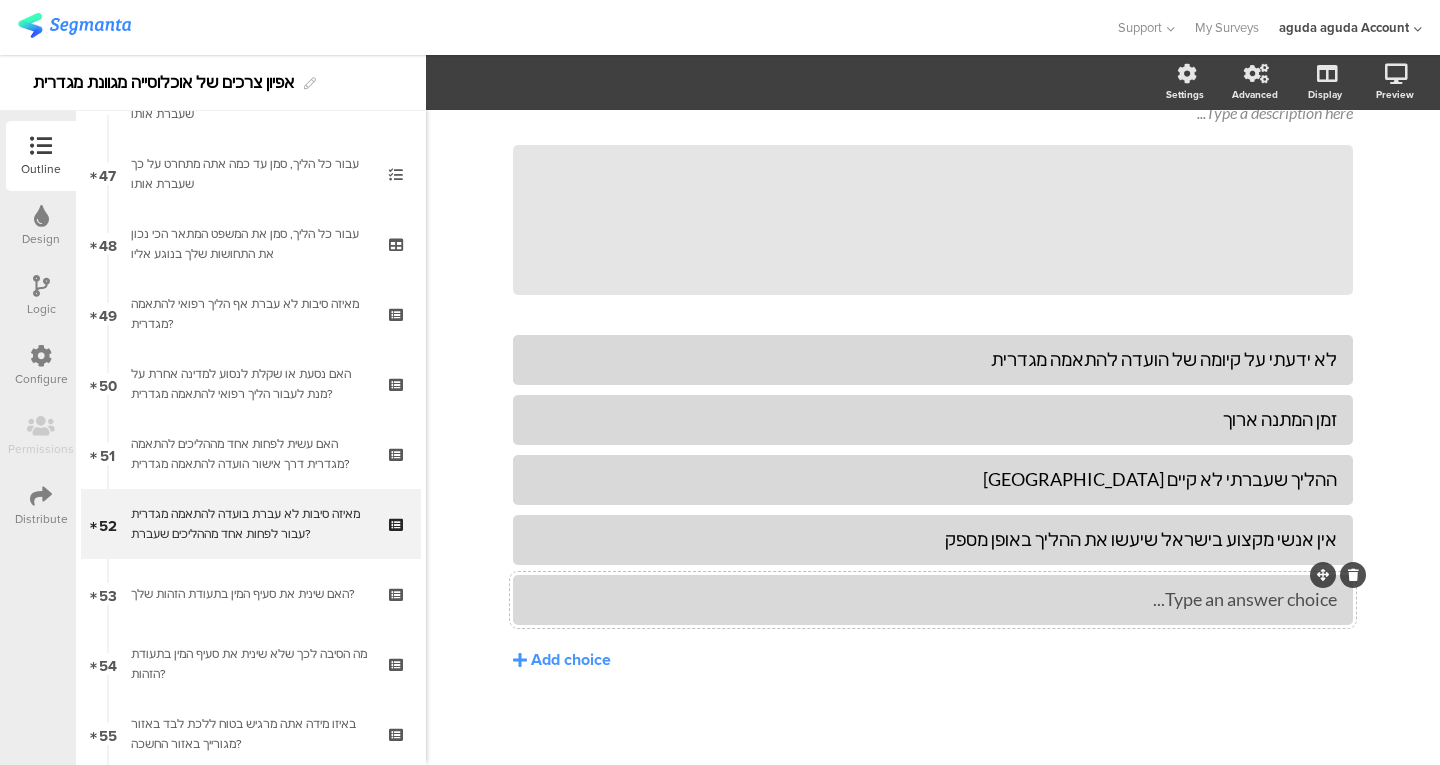 type 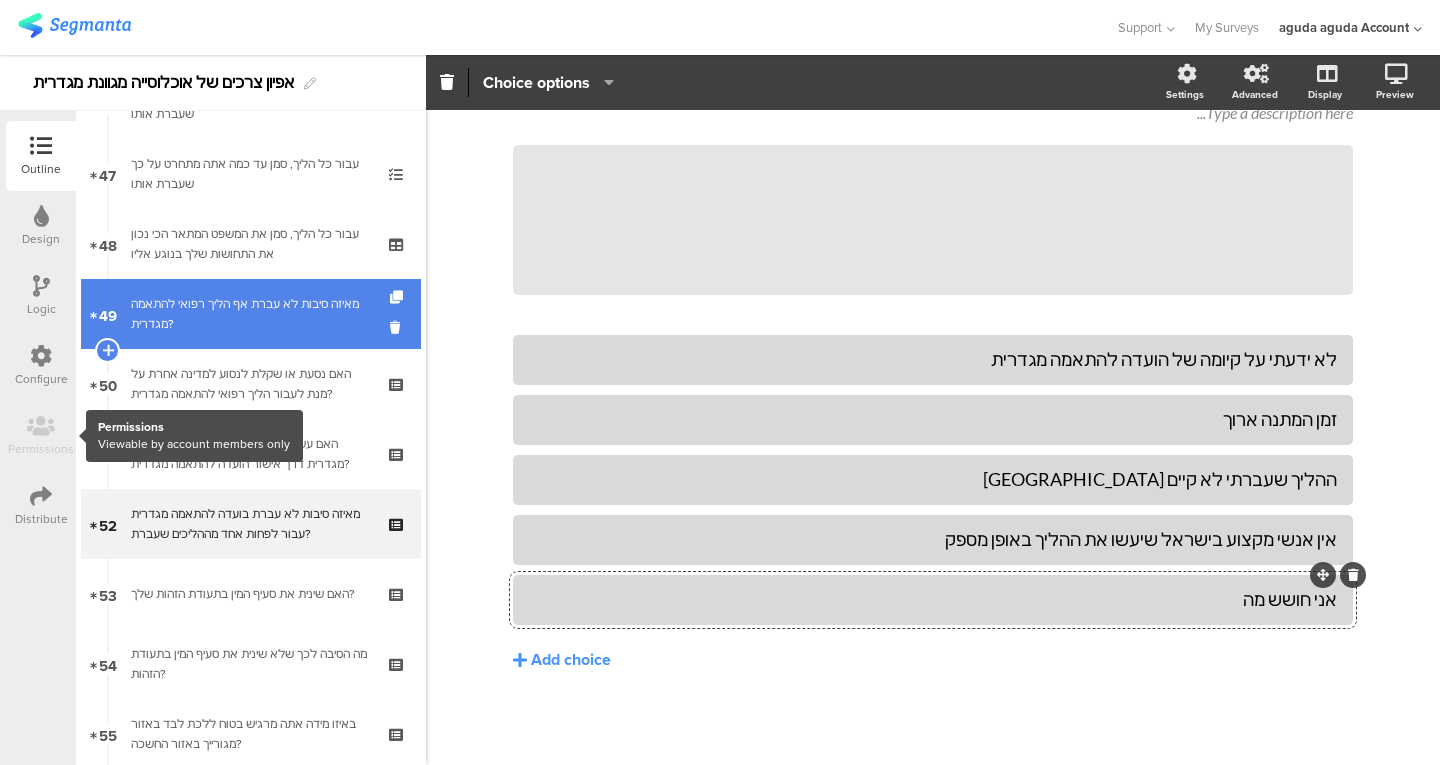 click on "49
מאיזה סיבות לא עברת אף הליך רפואי להתאמה מגדרית?" at bounding box center [251, 314] 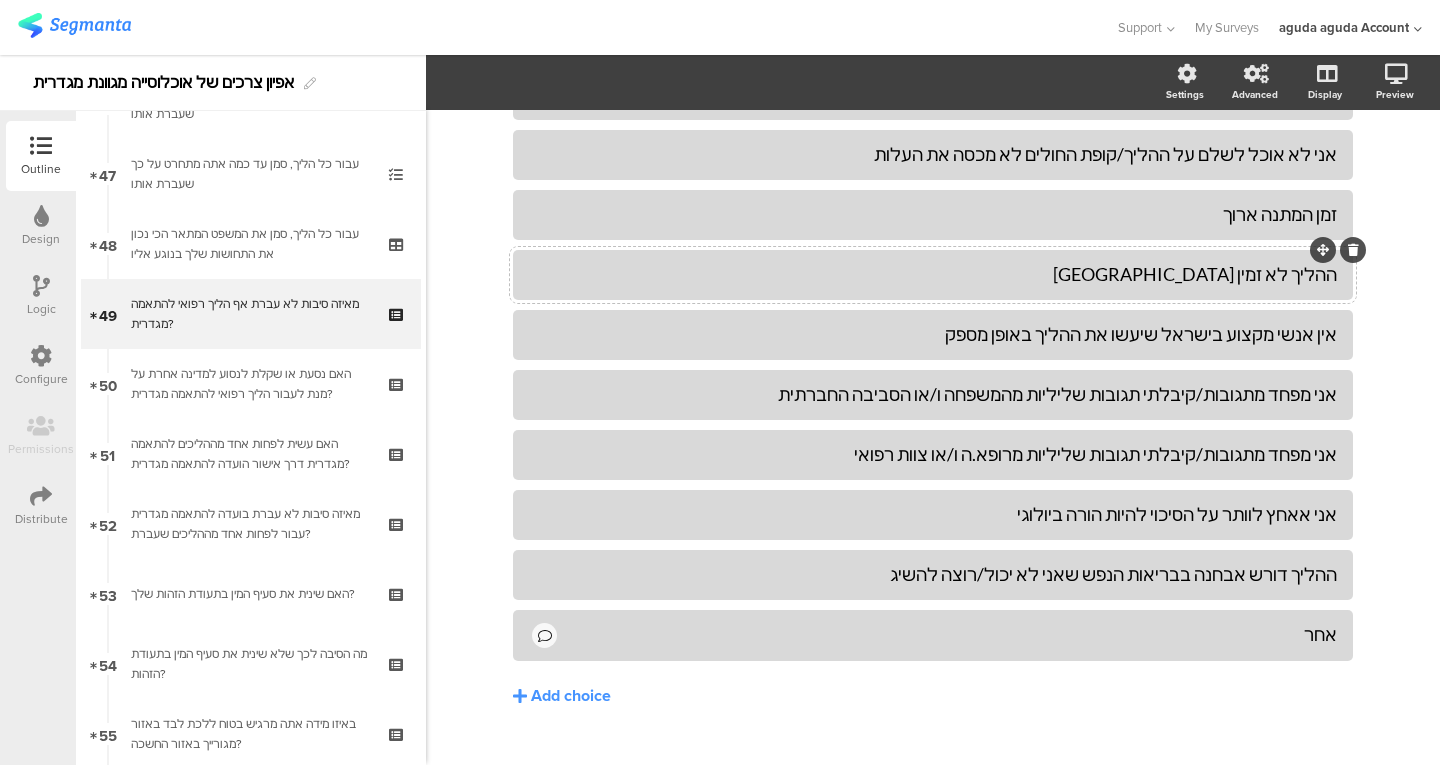 scroll, scrollTop: 477, scrollLeft: 0, axis: vertical 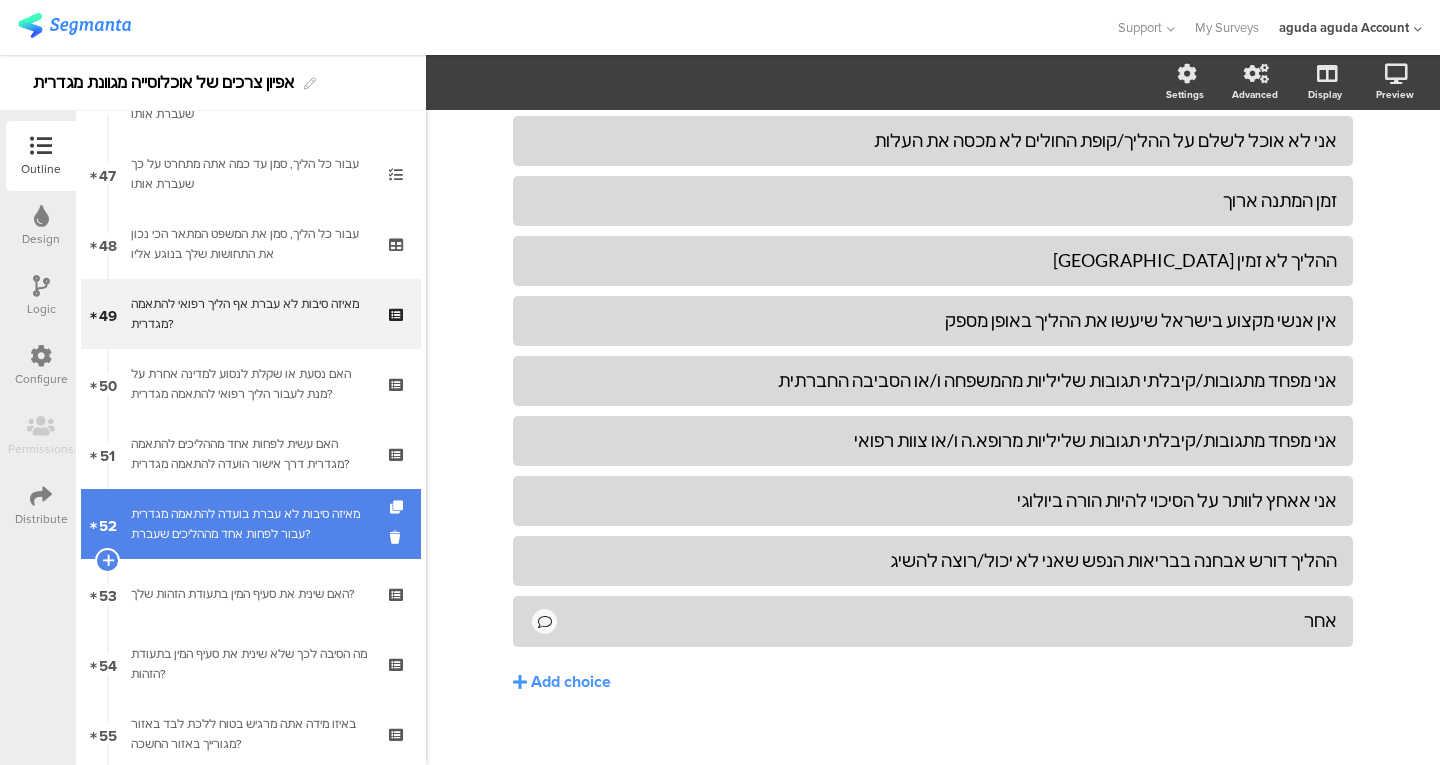 click on "מאיזה סיבות לא עברת בועדה להתאמה מגדרית עבור לפחות אחד מההליכים שעברת?" at bounding box center [250, 524] 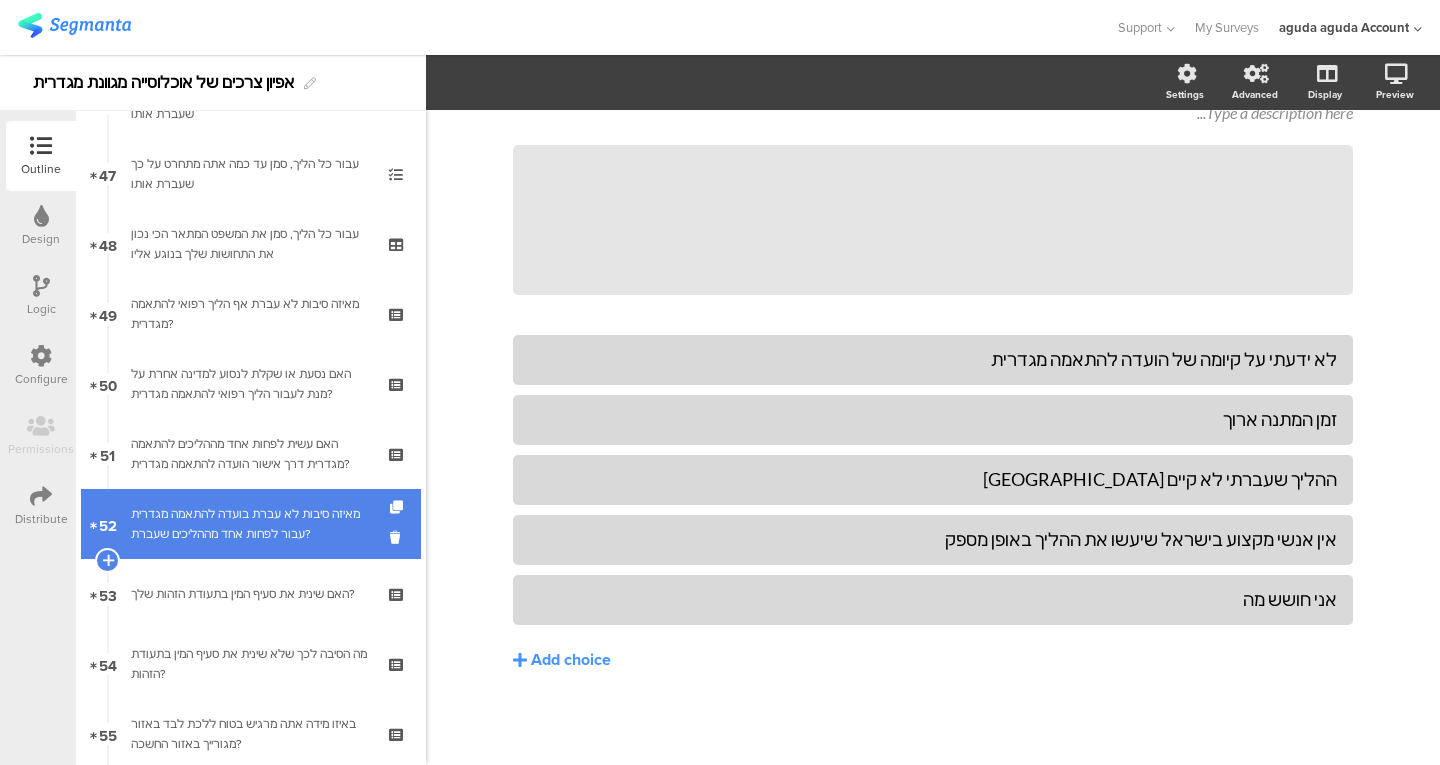 scroll, scrollTop: 138, scrollLeft: 0, axis: vertical 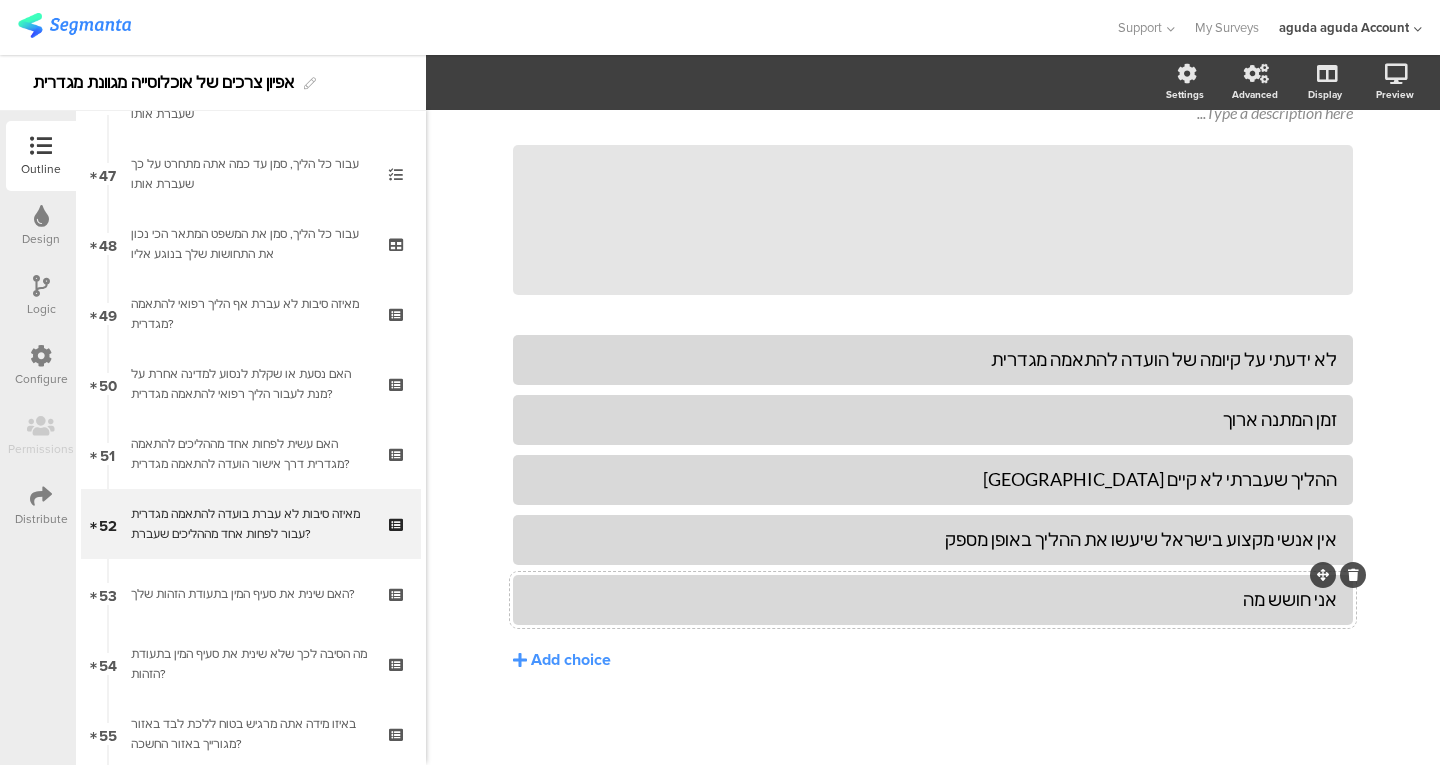 click on "אני חושש מה" 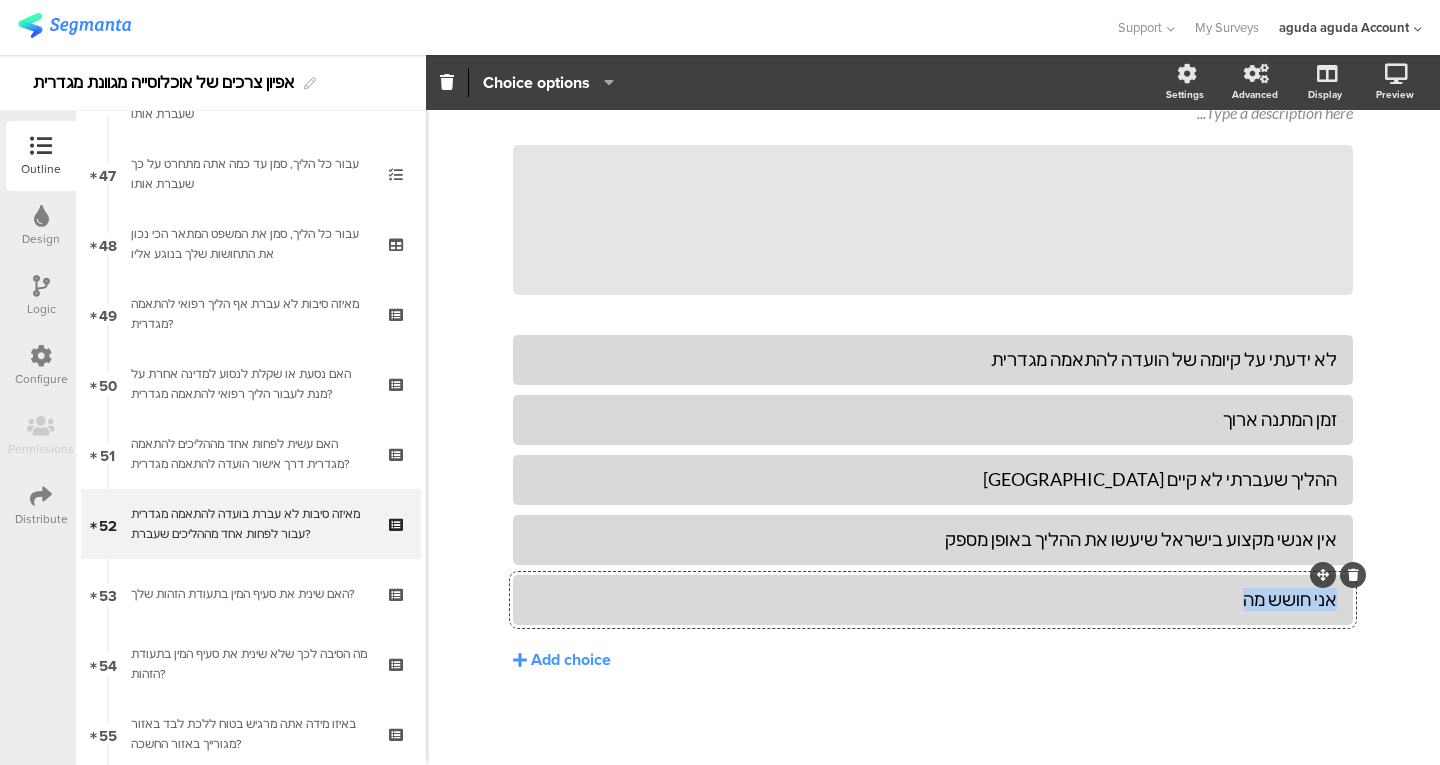 type 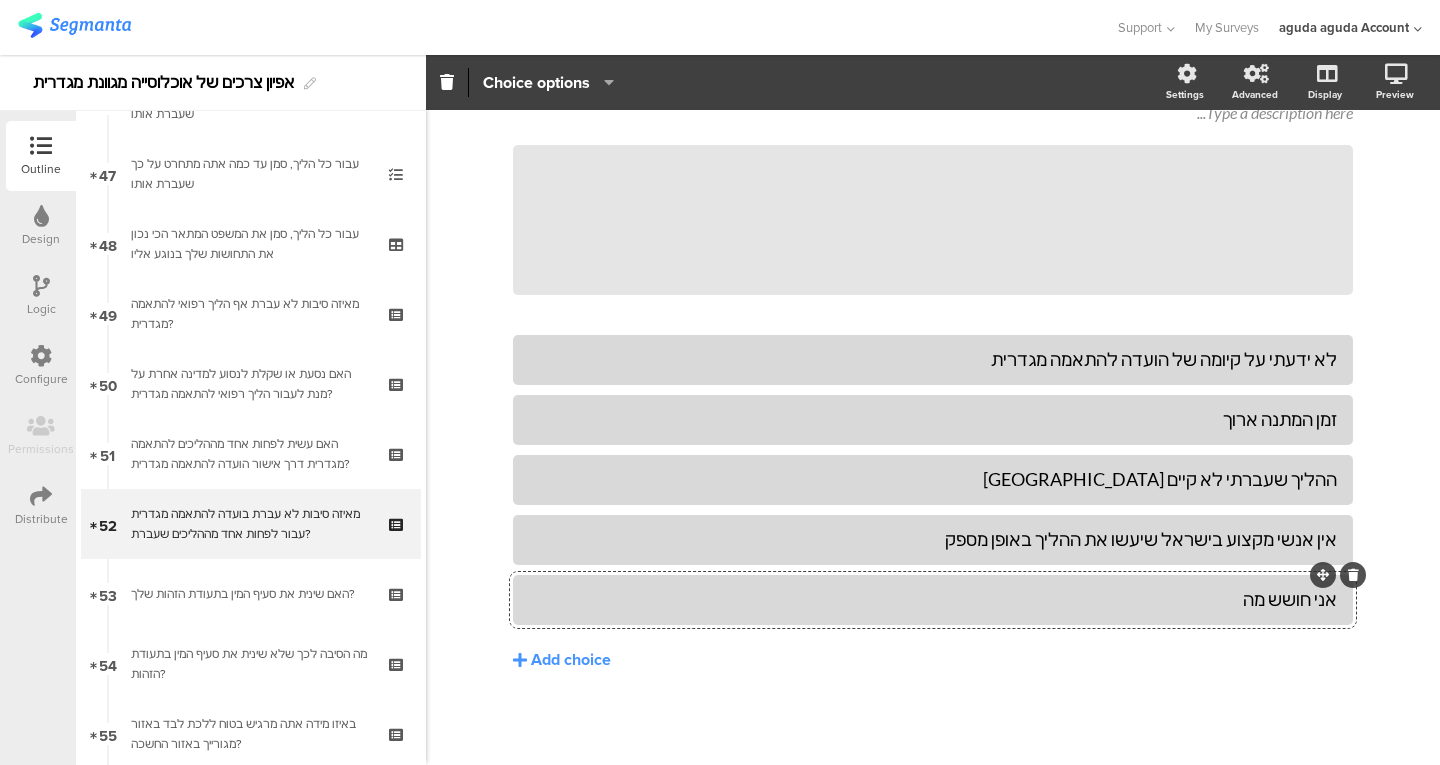 click on "אני חושש מה" 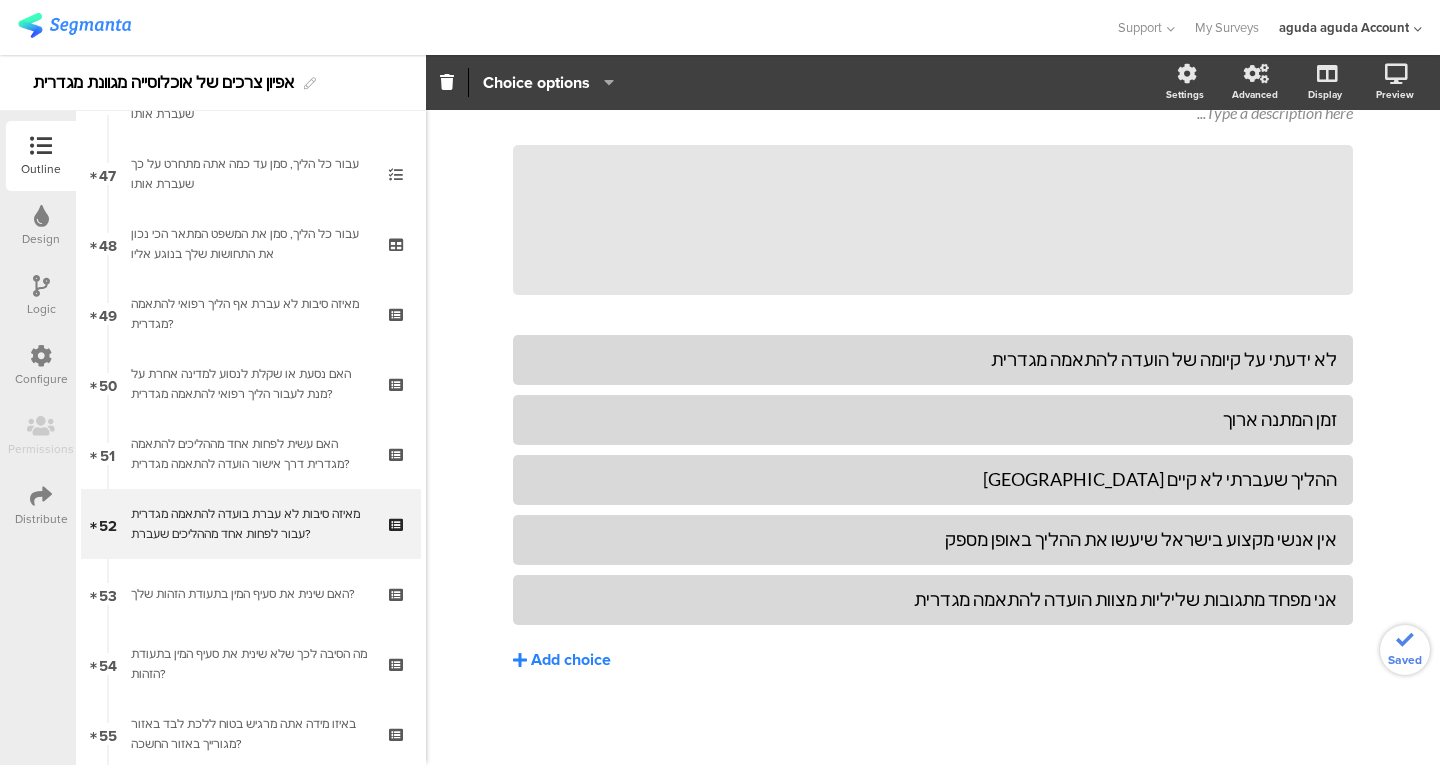 click on "Add choice" 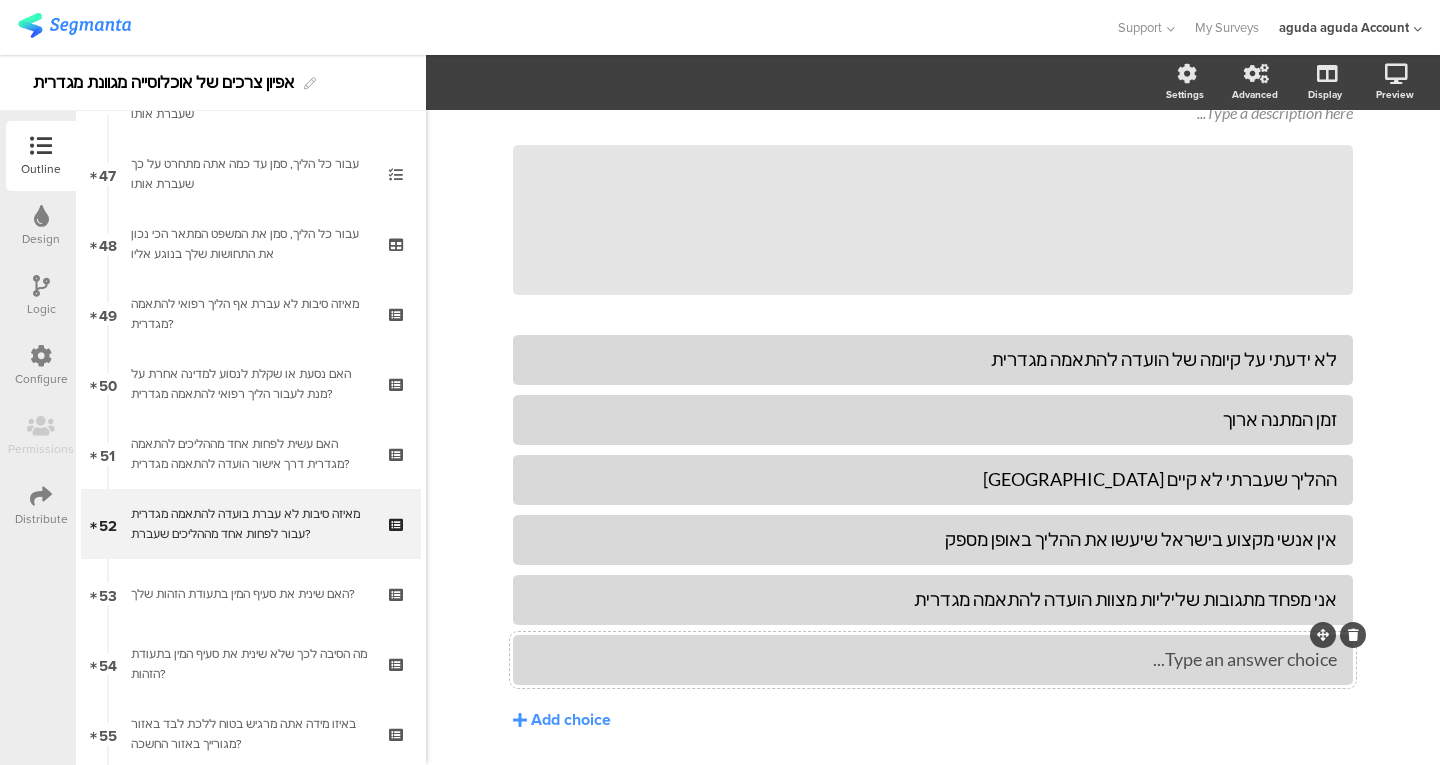 type 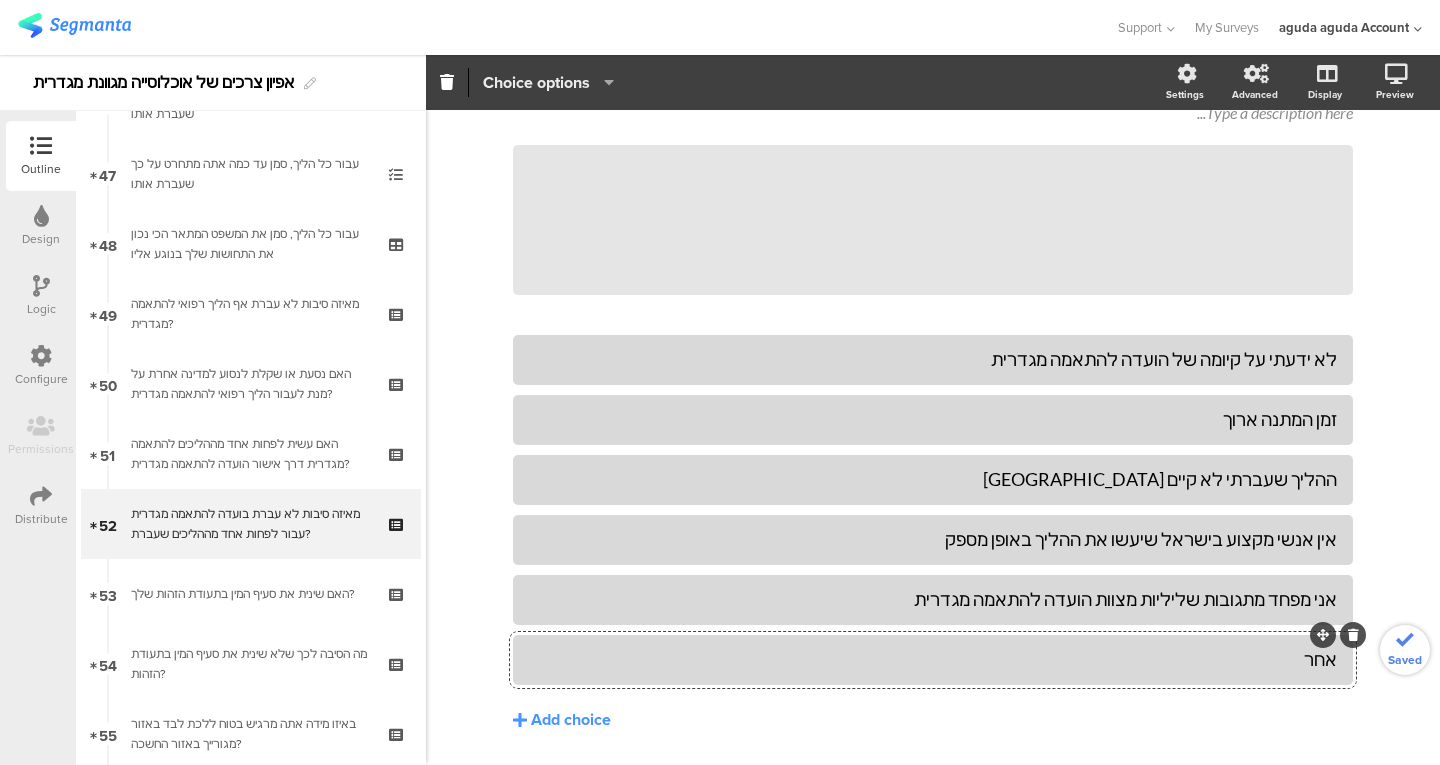 click on "Choice options" 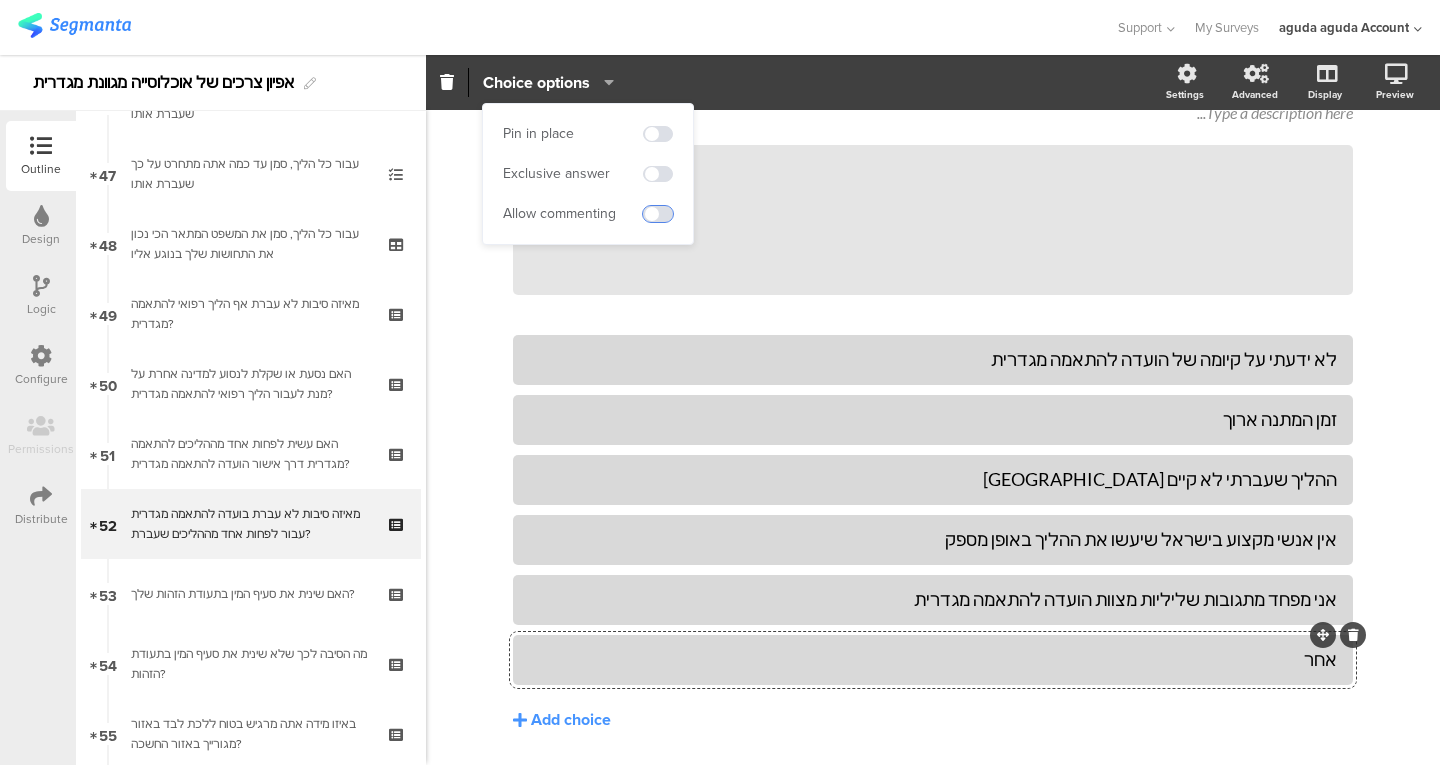 click at bounding box center (658, 214) 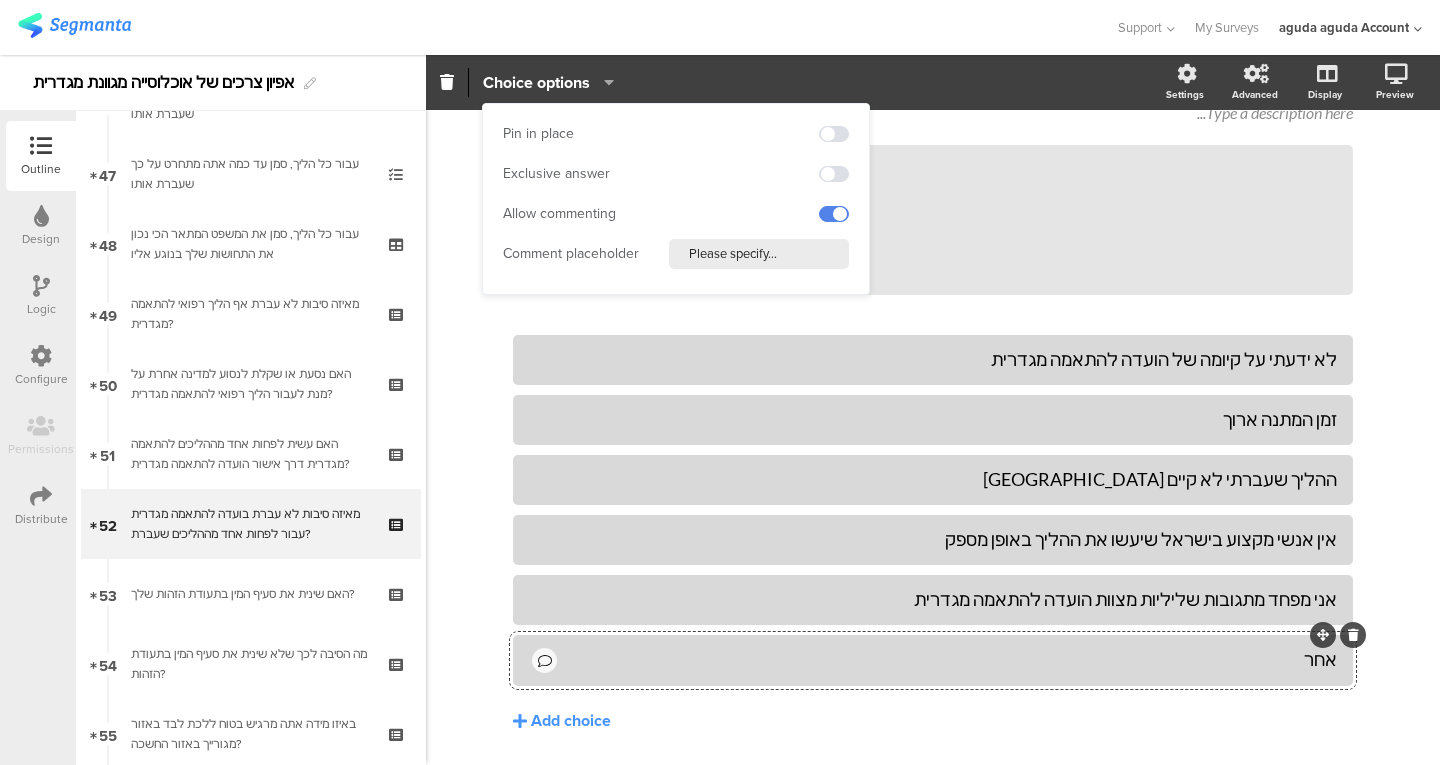 click on "Choice options
Settings
Advanced
Display
[GEOGRAPHIC_DATA]" 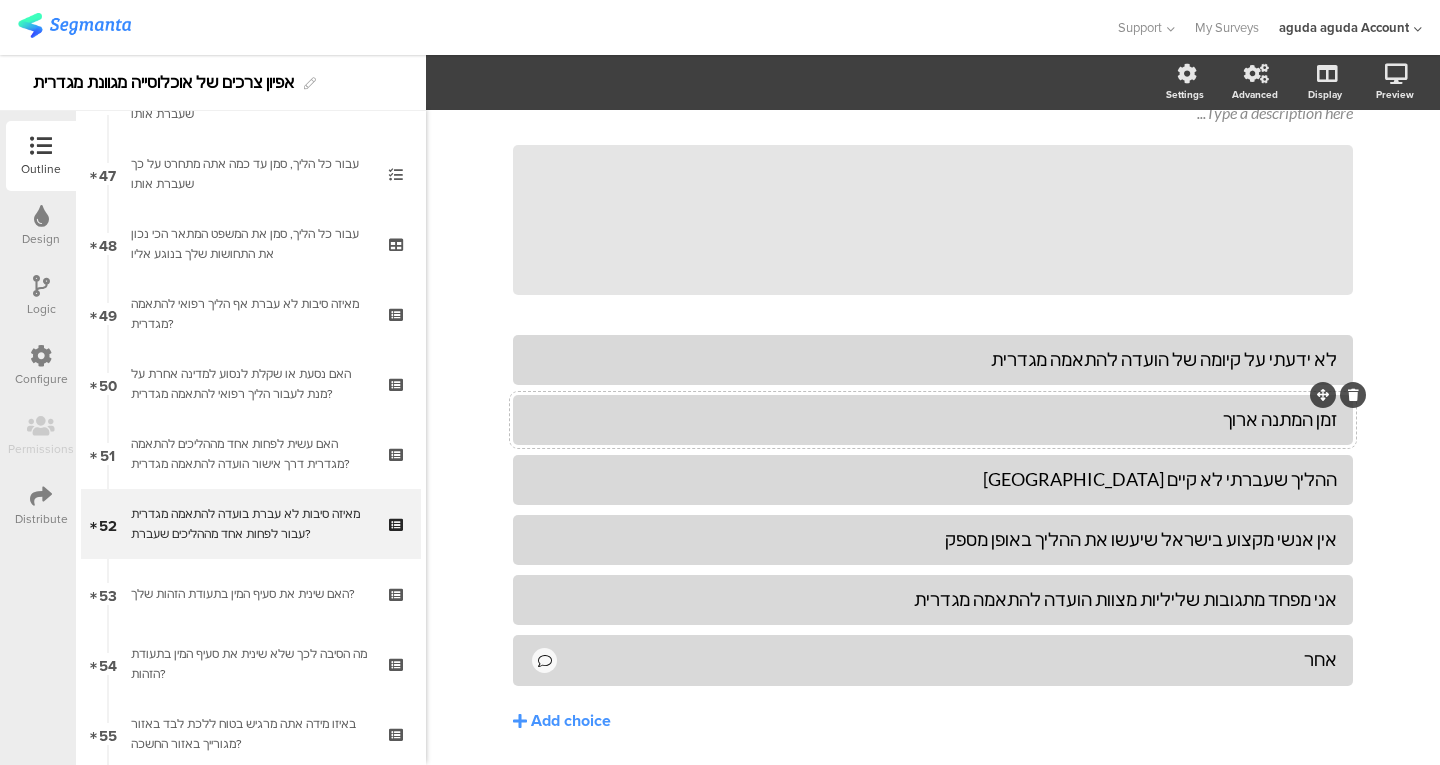 scroll, scrollTop: 0, scrollLeft: 0, axis: both 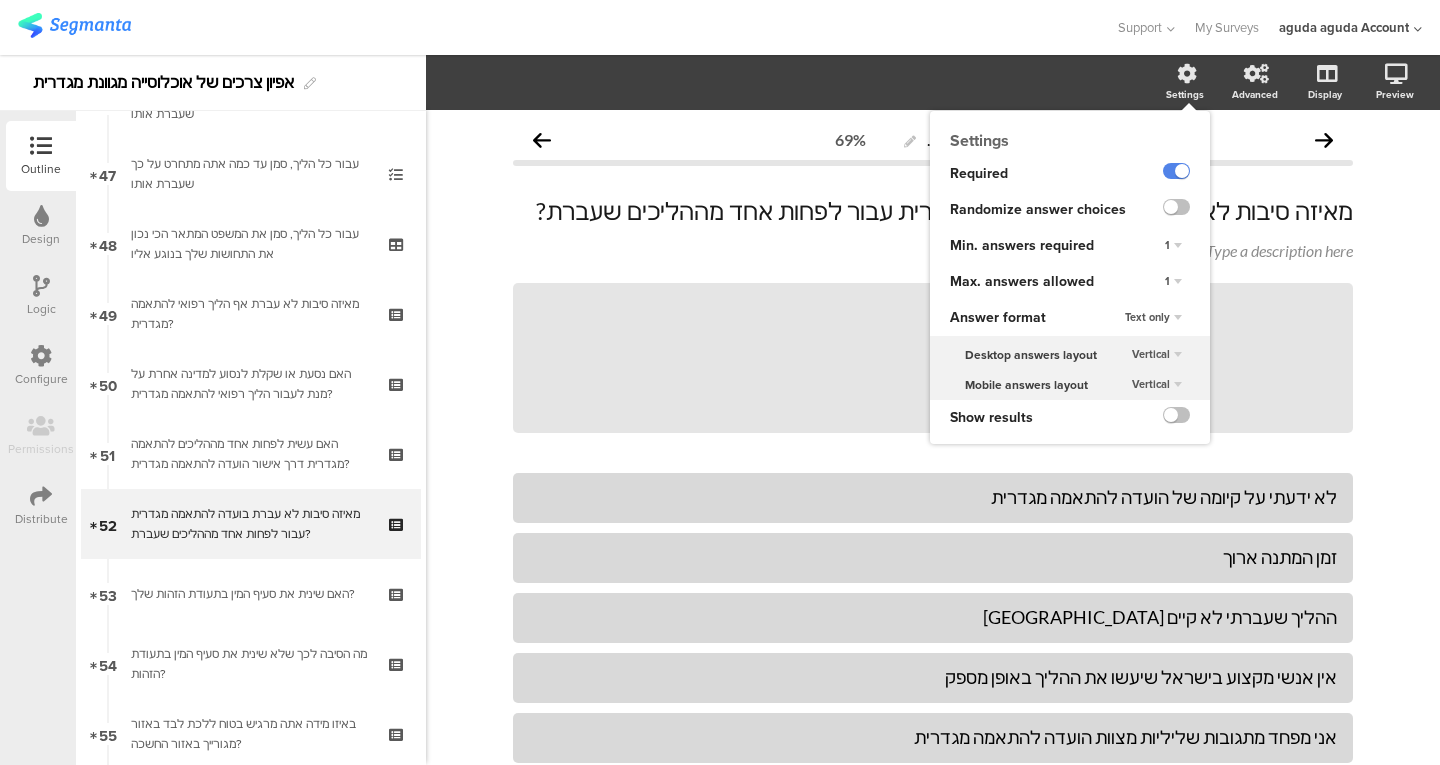 click on "Settings" 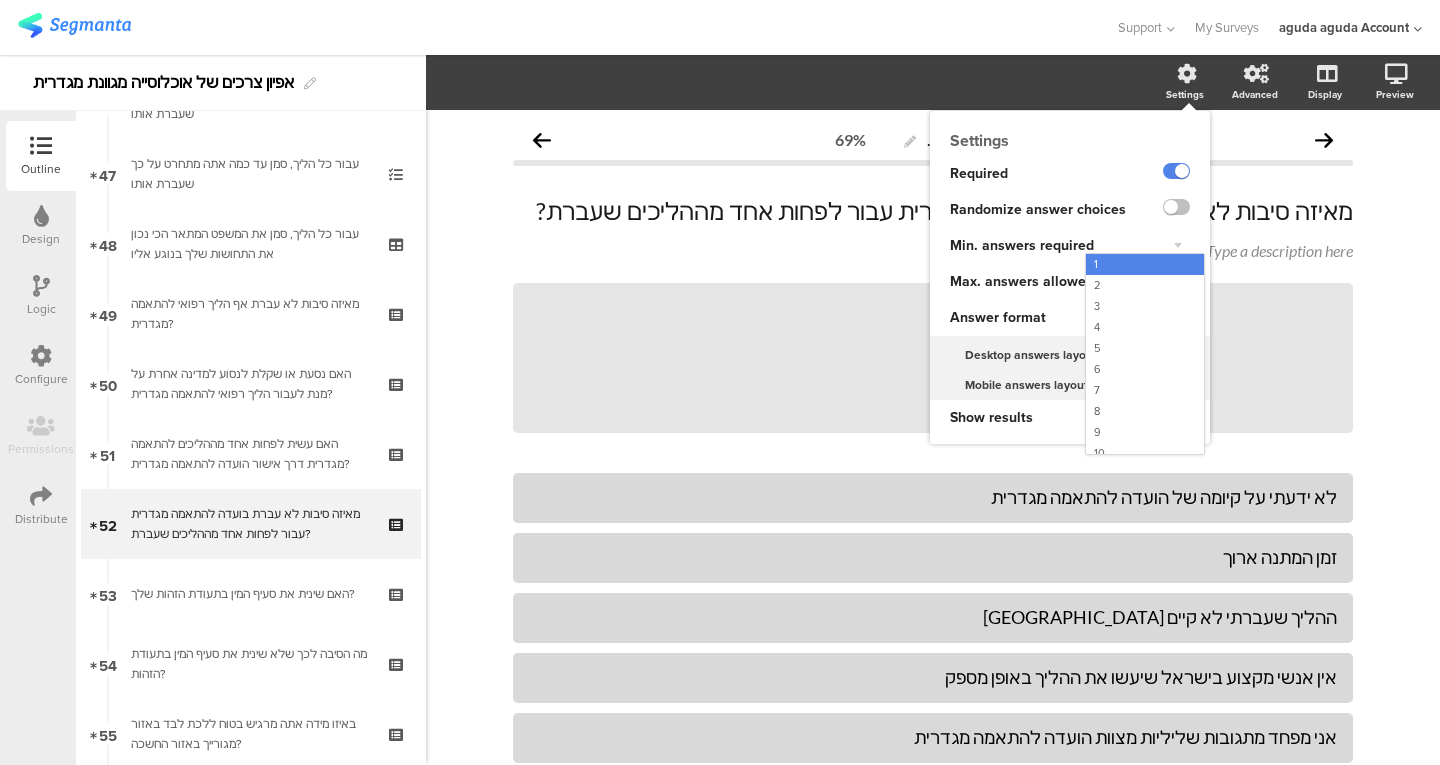 click on "Max. answers allowed" 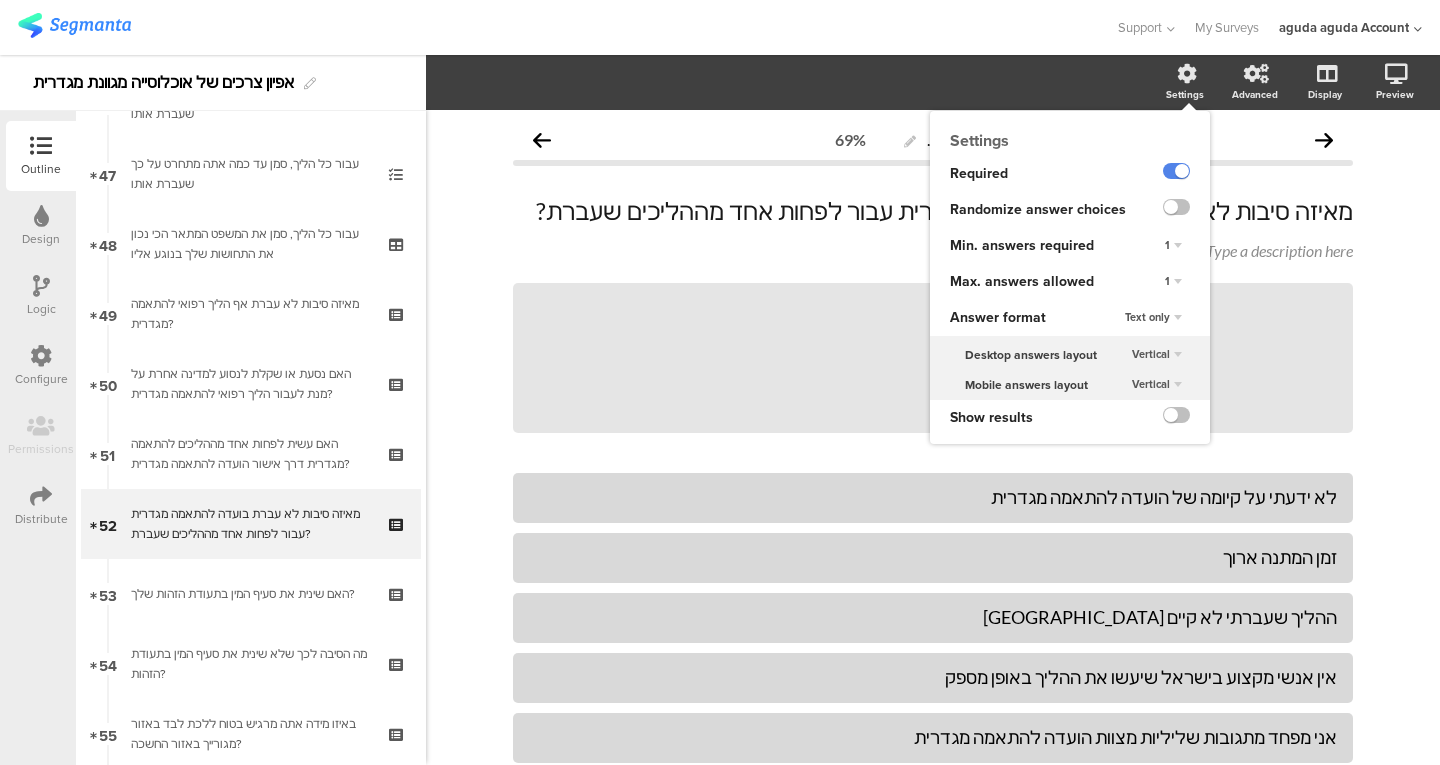 click on "1" 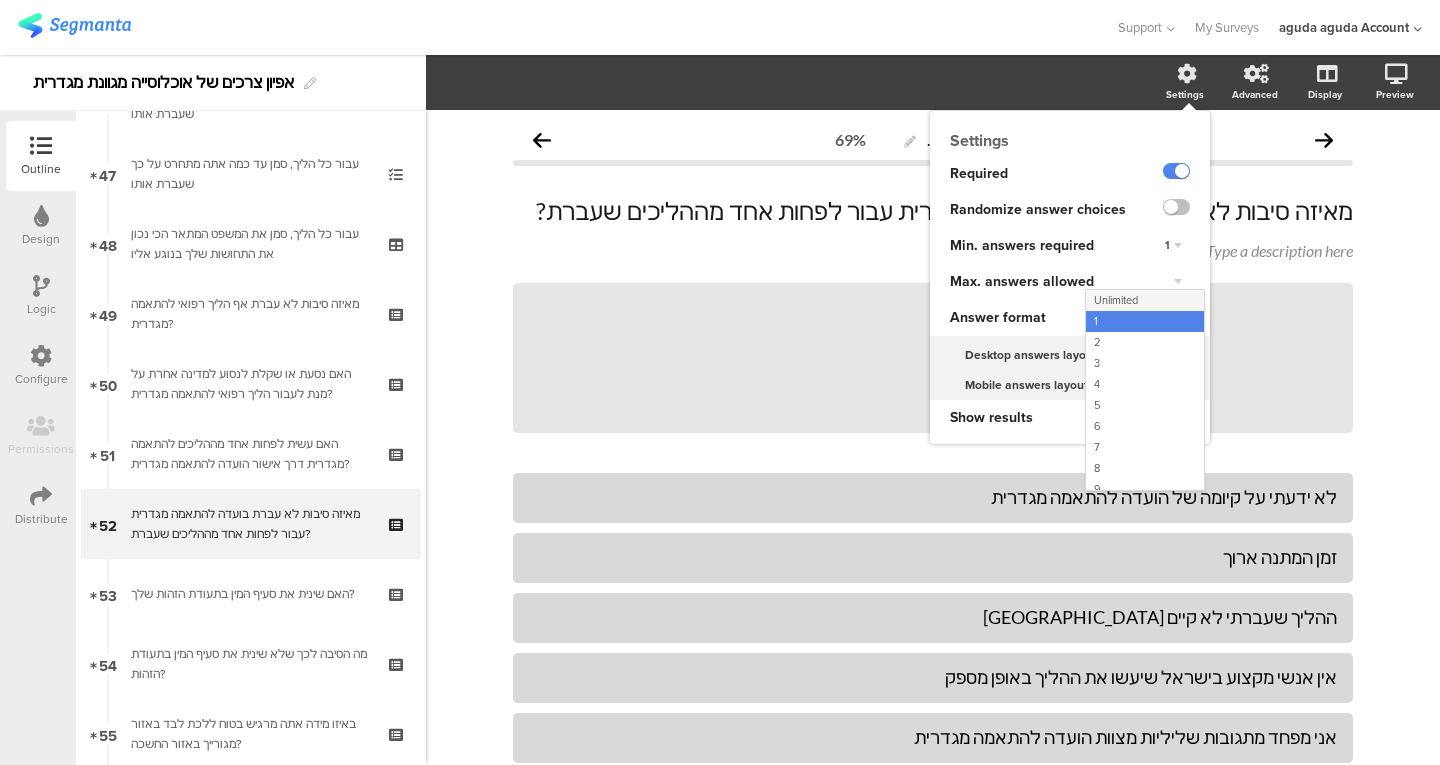 click on "Unlimited" 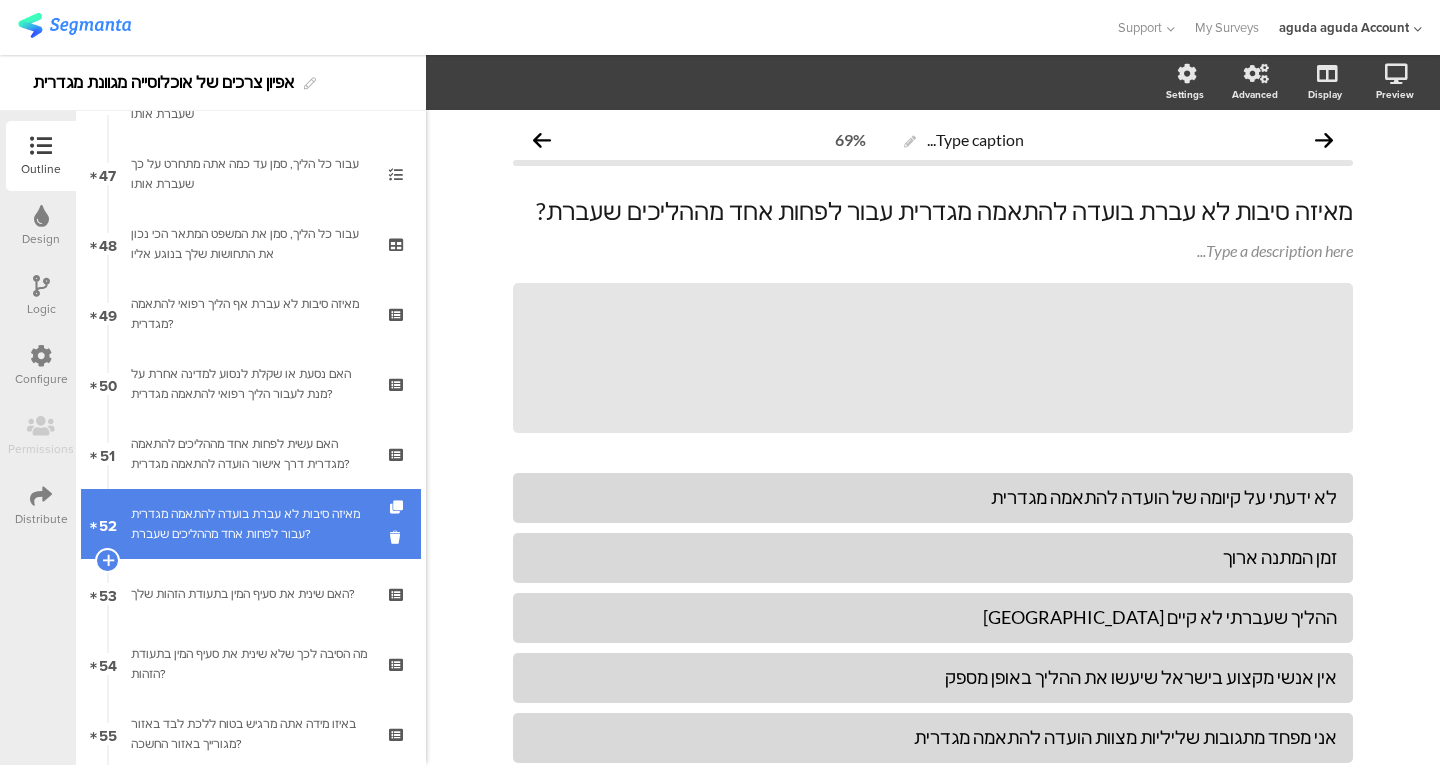 click on "52
מאיזה סיבות לא עברת בועדה להתאמה מגדרית עבור לפחות אחד מההליכים שעברת?" at bounding box center [251, 524] 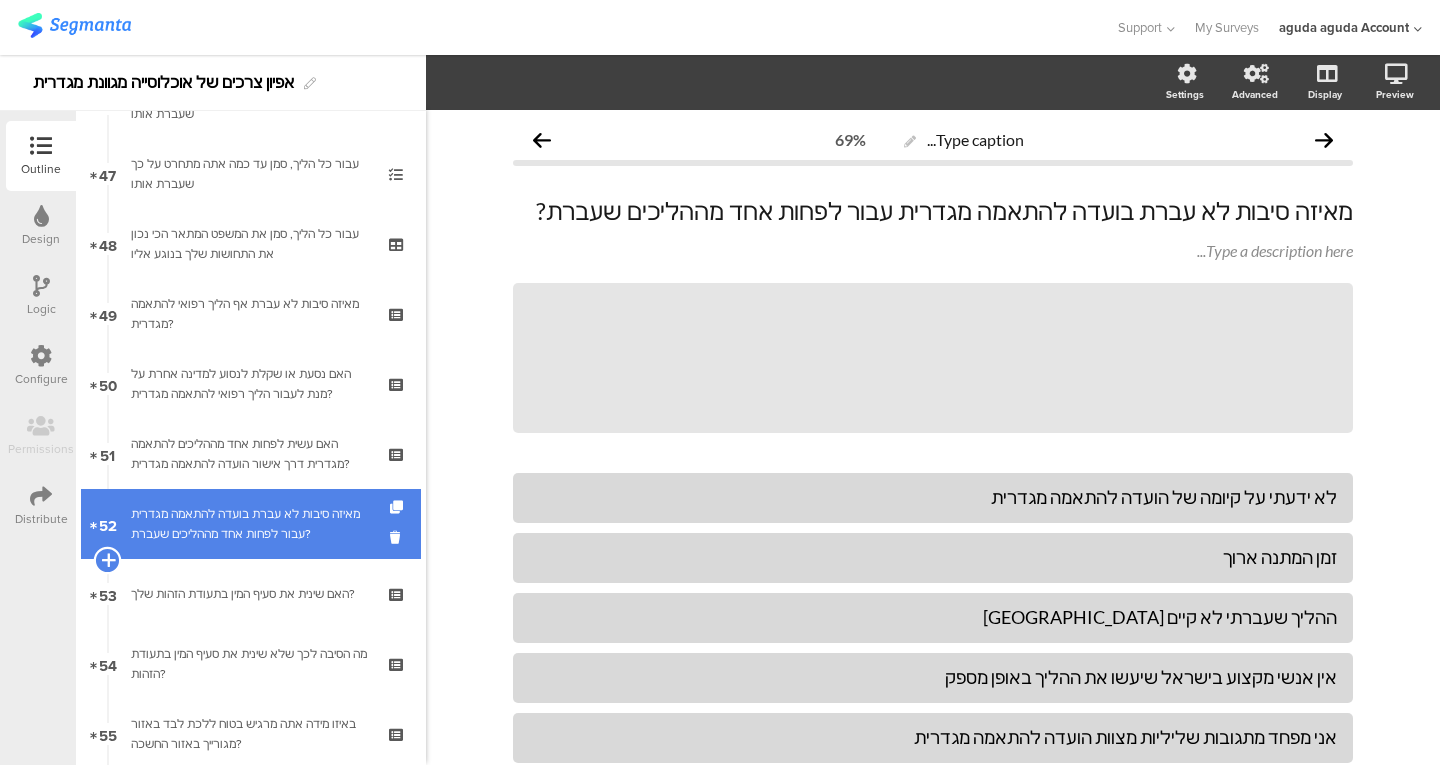 click at bounding box center (107, 560) 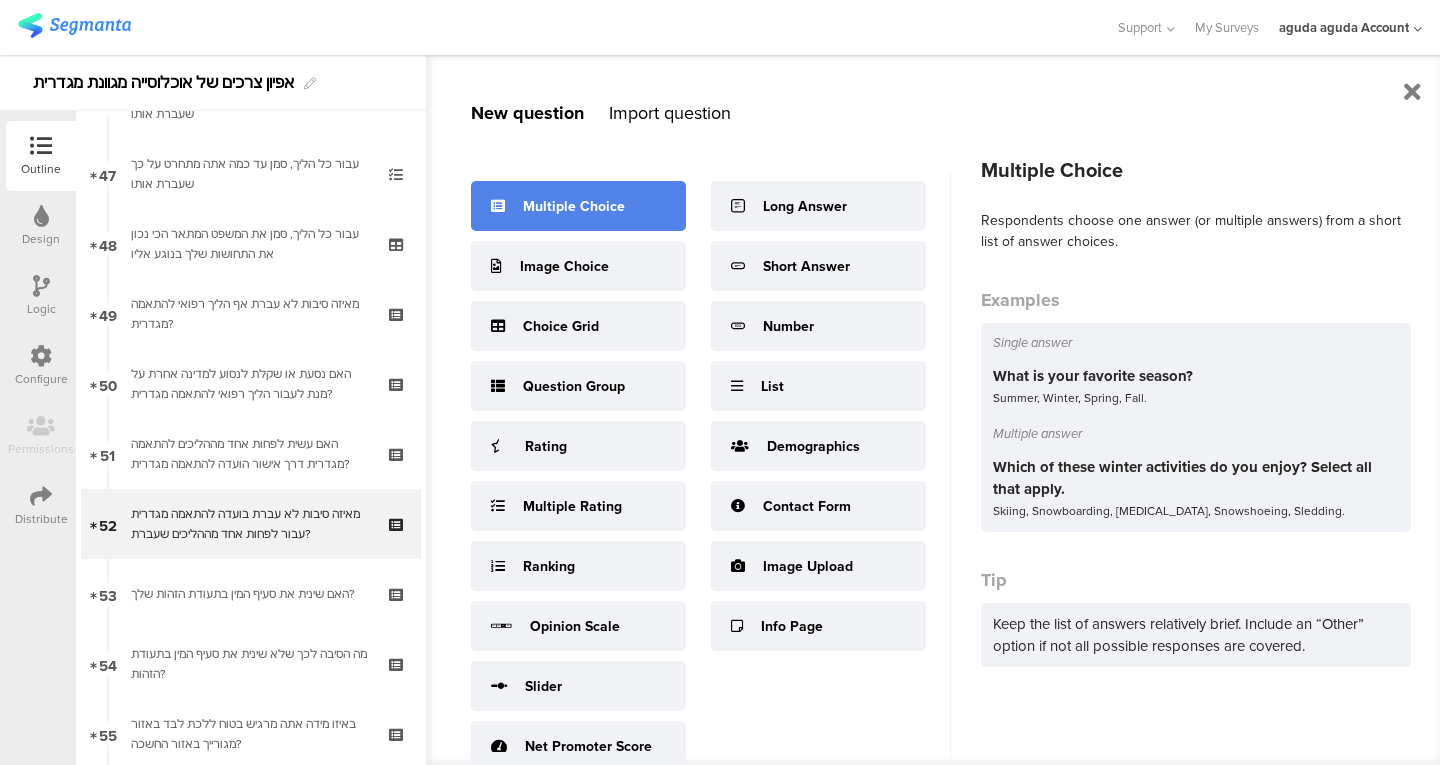 click on "Multiple Choice" at bounding box center (578, 206) 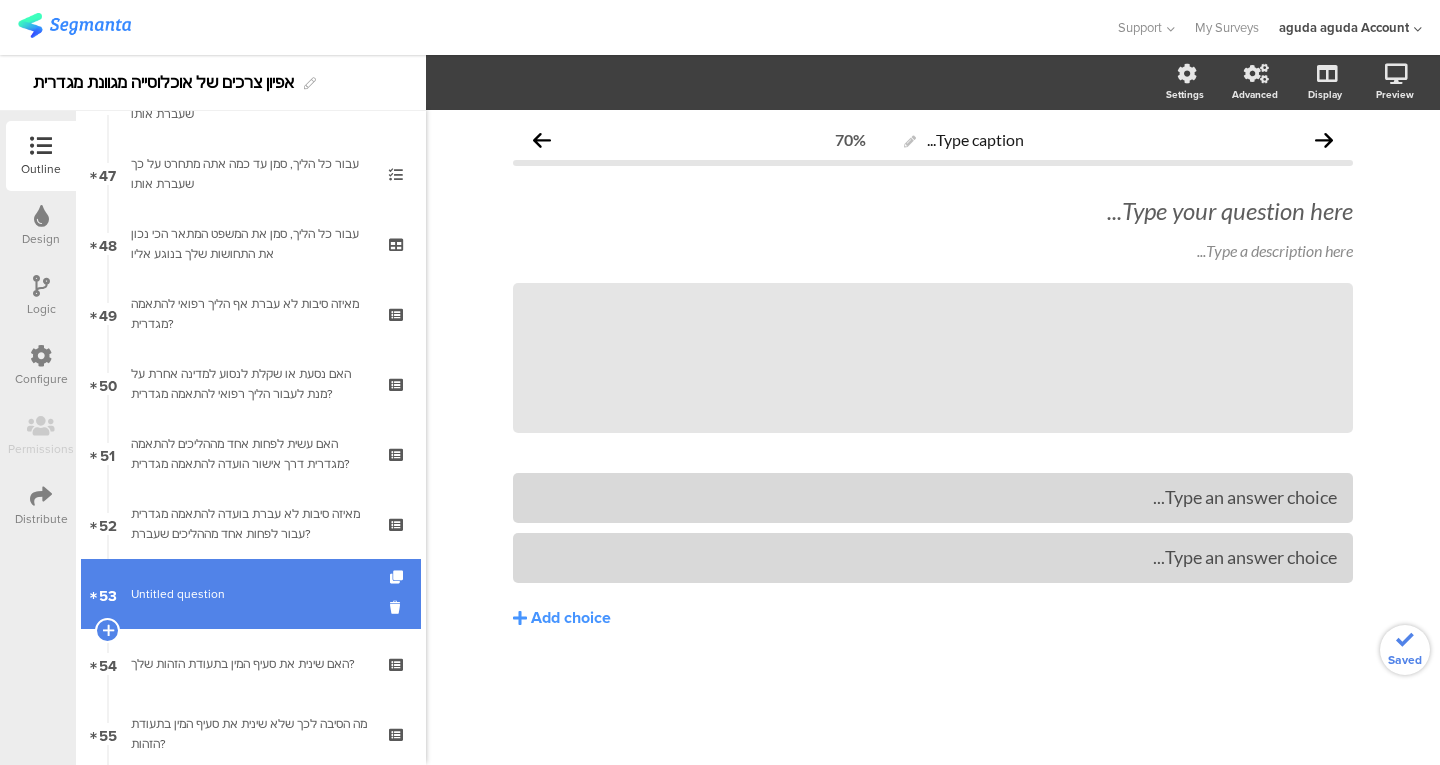 click on "53
Untitled question" at bounding box center [251, 594] 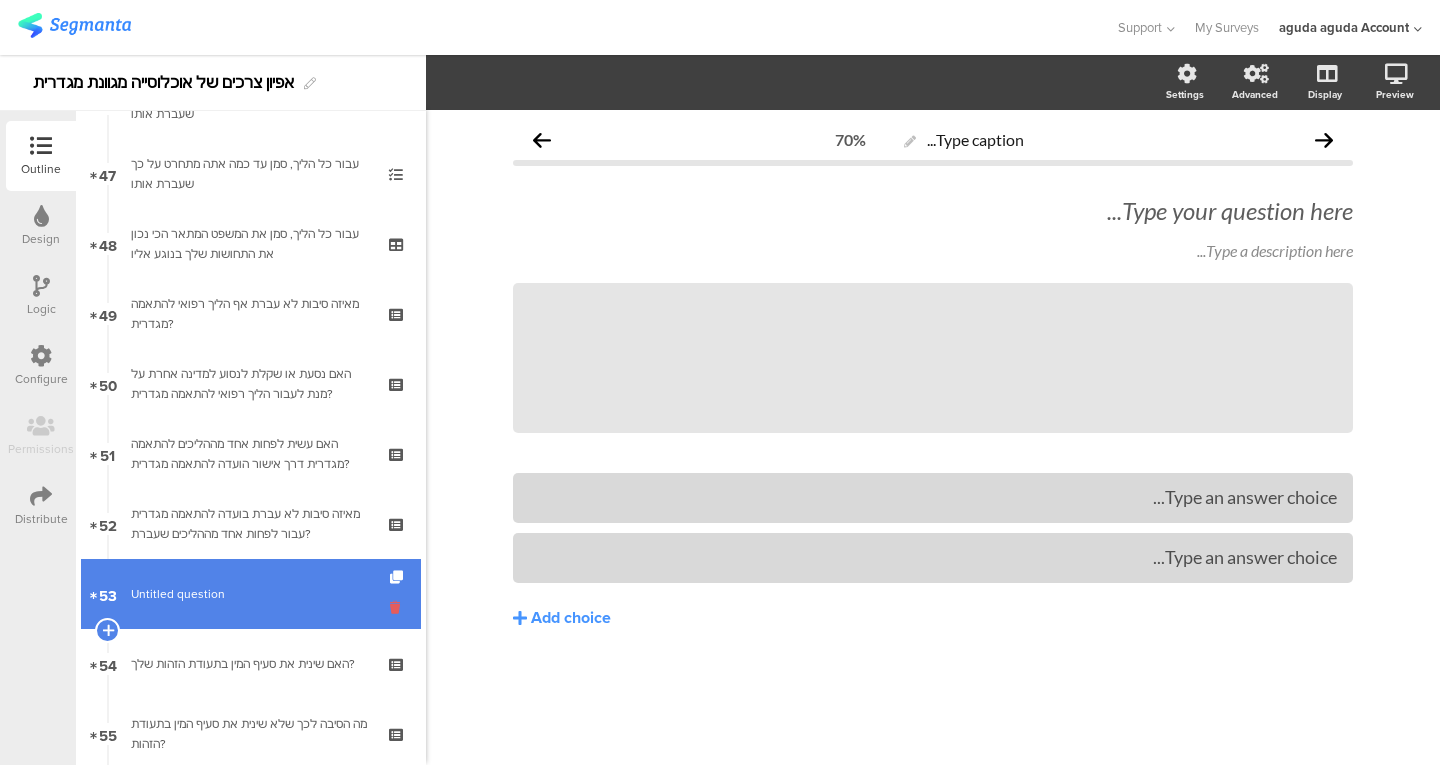 click at bounding box center (398, 607) 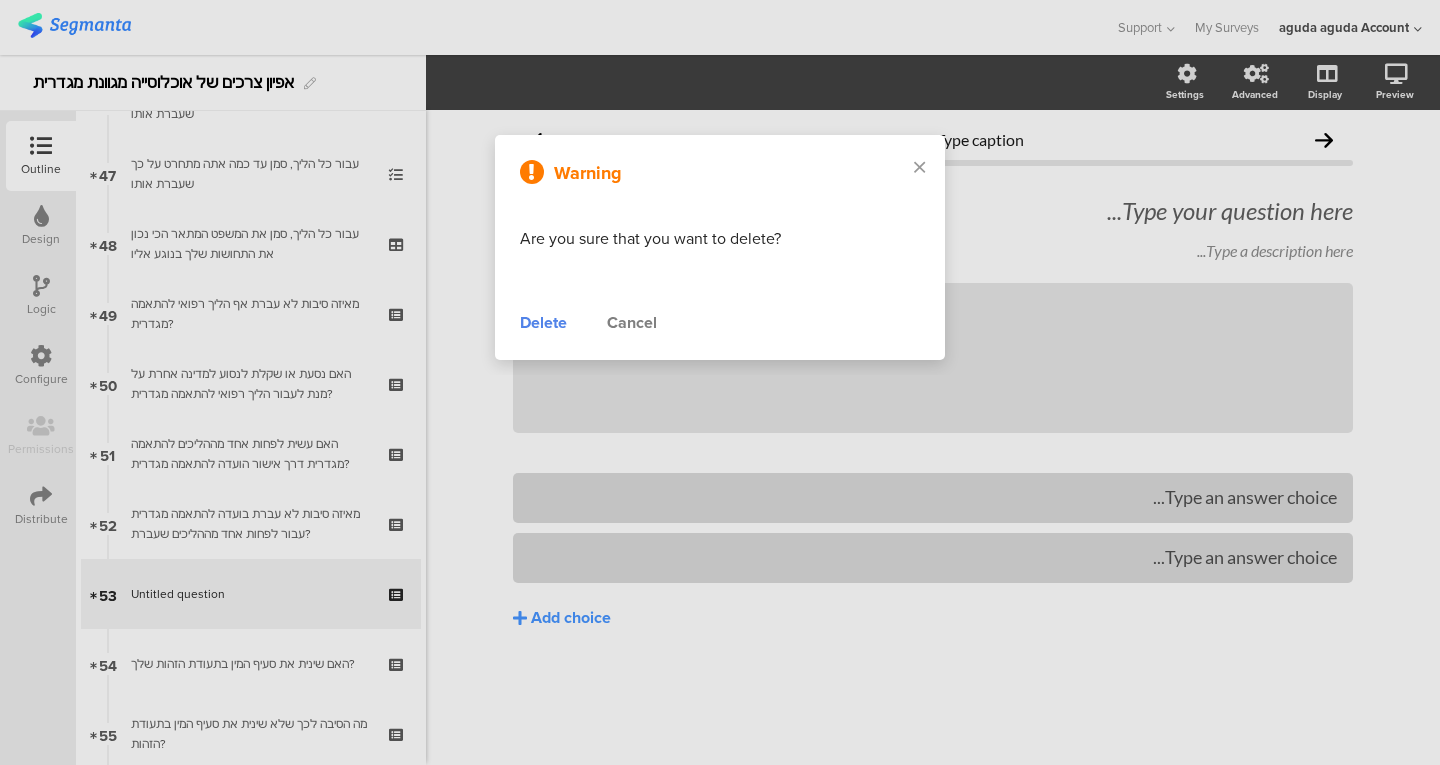 click on "Delete" at bounding box center (543, 323) 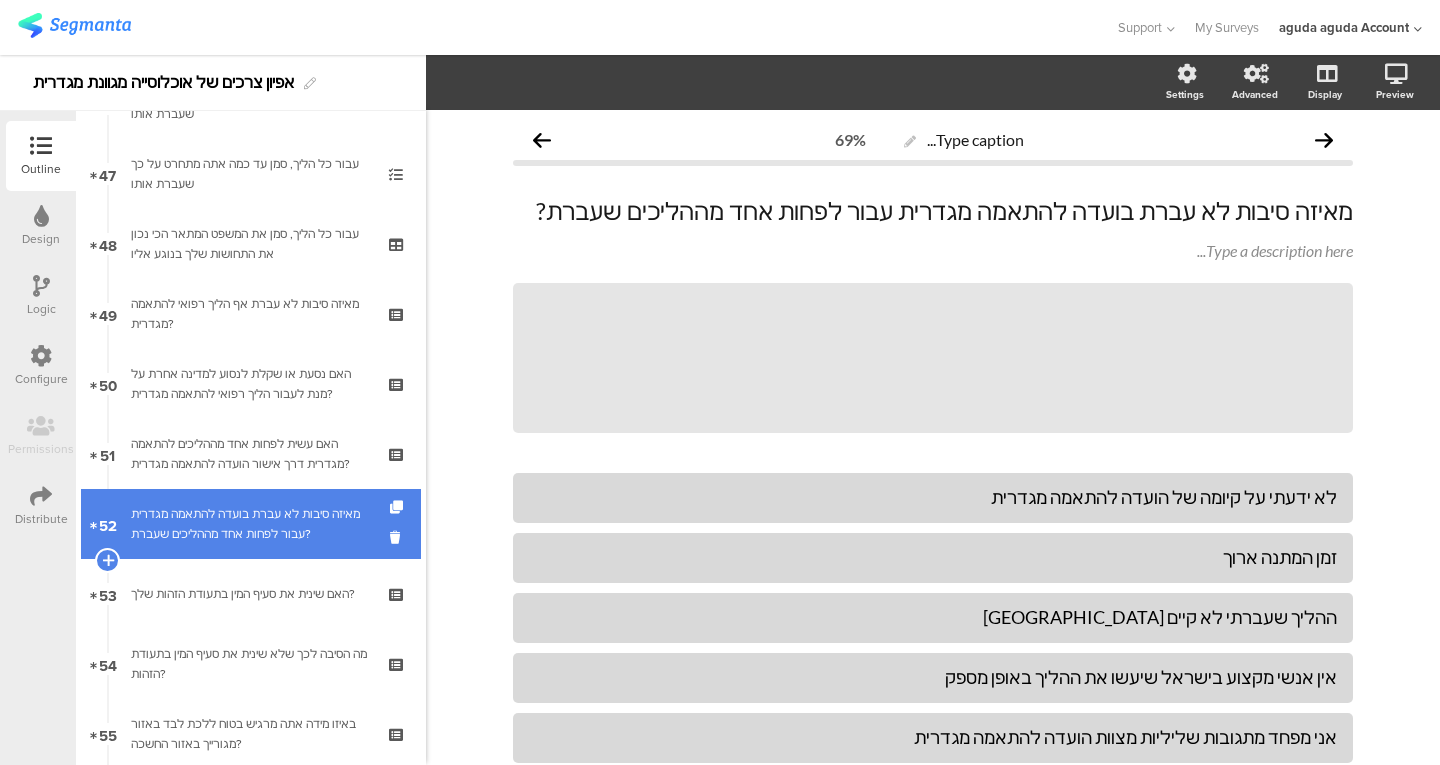 click on "מאיזה סיבות לא עברת בועדה להתאמה מגדרית עבור לפחות אחד מההליכים שעברת?" at bounding box center (250, 524) 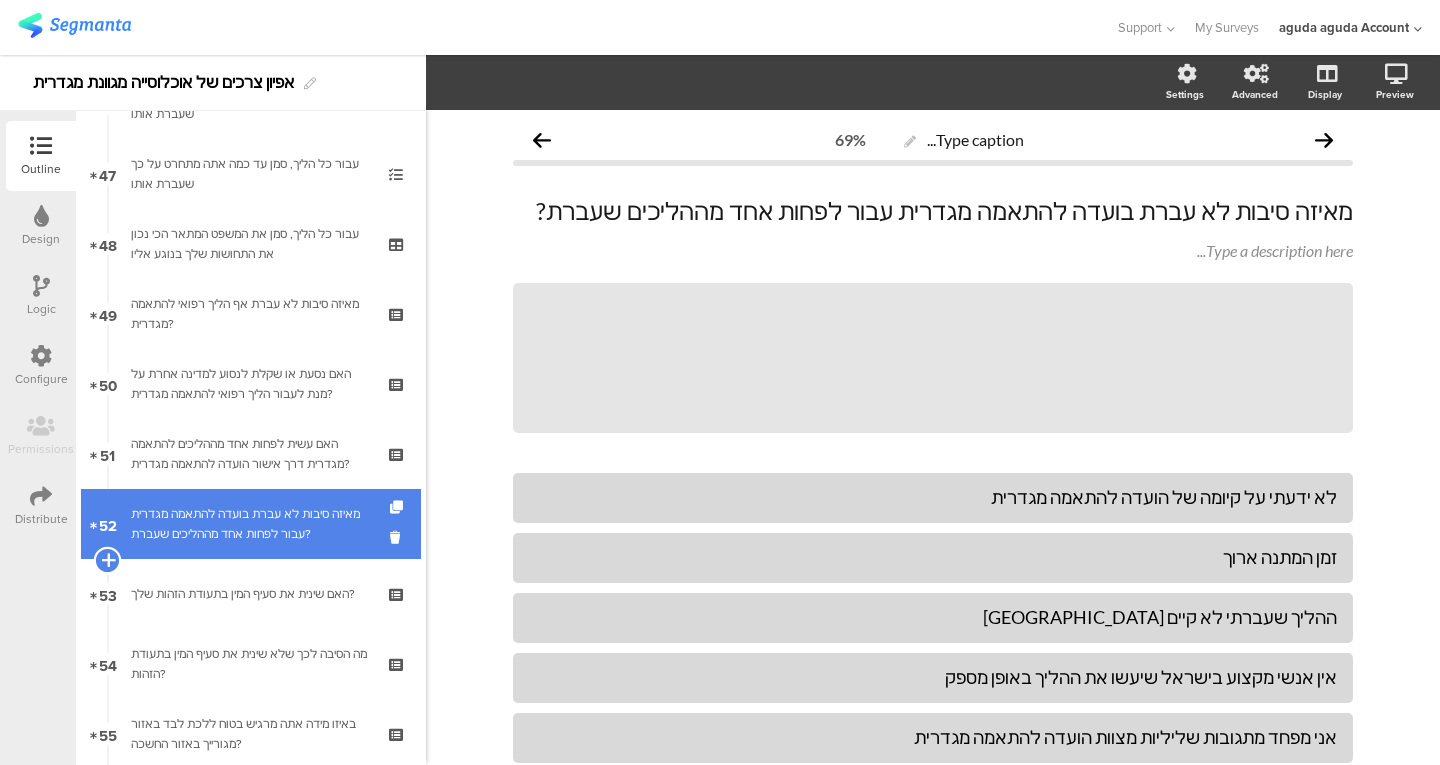 click at bounding box center [107, 560] 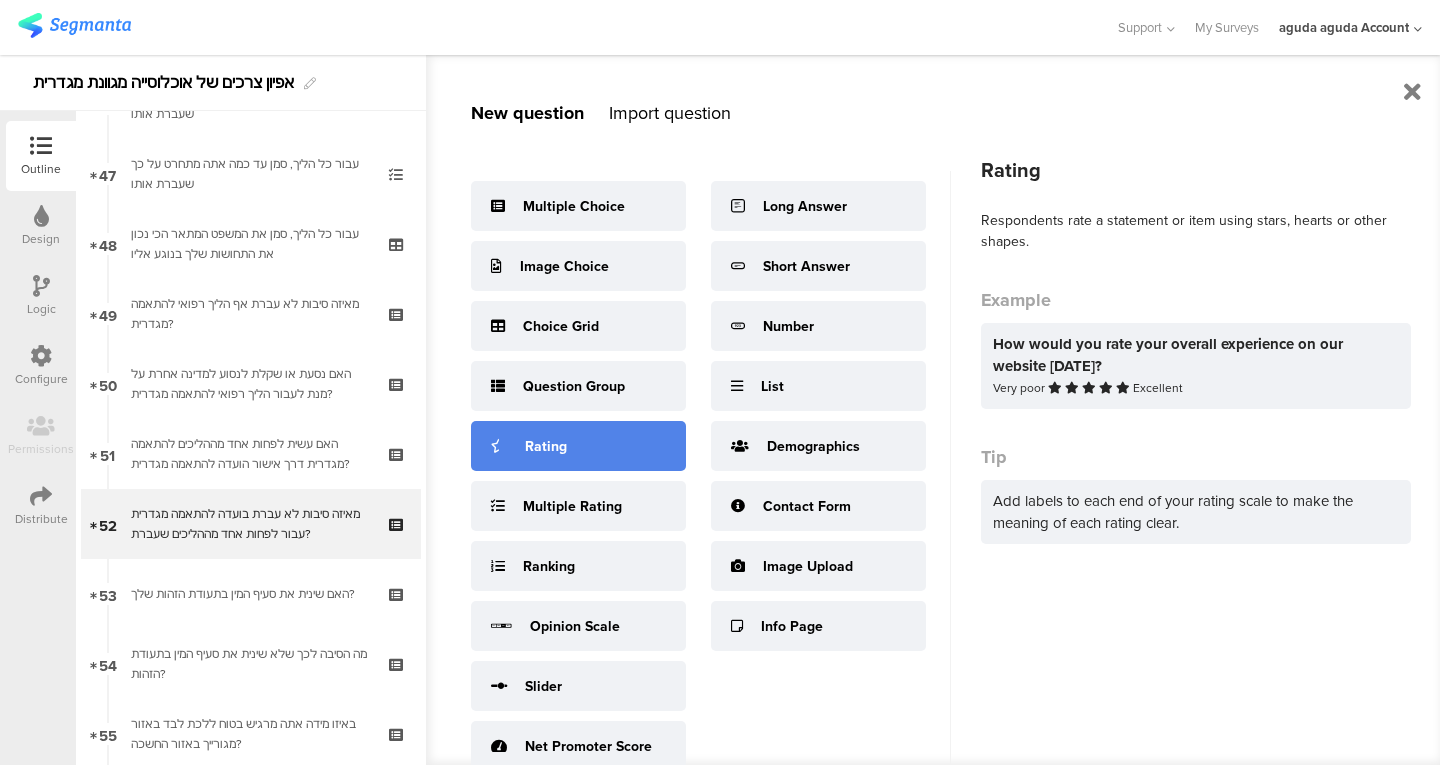 click on "Rating" at bounding box center [546, 446] 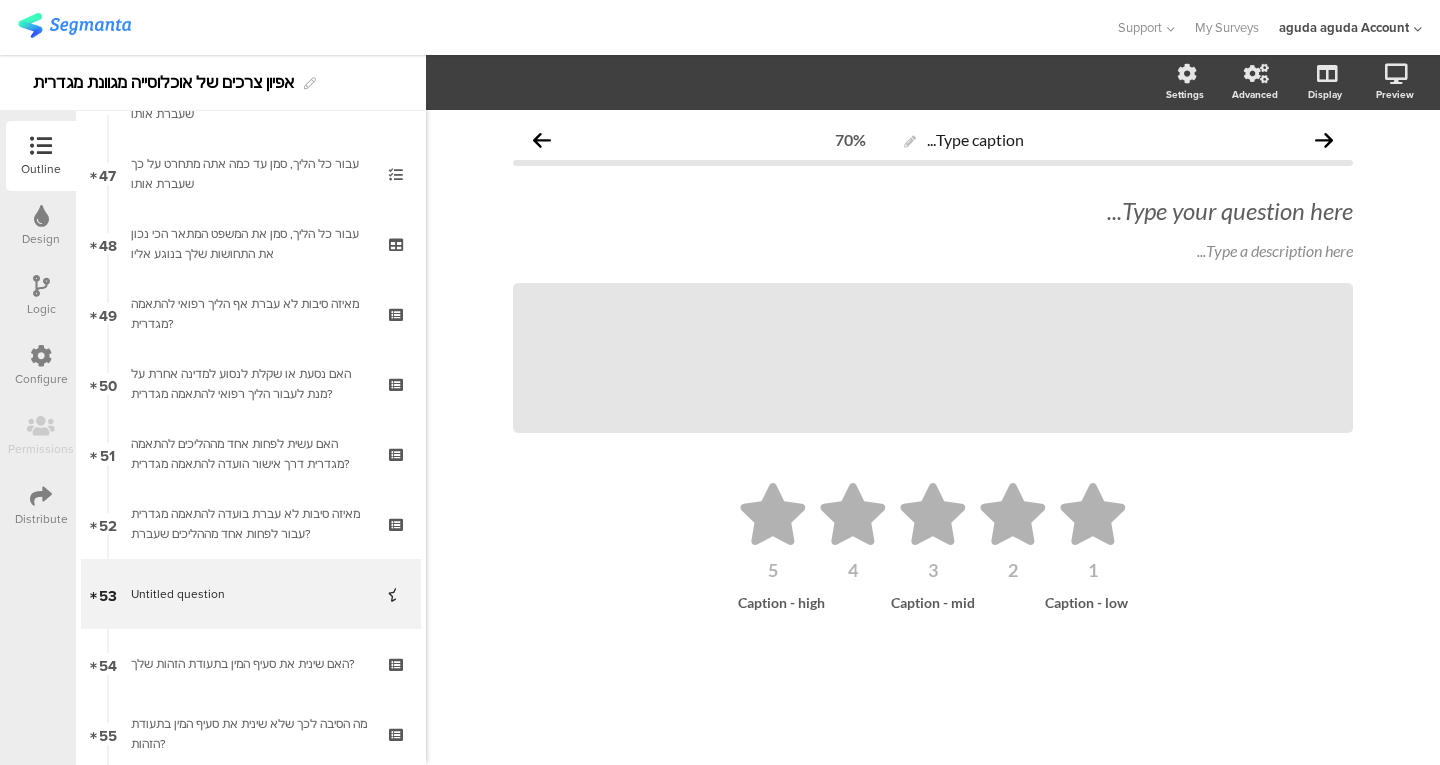 click on "Type your question here...
Type a description here...
/" 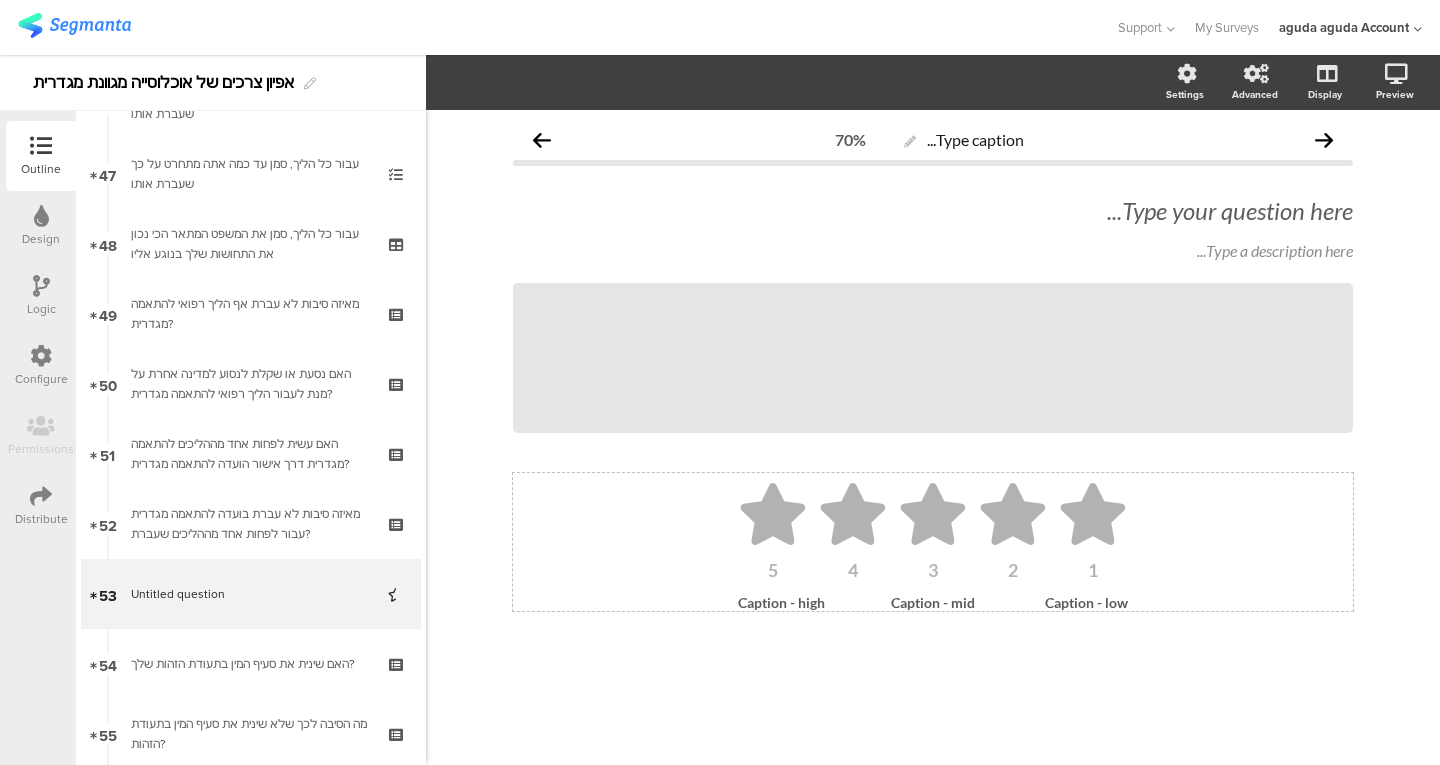 click on "1
2
3
4
5
Caption - low
Caption - mid
Caption - high" 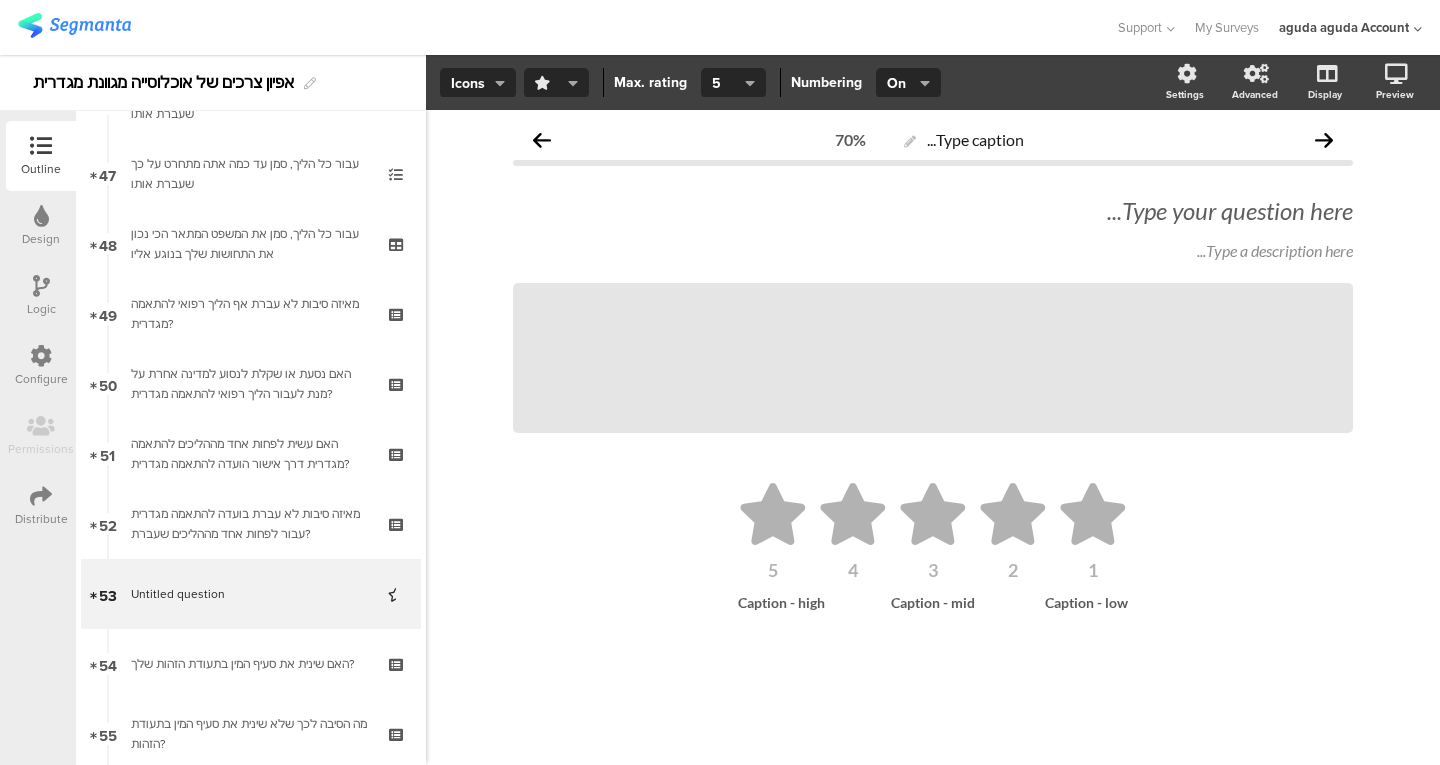click 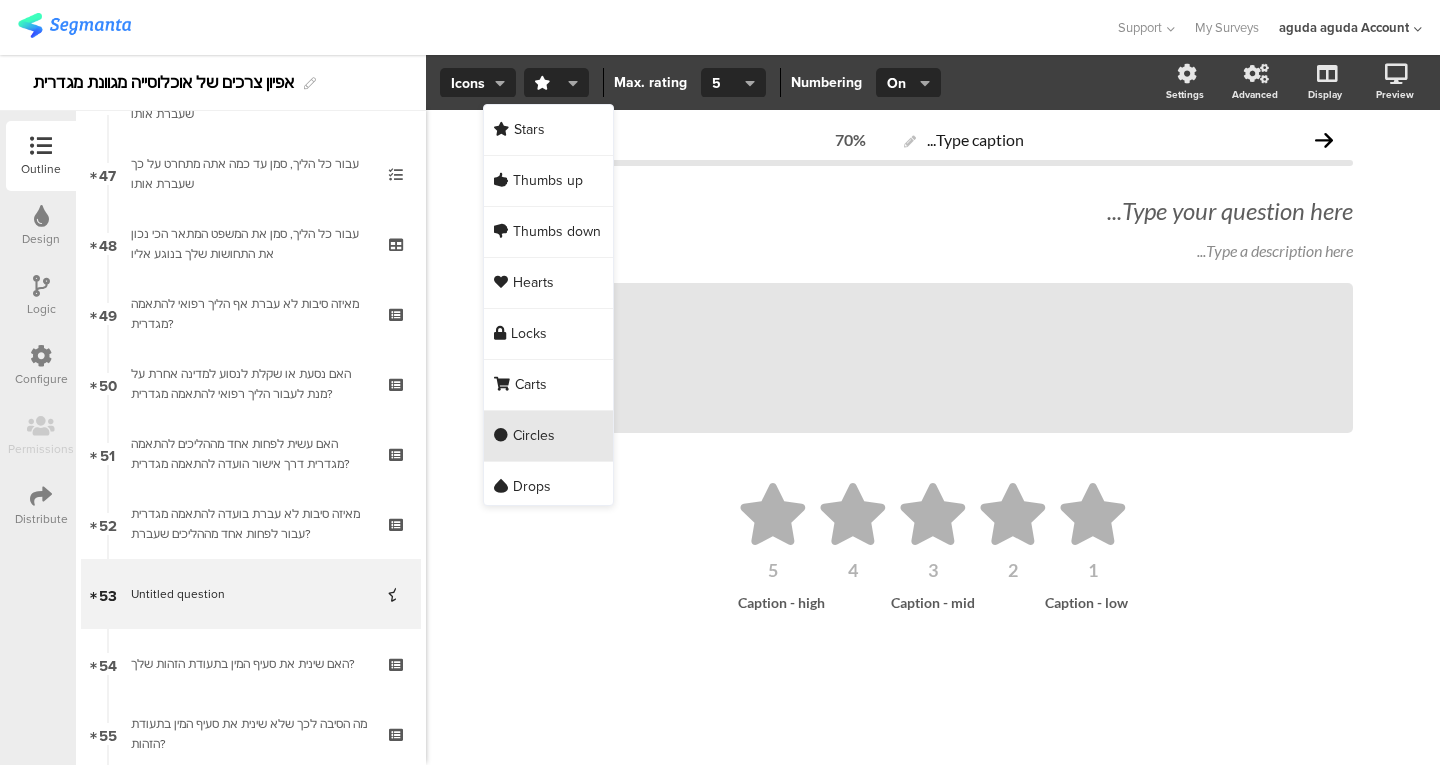click on "Circles" at bounding box center (534, 436) 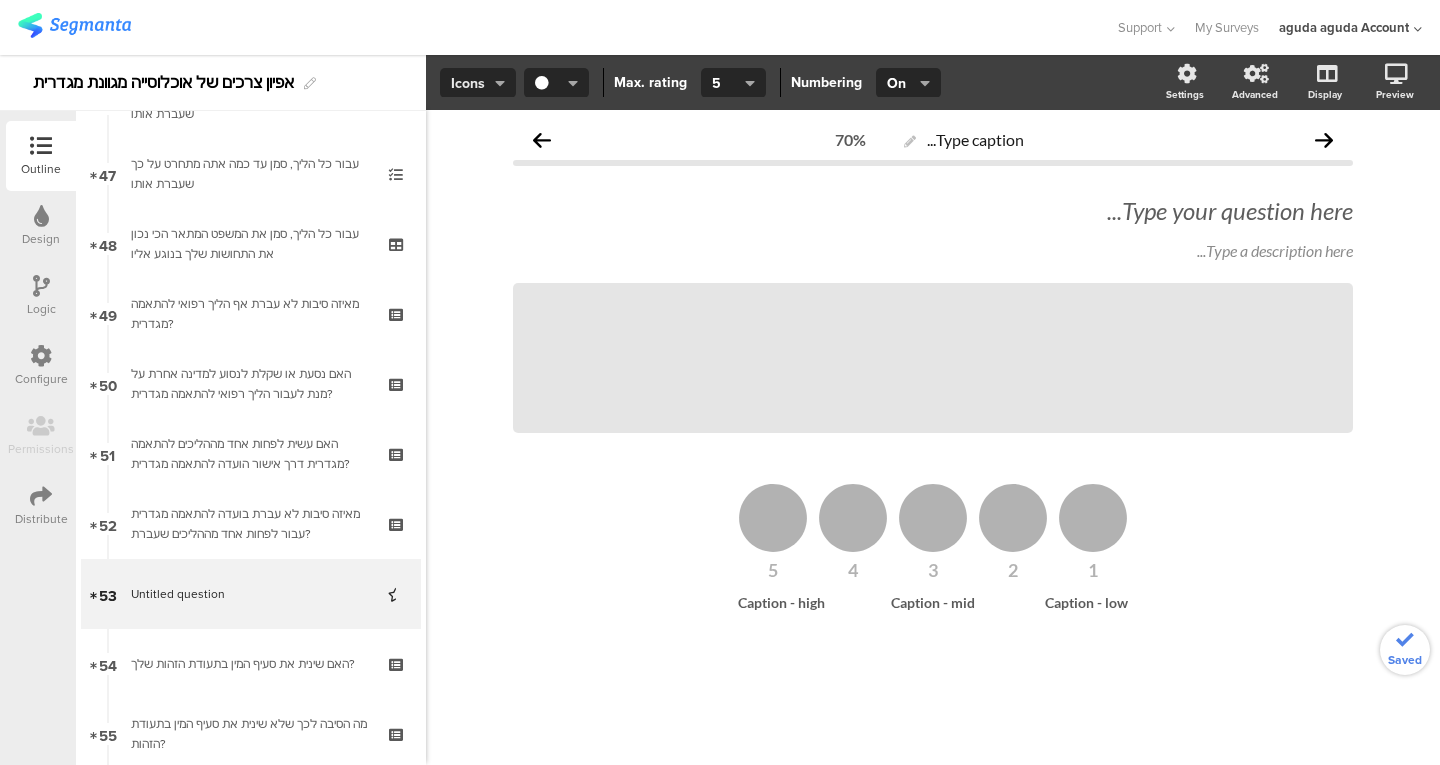 click on "Icons" 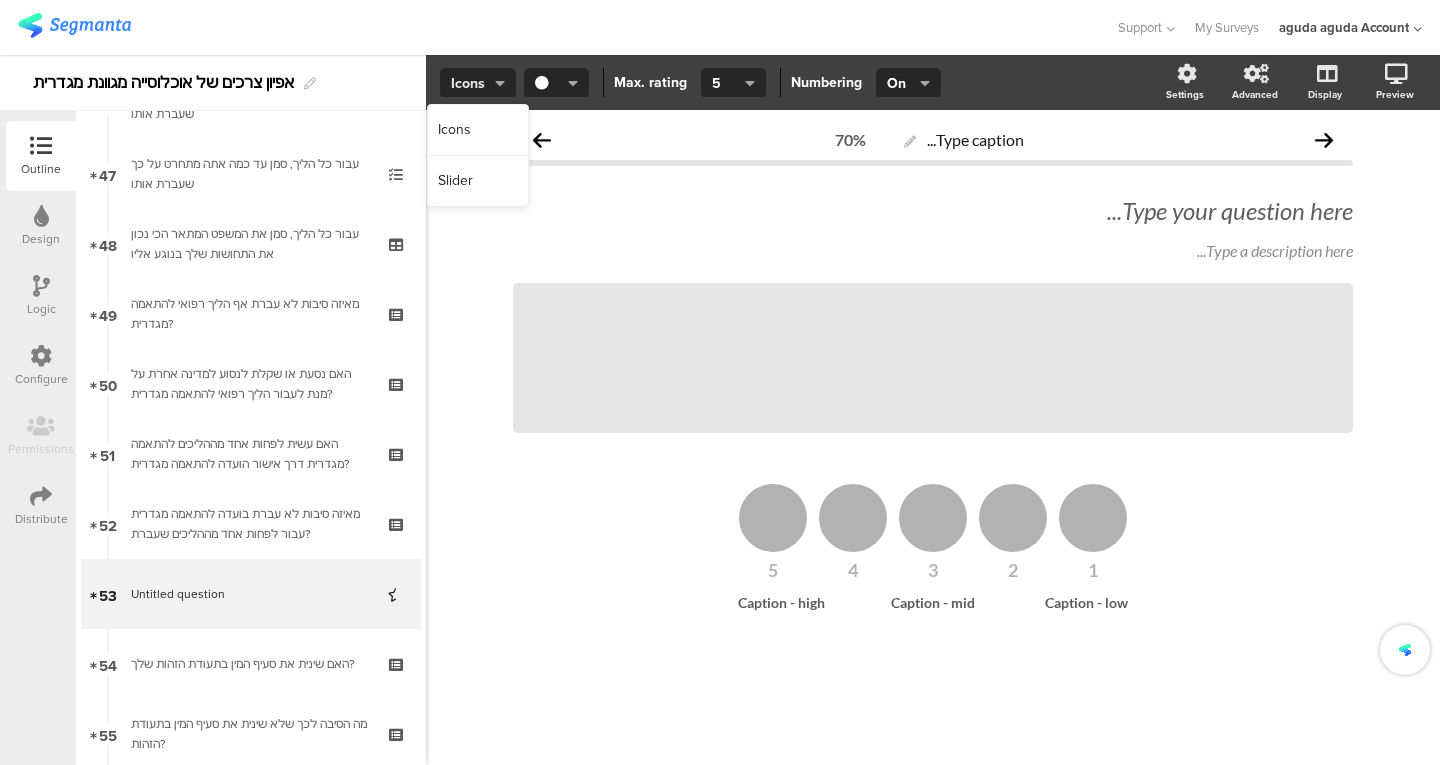 click on "Icons" 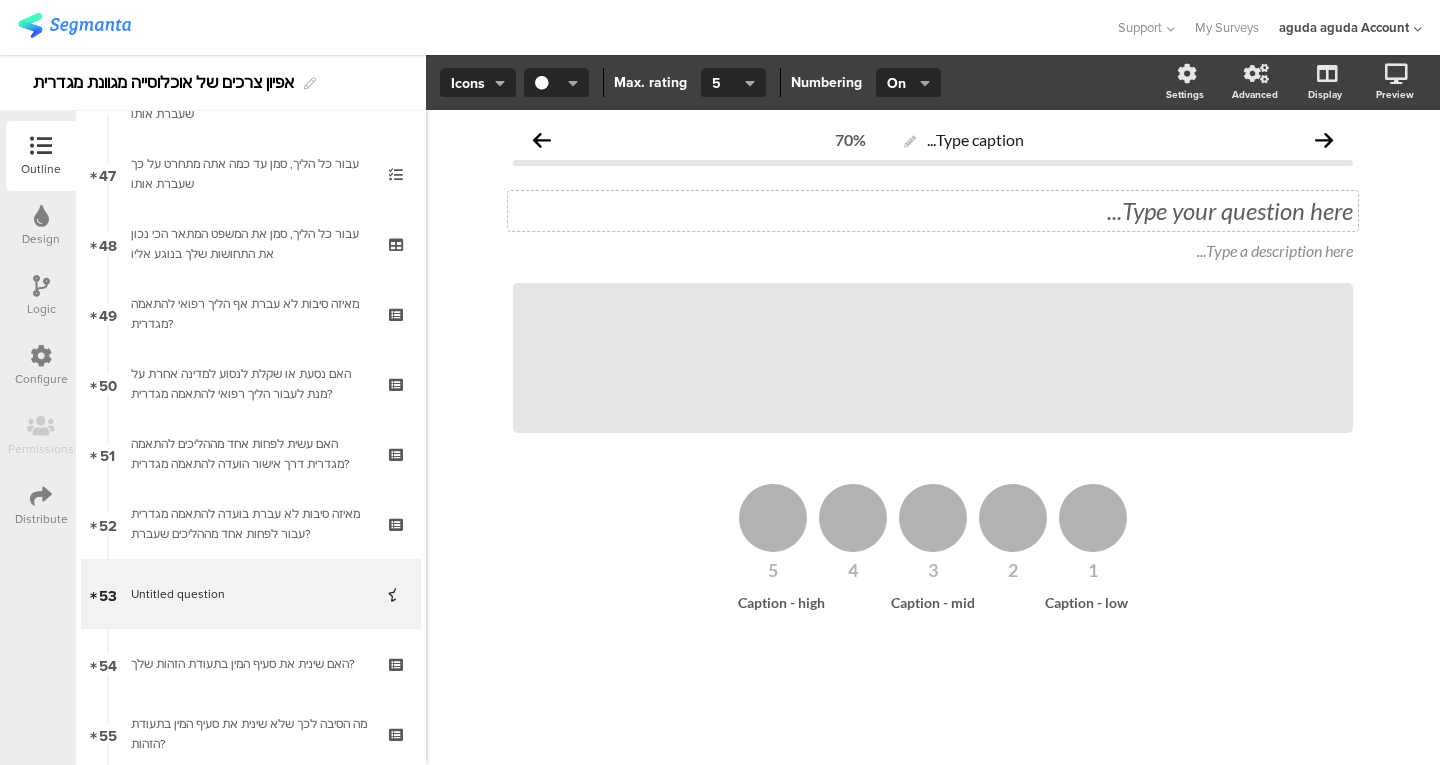 click on "Type your question here..." 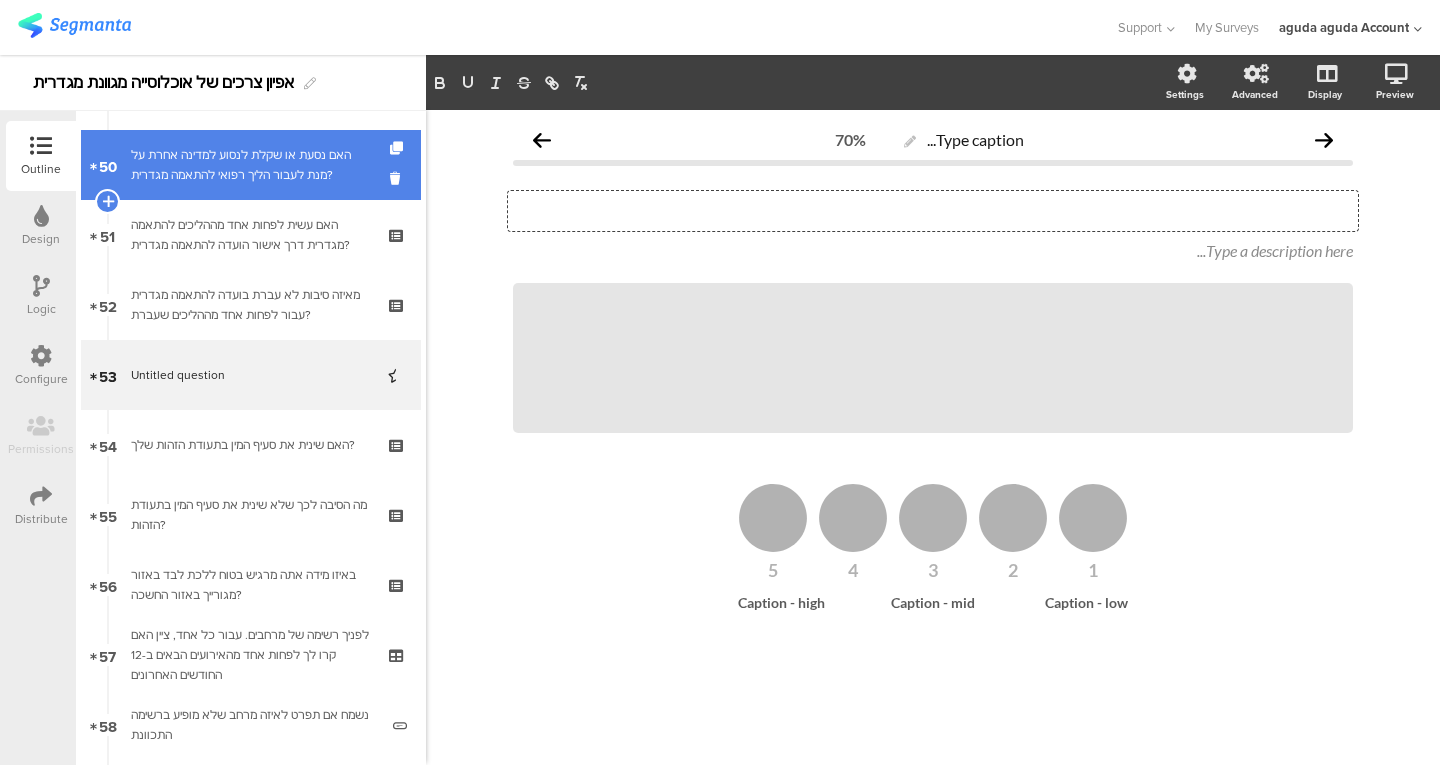 scroll, scrollTop: 3489, scrollLeft: 0, axis: vertical 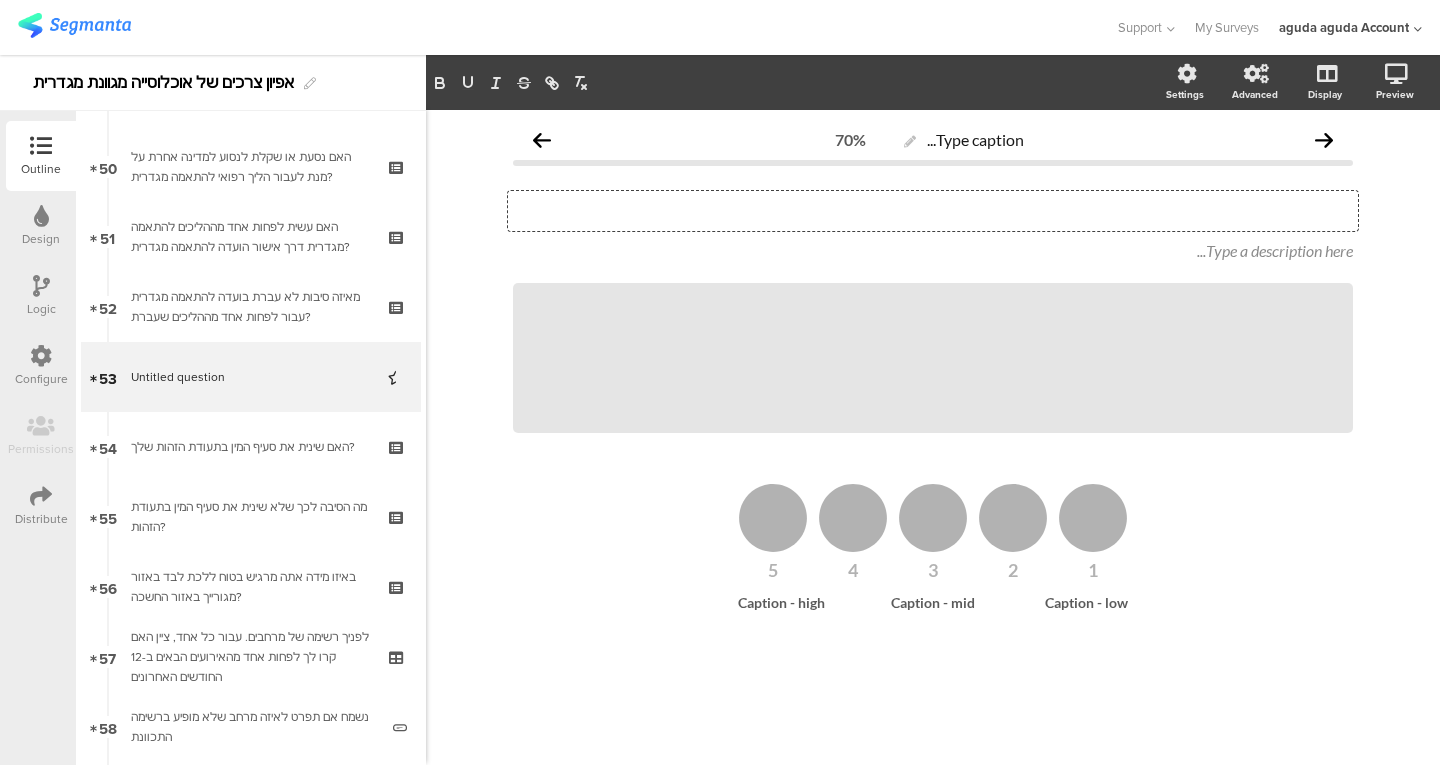 type 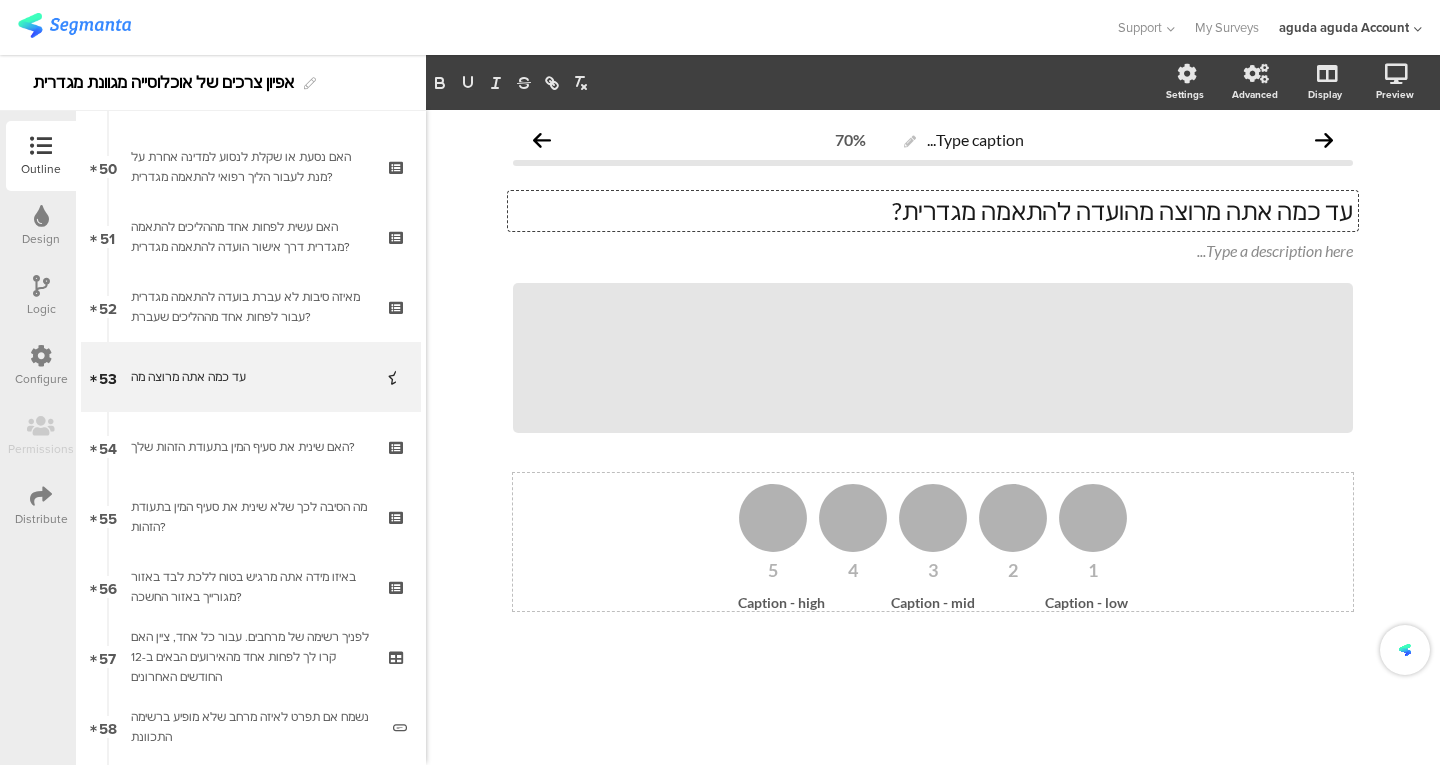 type 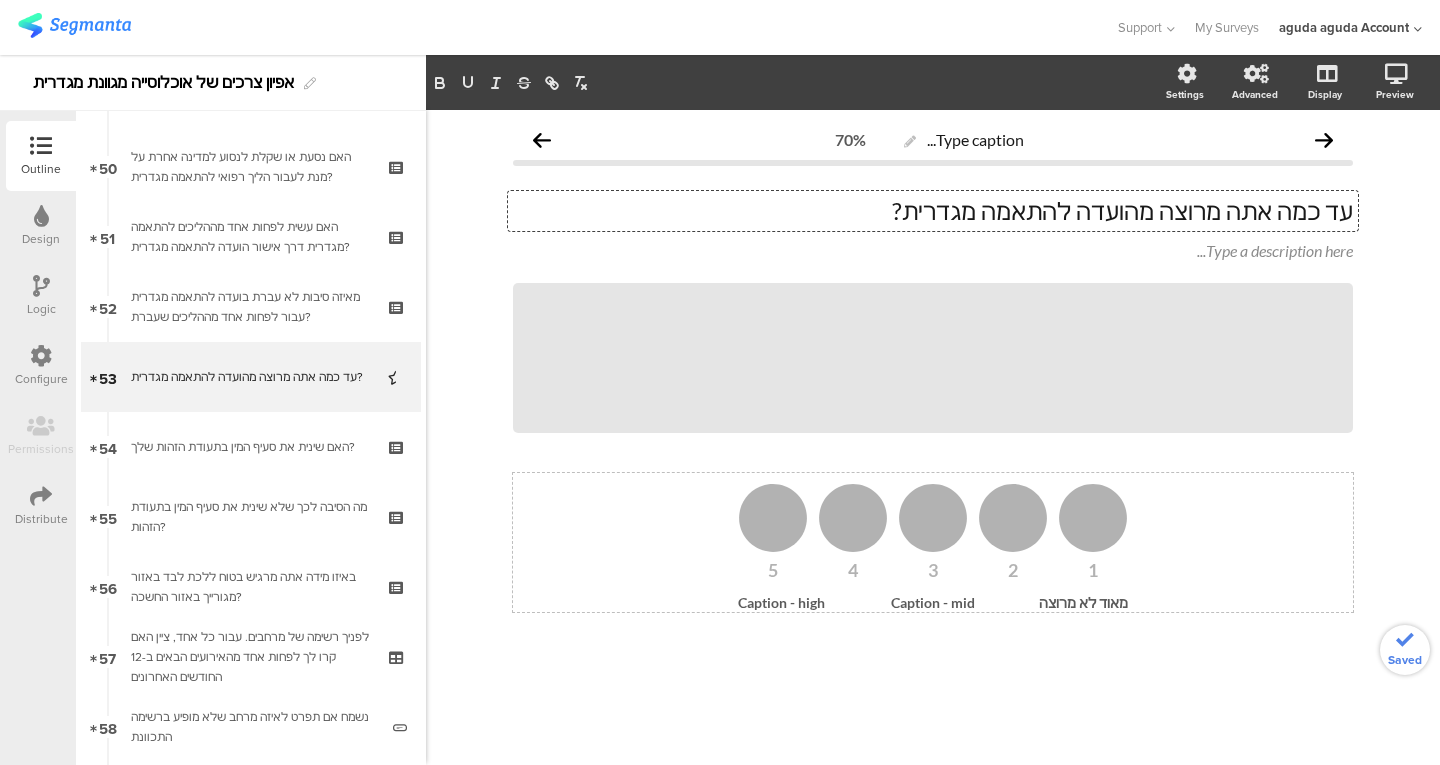 type 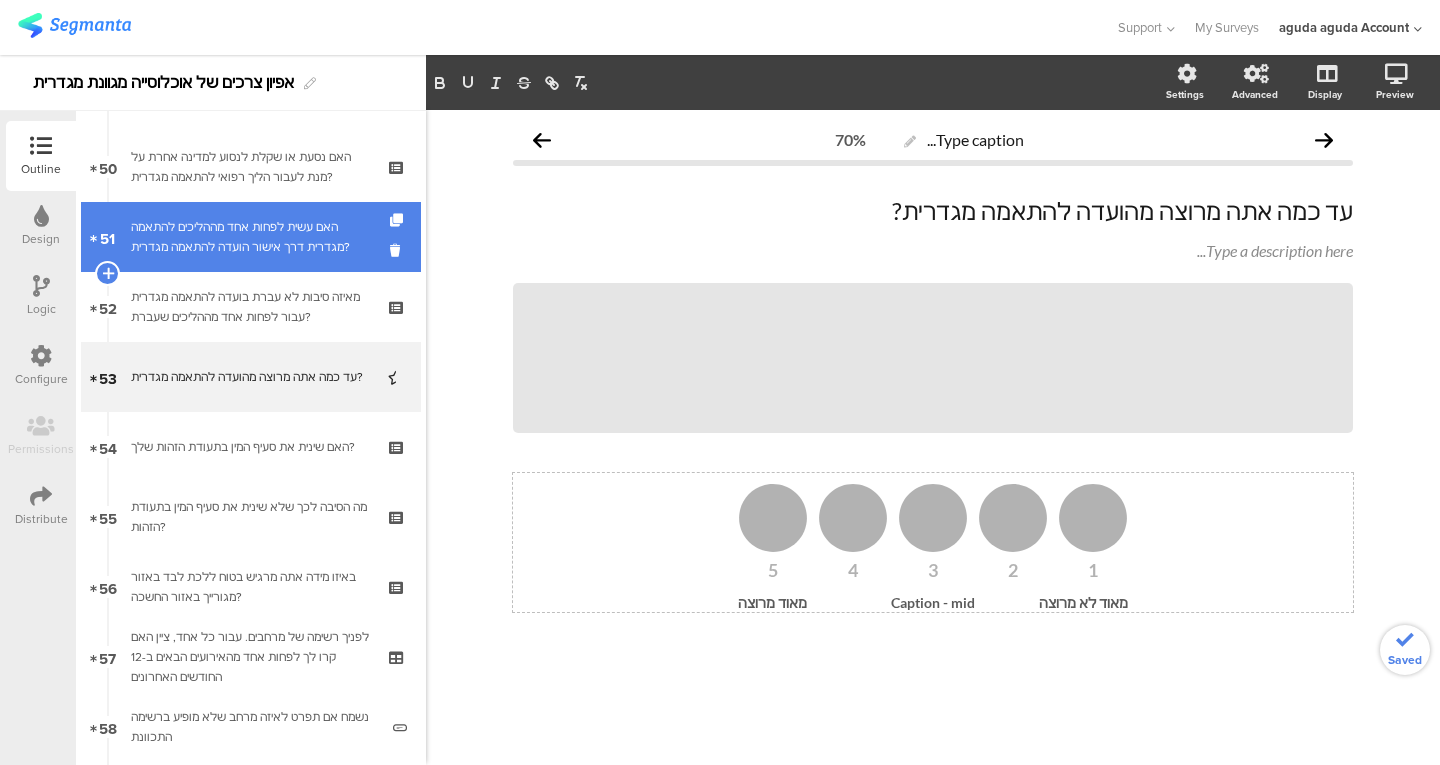 click on "האם עשית לפחות אחד מההליכים להתאמה מגדרית דרך אישור הועדה להתאמה מגדרית?" at bounding box center (250, 237) 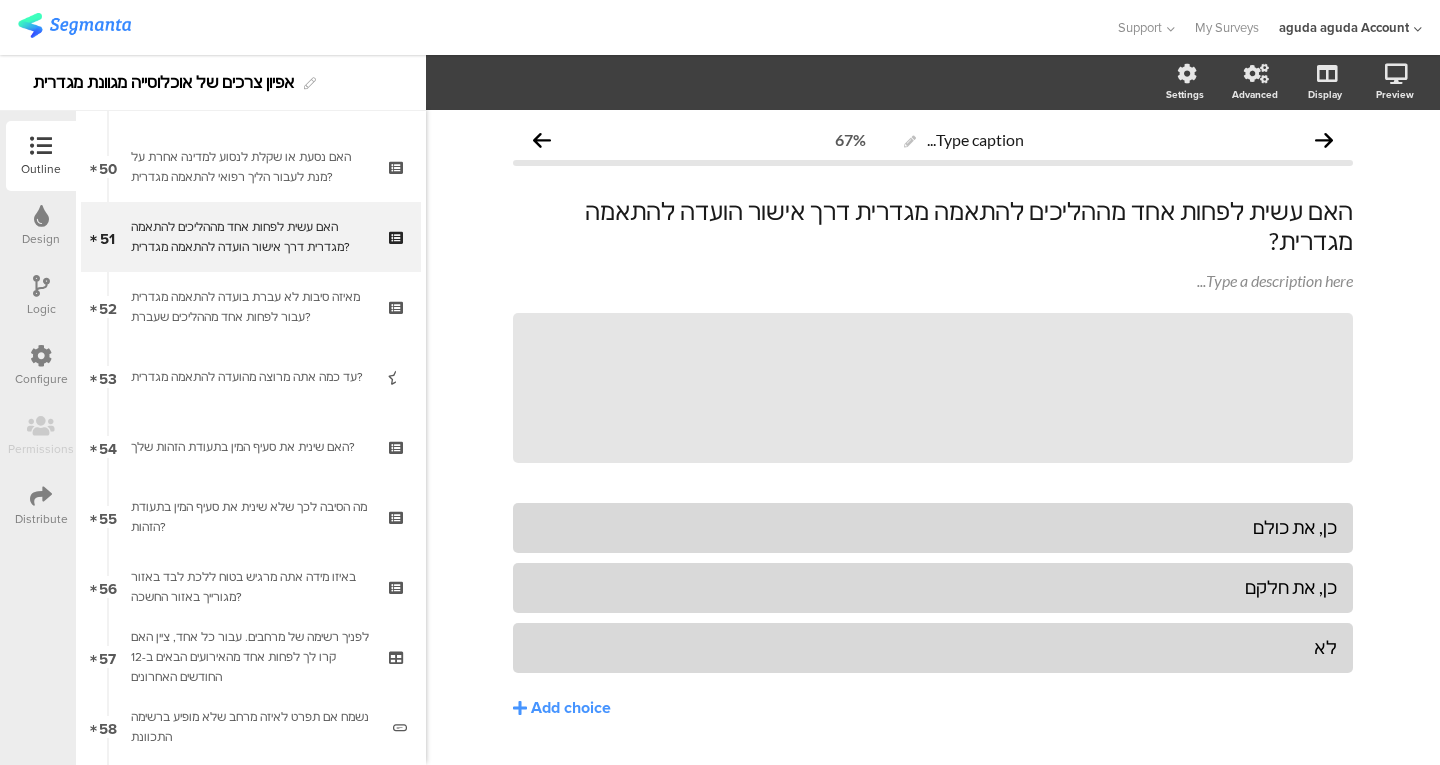 click at bounding box center (41, 286) 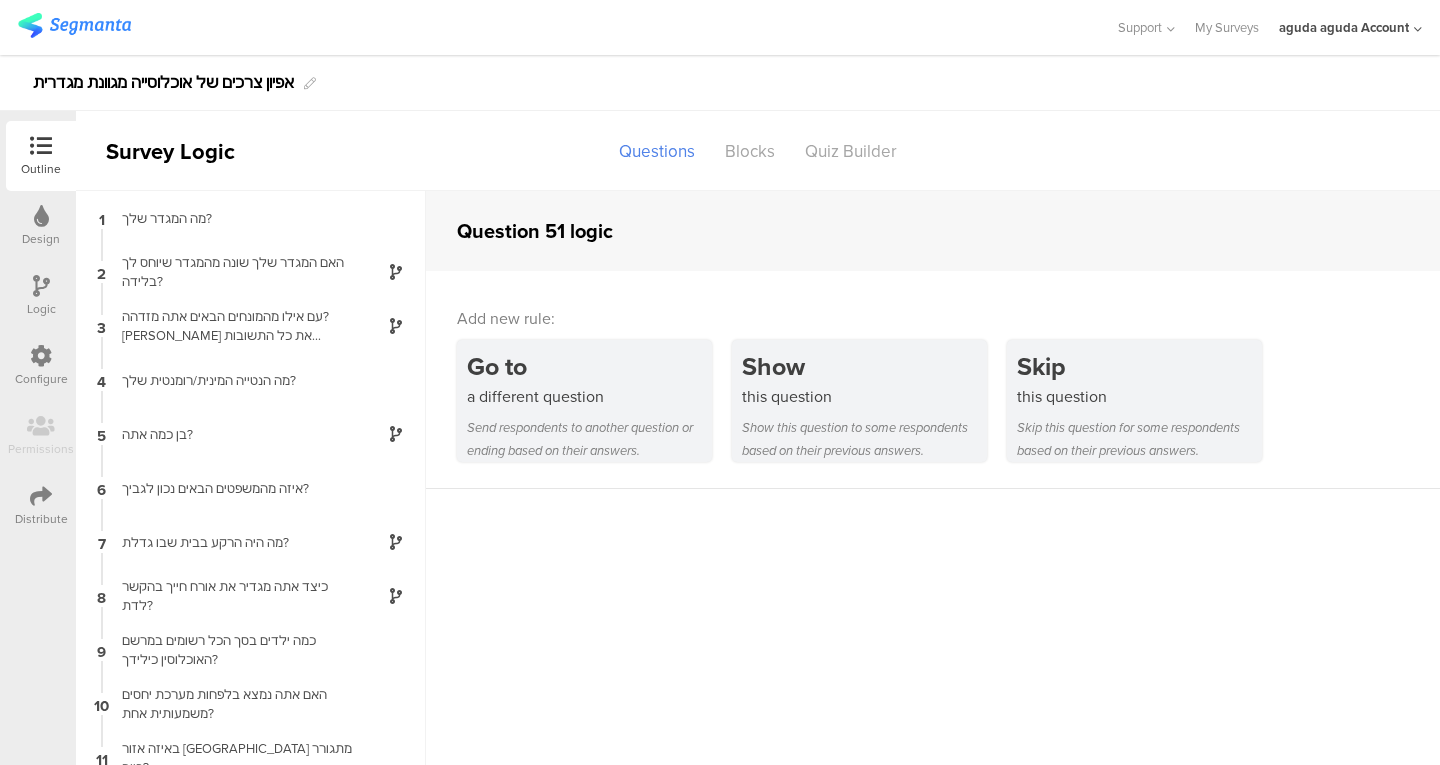 scroll, scrollTop: 78, scrollLeft: 0, axis: vertical 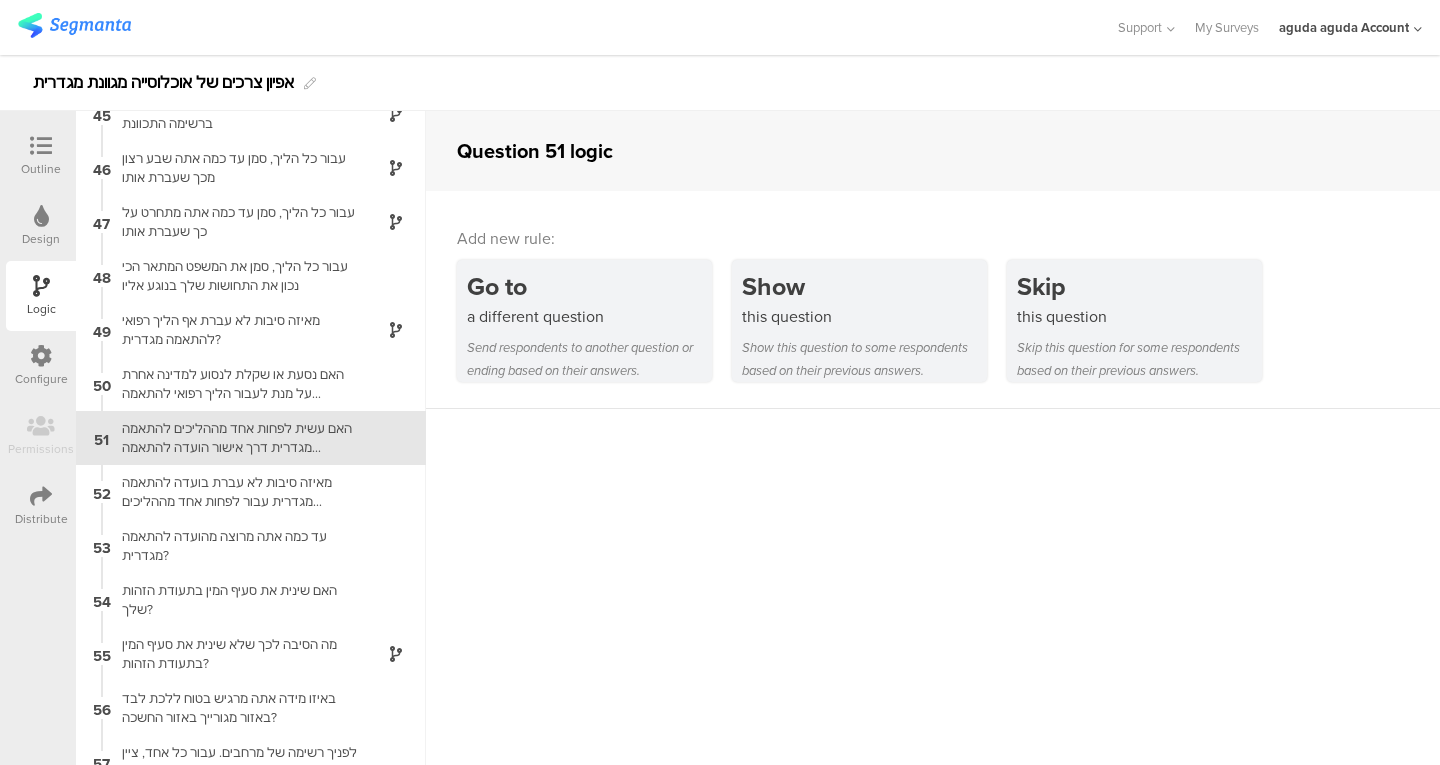click on "האם עשית לפחות אחד מההליכים להתאמה מגדרית דרך אישור הועדה להתאמה מגדרית?" at bounding box center (235, 438) 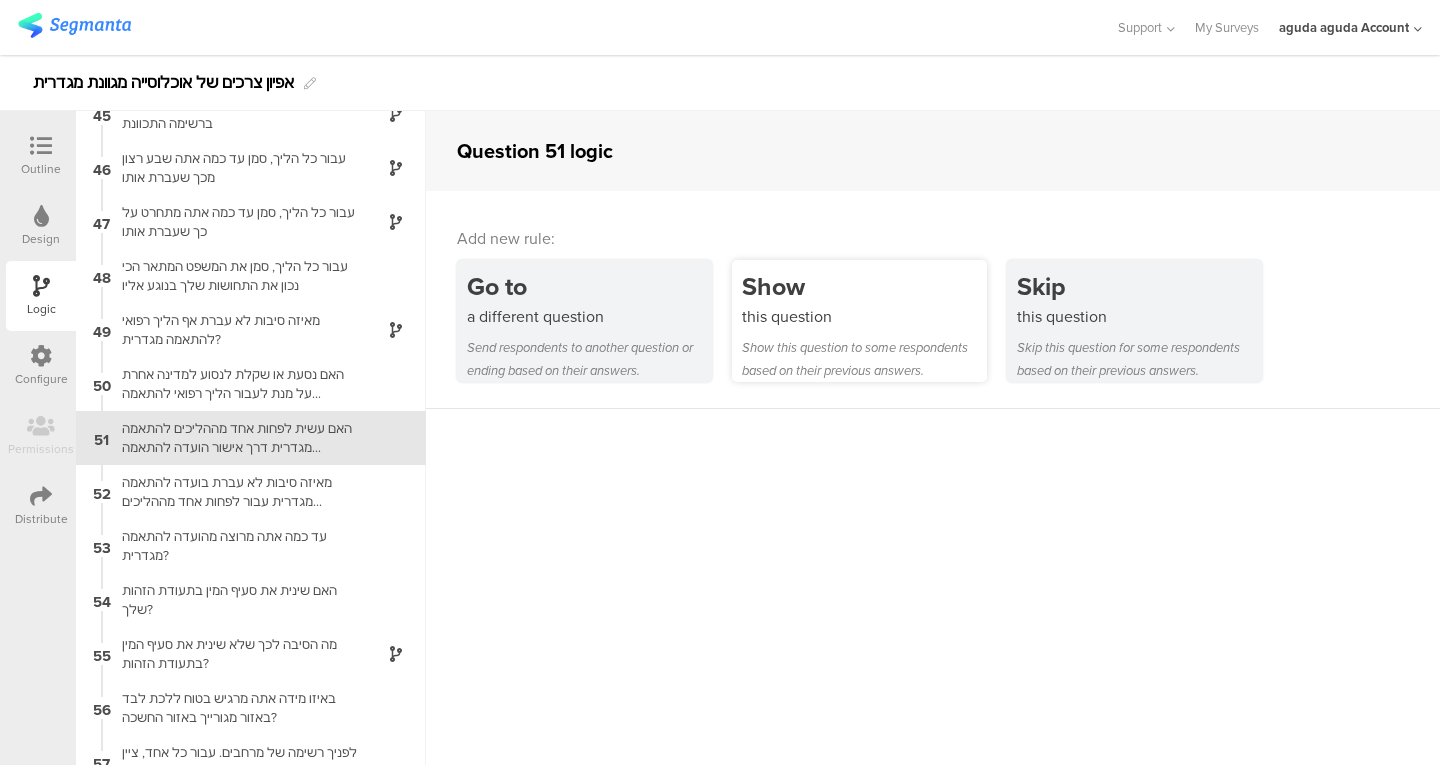 click on "Show this question to some respondents based on their previous answers." at bounding box center [864, 359] 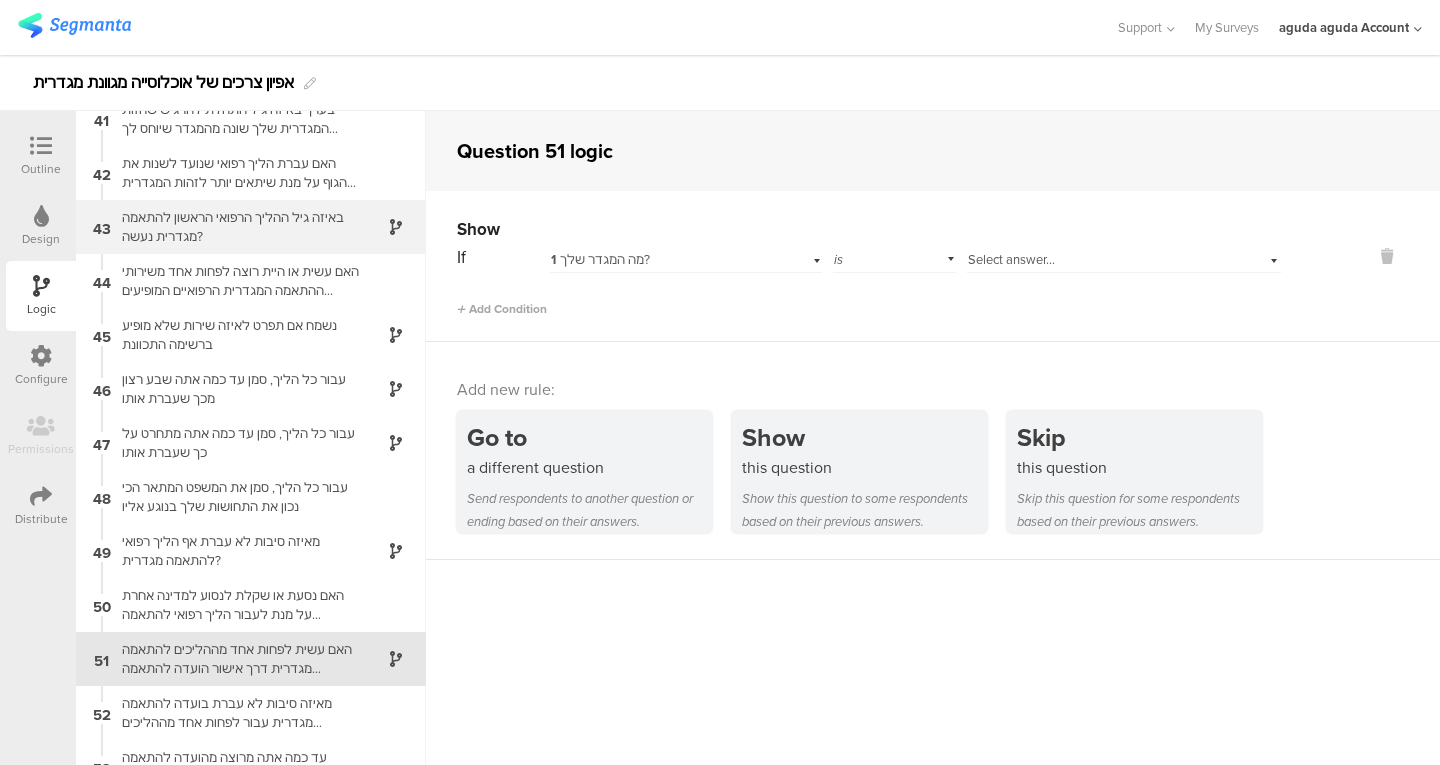 scroll, scrollTop: 2182, scrollLeft: 0, axis: vertical 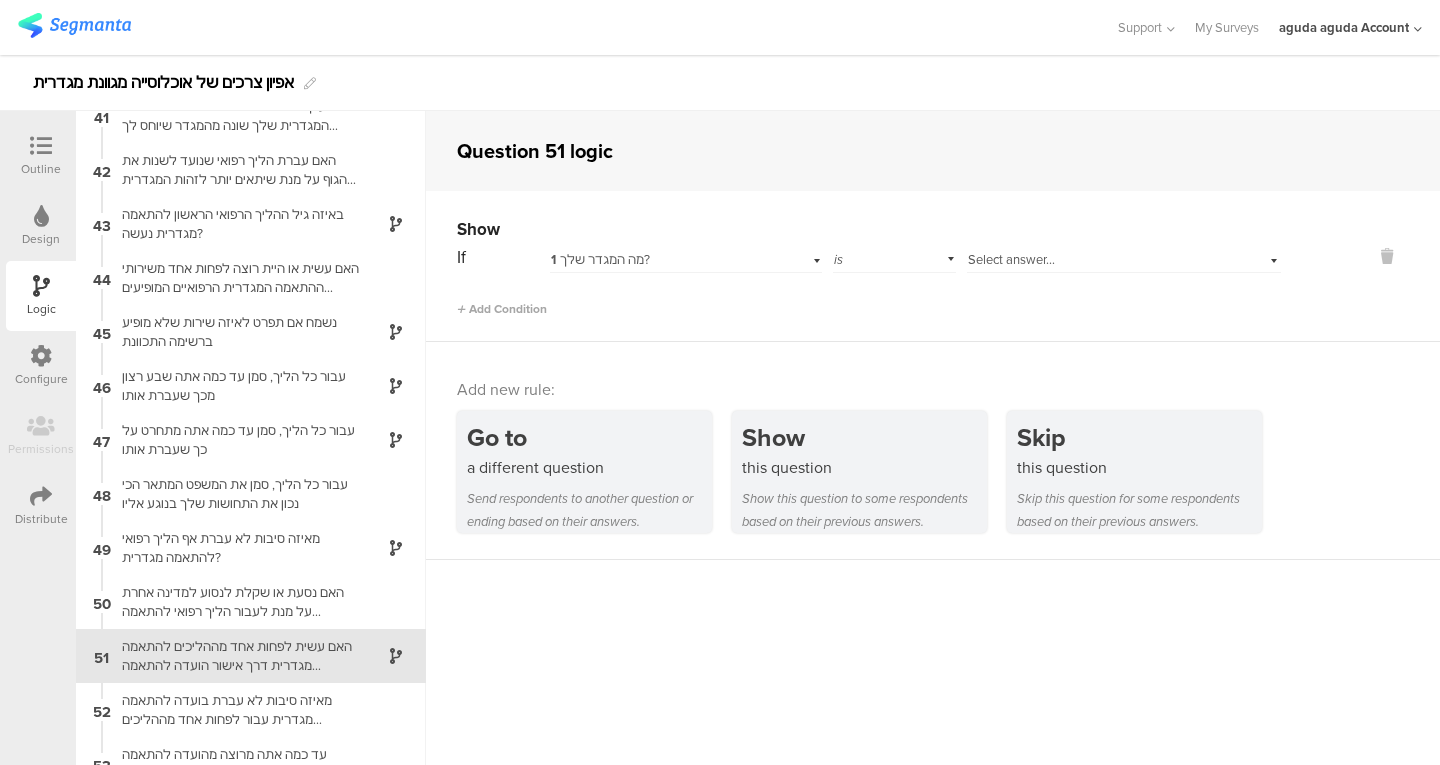 click on "1  מה המגדר שלך?" at bounding box center [661, 260] 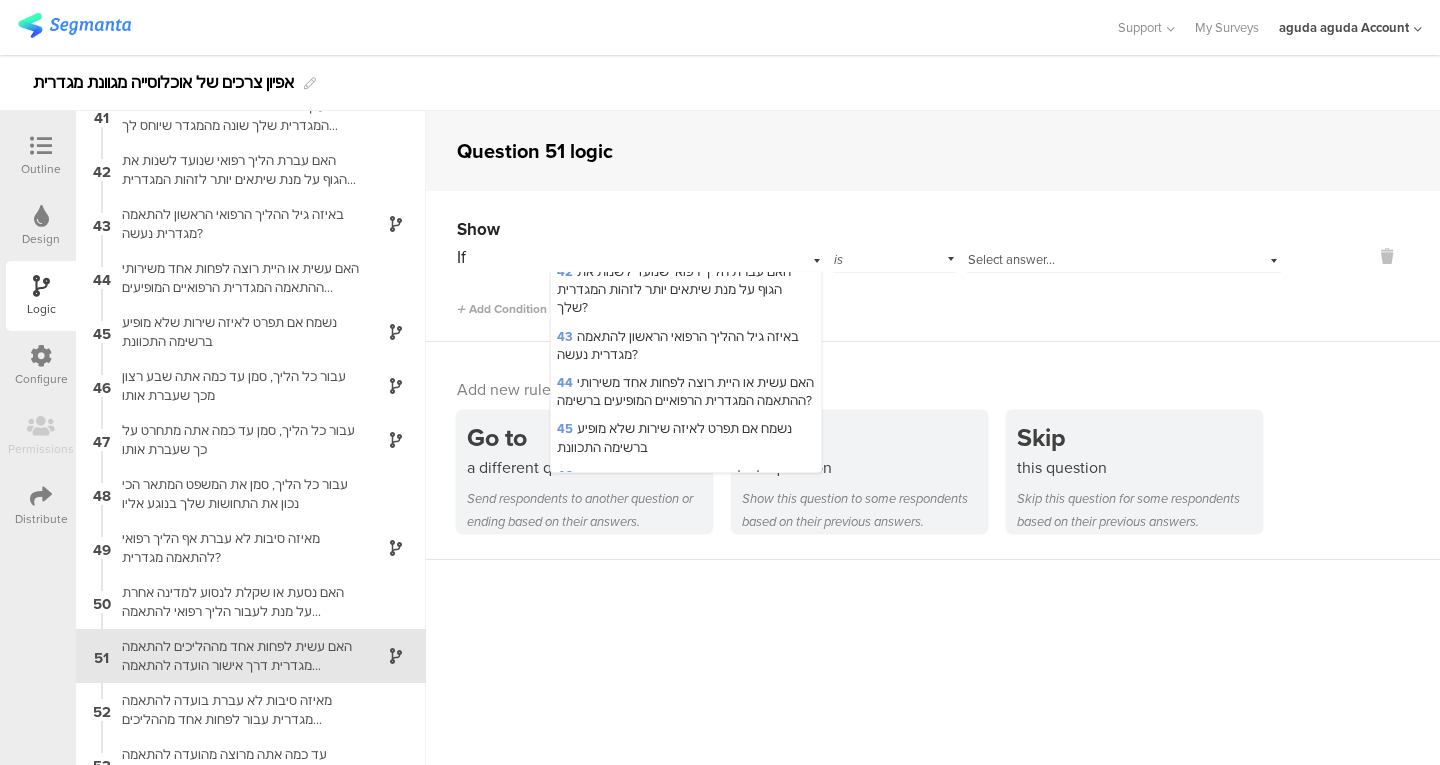 scroll, scrollTop: 2188, scrollLeft: 0, axis: vertical 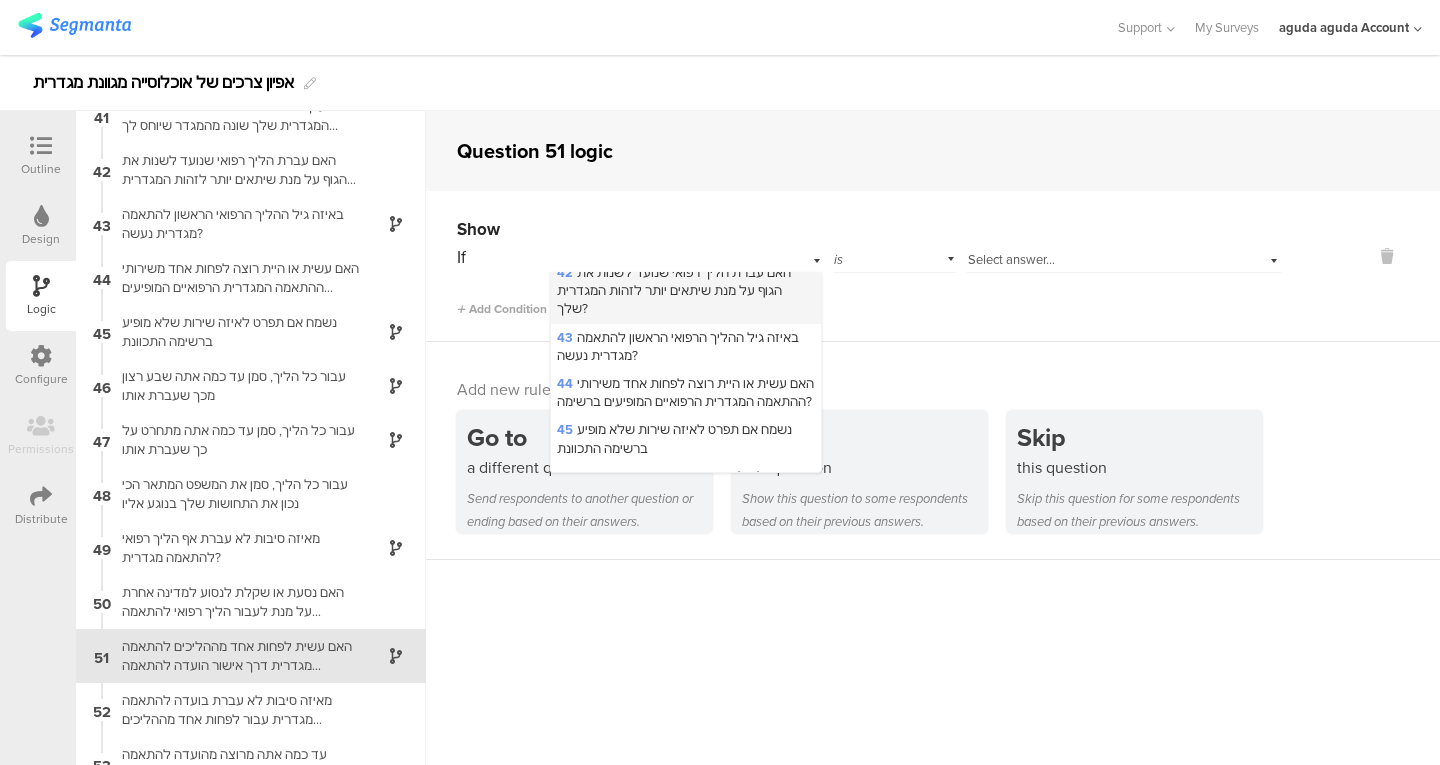 click on "42  האם עברת הליך רפואי שנועד לשנות את הגוף על מנת שיתאים יותר לזהות המגדרית שלך?" at bounding box center [674, 290] 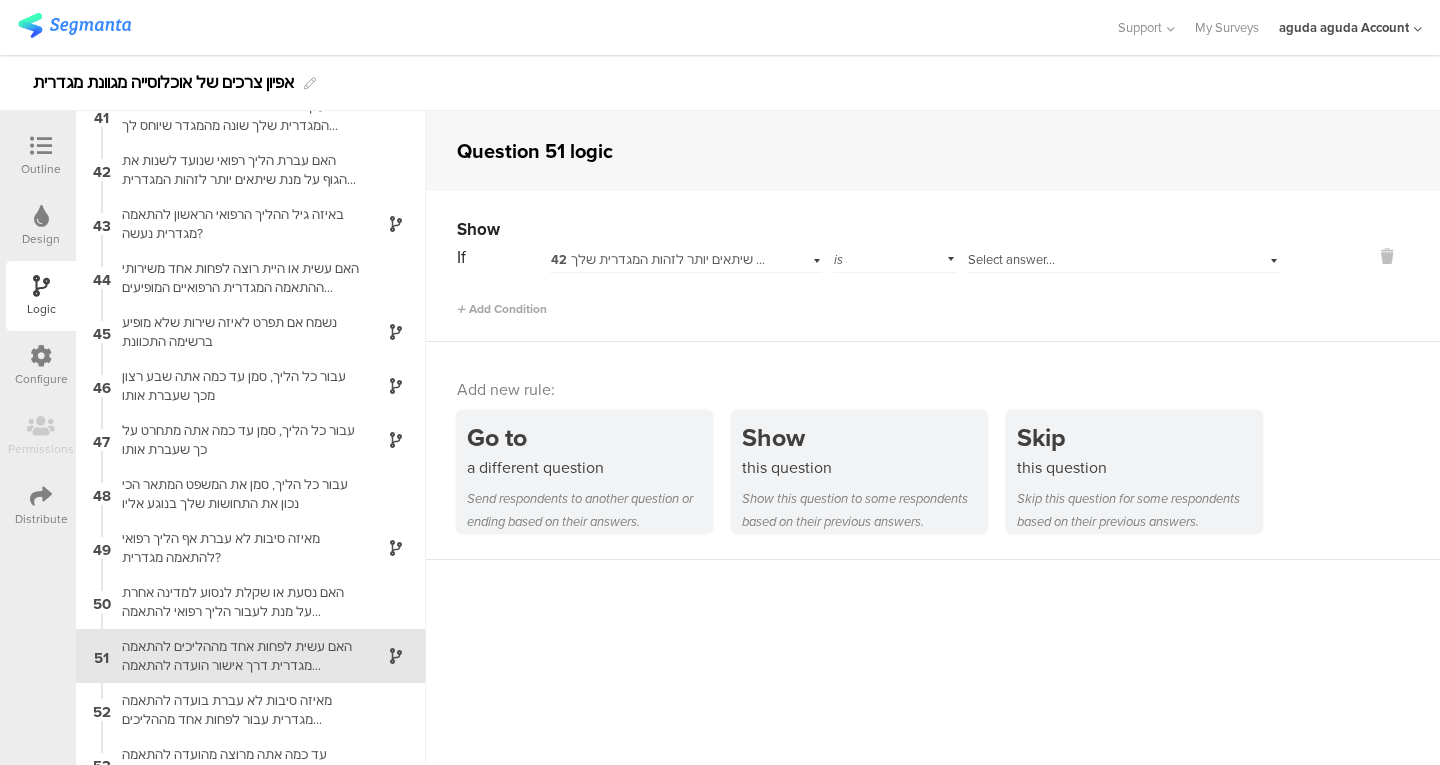 click on "Select answer..." at bounding box center [1011, 259] 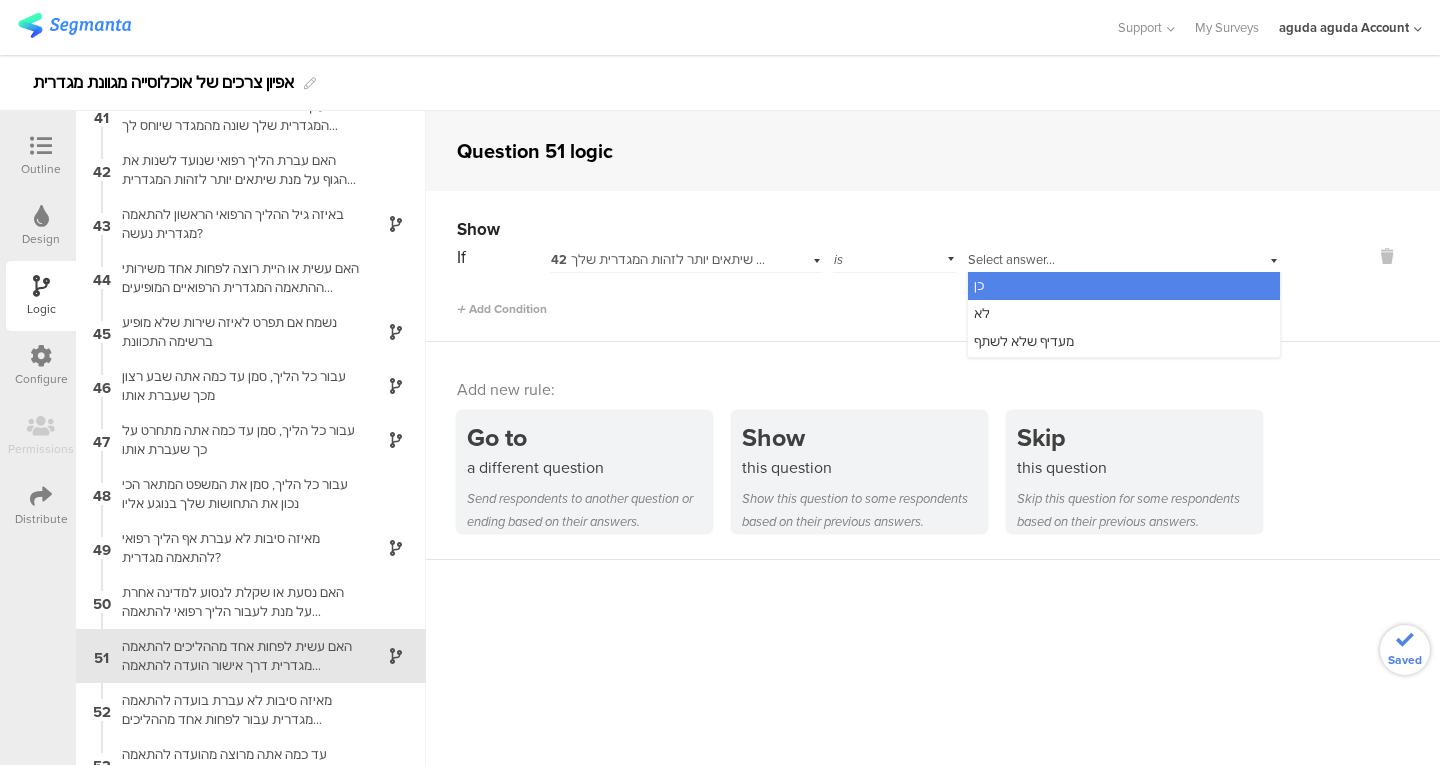 click on "כן" at bounding box center [1124, 286] 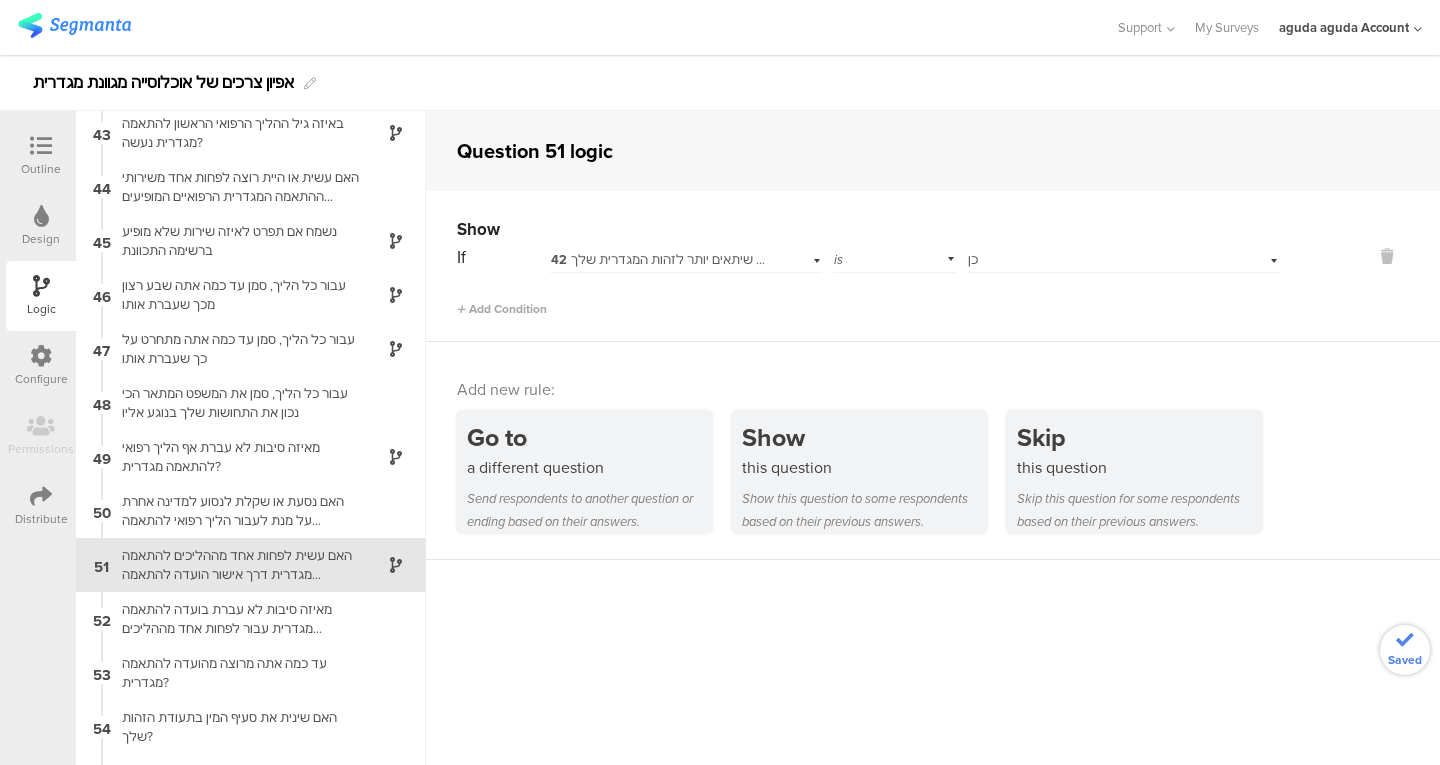 scroll, scrollTop: 2274, scrollLeft: 0, axis: vertical 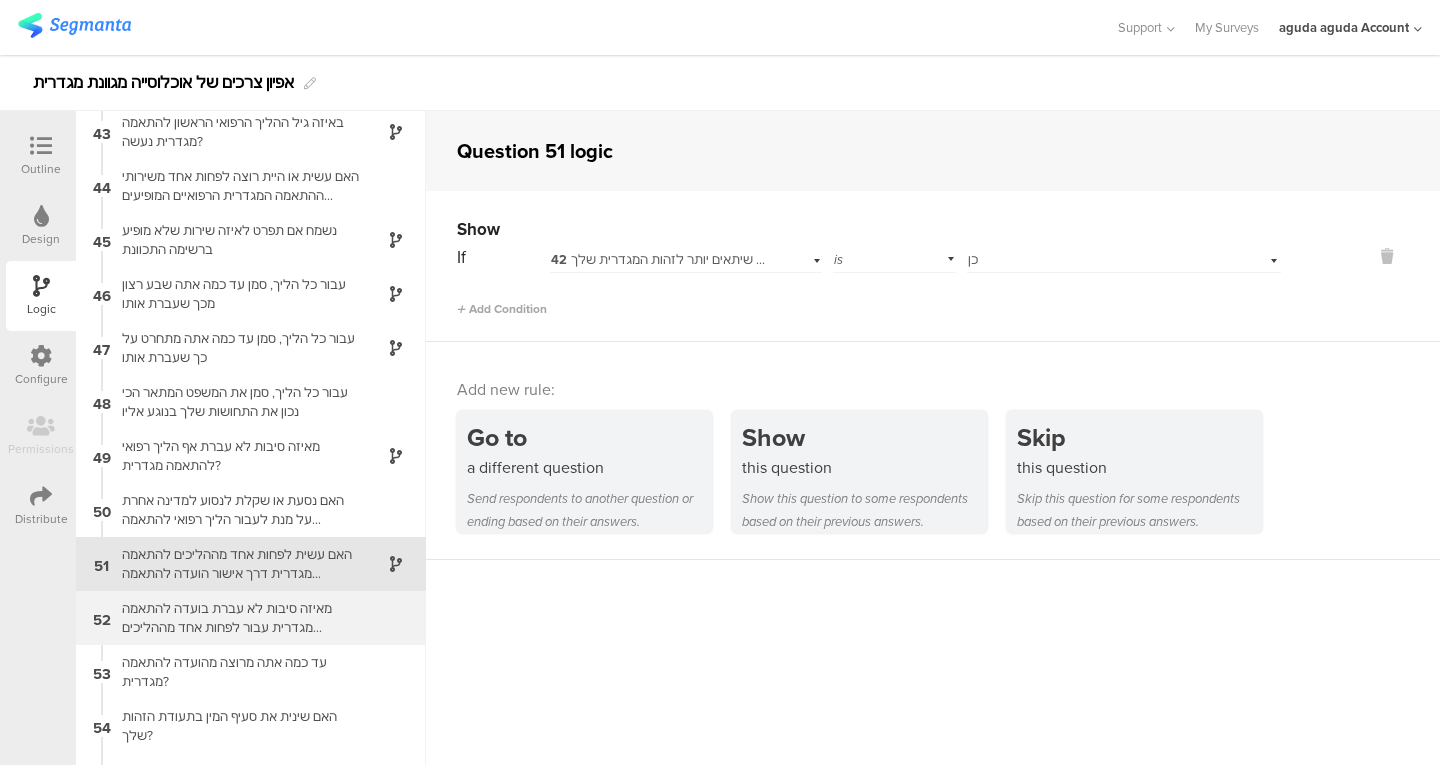 click on "מאיזה סיבות לא עברת בועדה להתאמה מגדרית עבור לפחות אחד מההליכים שעברת?" at bounding box center [235, 618] 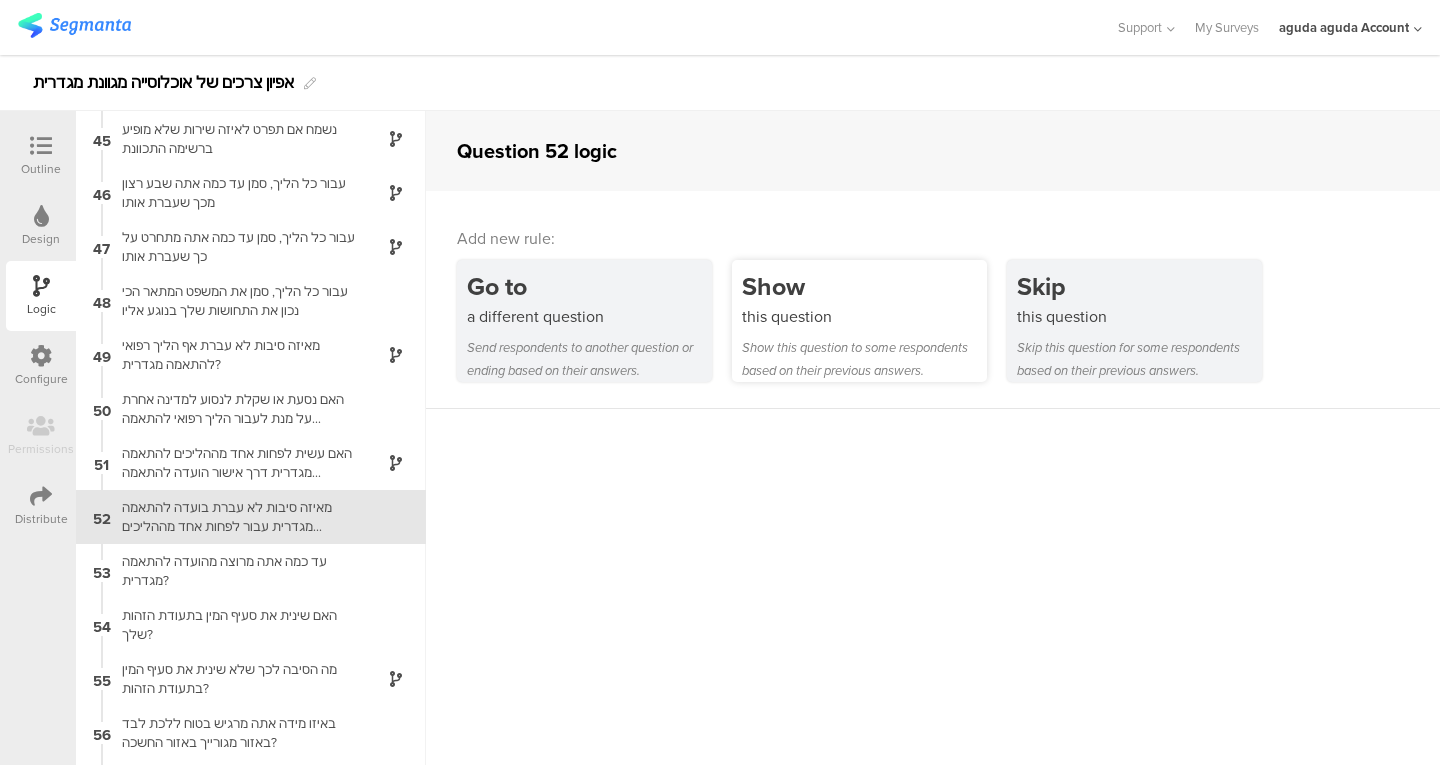 click on "Show" at bounding box center [864, 286] 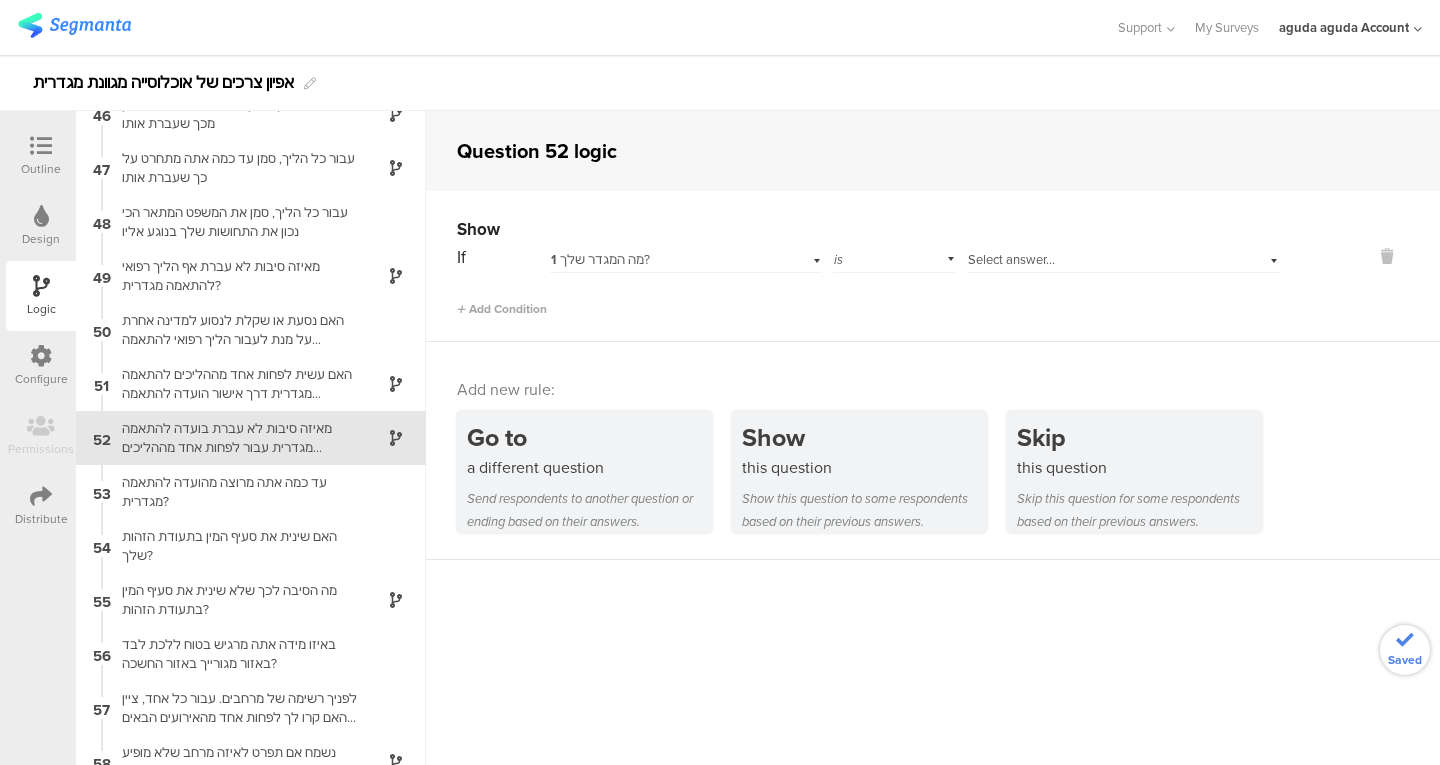 click on "1  מה המגדר שלך?" at bounding box center [661, 260] 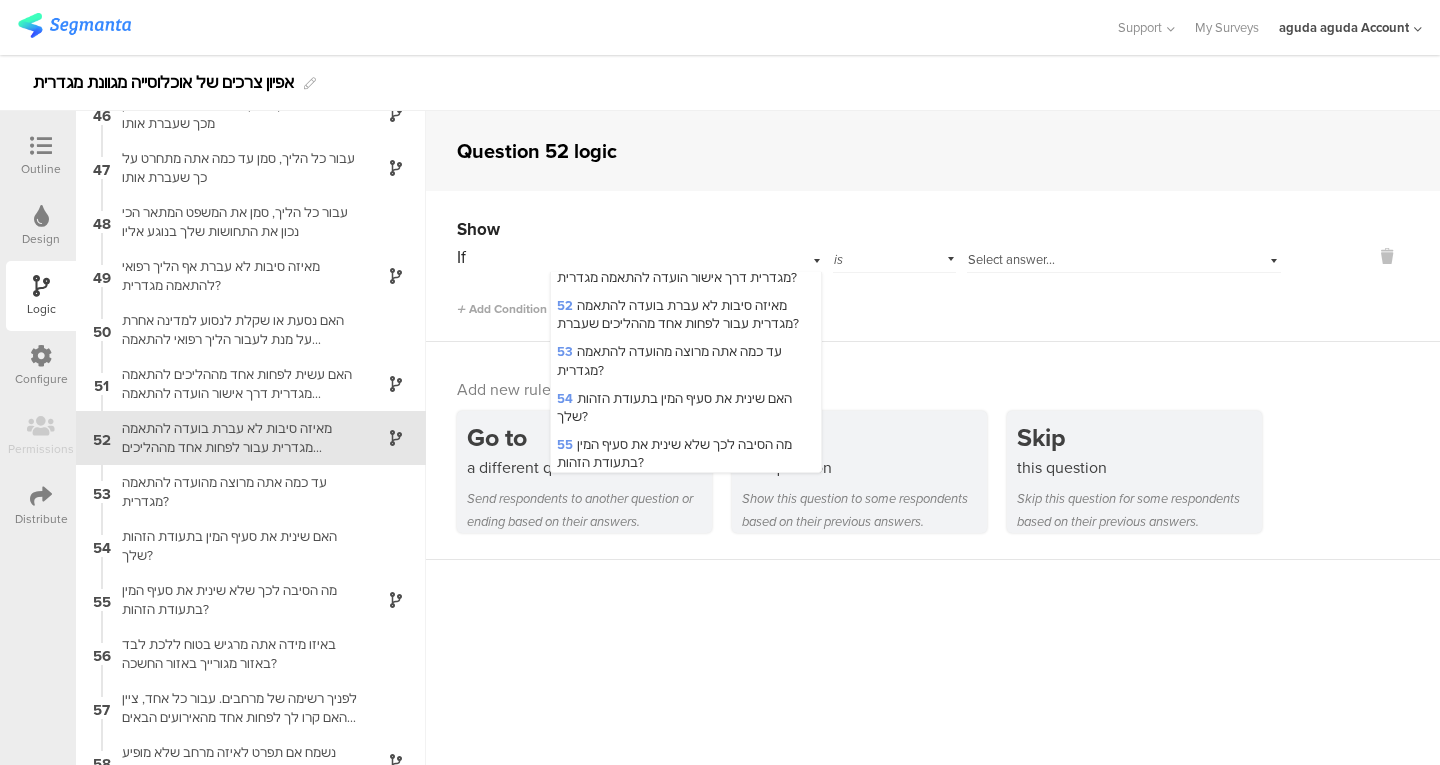 scroll, scrollTop: 2501, scrollLeft: 0, axis: vertical 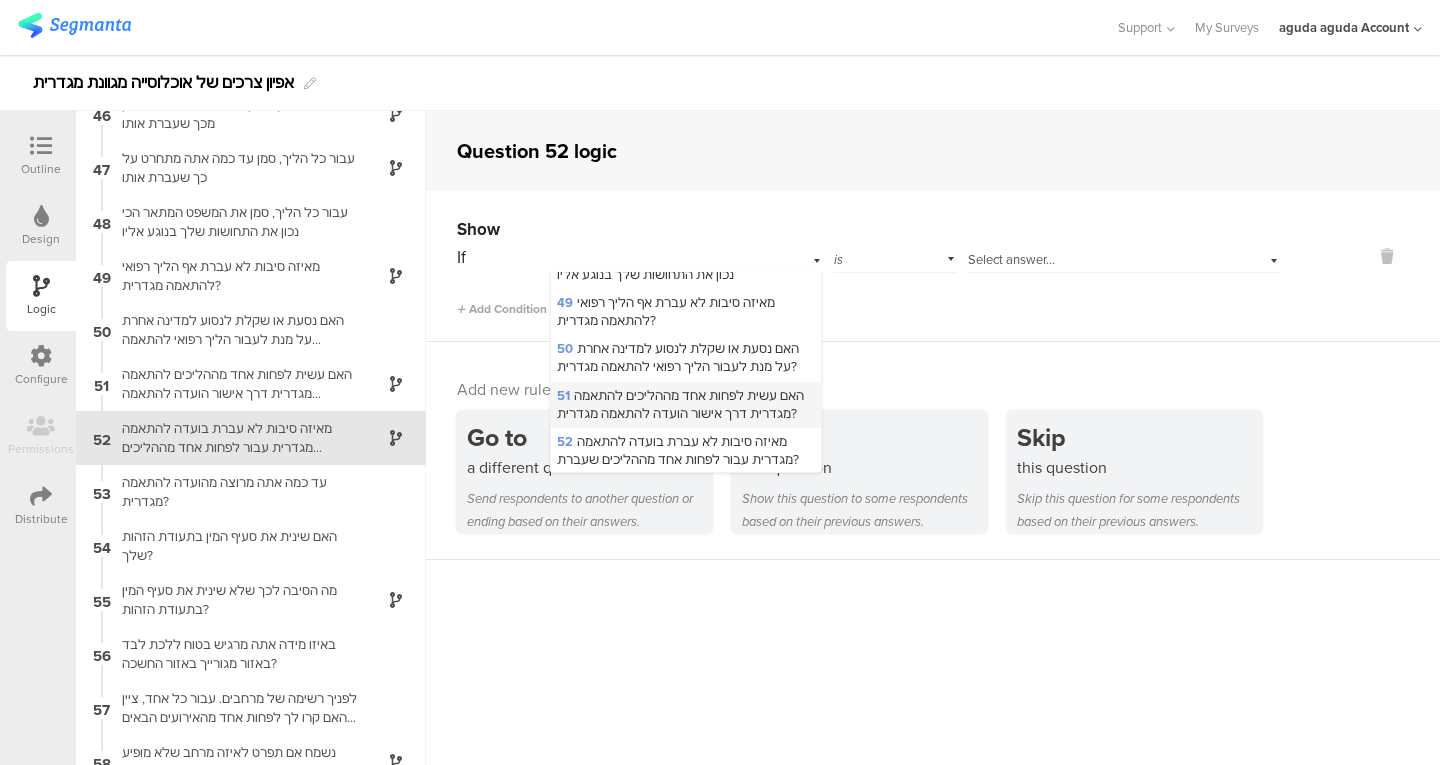 click on "51  האם עשית לפחות אחד מההליכים להתאמה מגדרית דרך אישור הועדה להתאמה מגדרית?" at bounding box center (680, 404) 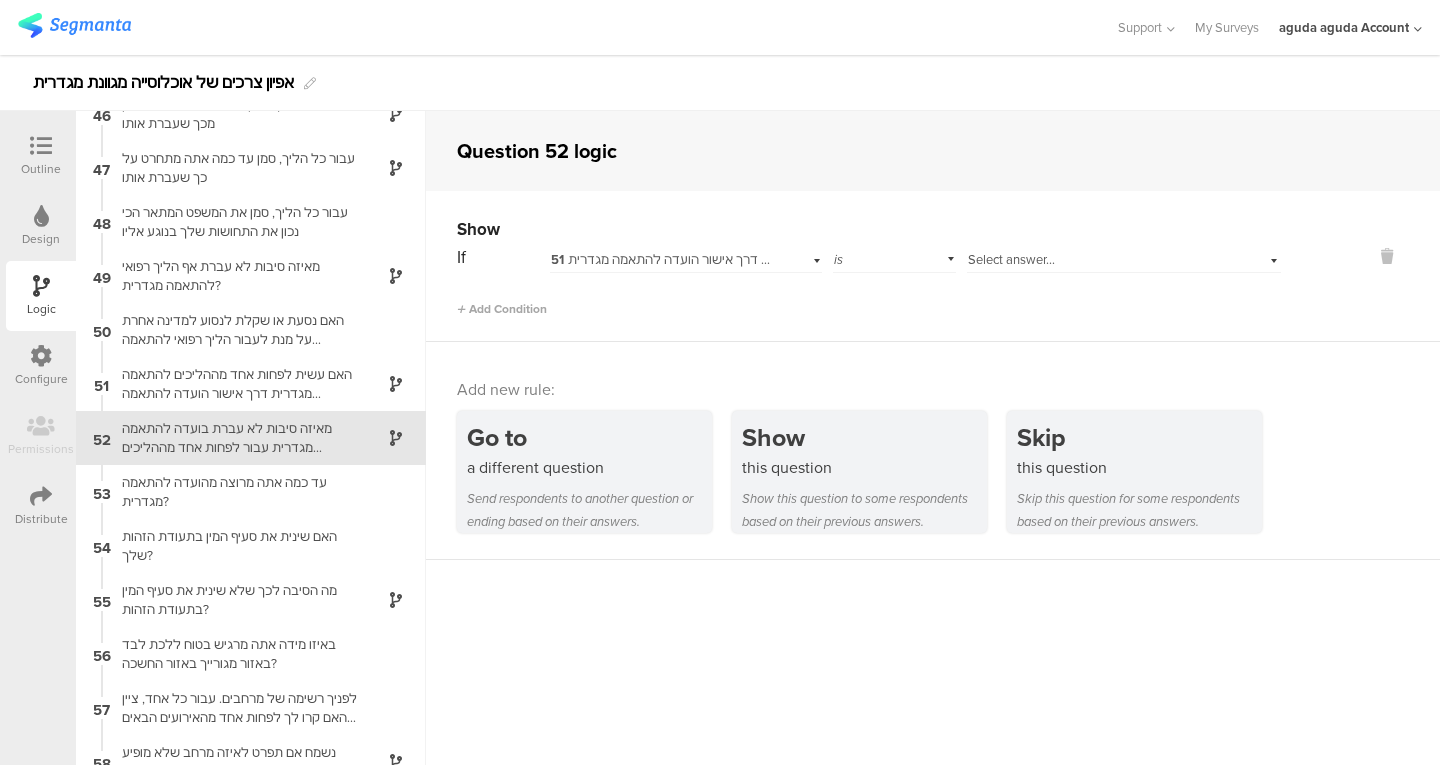 click on "Add new rule:" at bounding box center (934, 389) 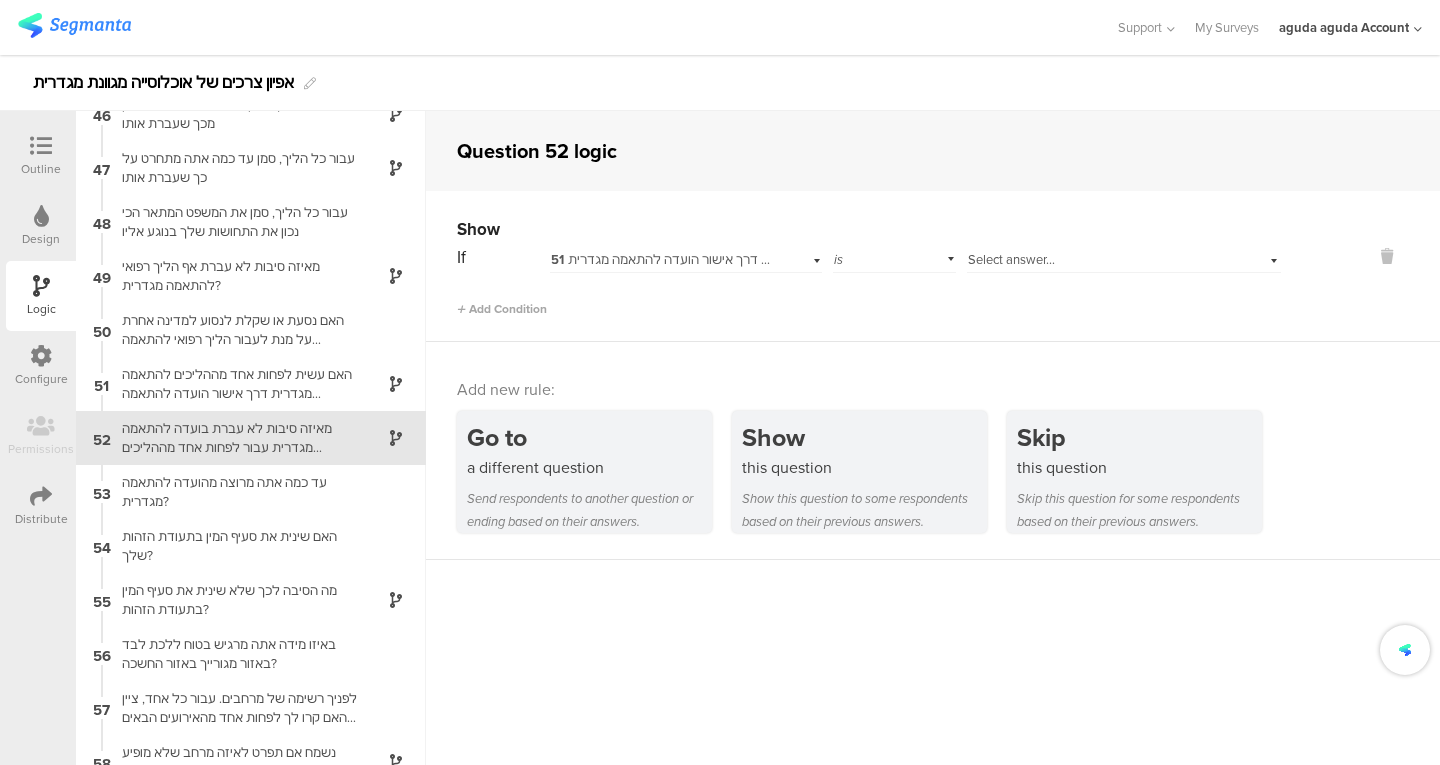 click on "If   51  האם עשית לפחות אחד מההליכים להתאמה מגדרית דרך אישור הועדה להתאמה מגדרית?
is Select answer...
Add Condition" at bounding box center (869, 280) 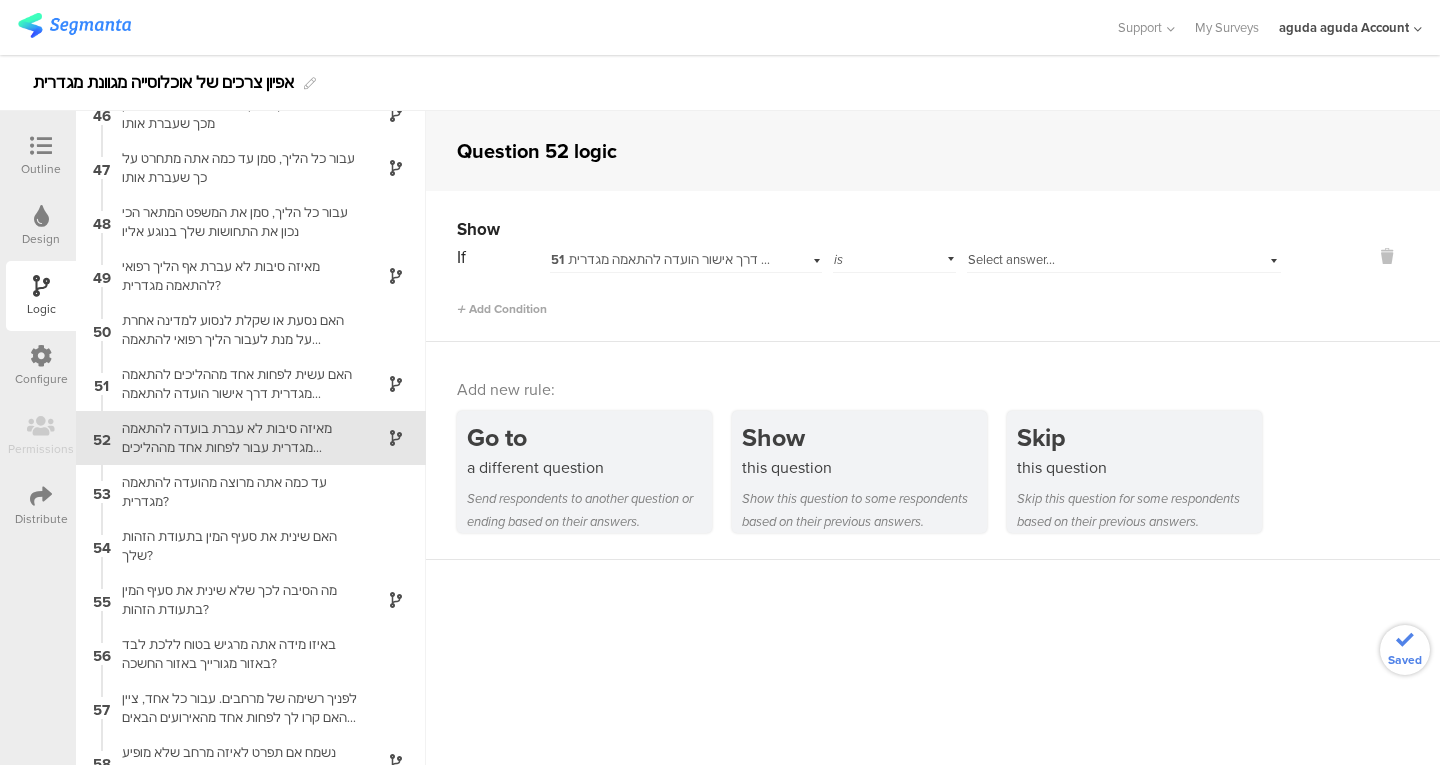 click on "51  האם עשית לפחות אחד מההליכים להתאמה מגדרית דרך אישור הועדה להתאמה מגדרית?" at bounding box center (796, 259) 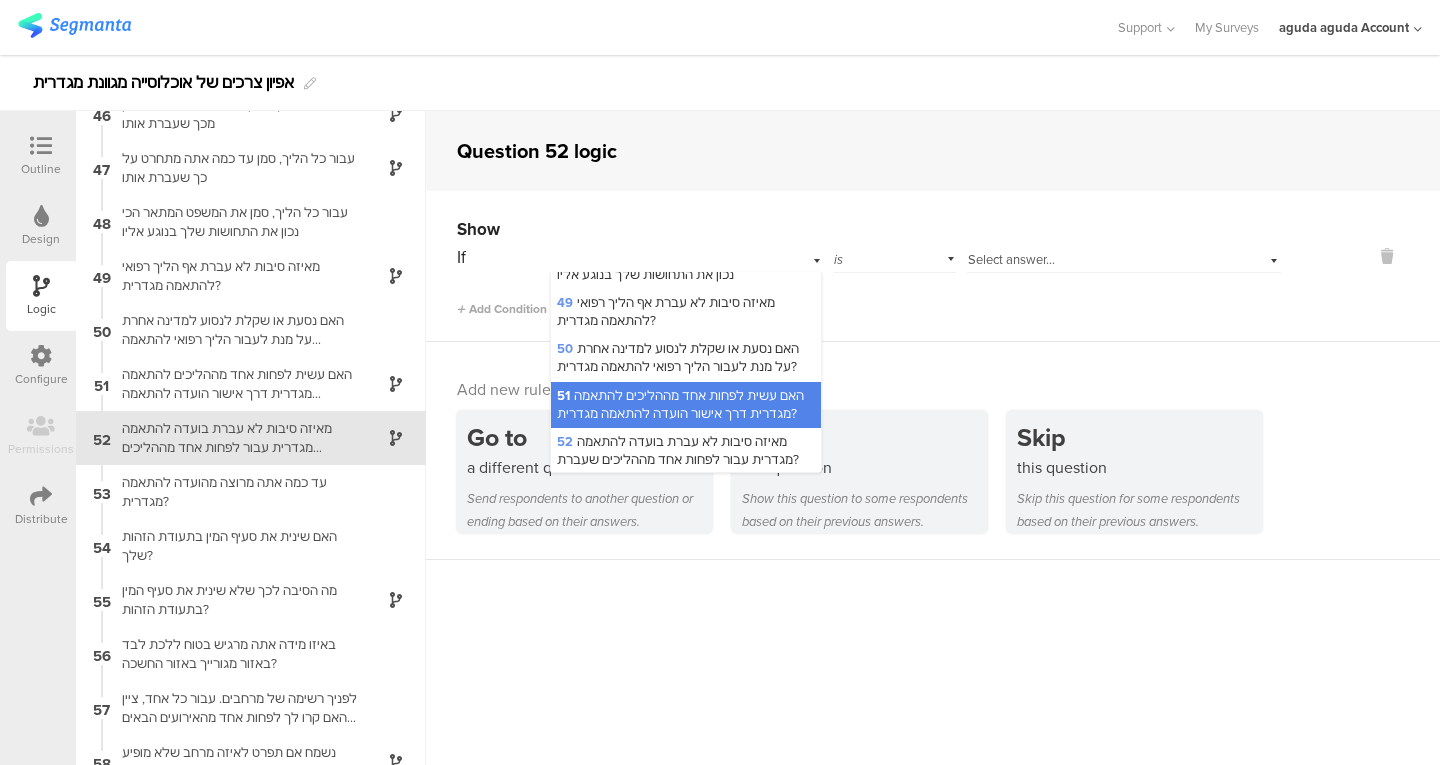 click on "Select answer..." at bounding box center (1124, 257) 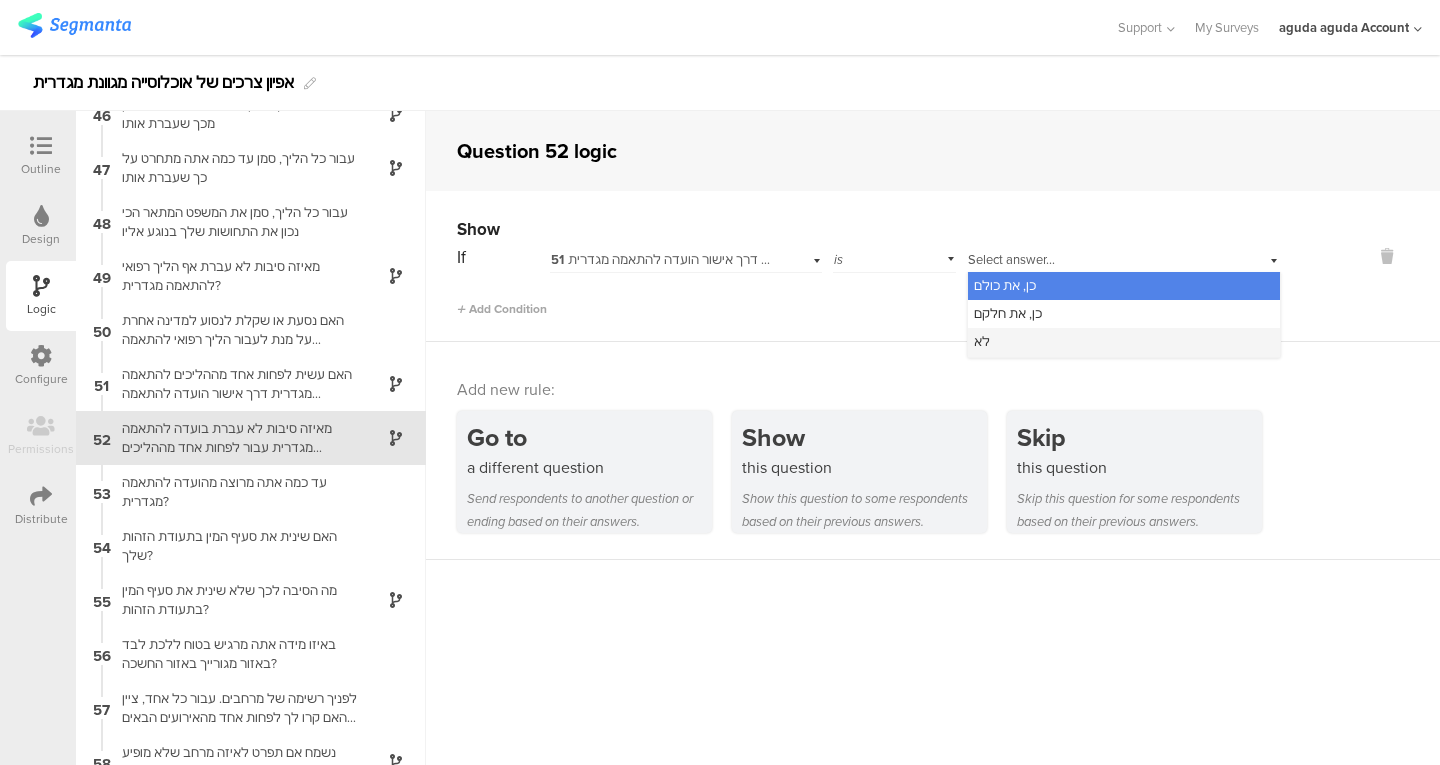 click on "לא" at bounding box center (1124, 342) 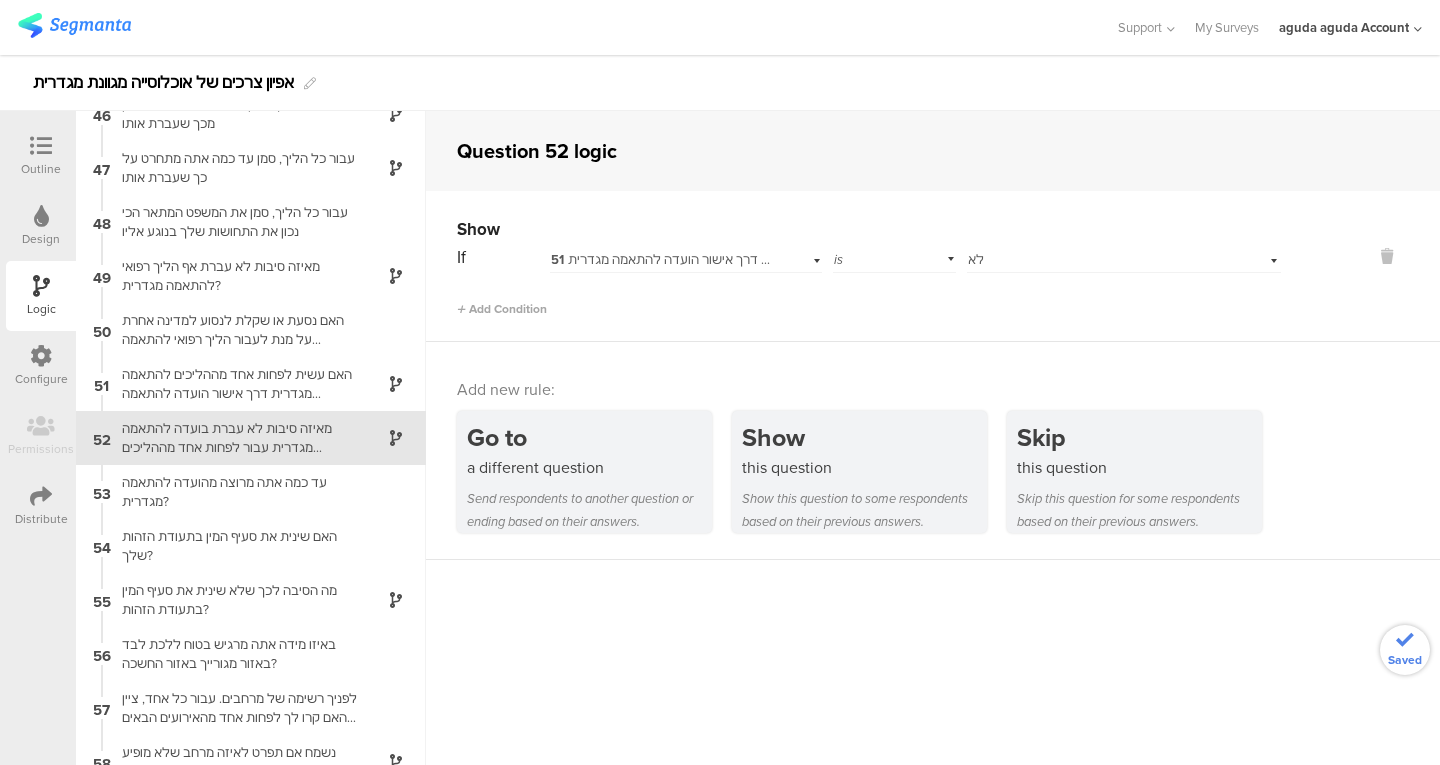 click on "If   51  האם עשית לפחות אחד מההליכים להתאמה מגדרית דרך אישור הועדה להתאמה מגדרית?
is Select answer...   לא
Add Condition" at bounding box center (869, 280) 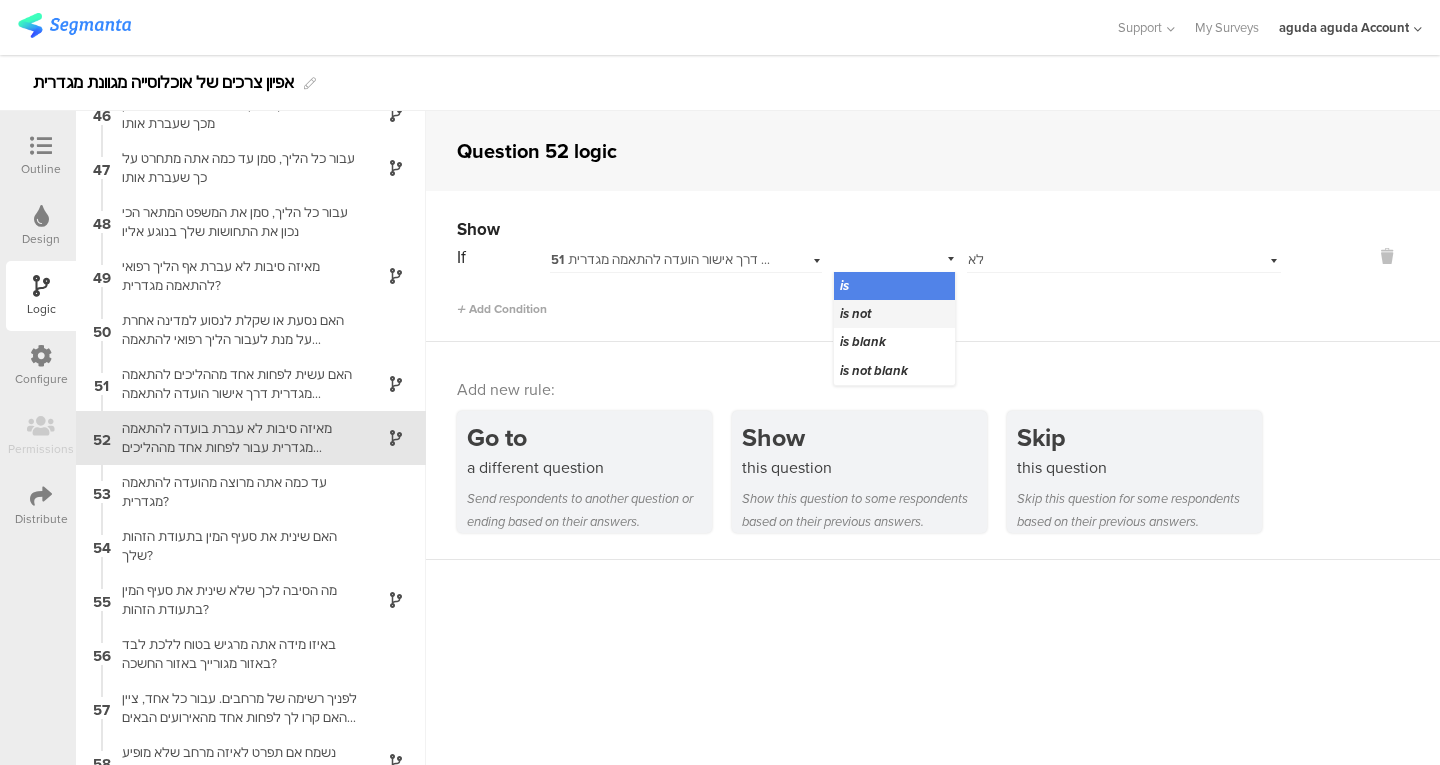 click on "is not" at bounding box center [855, 313] 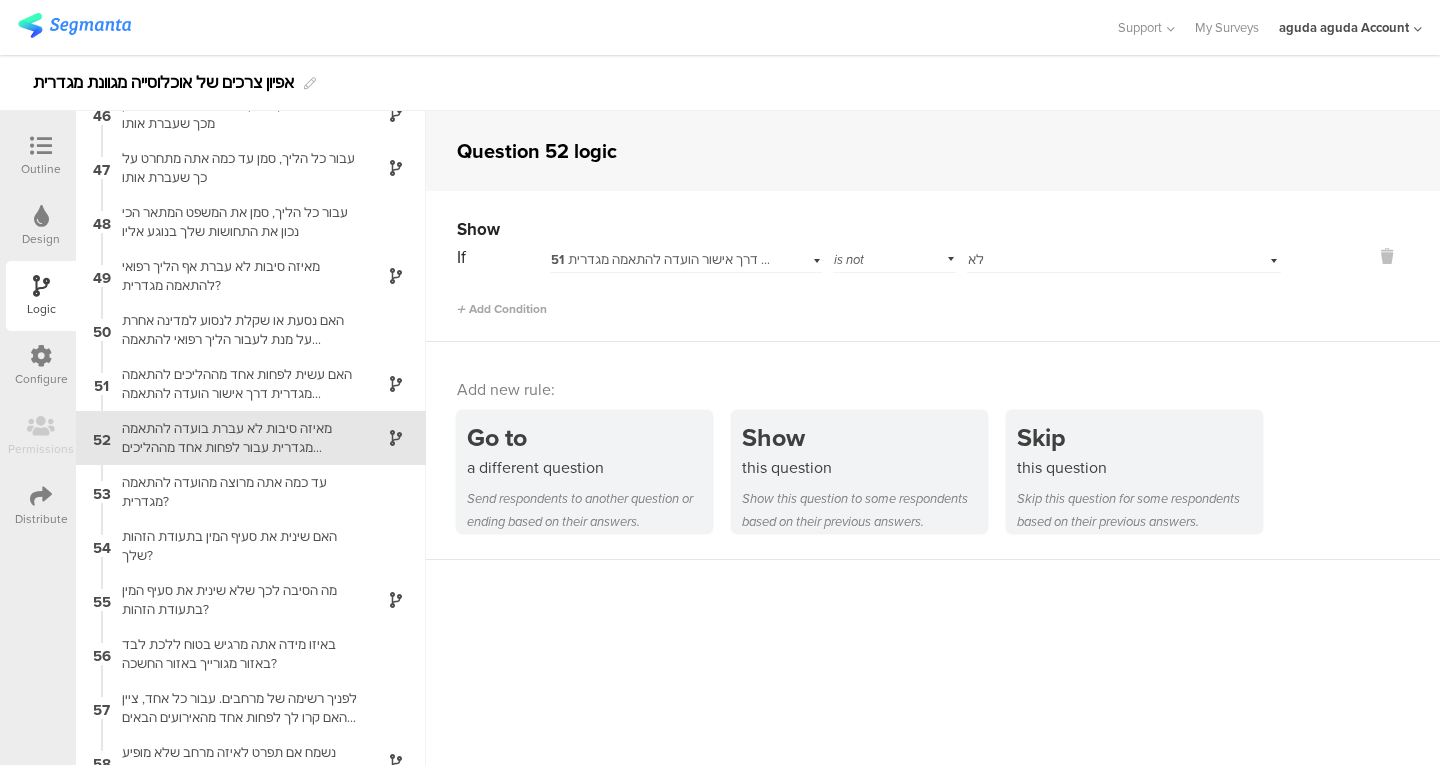 click on "Select answer...   לא" at bounding box center (1097, 260) 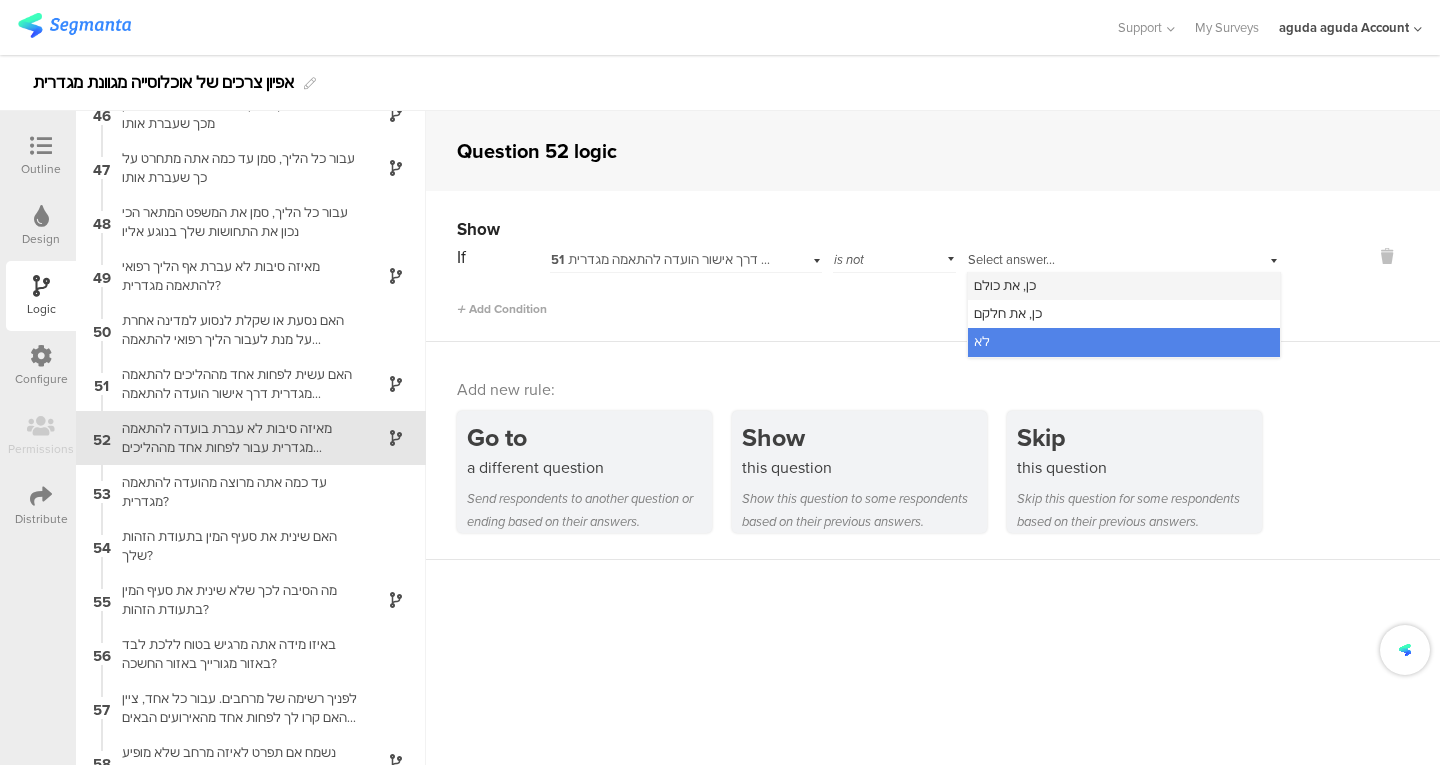 click on "כן, את כולם" at bounding box center (1005, 285) 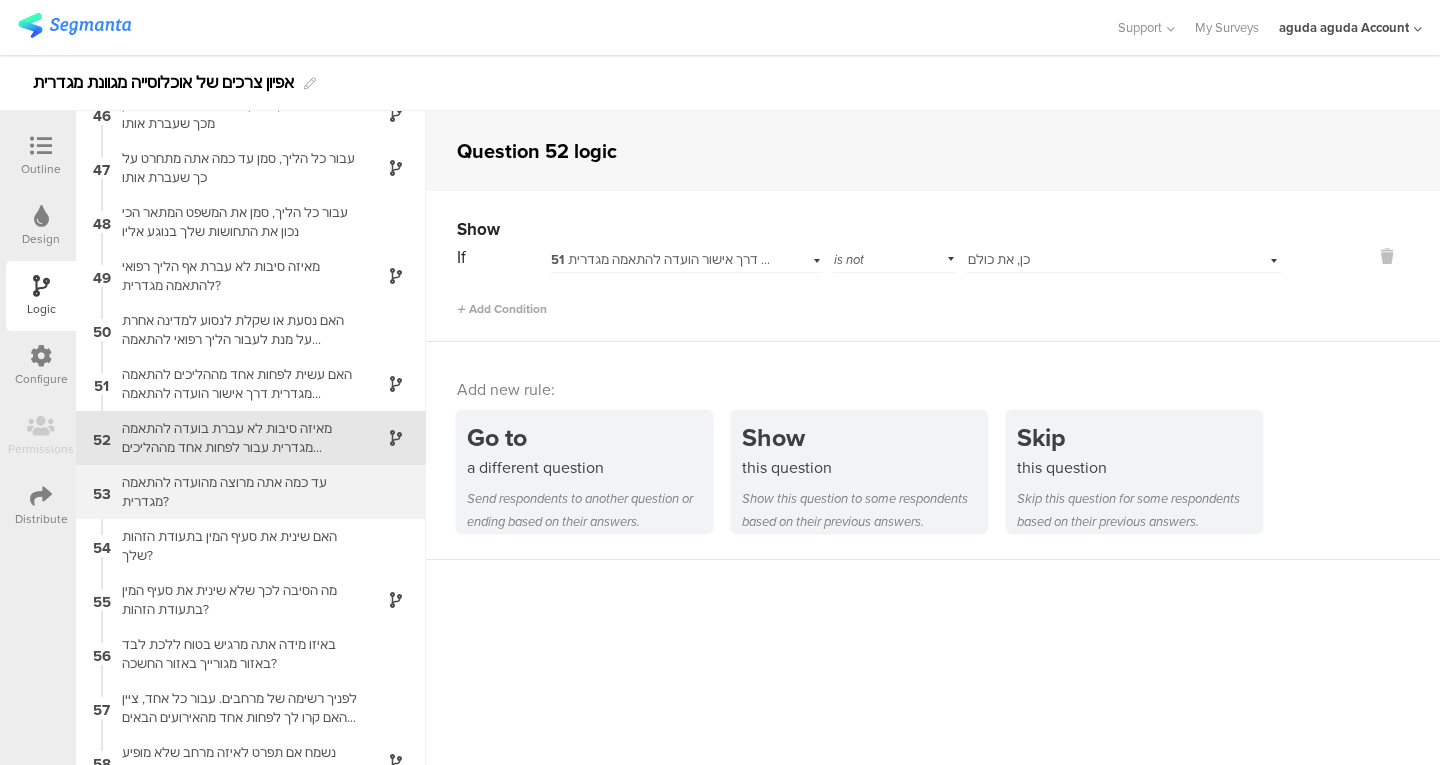 click on "עד כמה אתה מרוצה מהועדה להתאמה מגדרית?" at bounding box center [235, 492] 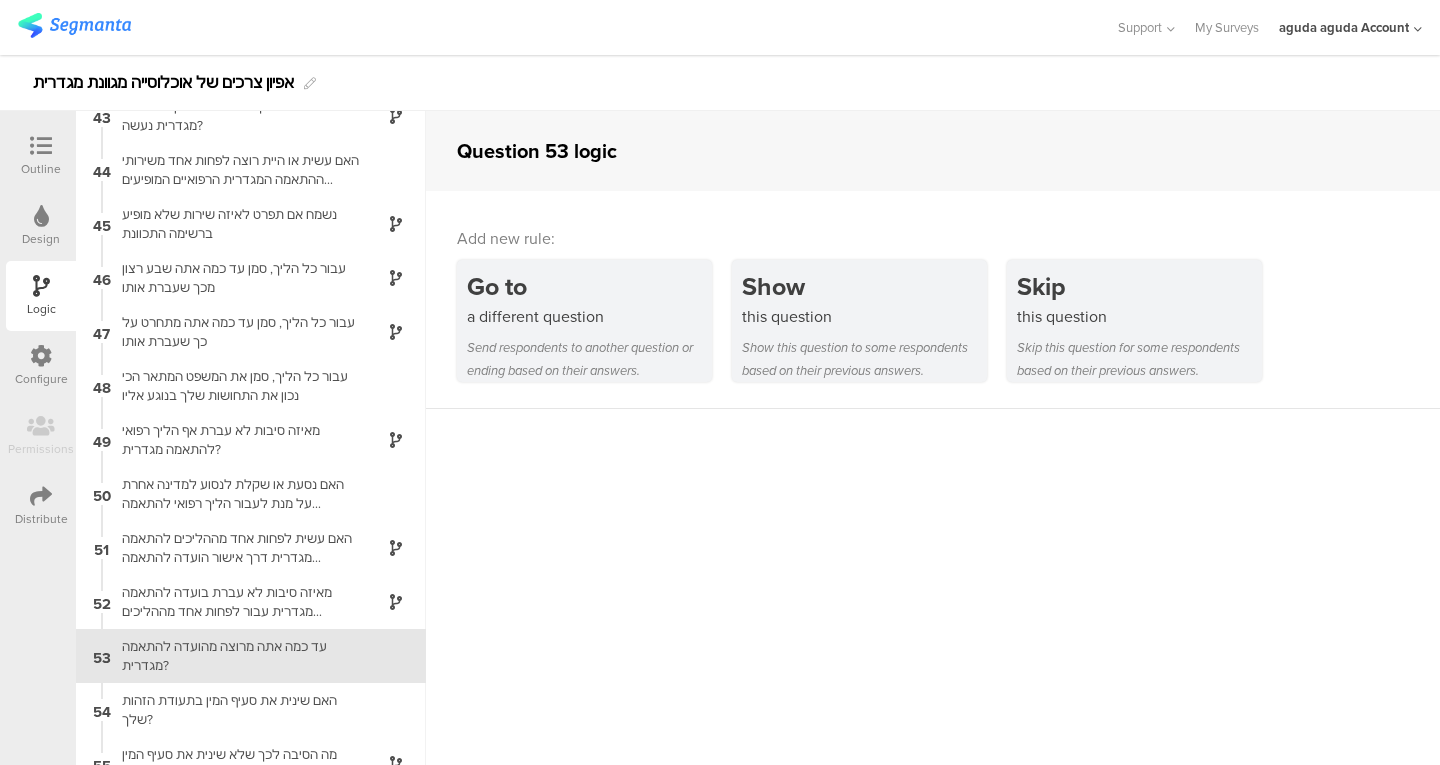 scroll, scrollTop: 2508, scrollLeft: 0, axis: vertical 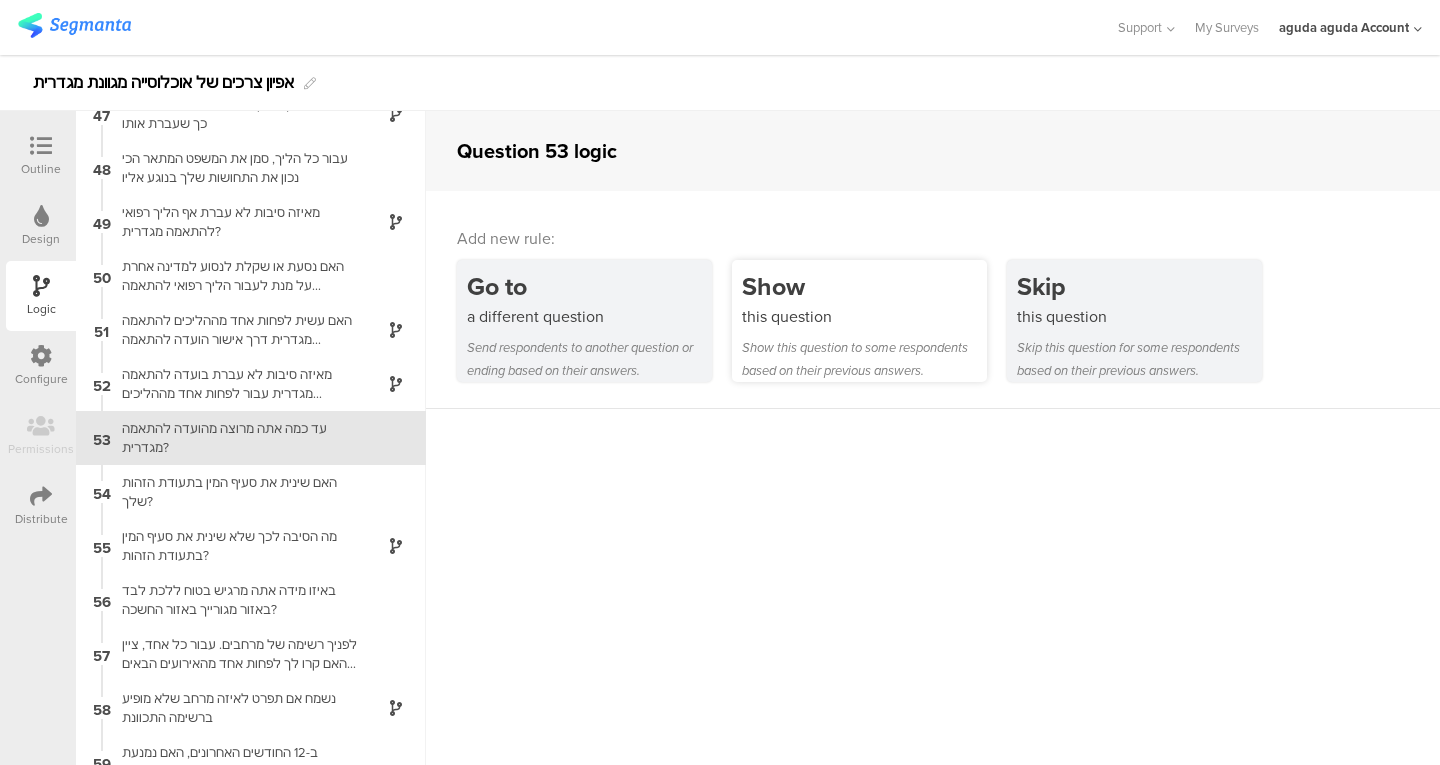 click on "this question" at bounding box center [864, 316] 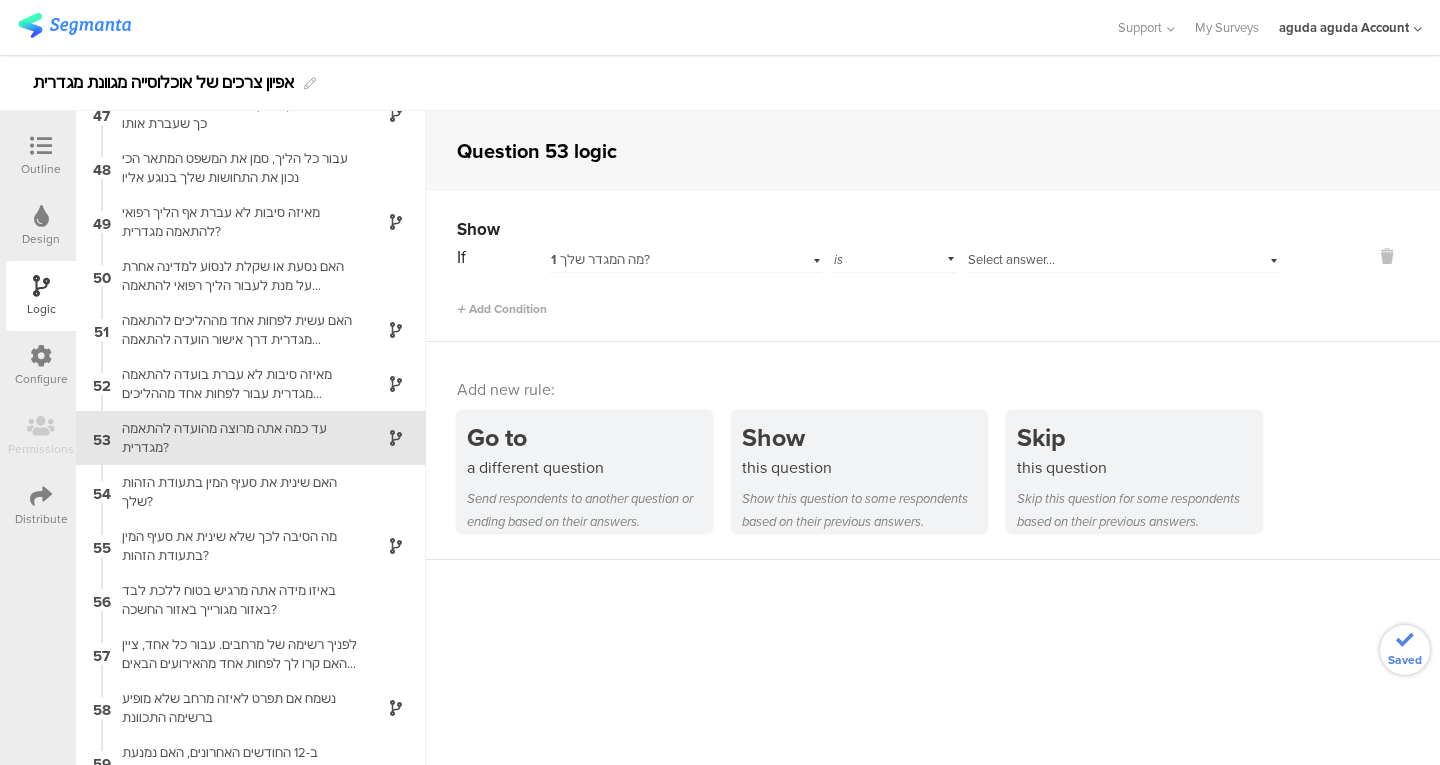 click on "1  מה המגדר שלך?" at bounding box center [661, 260] 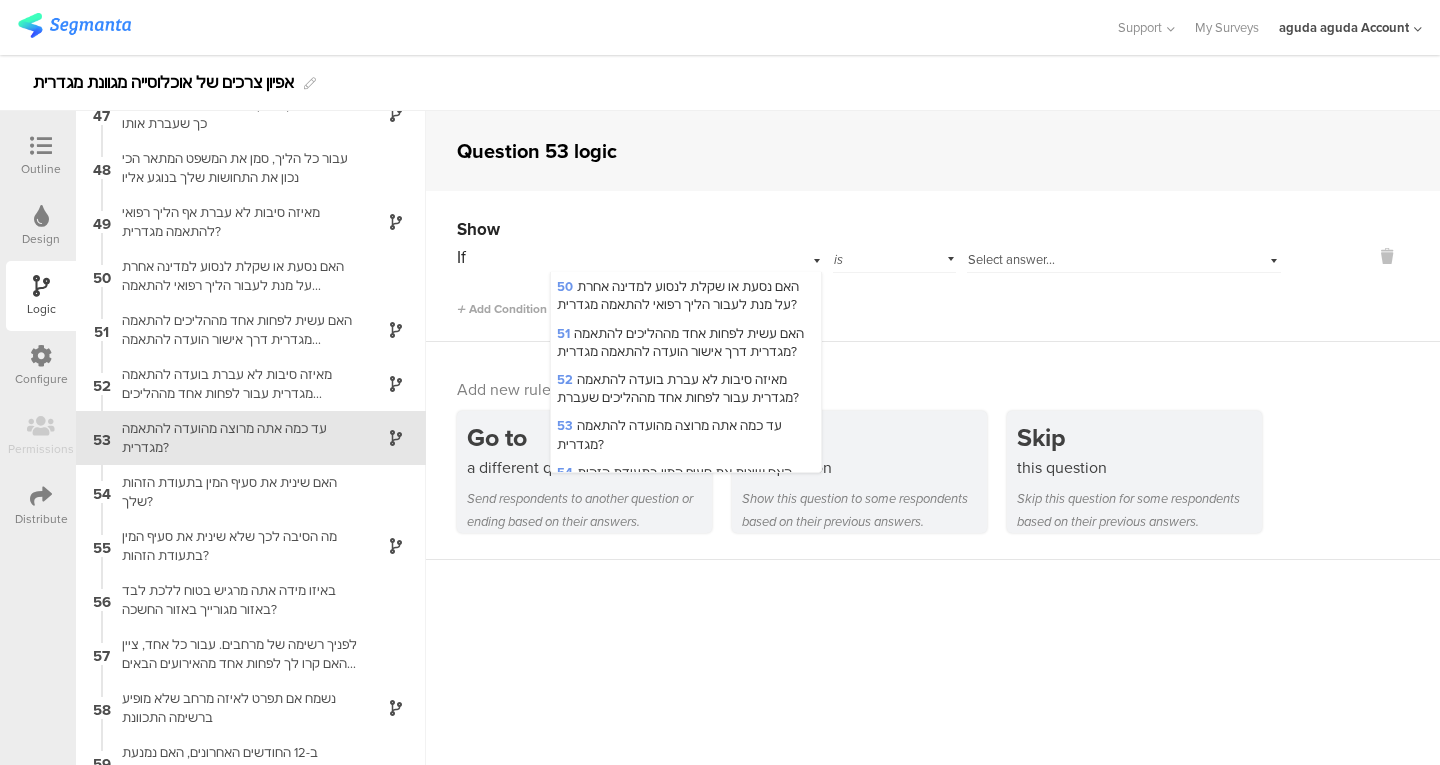 scroll, scrollTop: 2560, scrollLeft: 0, axis: vertical 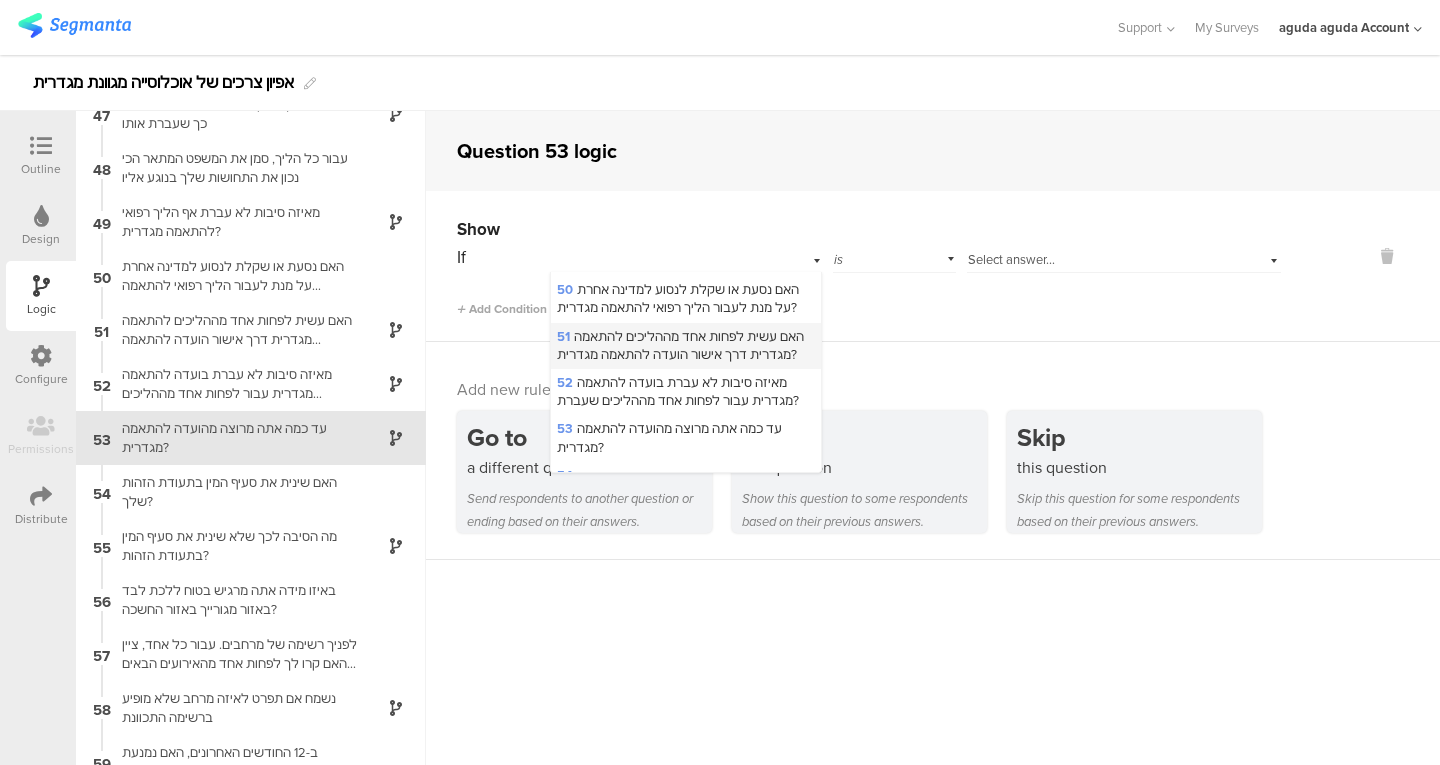 click on "51  האם עשית לפחות אחד מההליכים להתאמה מגדרית דרך אישור הועדה להתאמה מגדרית?" at bounding box center [680, 345] 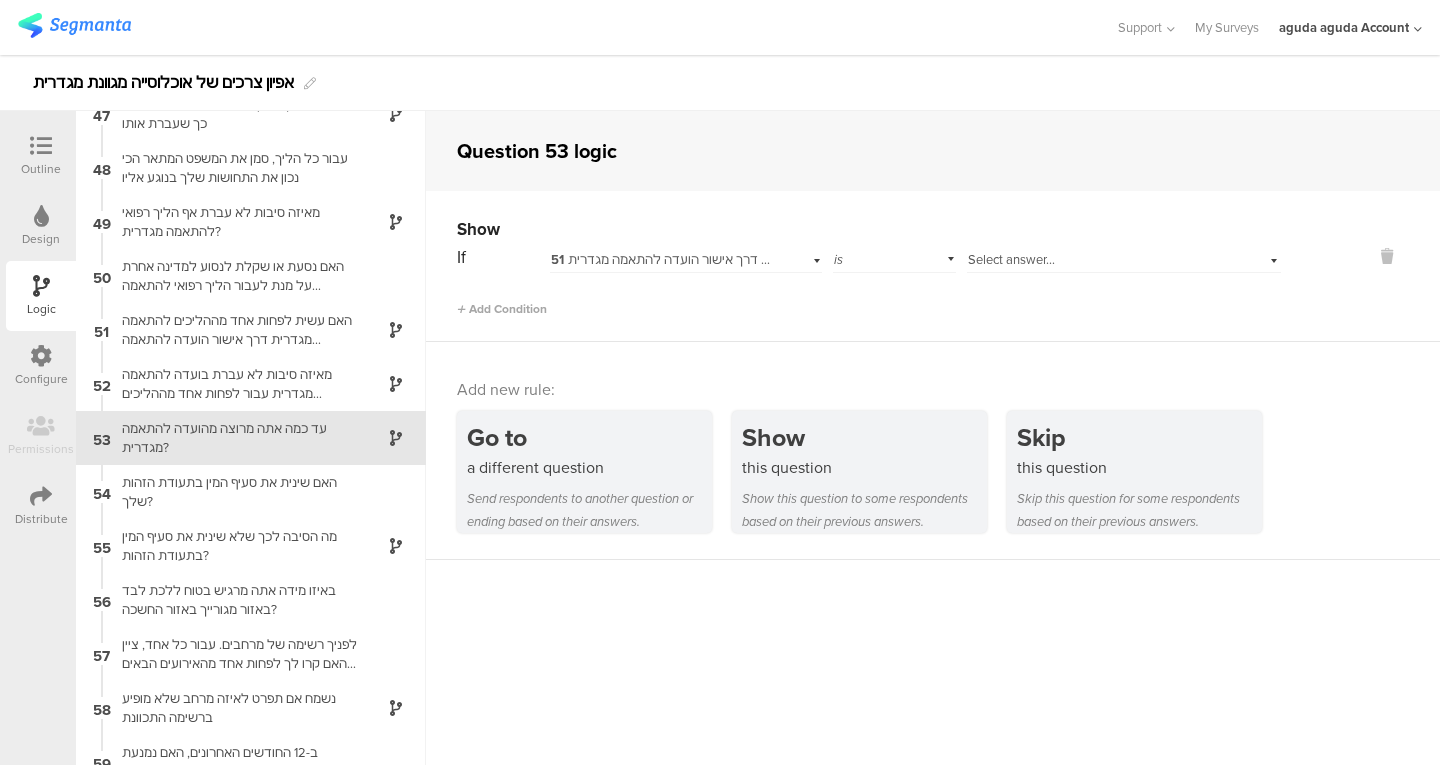 click on "Select answer..." at bounding box center [1124, 257] 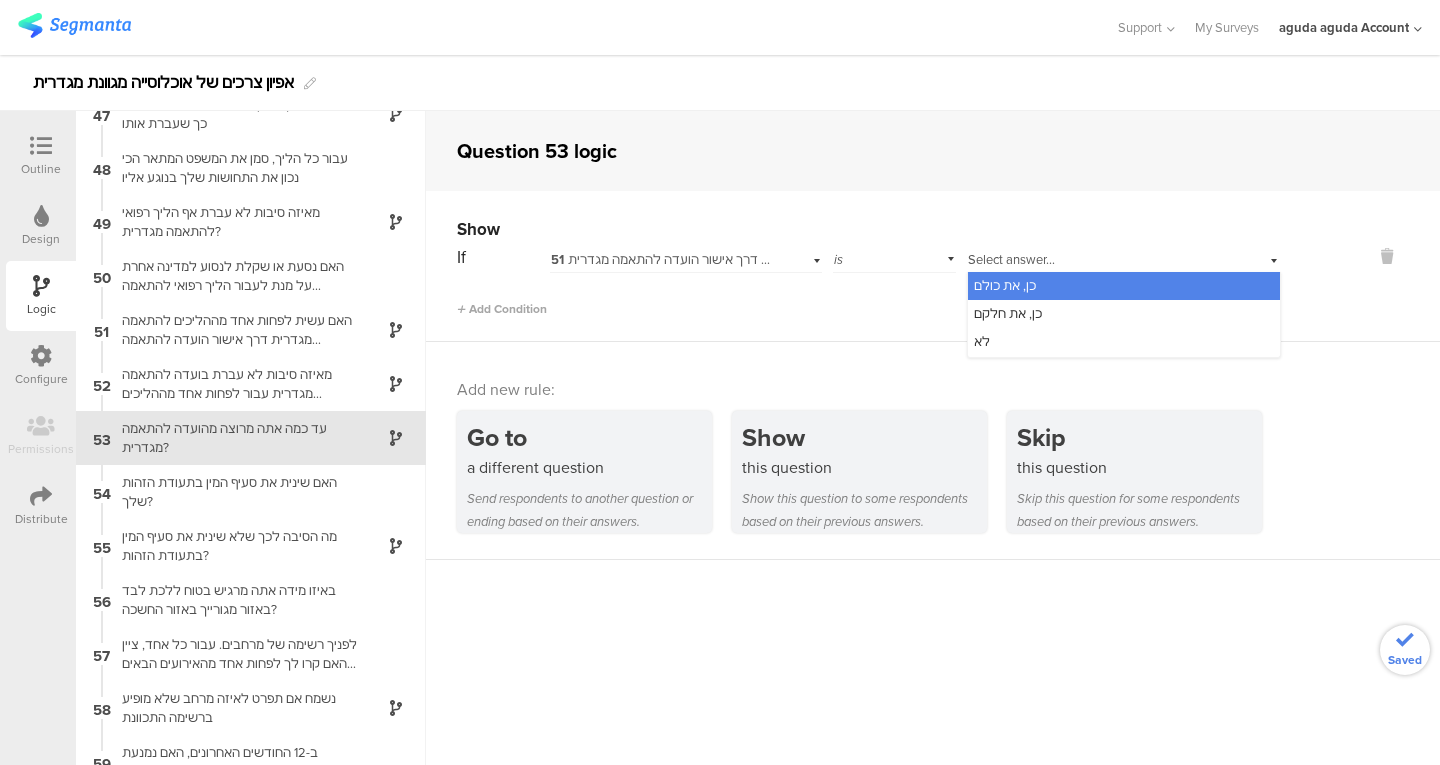 click on "is" at bounding box center (895, 257) 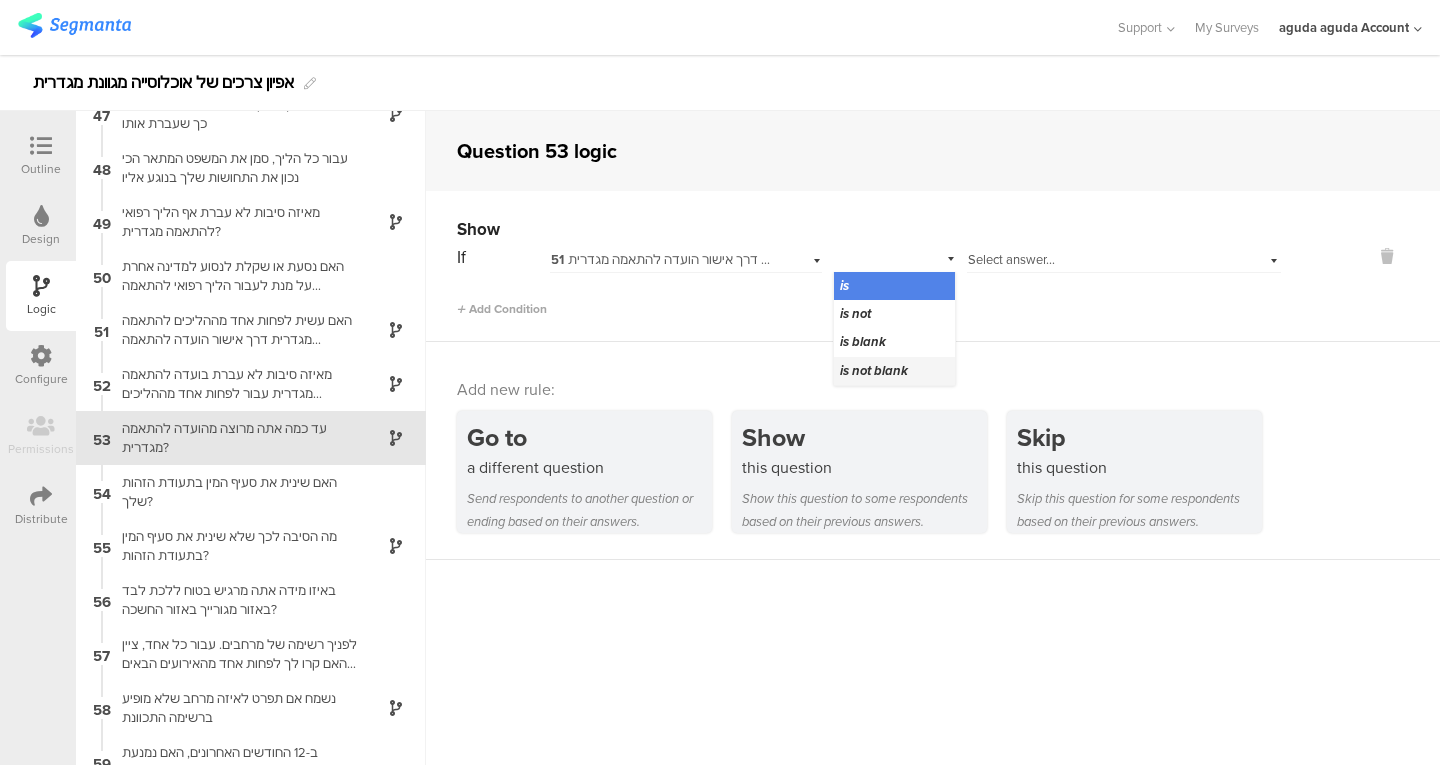 click on "is not blank" at bounding box center [874, 370] 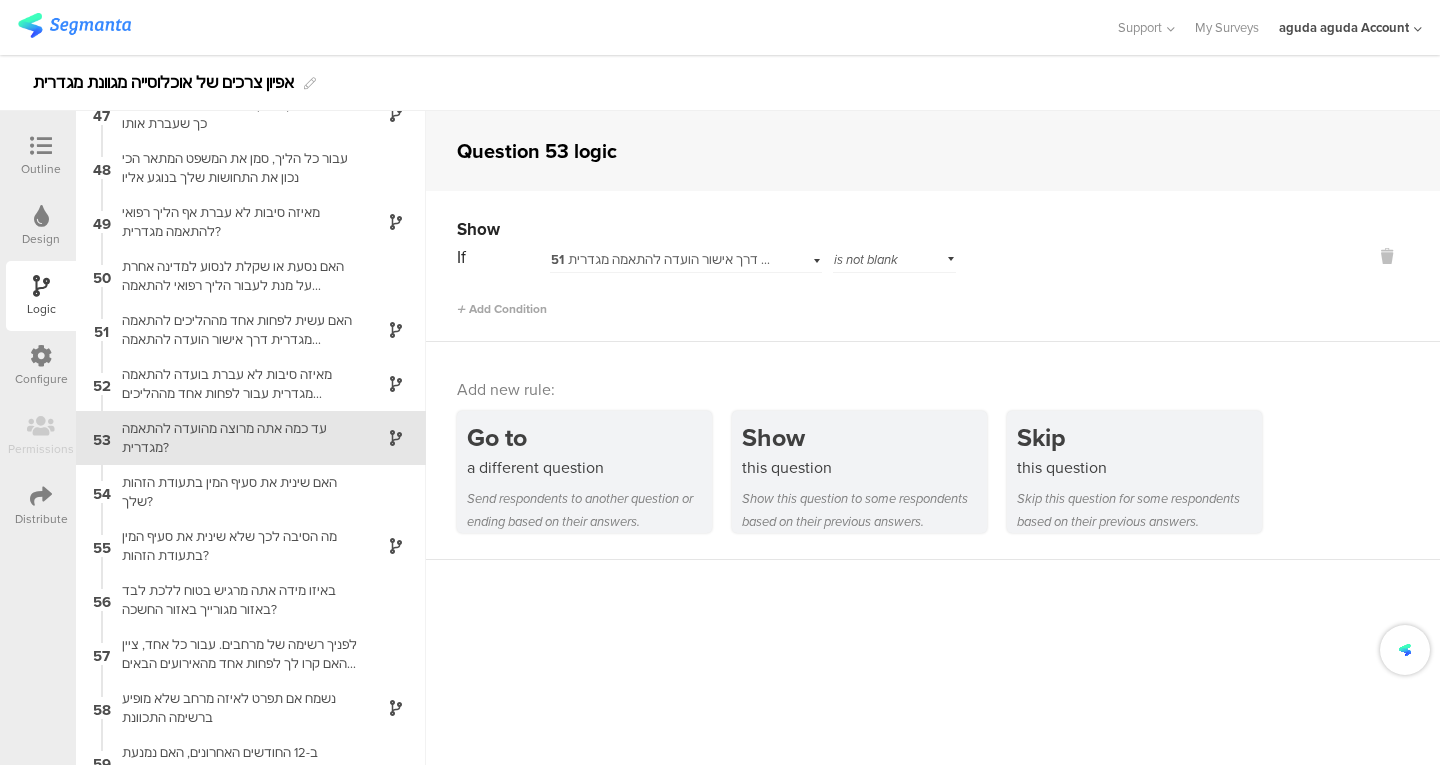 click on "is not blank" at bounding box center [866, 259] 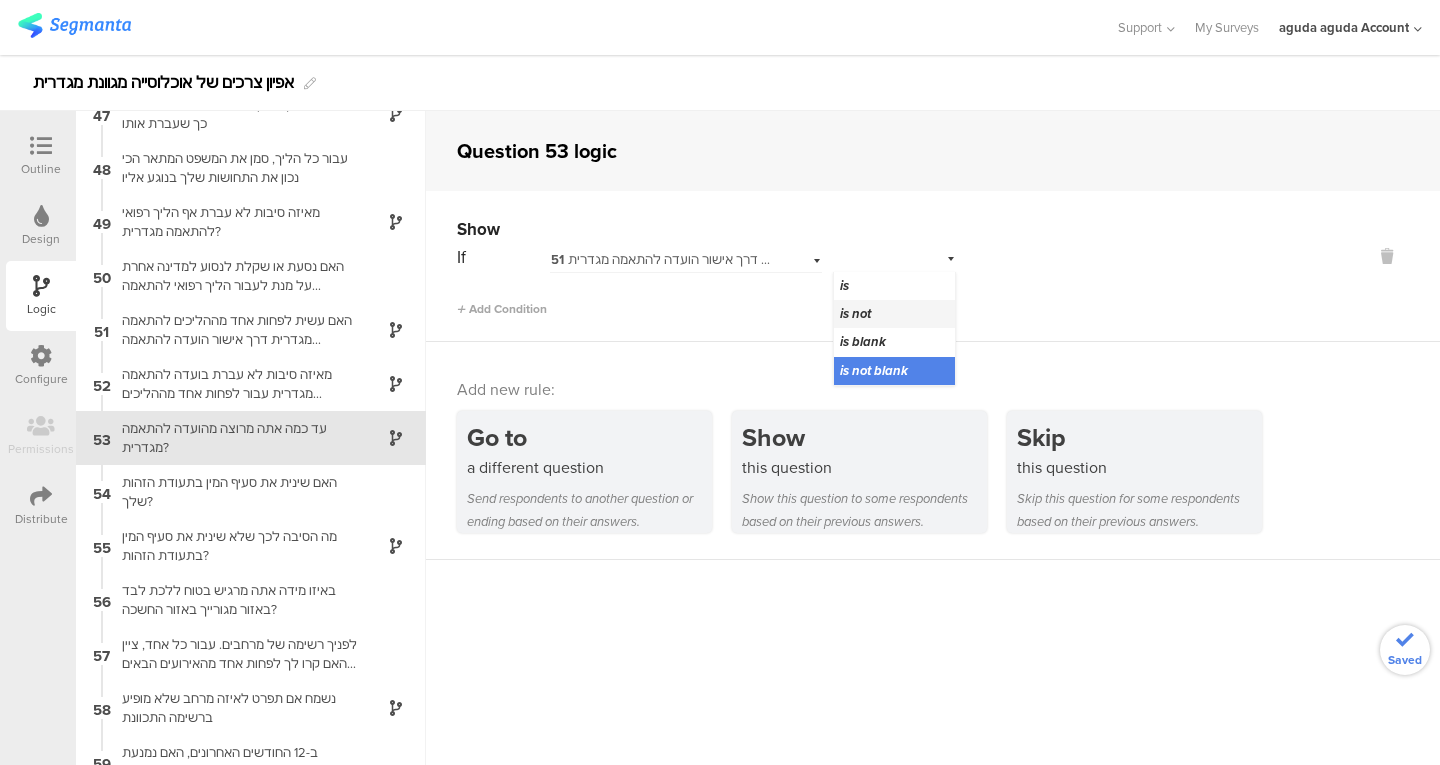 click on "is not" at bounding box center (855, 313) 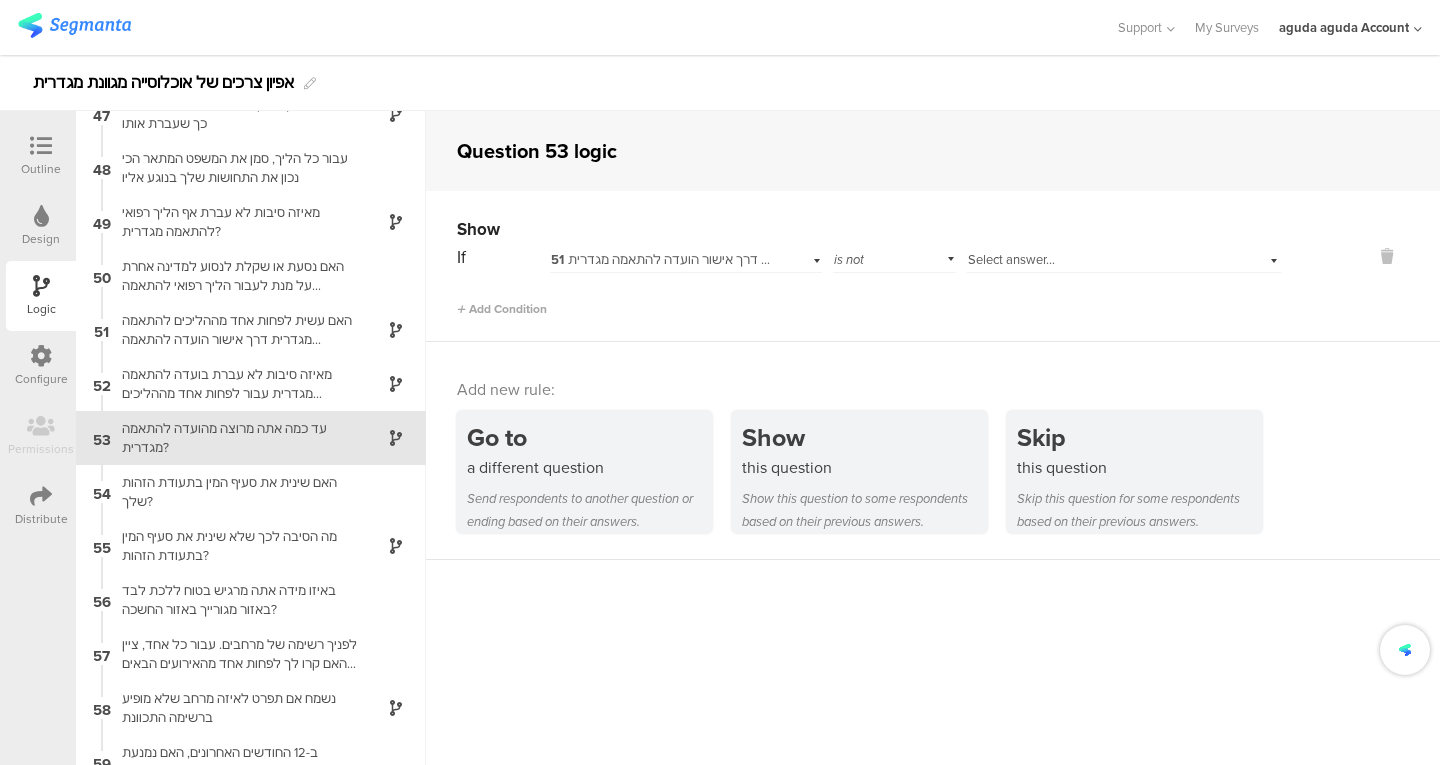 click on "Select answer..." at bounding box center [1011, 259] 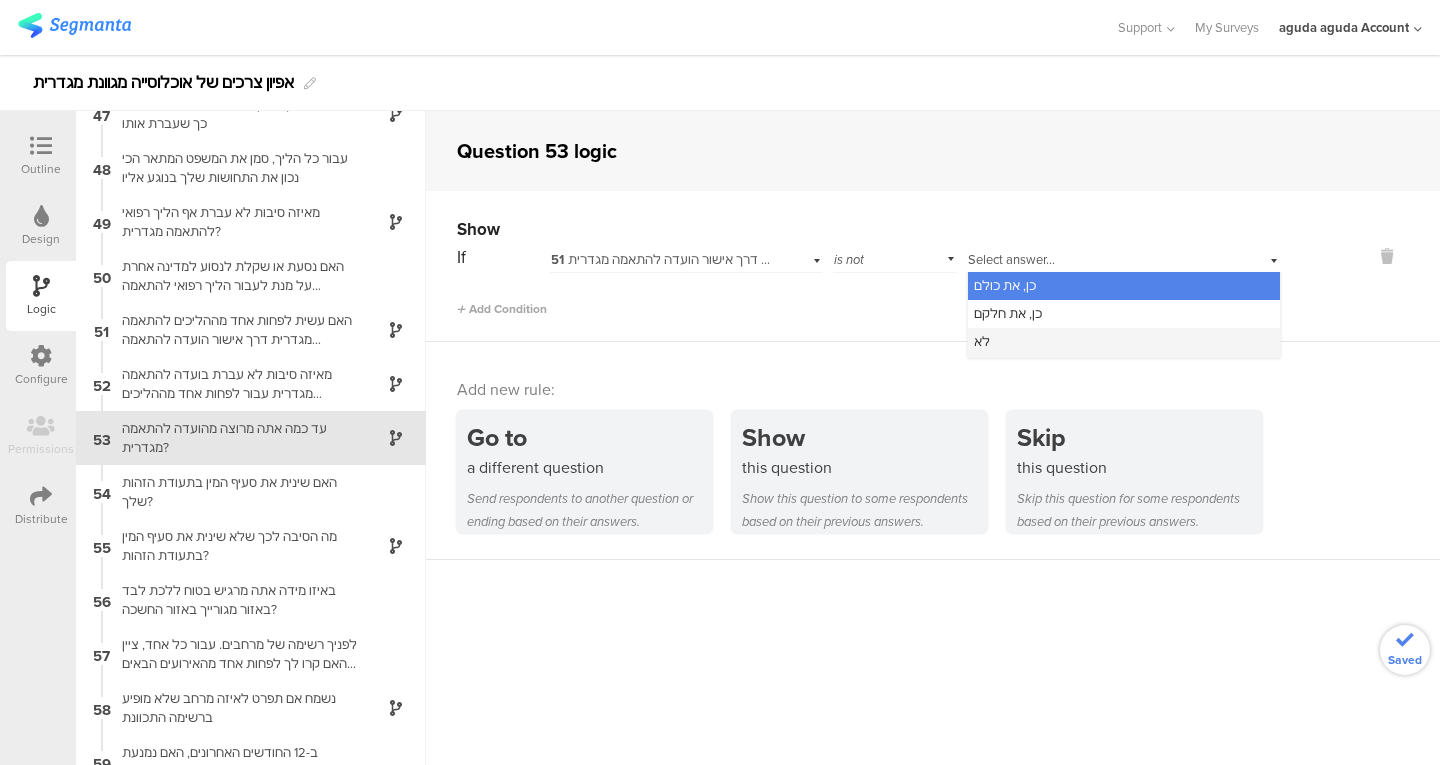 click on "לא" at bounding box center (1124, 342) 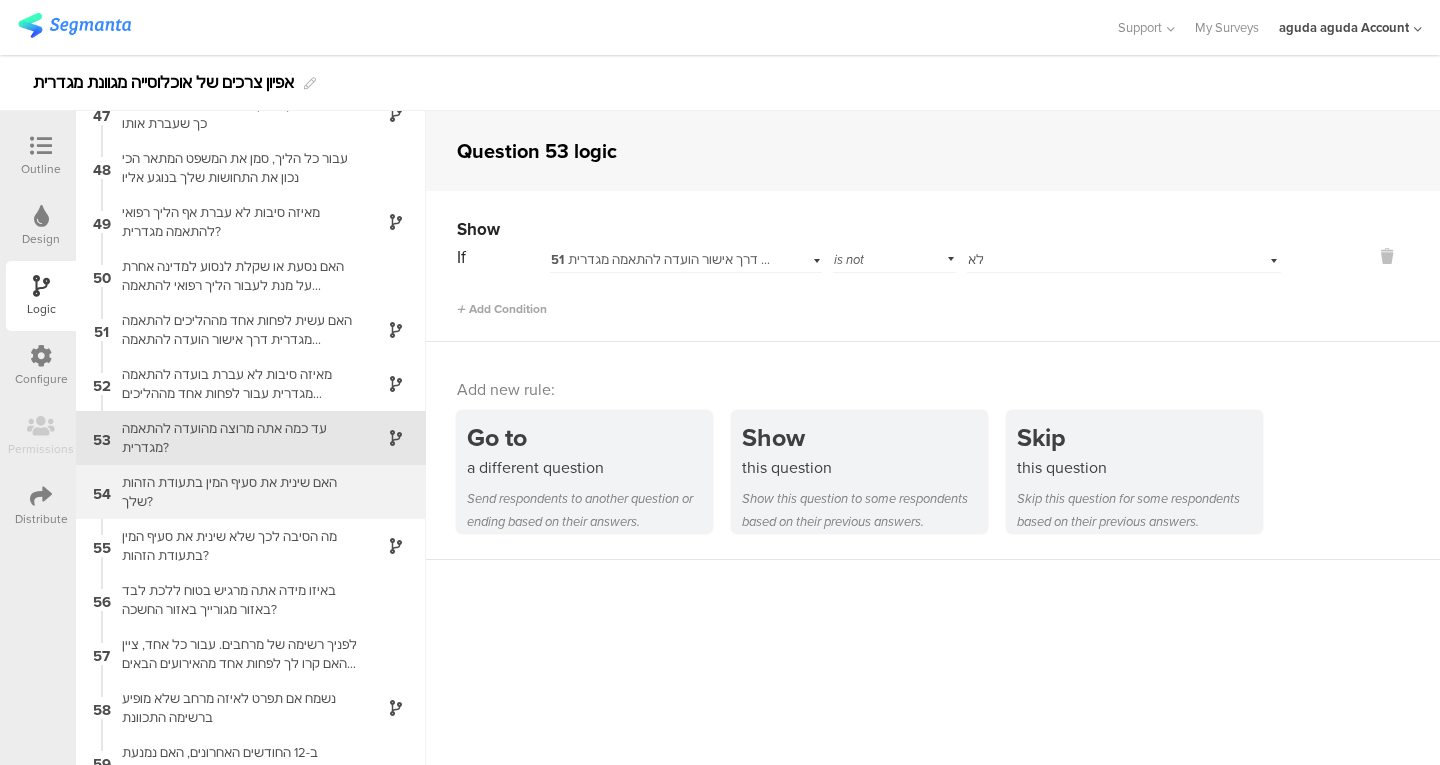 click on "האם שינית את סעיף המין בתעודת הזהות שלך?" at bounding box center (235, 492) 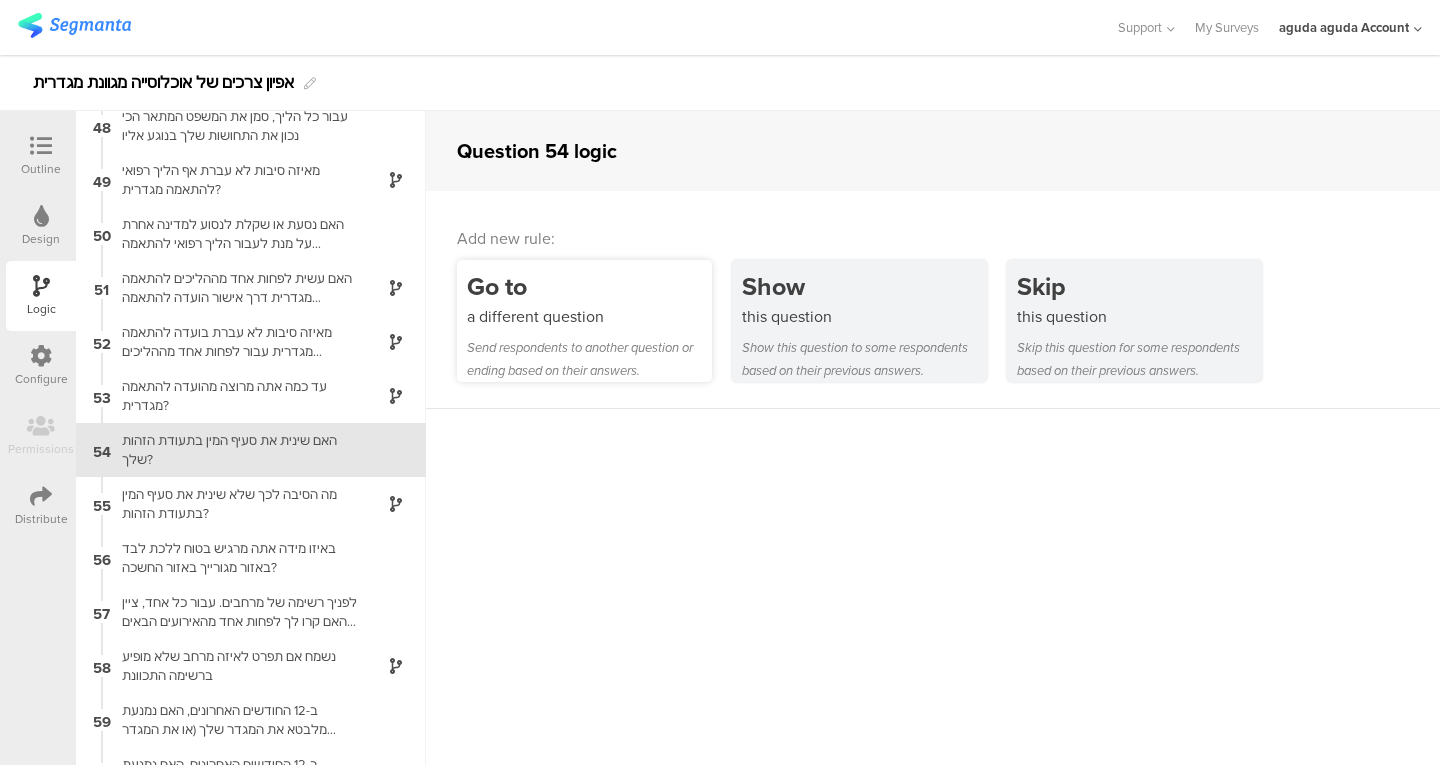 scroll, scrollTop: 2562, scrollLeft: 0, axis: vertical 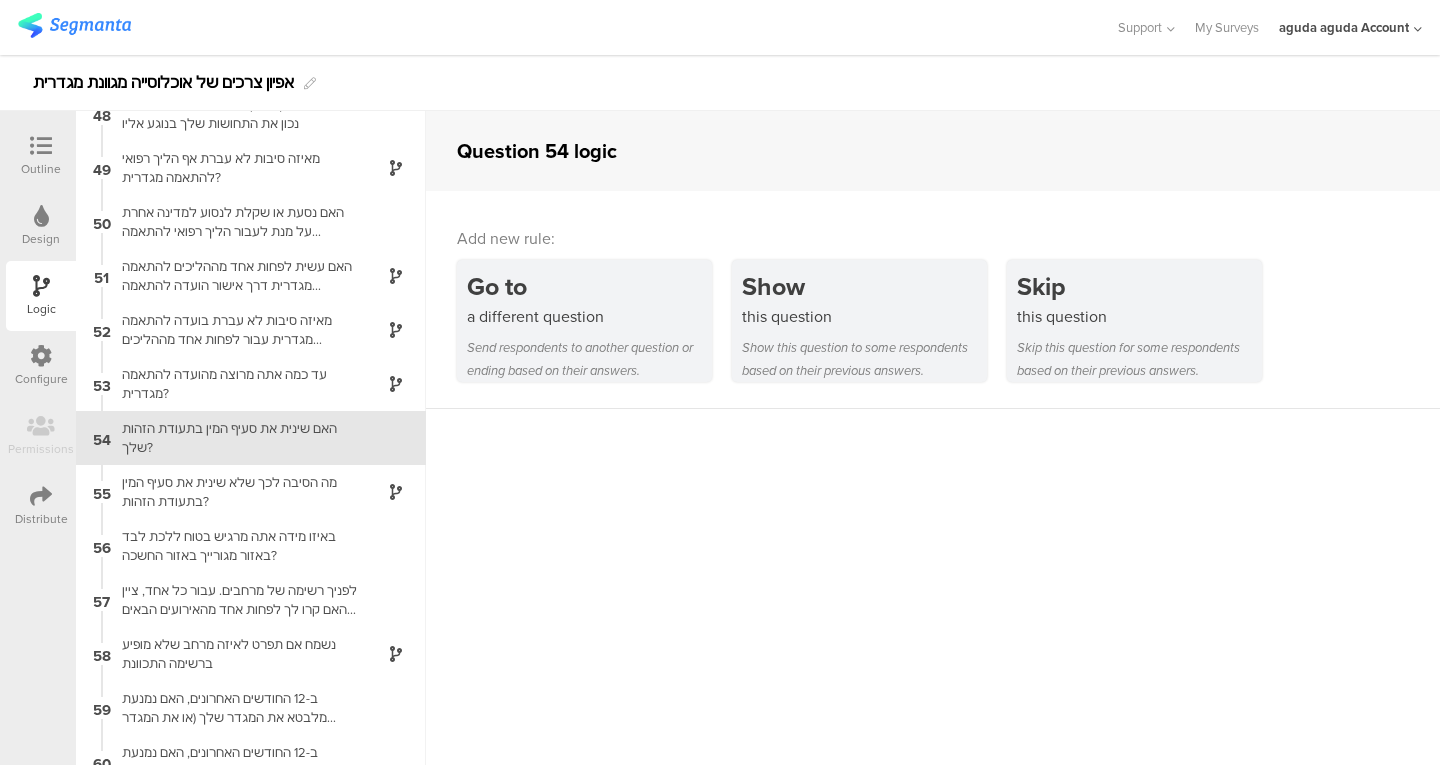click on "Outline" at bounding box center [41, 169] 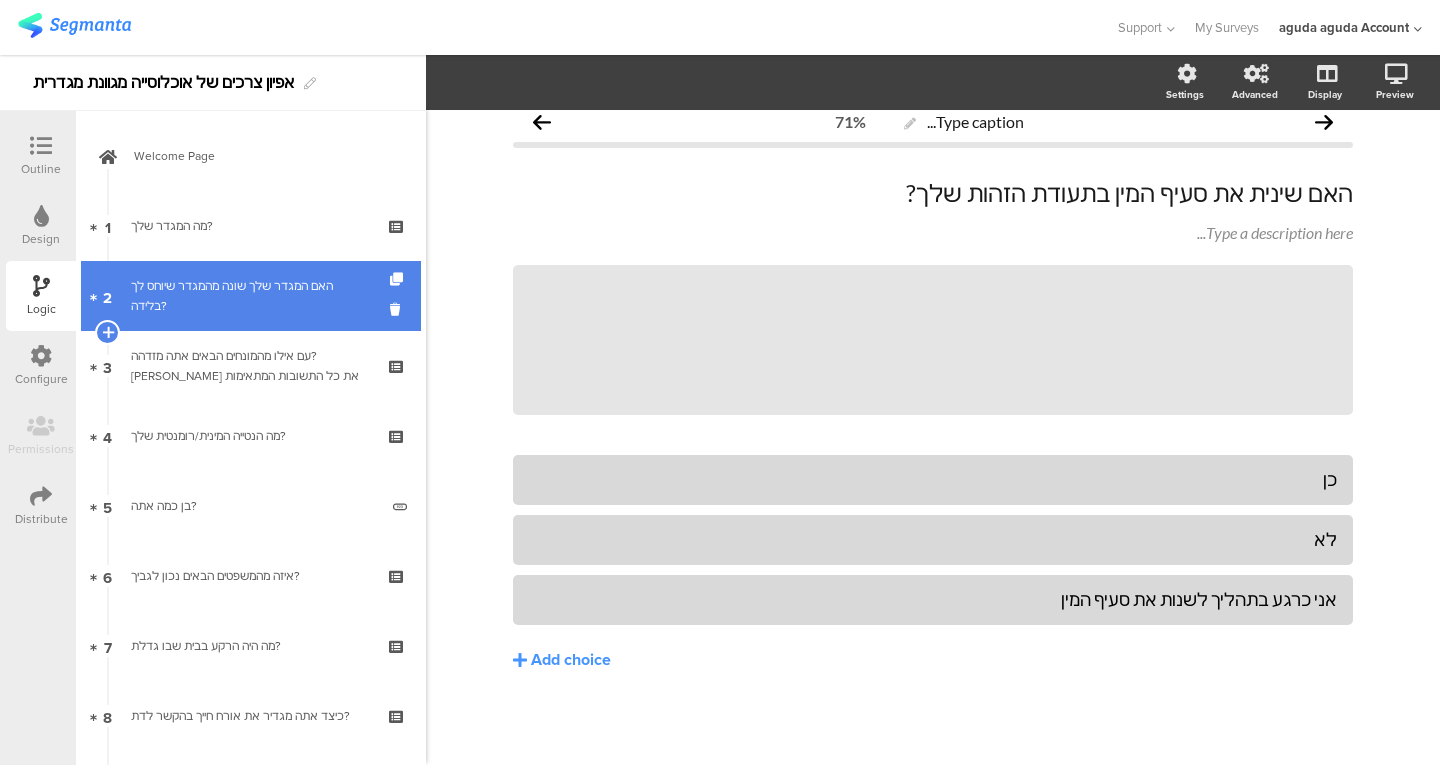scroll, scrollTop: 18, scrollLeft: 0, axis: vertical 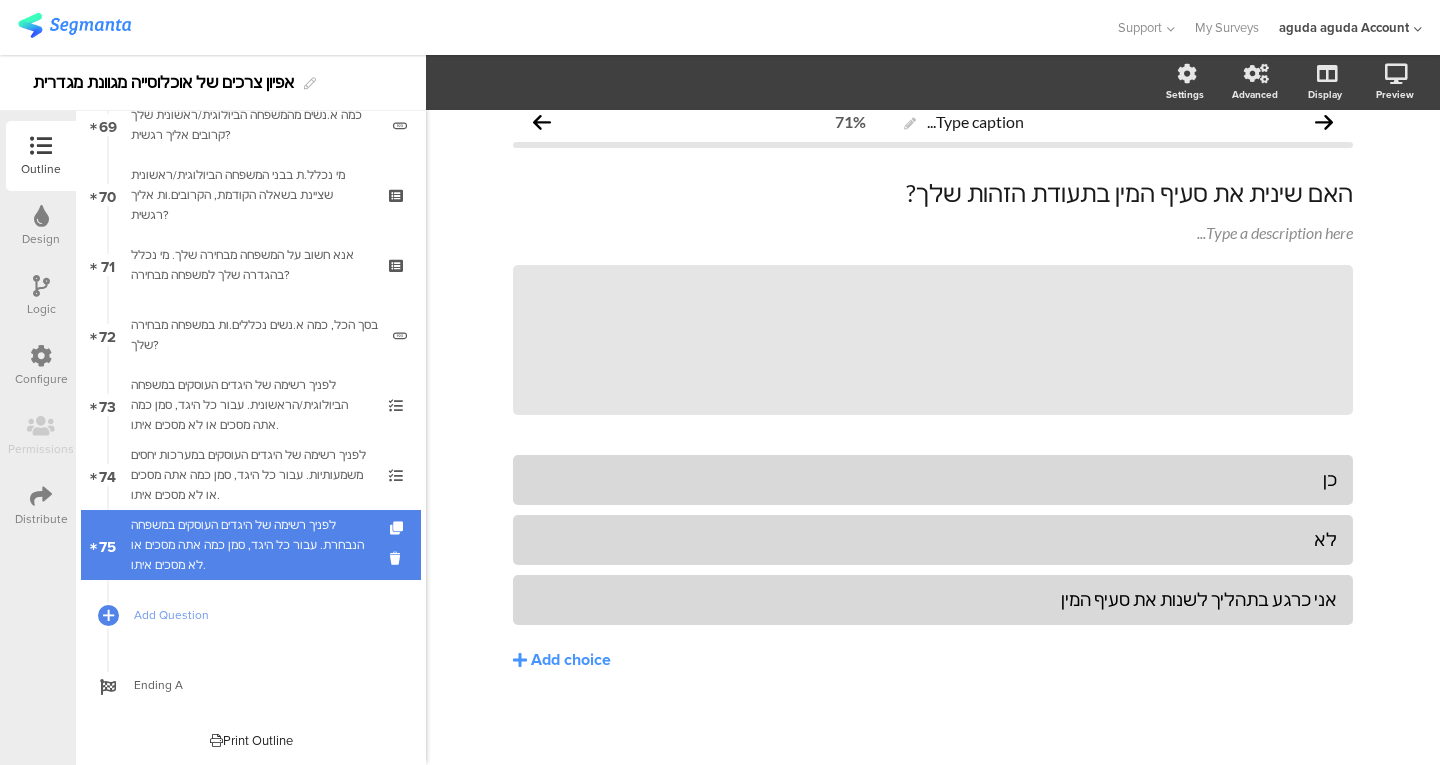 click on "לפניך רשימה של היגדים העוסקים במשפחה הנבחרת. עבור כל היגד, סמן כמה אתה מסכים או לא מסכים איתו." at bounding box center (250, 545) 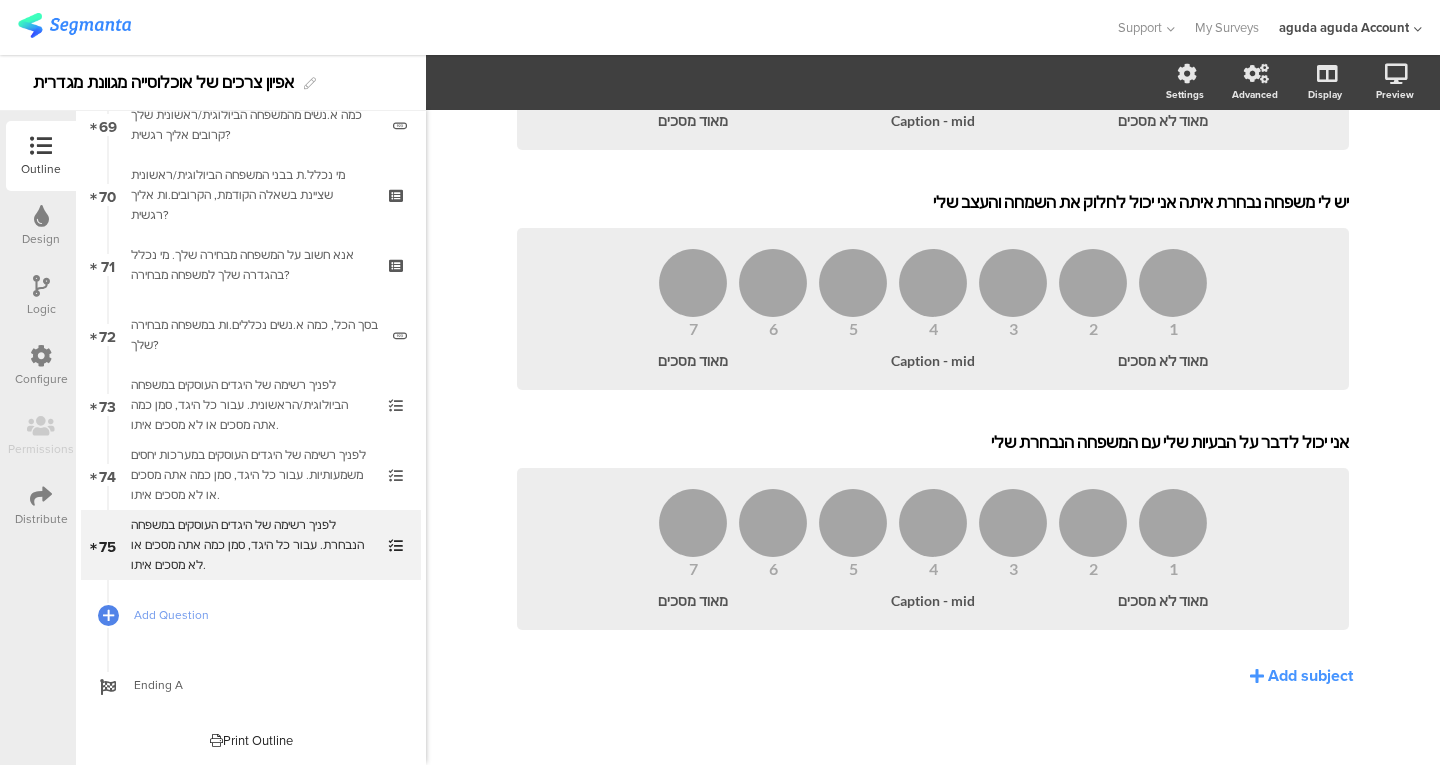 scroll, scrollTop: 0, scrollLeft: 0, axis: both 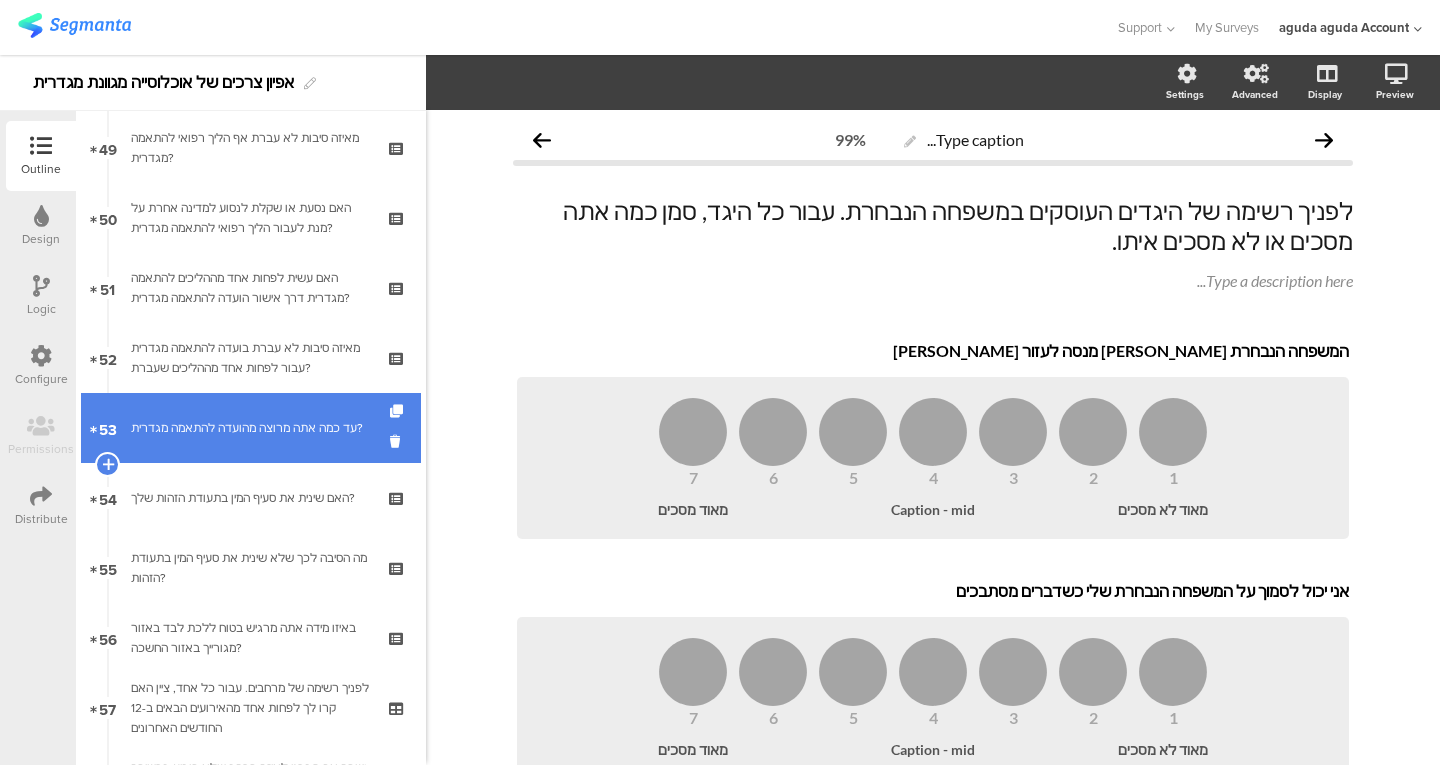 click on "53
עד כמה אתה מרוצה מהועדה להתאמה מגדרית?" at bounding box center [251, 428] 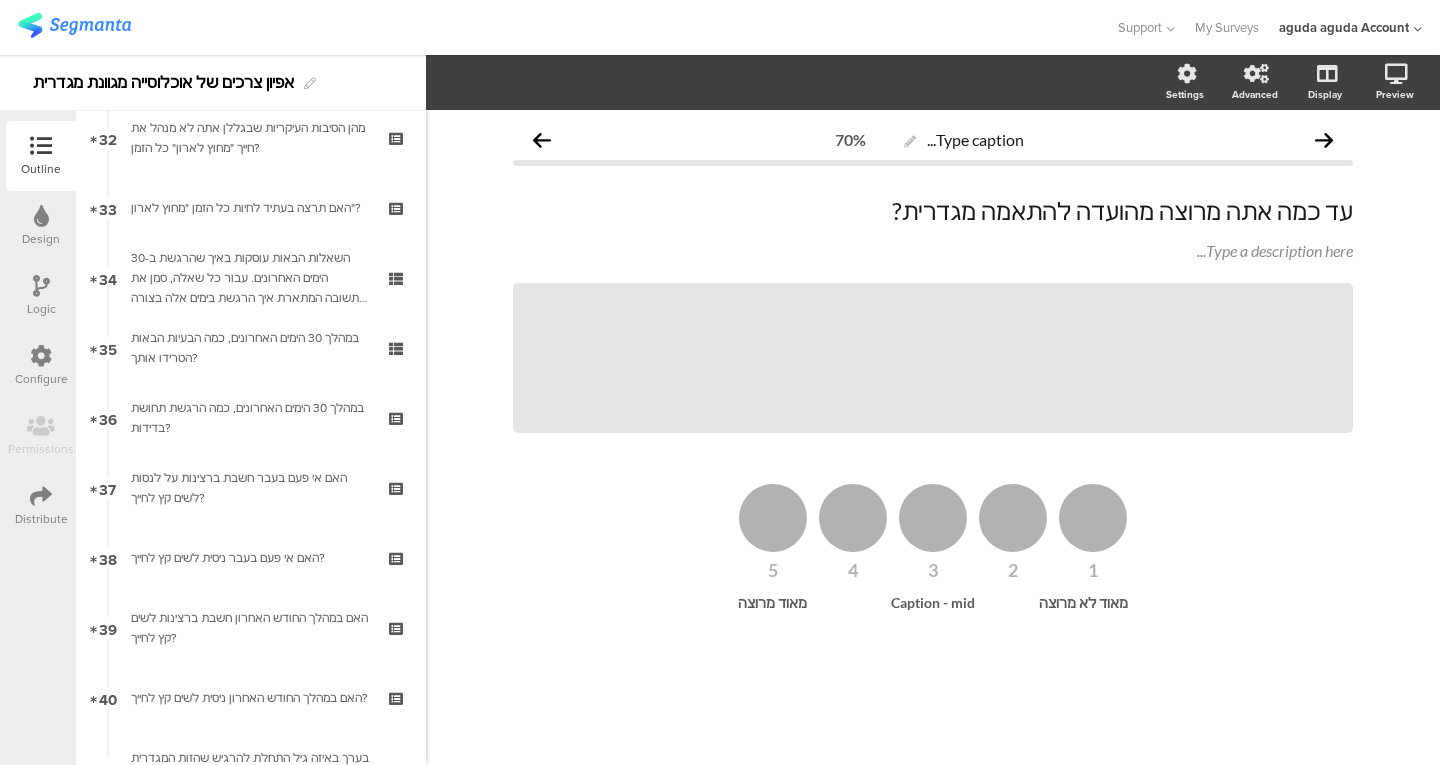 scroll, scrollTop: 2257, scrollLeft: 0, axis: vertical 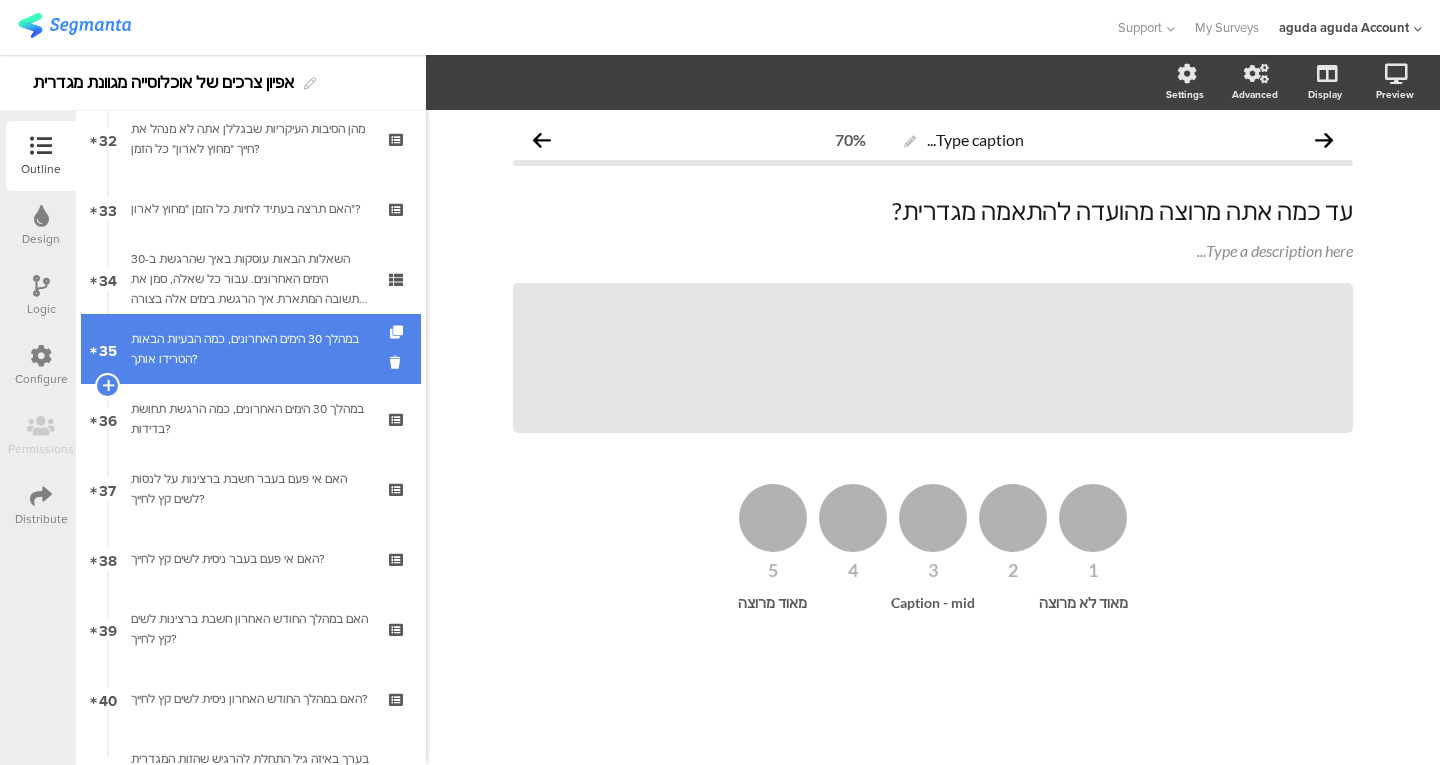 click on "במהלך 30 הימים האחרונים, כמה הבעיות הבאות הטרידו אותך?" at bounding box center (250, 349) 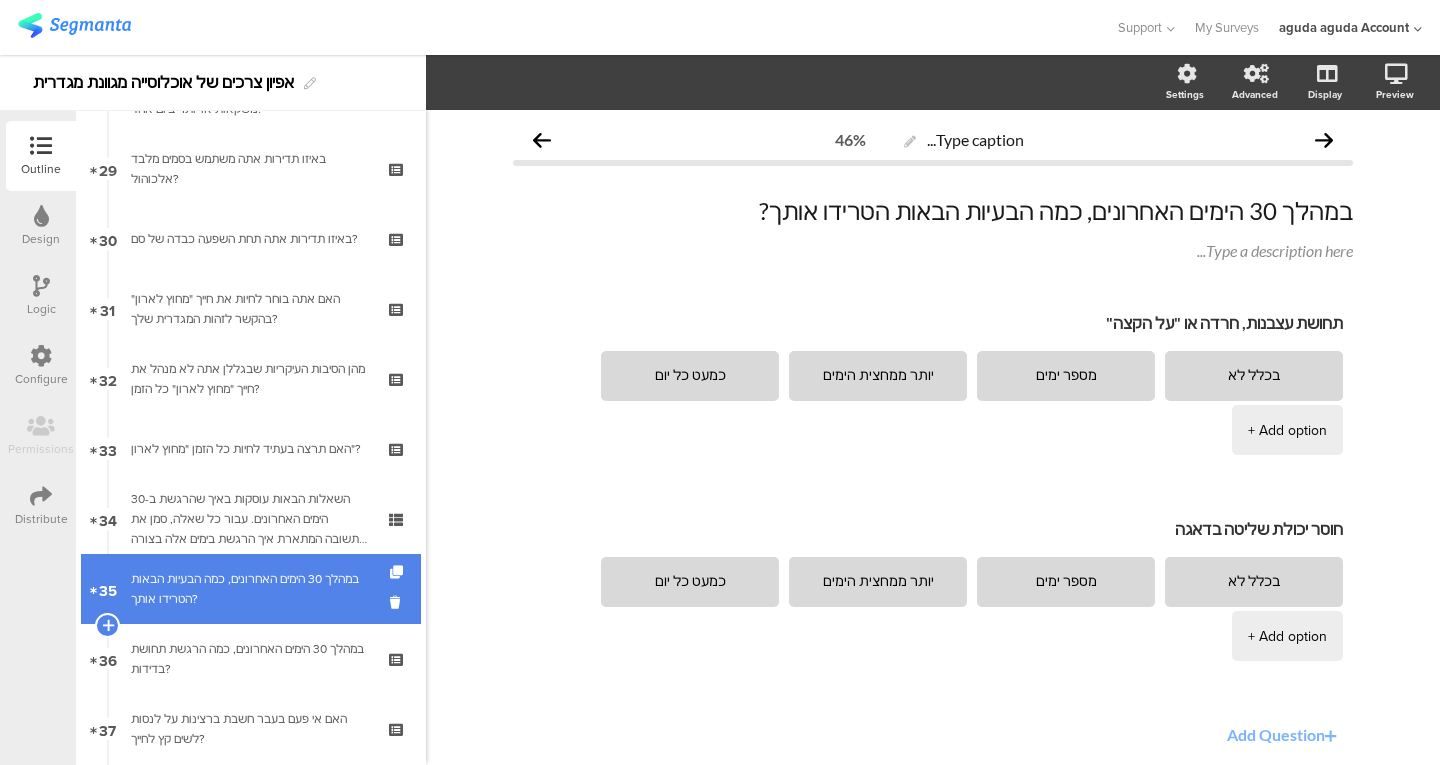 scroll, scrollTop: 2013, scrollLeft: 0, axis: vertical 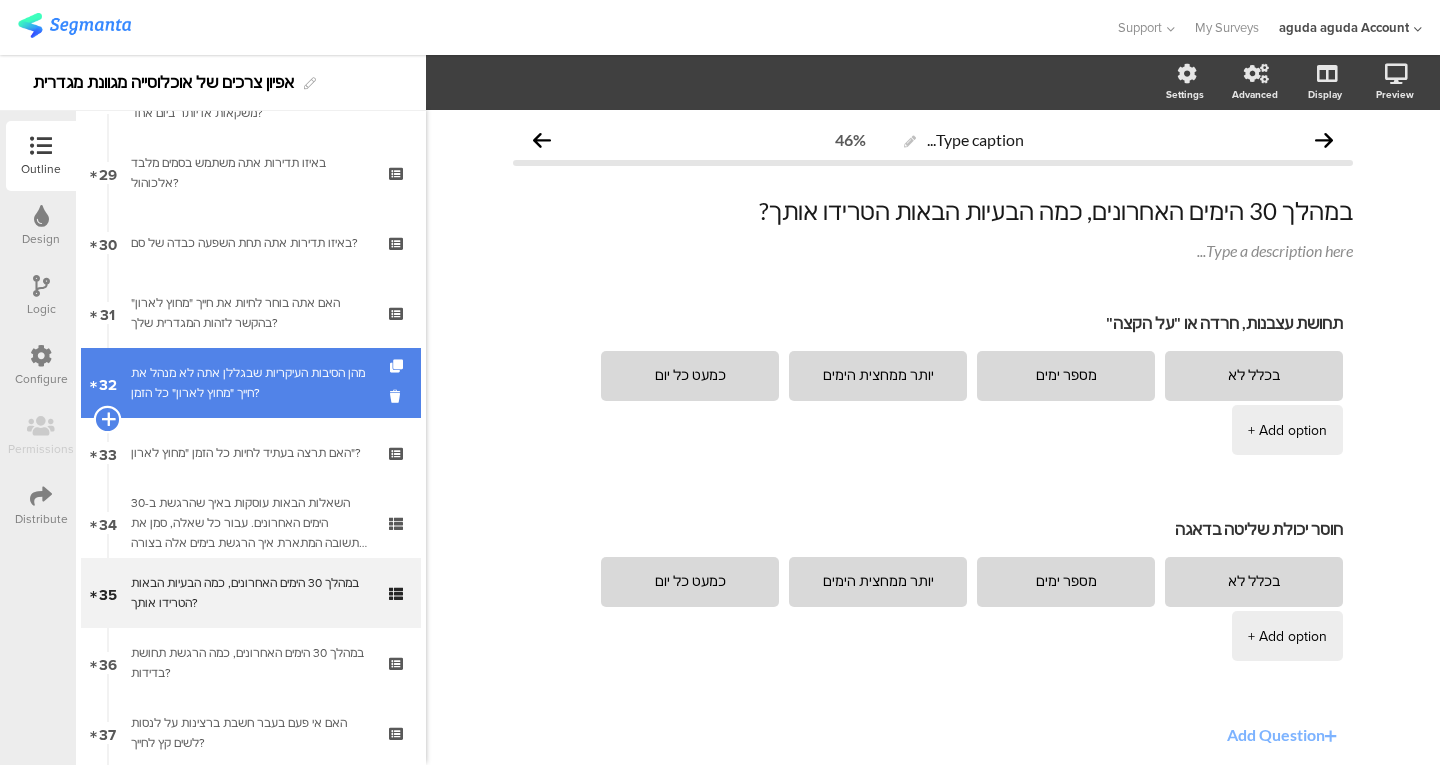 click at bounding box center (107, 419) 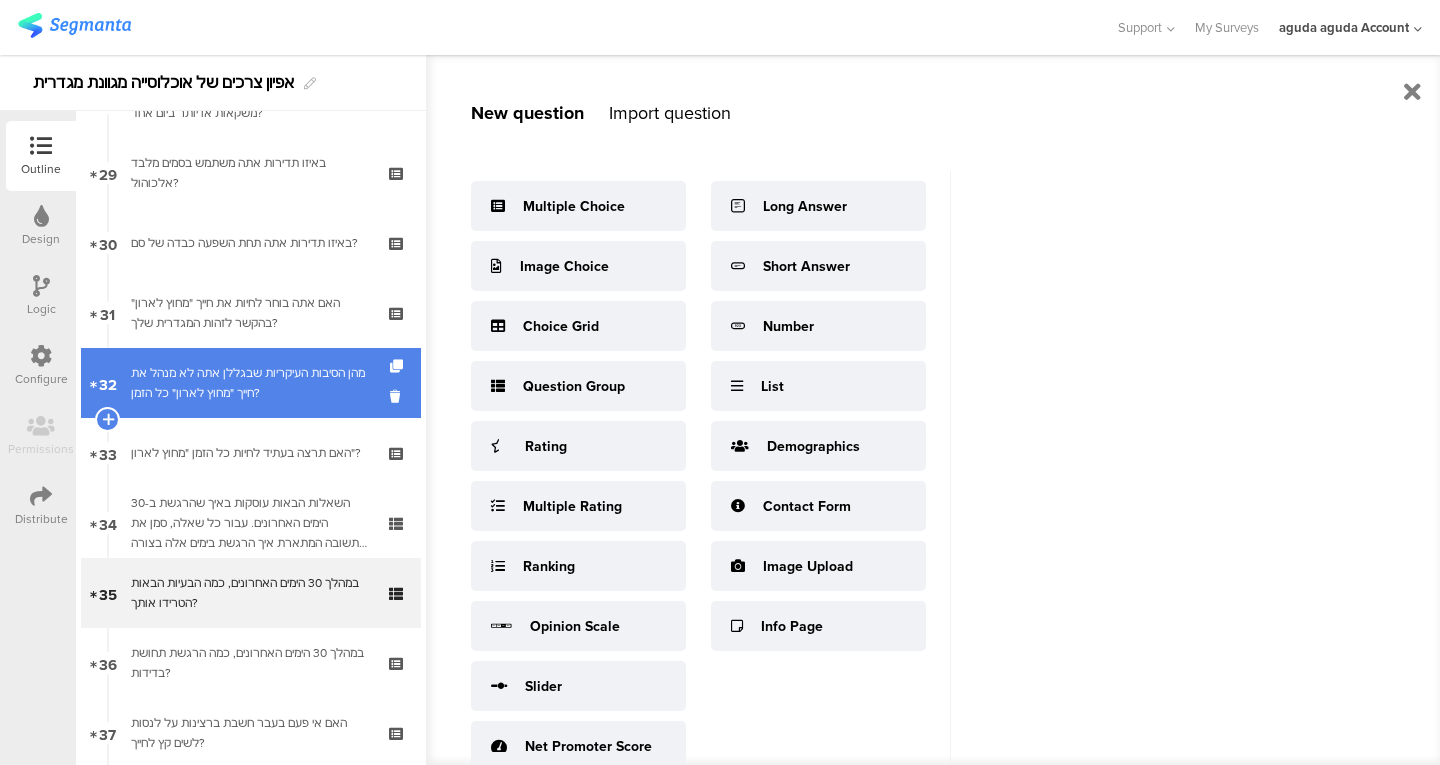 click on "מהן הסיבות העיקריות שבגללן אתה לא מנהל את חייך "מחוץ לארון" כל הזמן?" at bounding box center (250, 383) 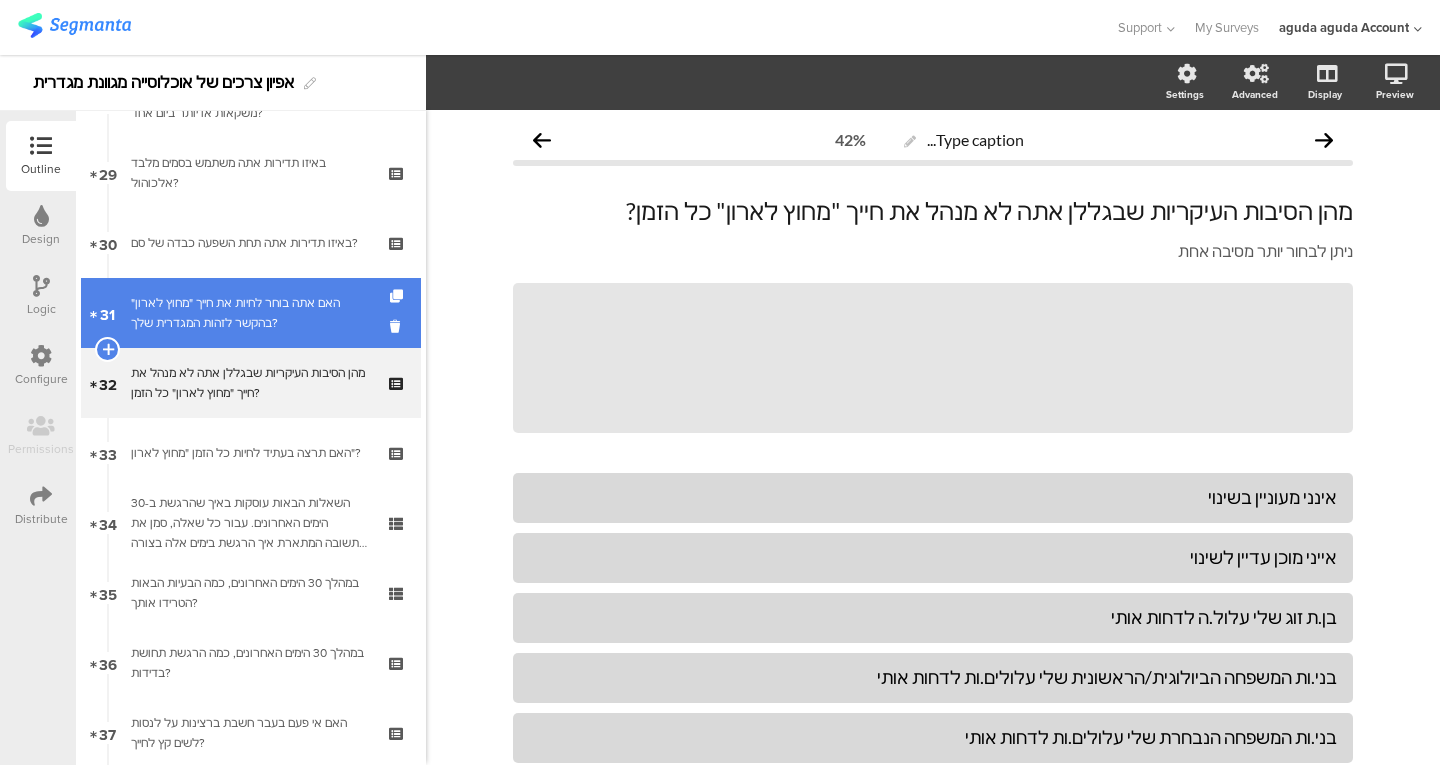 click on "האם אתה בוחר לחיות את חייך "מחוץ לארון" בהקשר לזהות המגדרית שלך?" at bounding box center [250, 313] 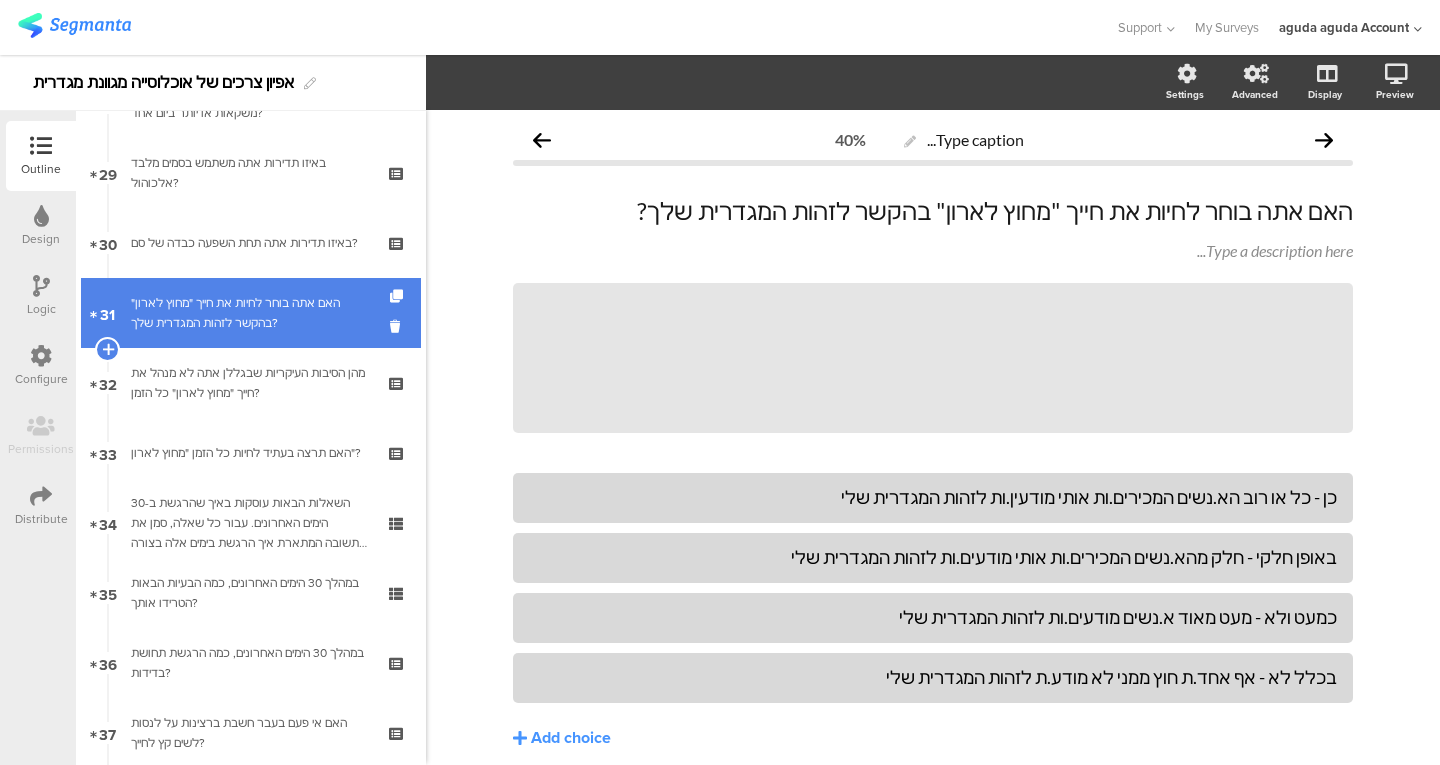 scroll, scrollTop: 1972, scrollLeft: 0, axis: vertical 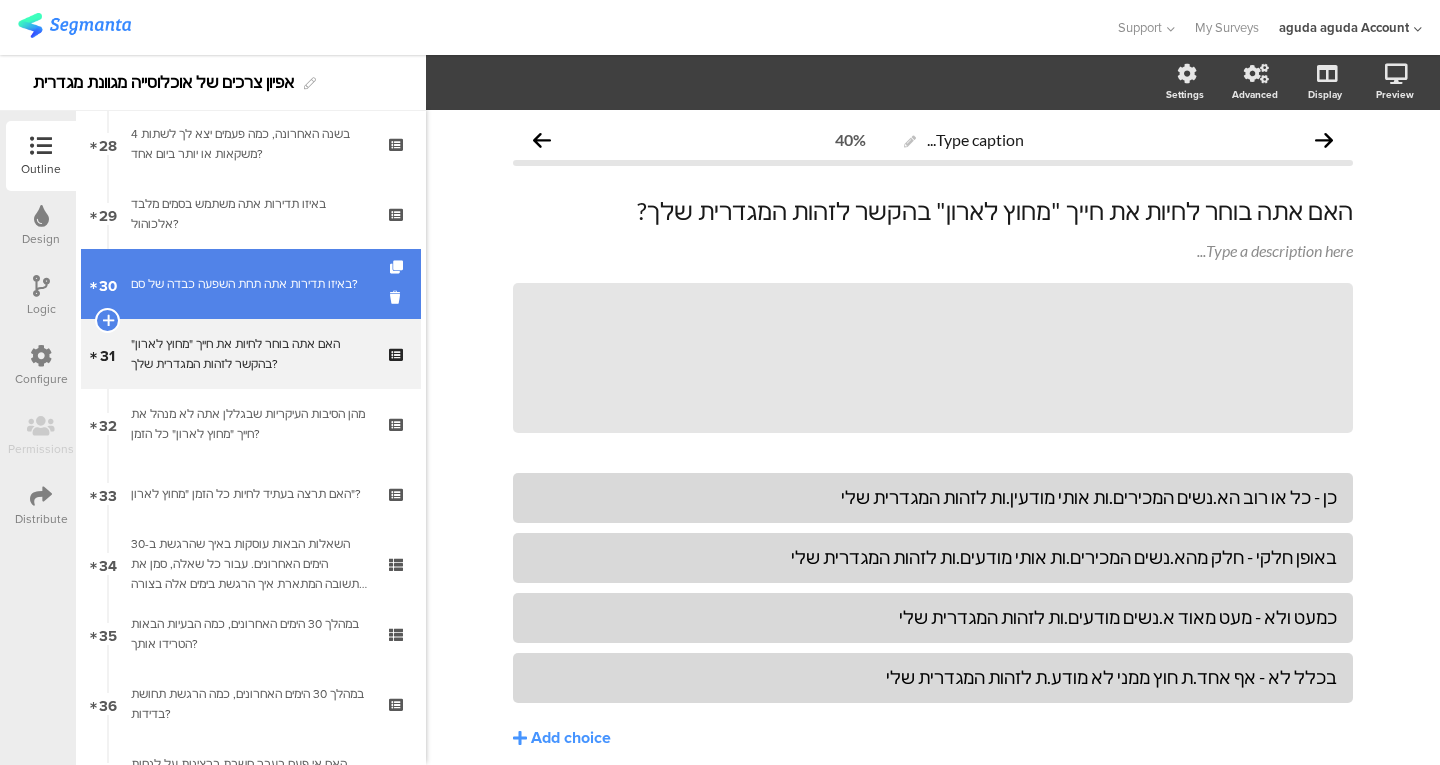 click on "30
באיזו תדירות אתה תחת השפעה כבדה של סם?" at bounding box center [251, 284] 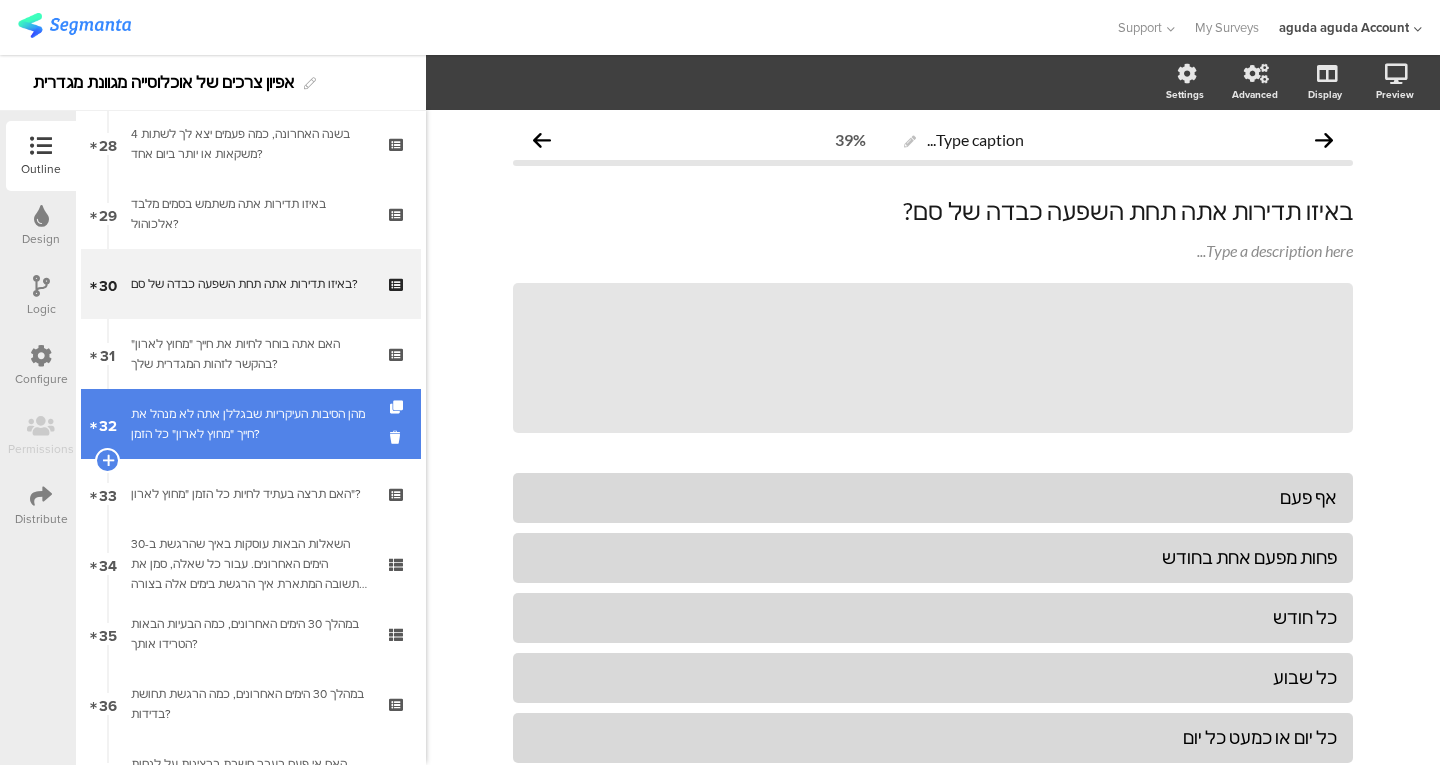 click on "32
מהן הסיבות העיקריות שבגללן אתה לא מנהל את חייך "מחוץ לארון" כל הזמן?" at bounding box center (251, 424) 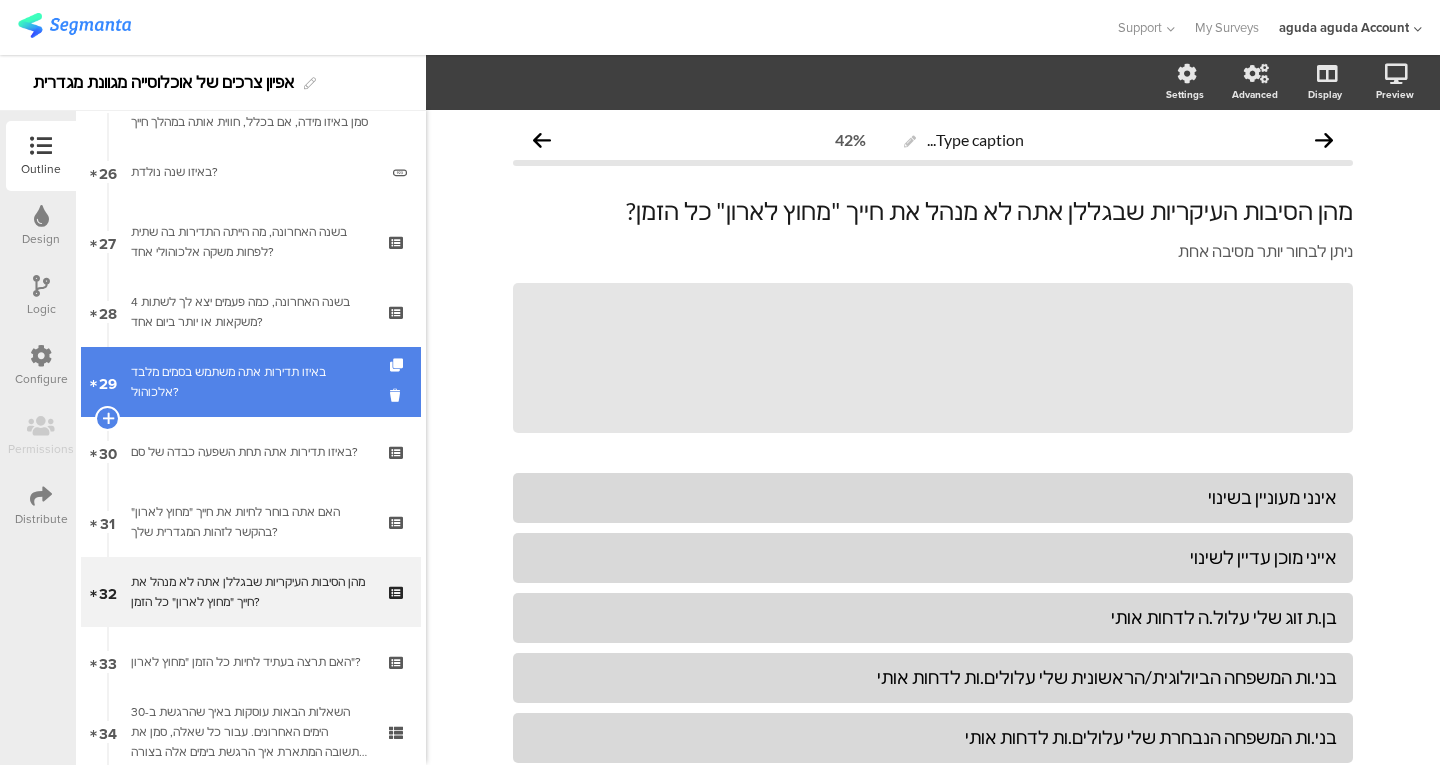 scroll, scrollTop: 1802, scrollLeft: 0, axis: vertical 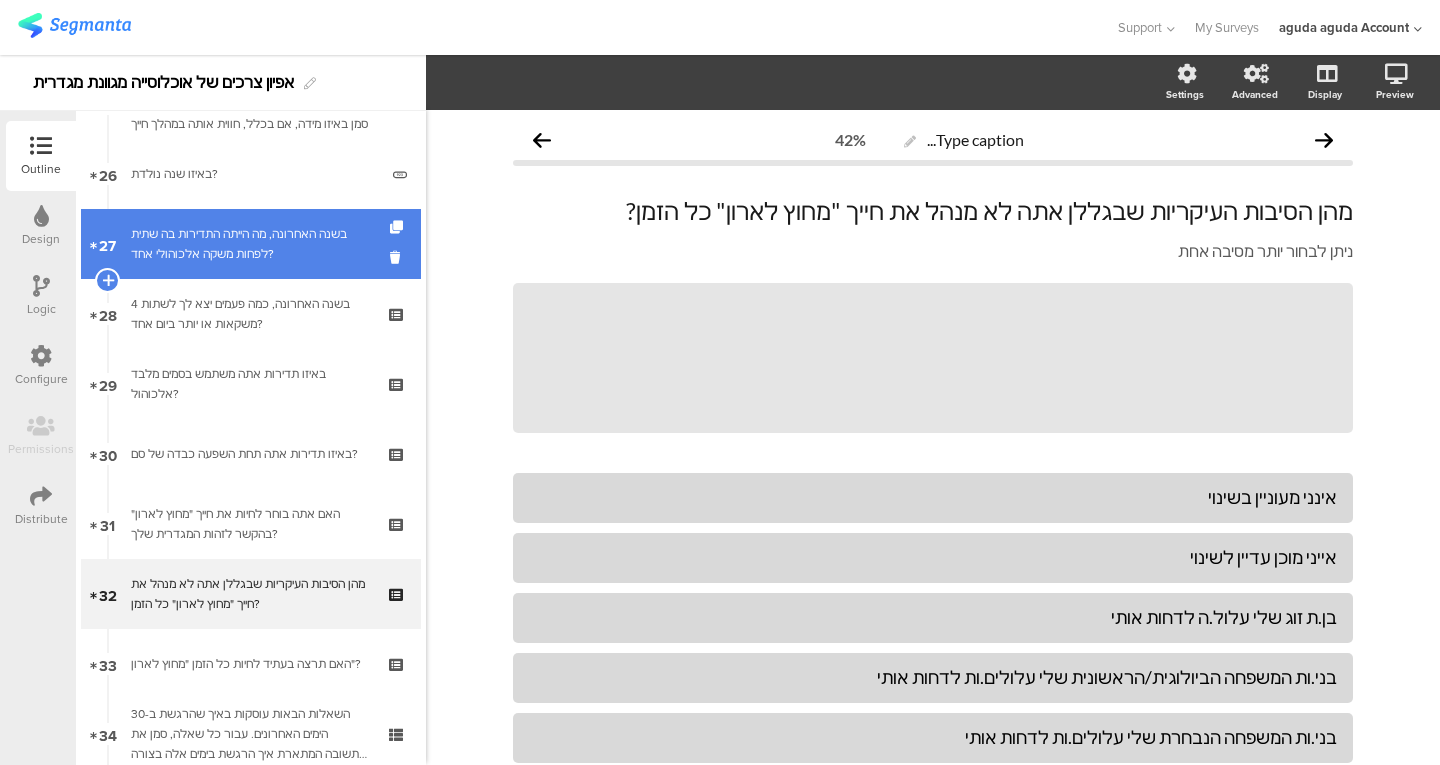 click on "27
בשנה האחרונה, מה הייתה התדירות בה שתית לפחות משקה אלכוהולי אחד?" at bounding box center (251, 244) 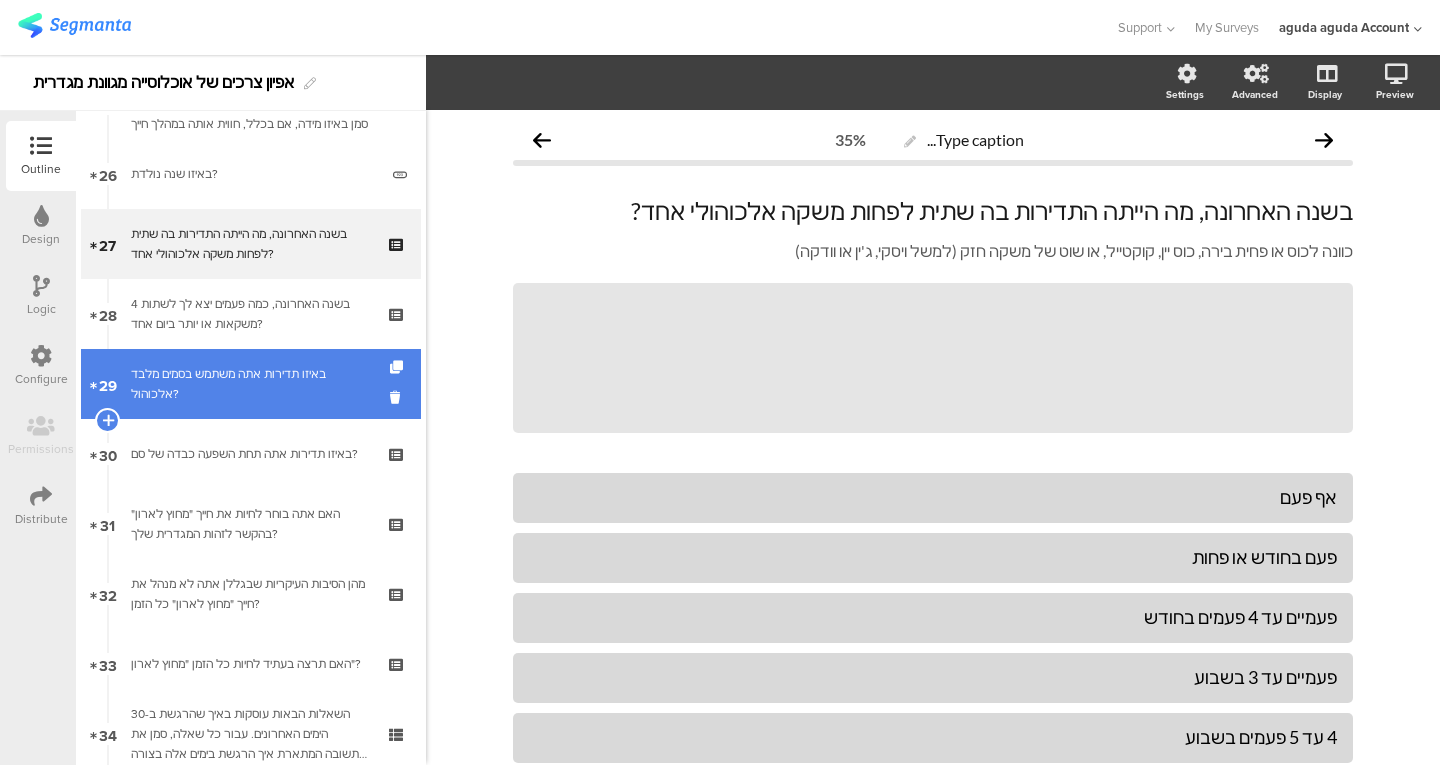click on "29
באיזו תדירות אתה משתמש בסמים מלבד אלכוהול?" at bounding box center [251, 384] 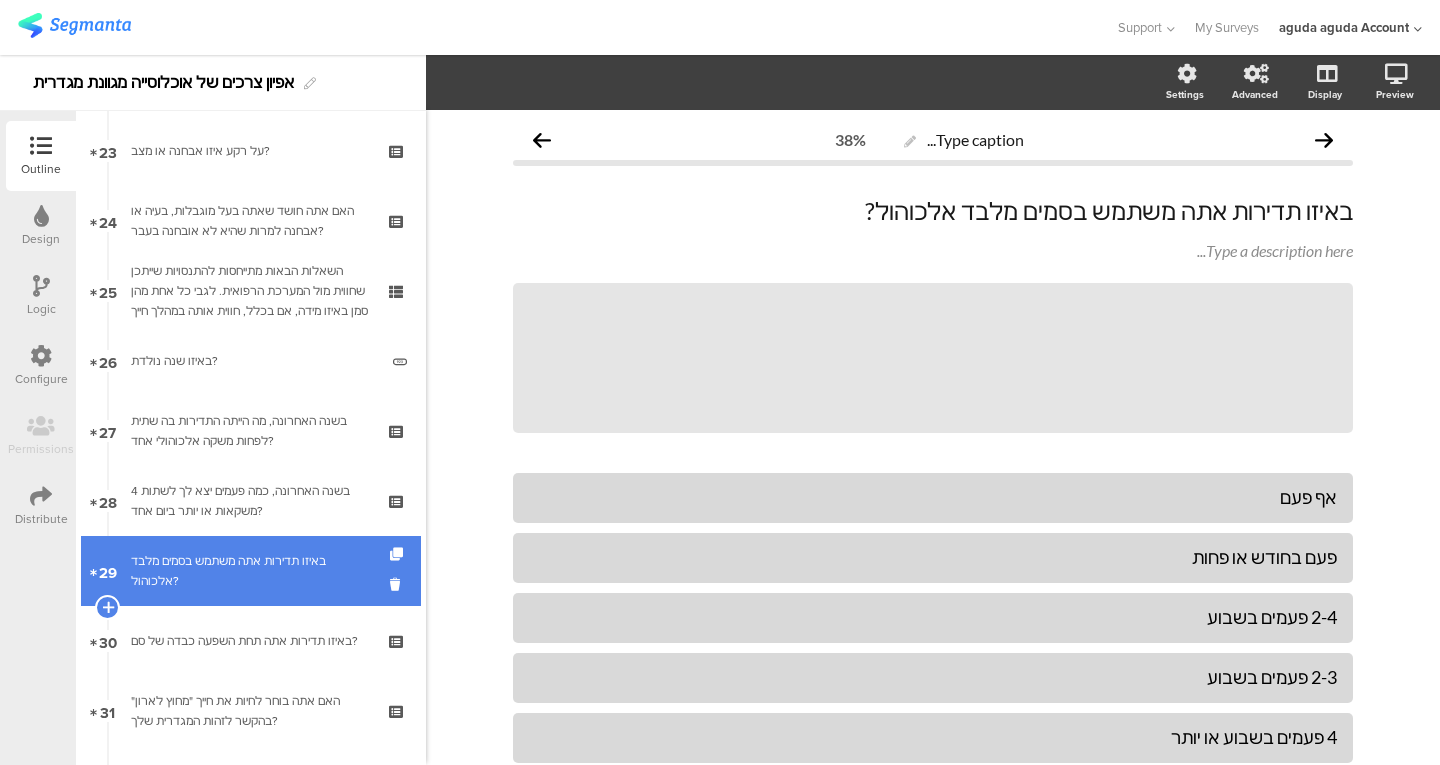 scroll, scrollTop: 1616, scrollLeft: 0, axis: vertical 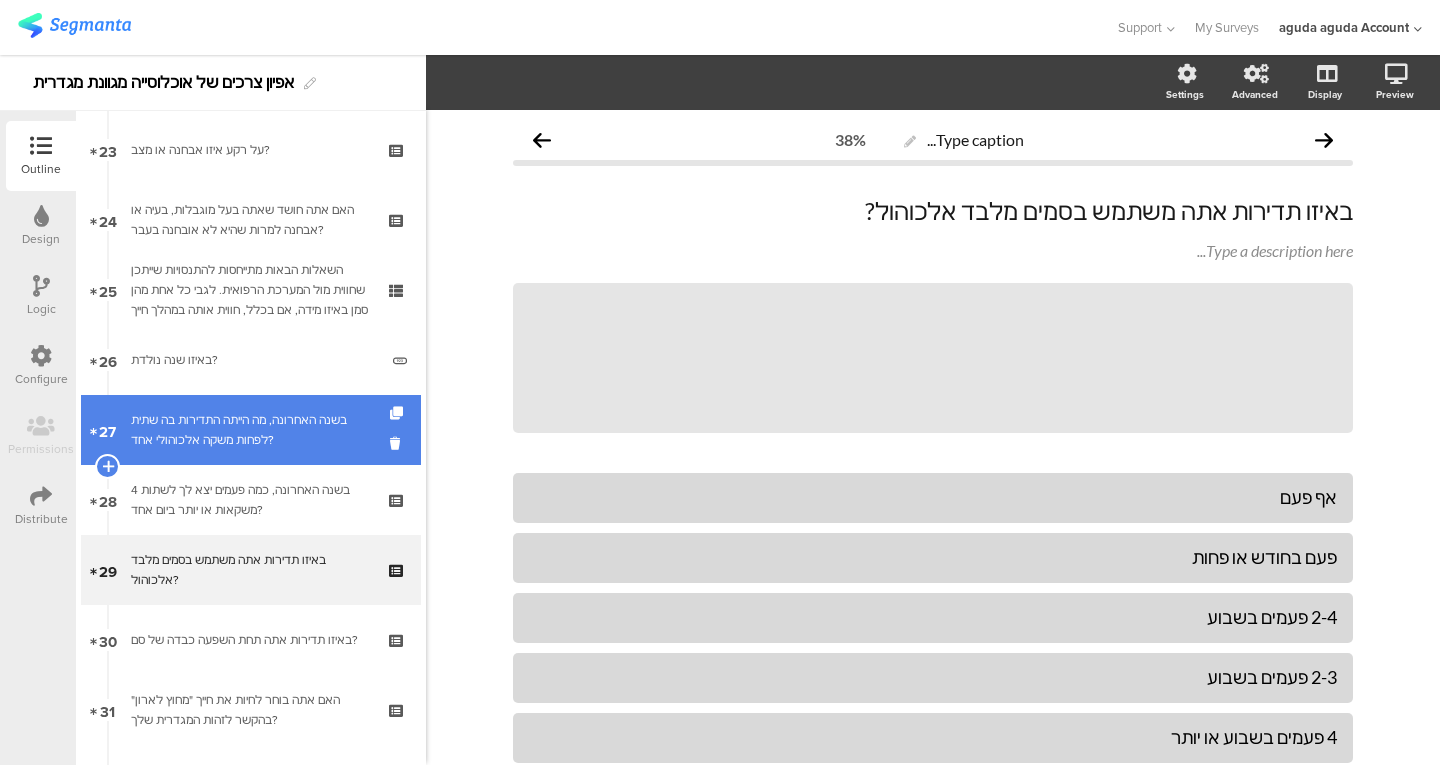 click on "בשנה האחרונה, מה הייתה התדירות בה שתית לפחות משקה אלכוהולי אחד?" at bounding box center [250, 430] 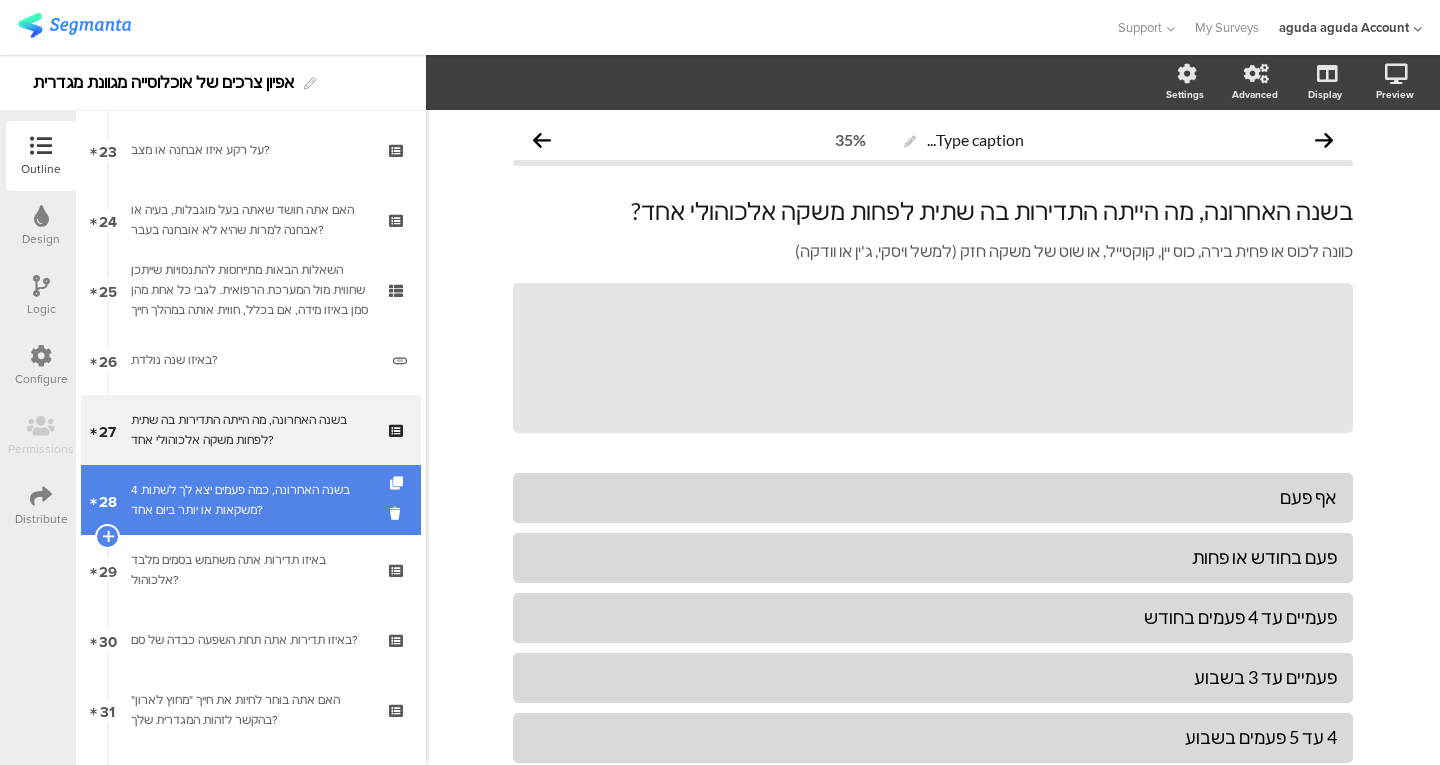 click on "בשנה האחרונה, כמה פעמים יצא לך לשתות 4 משקאות או יותר ביום אחד?" at bounding box center (250, 500) 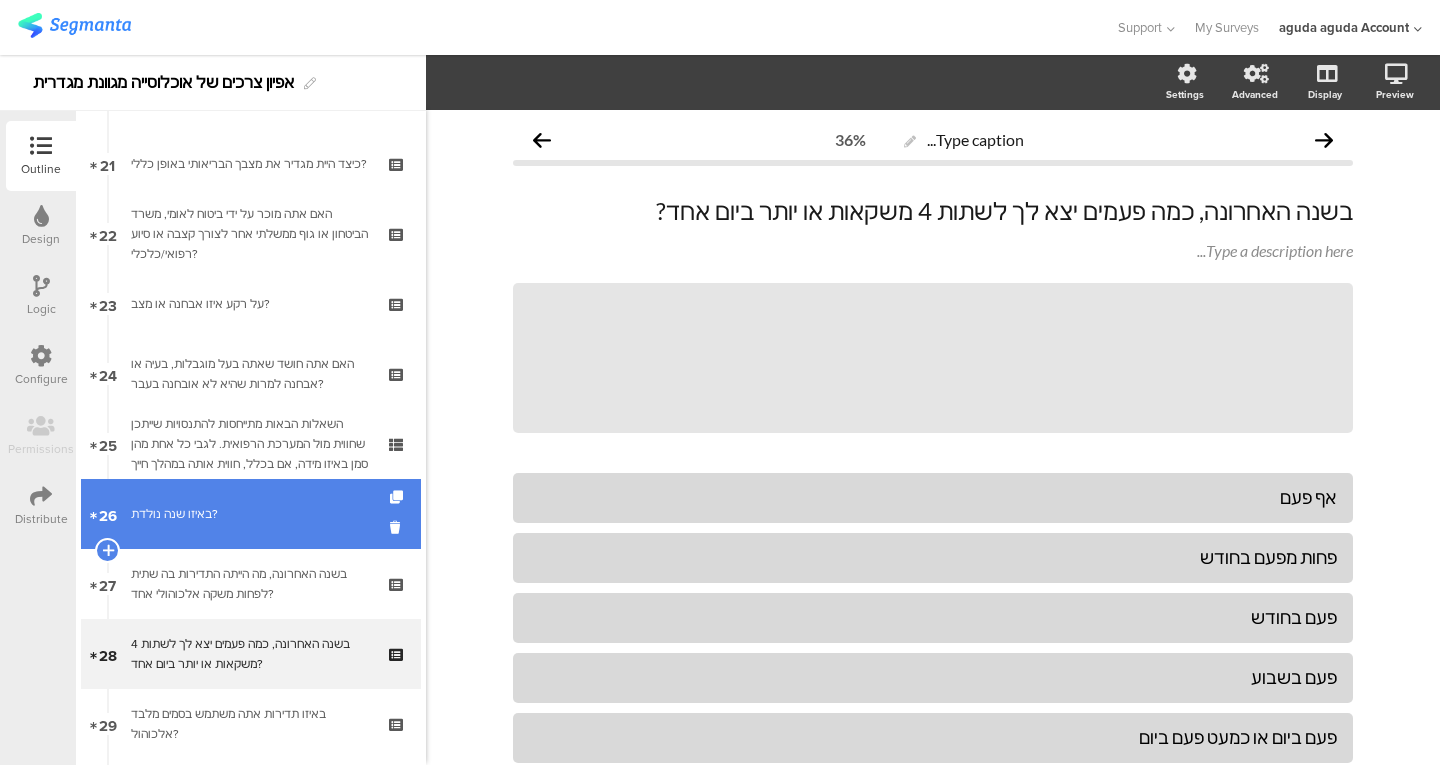 scroll, scrollTop: 1459, scrollLeft: 0, axis: vertical 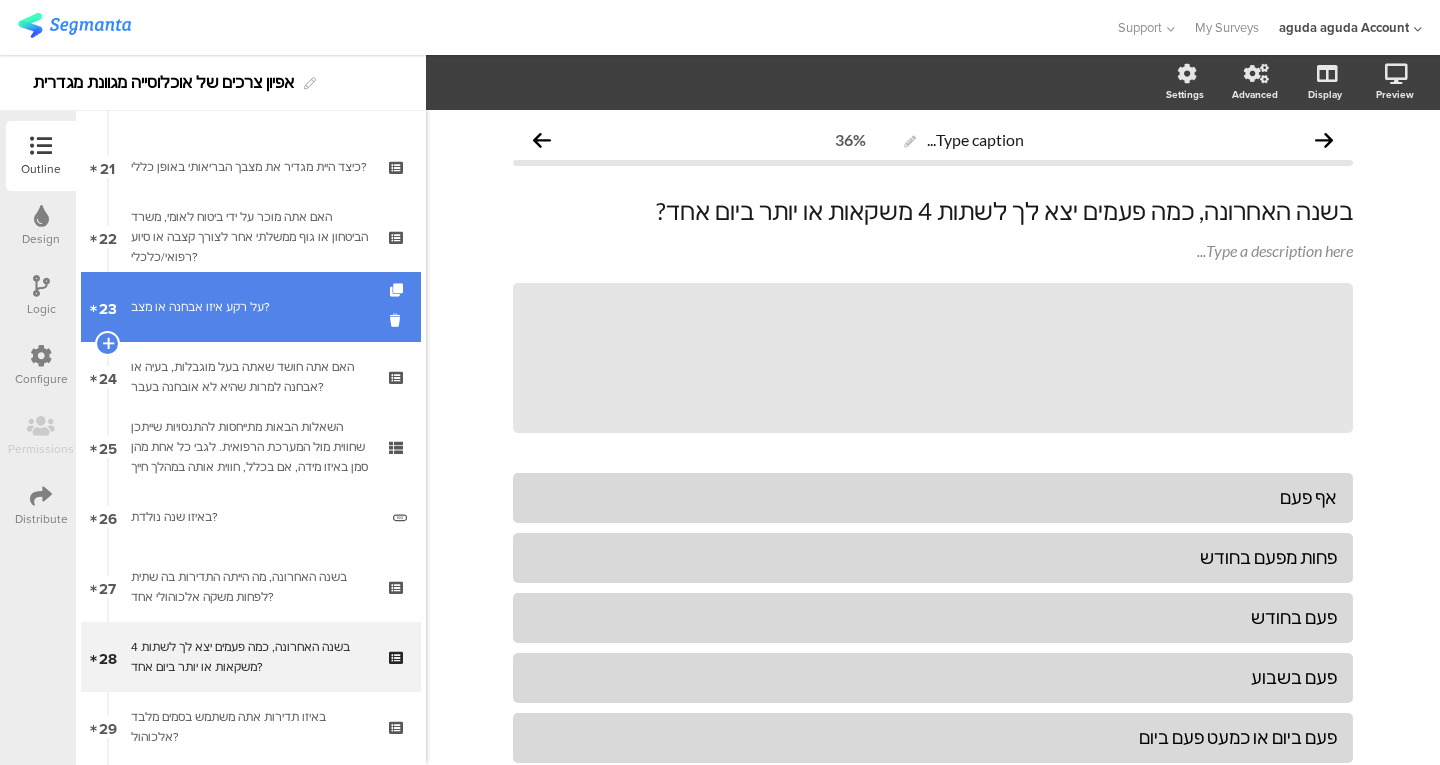click on "23
על רקע איזו אבחנה או מצב?" at bounding box center (251, 307) 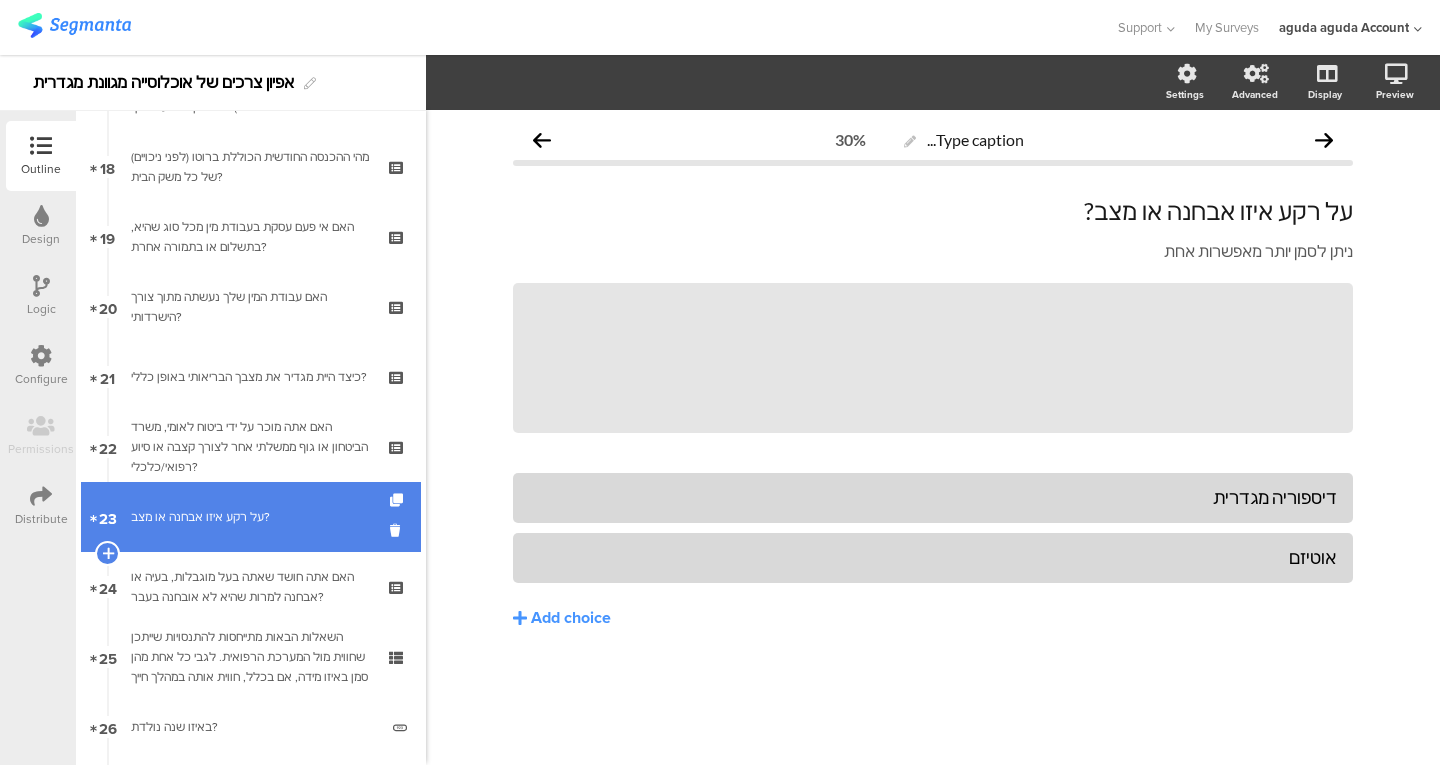 scroll, scrollTop: 1249, scrollLeft: 0, axis: vertical 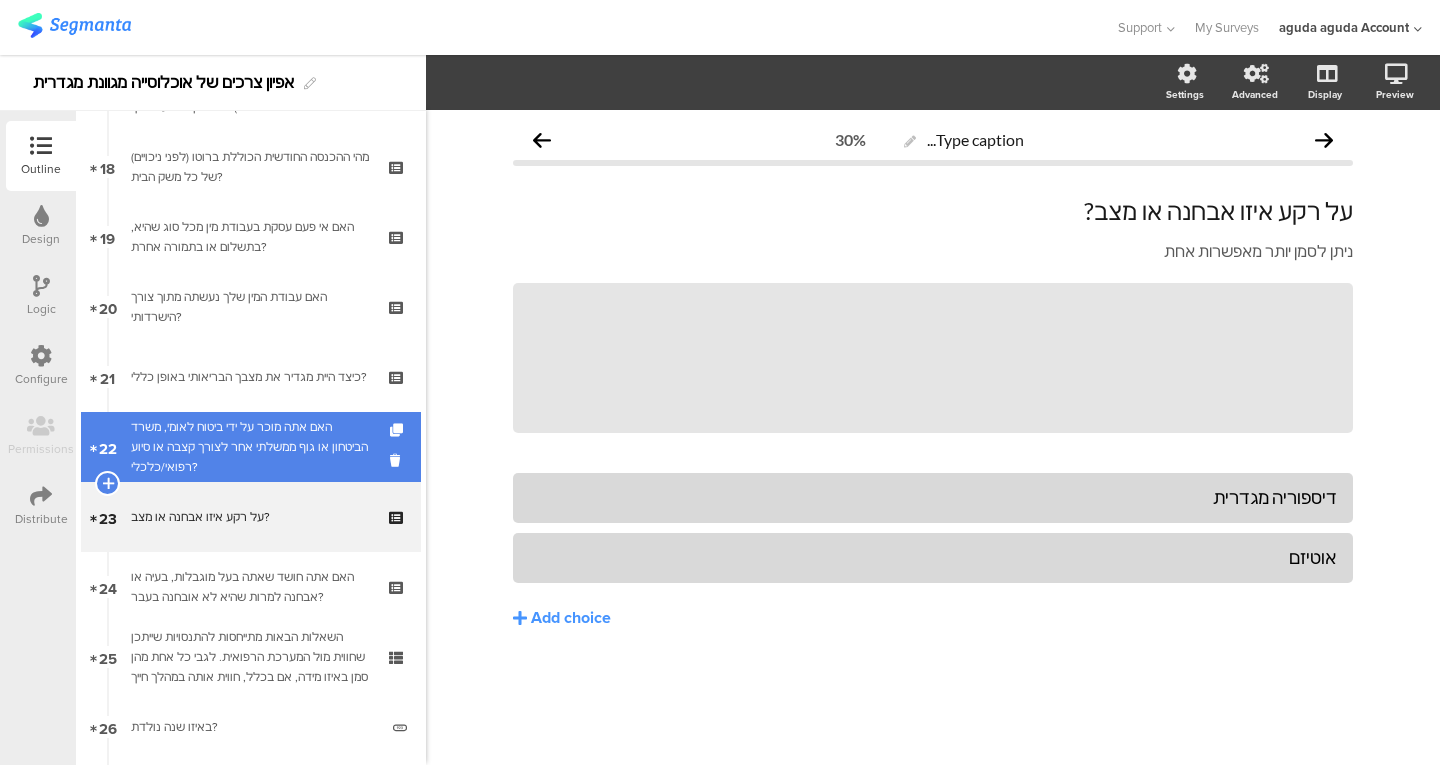 click on "האם אתה מוכר על ידי ביטוח לאומי, משרד הביטחון או גוף ממשלתי אחר לצורך קצבה או סיוע רפואי/כלכלי?" at bounding box center [250, 447] 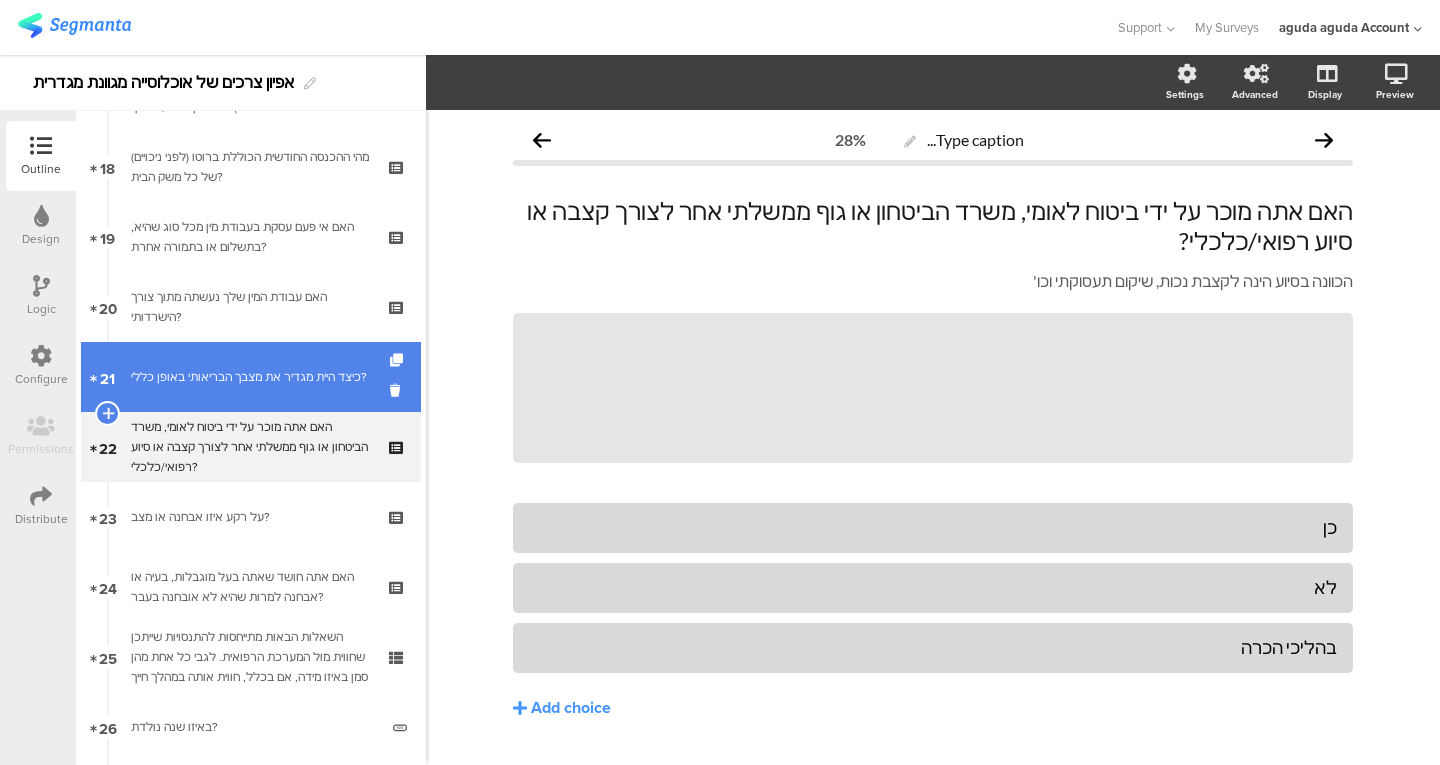 click on "כיצד היית מגדיר את מצבך הבריאותי באופן כללי?" at bounding box center (250, 377) 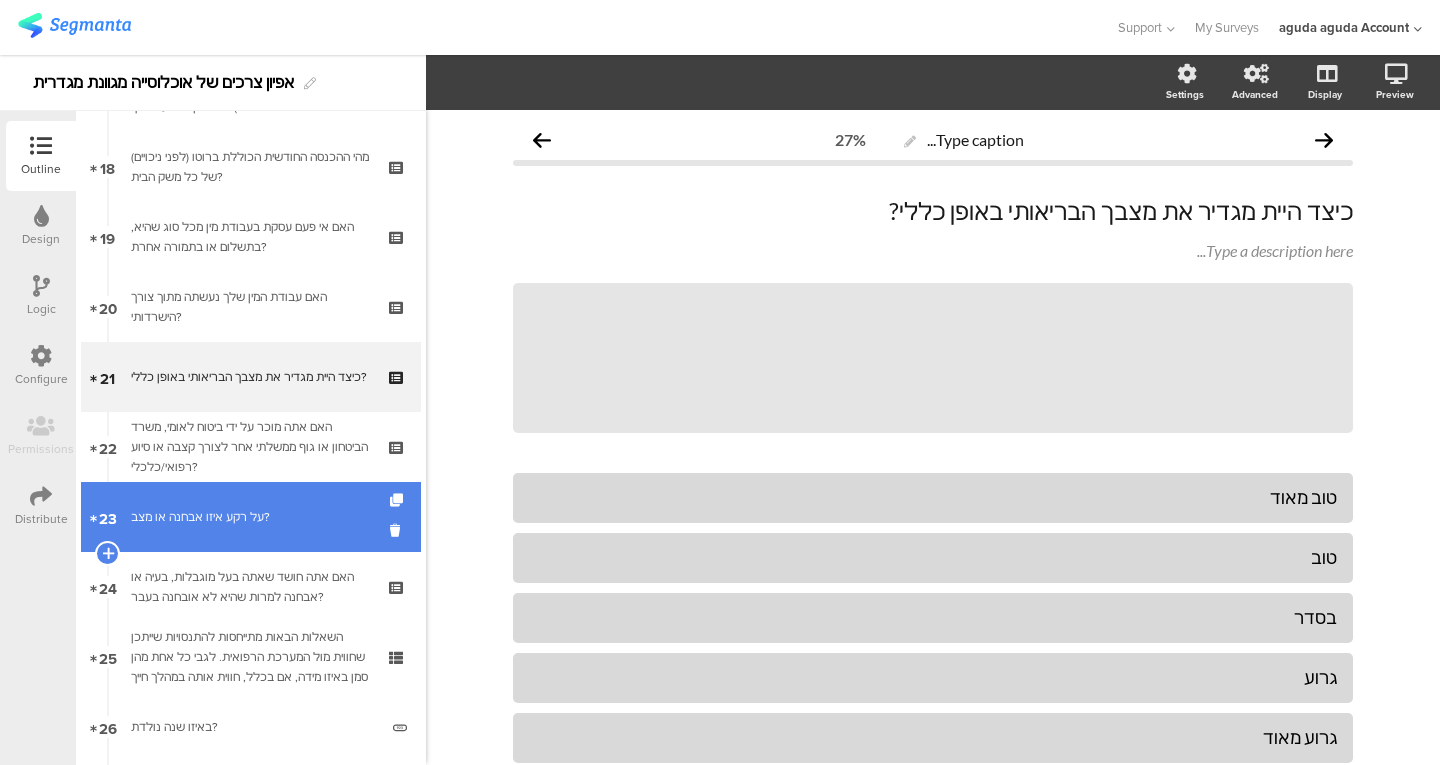 click on "על רקע איזו אבחנה או מצב?" at bounding box center (250, 517) 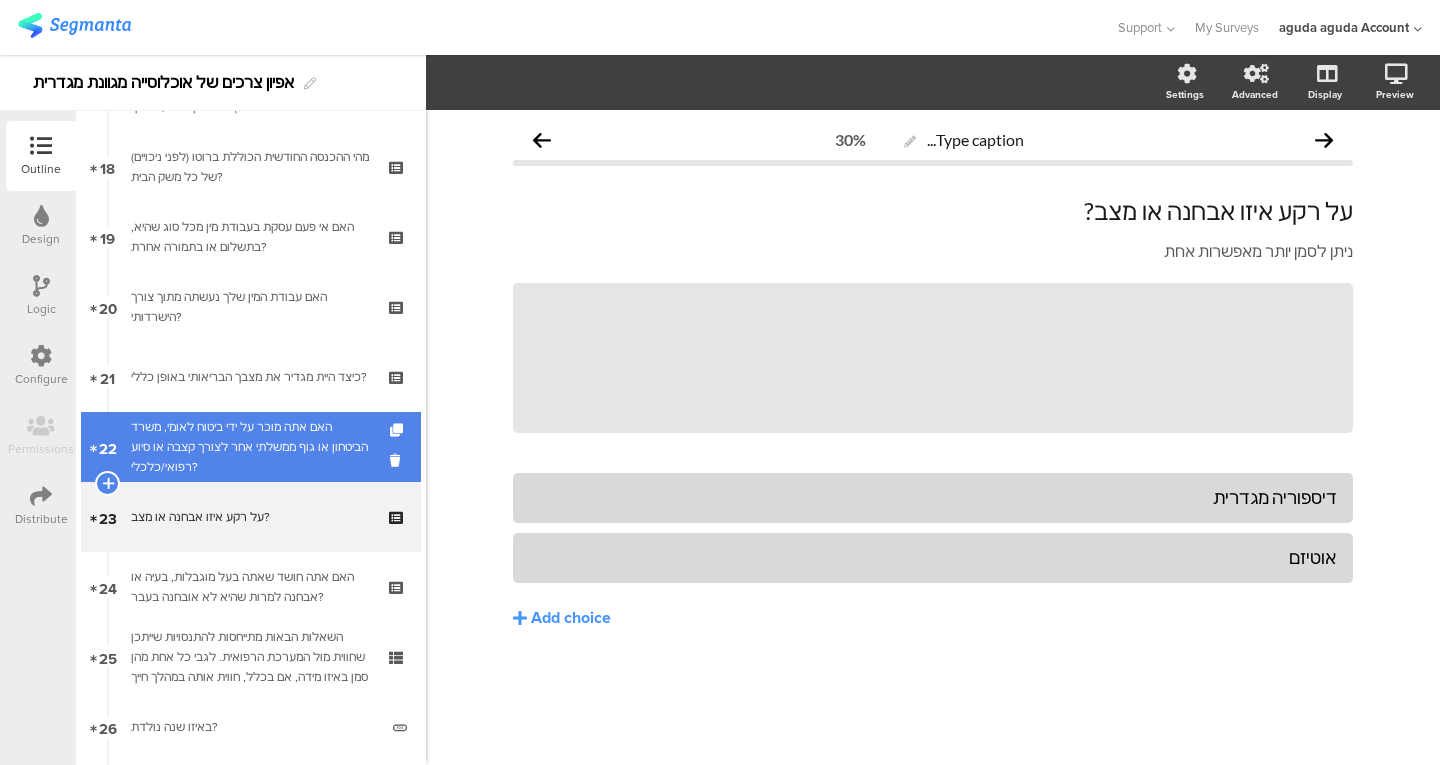 click on "האם אתה מוכר על ידי ביטוח לאומי, משרד הביטחון או גוף ממשלתי אחר לצורך קצבה או סיוע רפואי/כלכלי?" at bounding box center [250, 447] 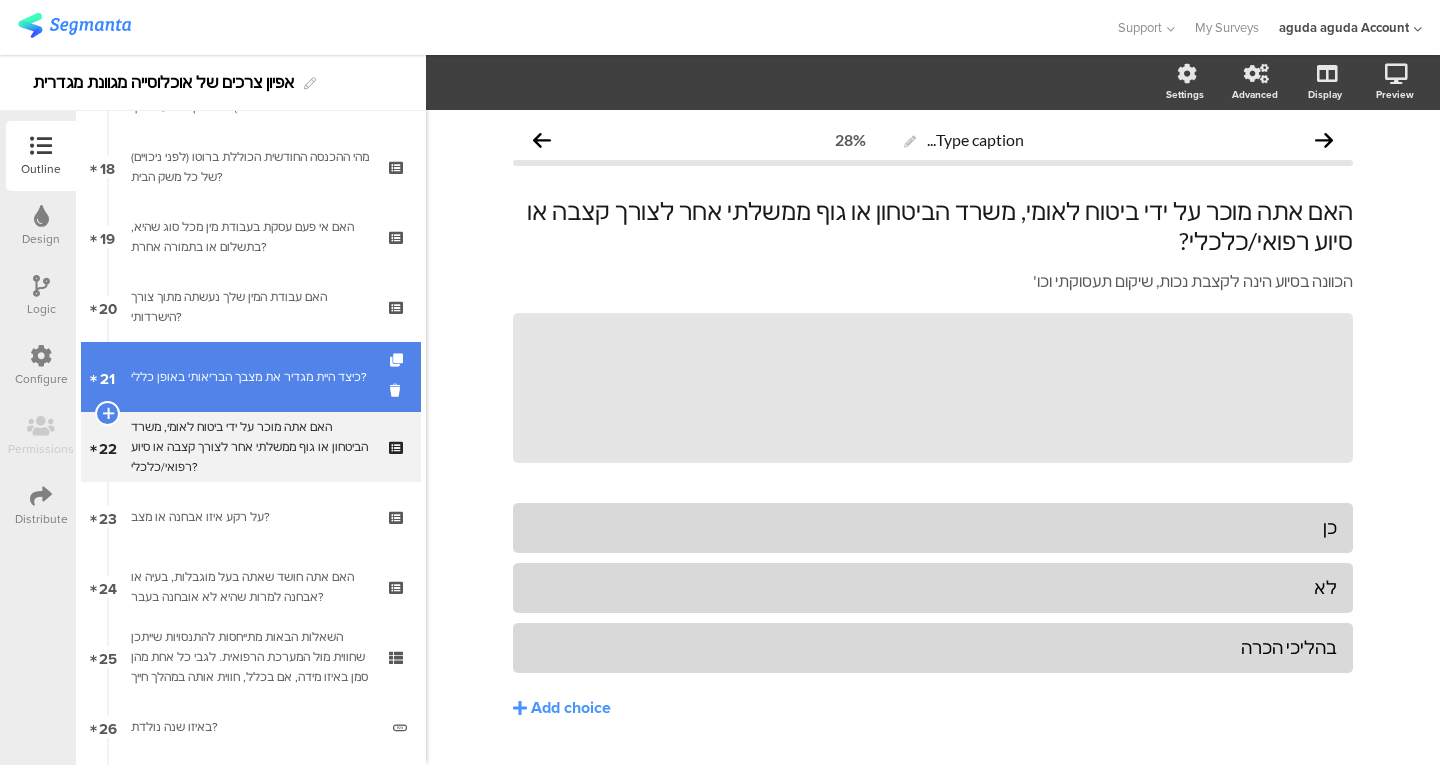 click on "כיצד היית מגדיר את מצבך הבריאותי באופן כללי?" at bounding box center [250, 377] 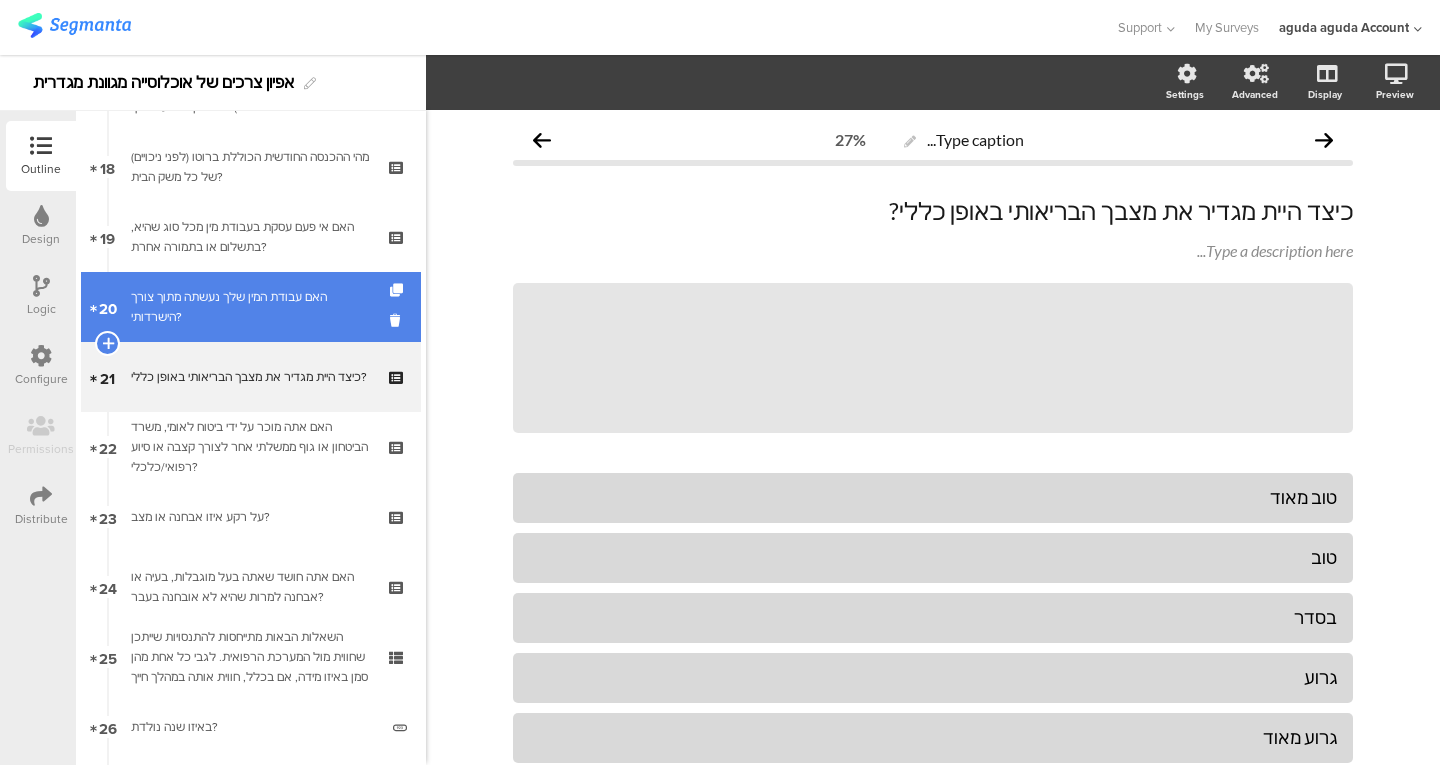 click on "האם עבודת המין שלך נעשתה מתוך צורך הישרדותי?" at bounding box center (250, 307) 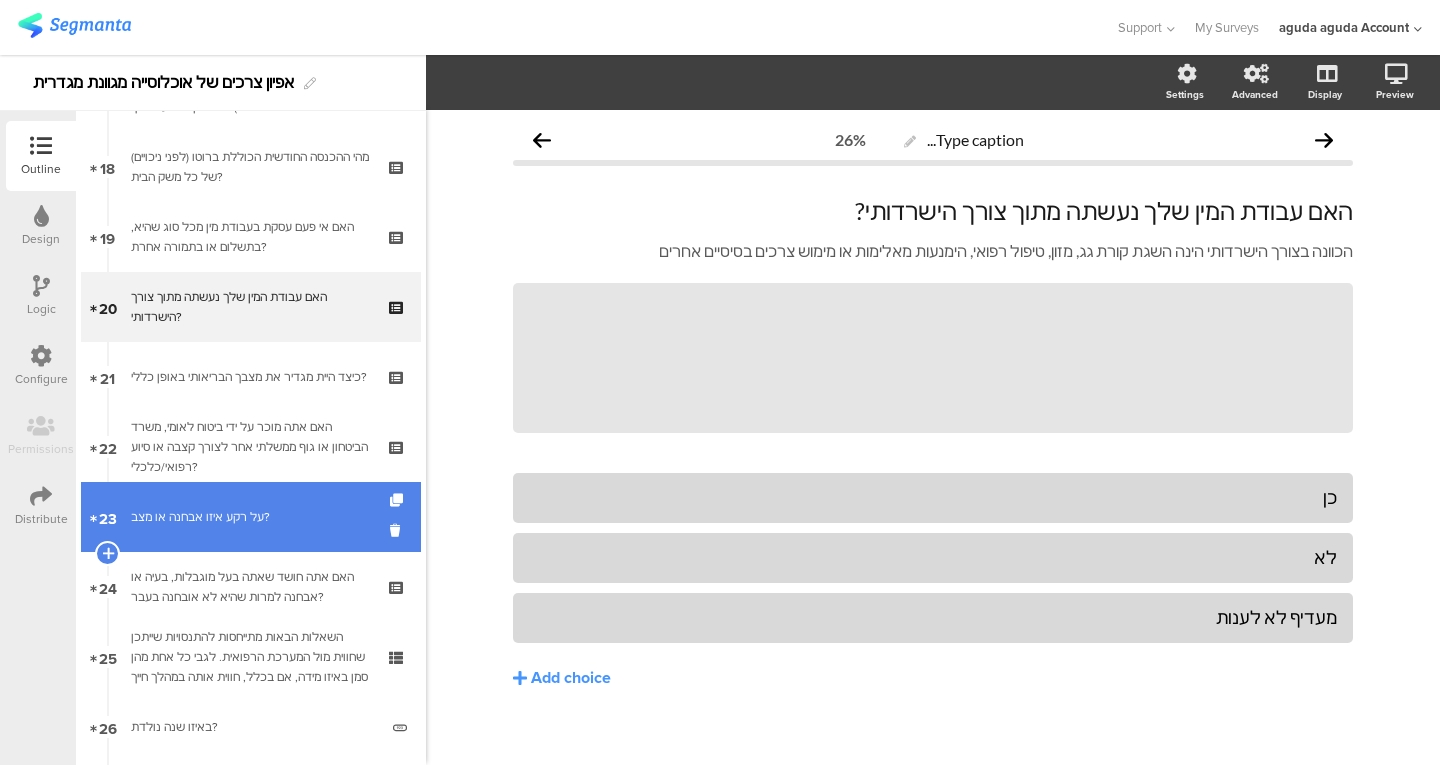 click on "23
על רקע איזו אבחנה או מצב?" at bounding box center (251, 517) 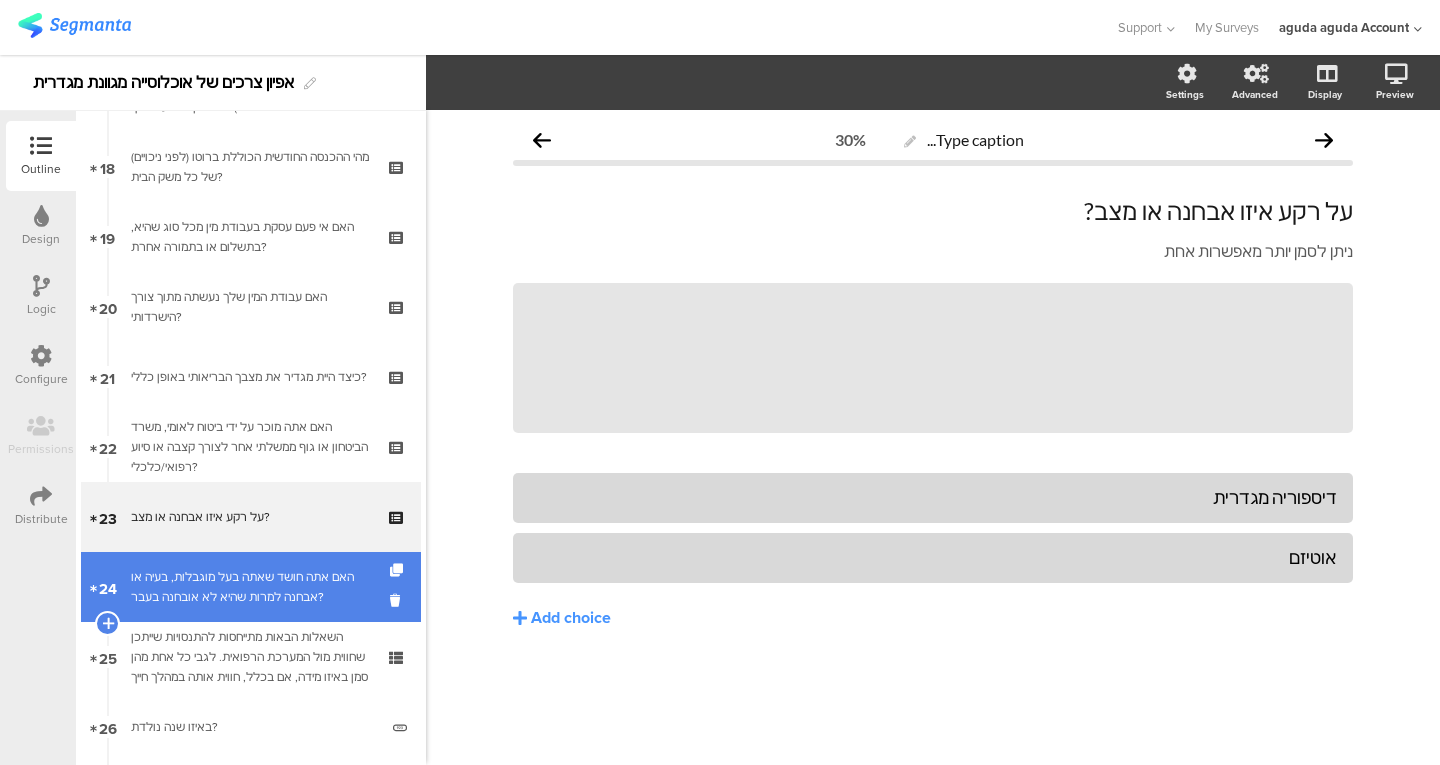 click on "24
האם אתה חושד שאתה בעל מוגבלות, בעיה או אבחנה למרות שהיא לא אובחנה בעבר?" at bounding box center (251, 587) 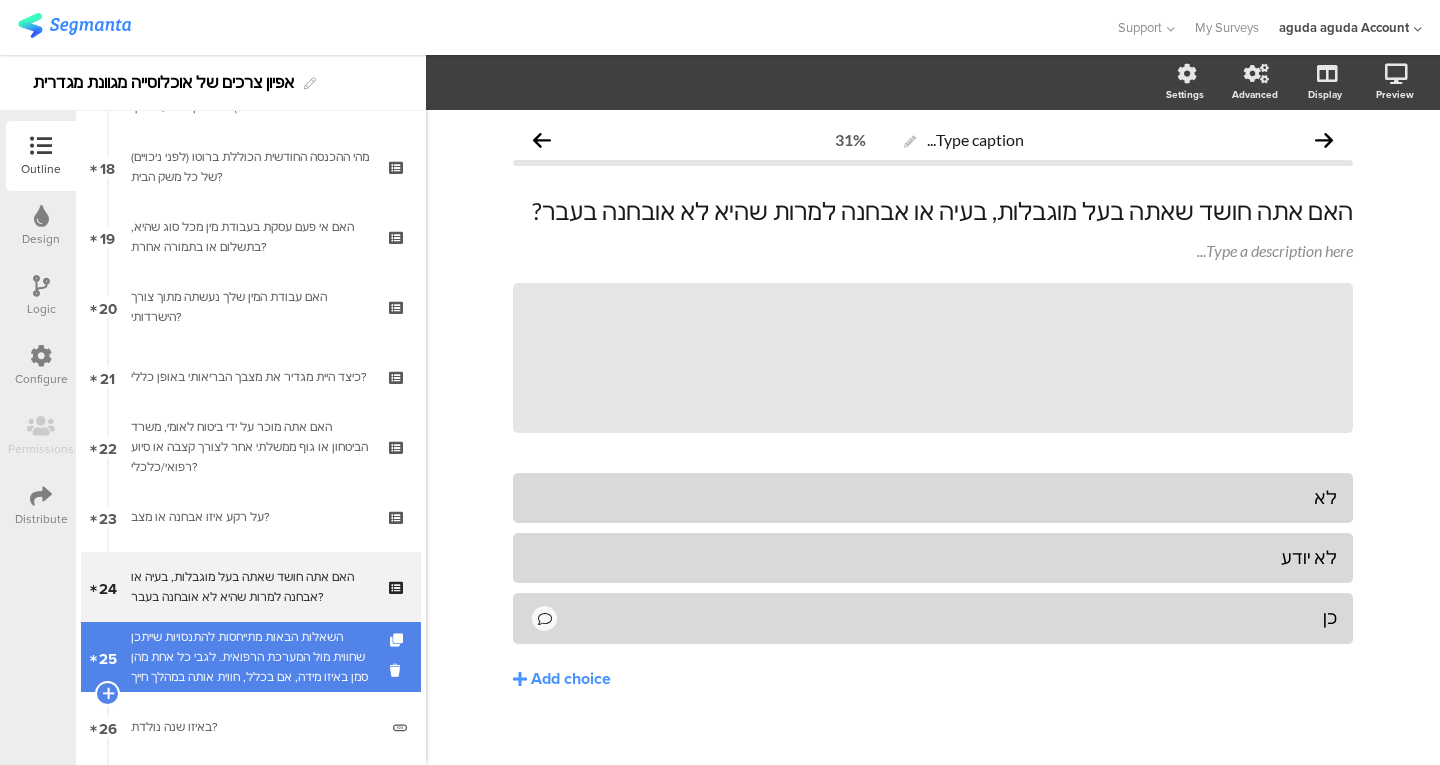 click on "השאלות הבאות מתייחסות להתנסויות שייתכן שחווית מול המערכת הרפואית. לגבי כל אחת מהן סמן באיזו מידה, אם בכלל, חווית אותה במהלך חייך" at bounding box center (250, 657) 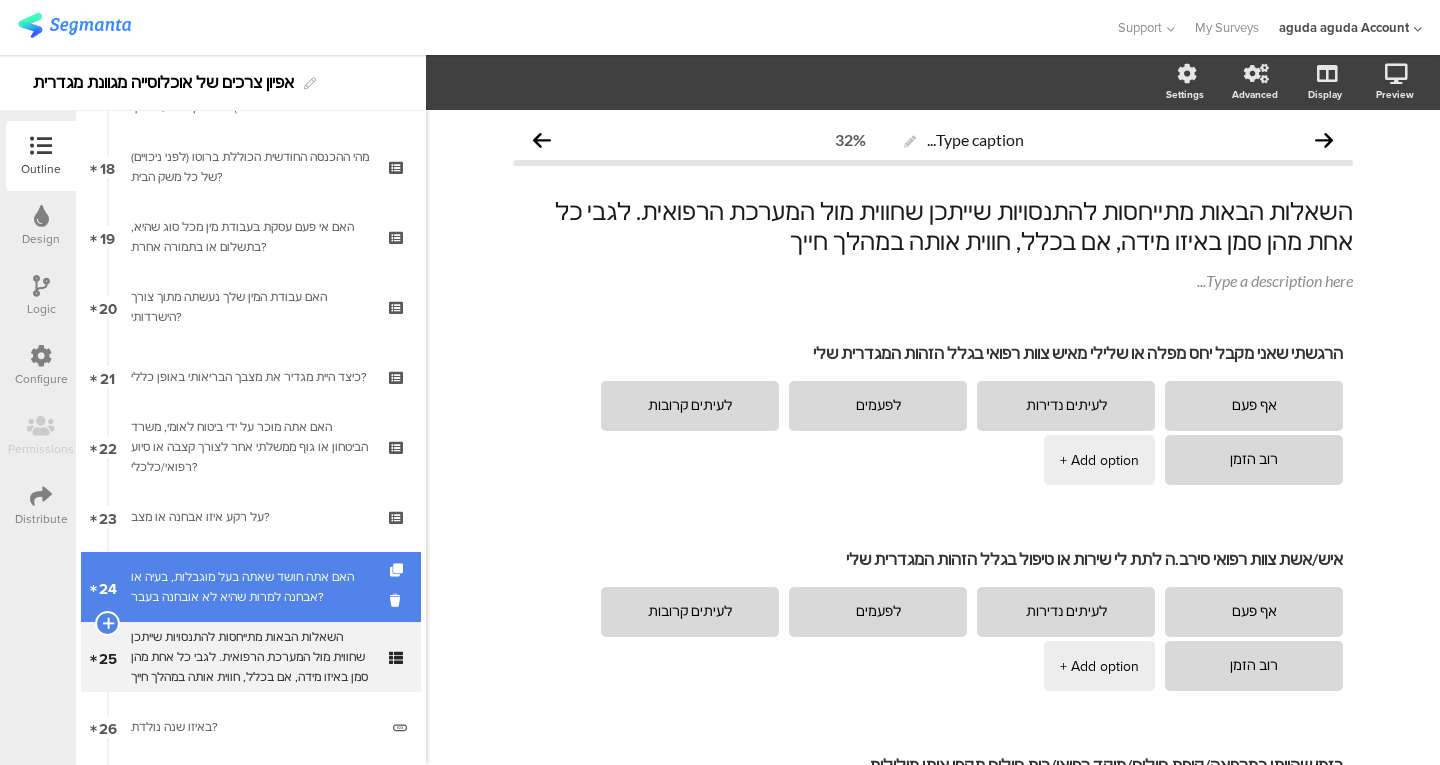 scroll, scrollTop: 0, scrollLeft: 0, axis: both 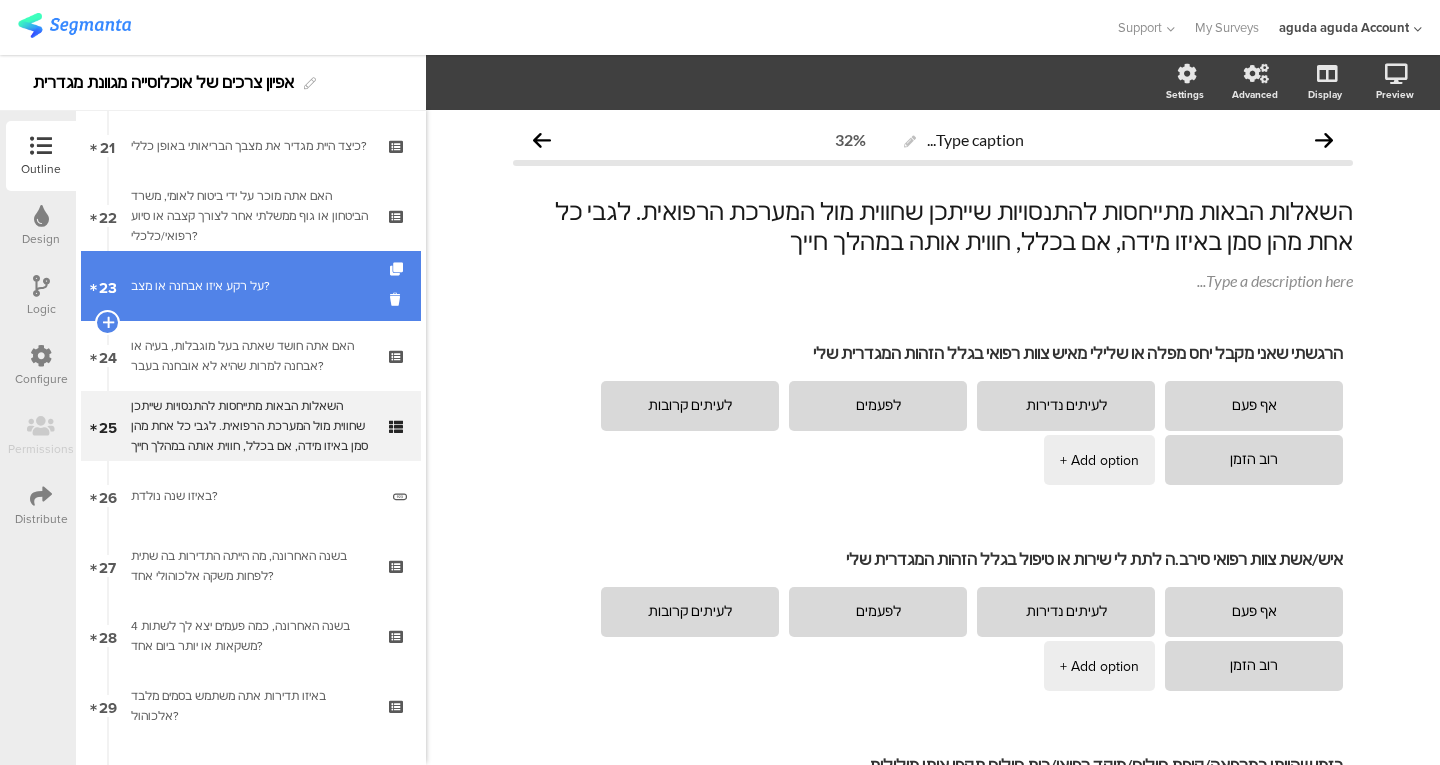 click on "23
על רקע איזו אבחנה או מצב?" at bounding box center (251, 286) 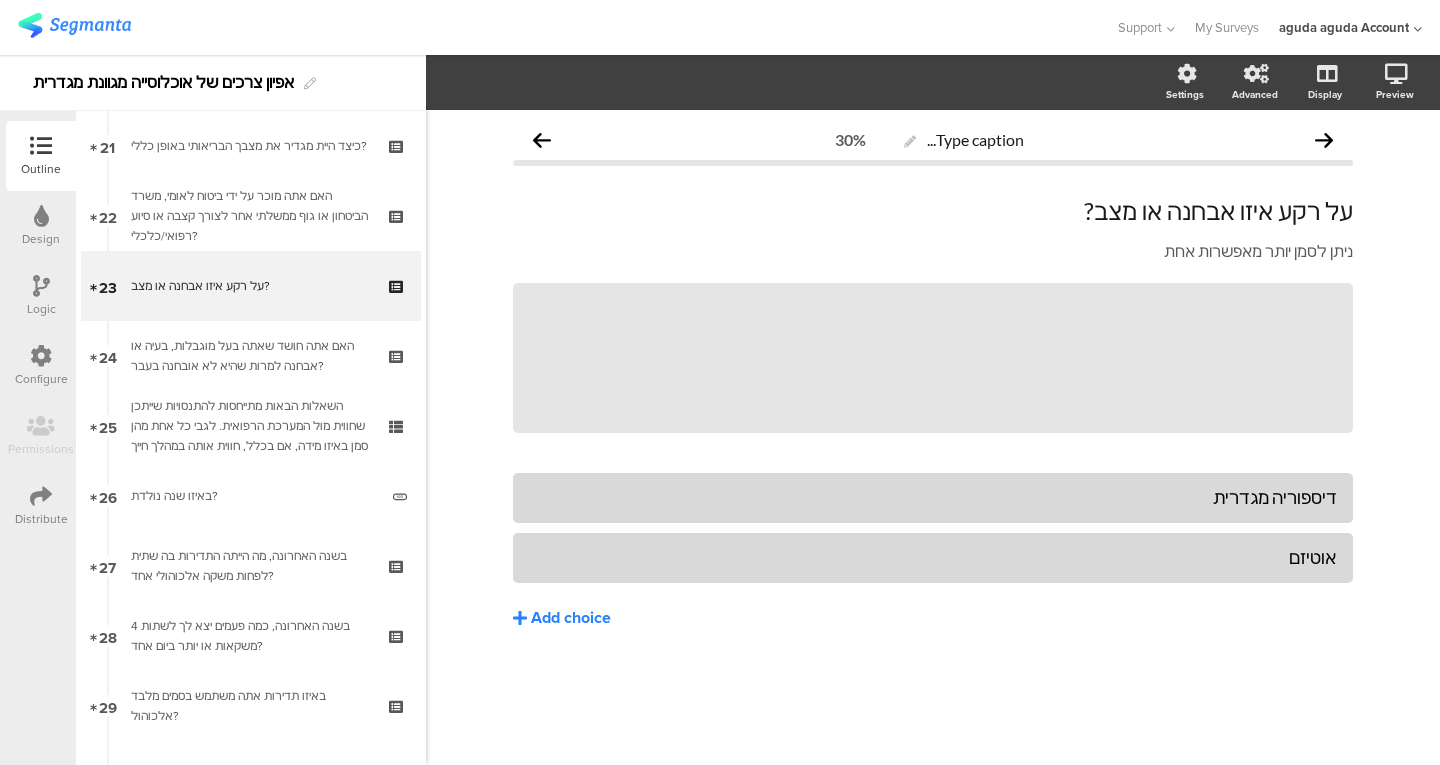 click on "Add choice" 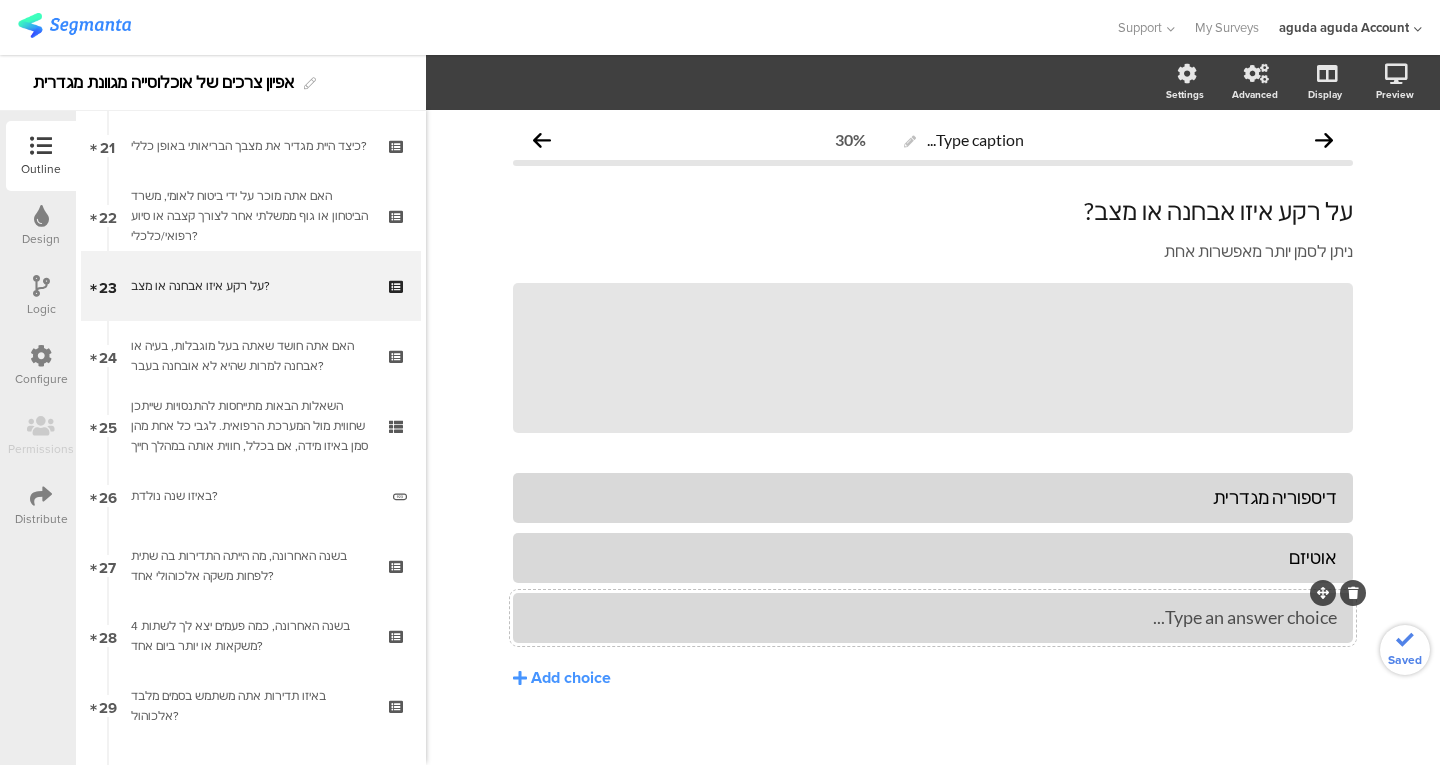click 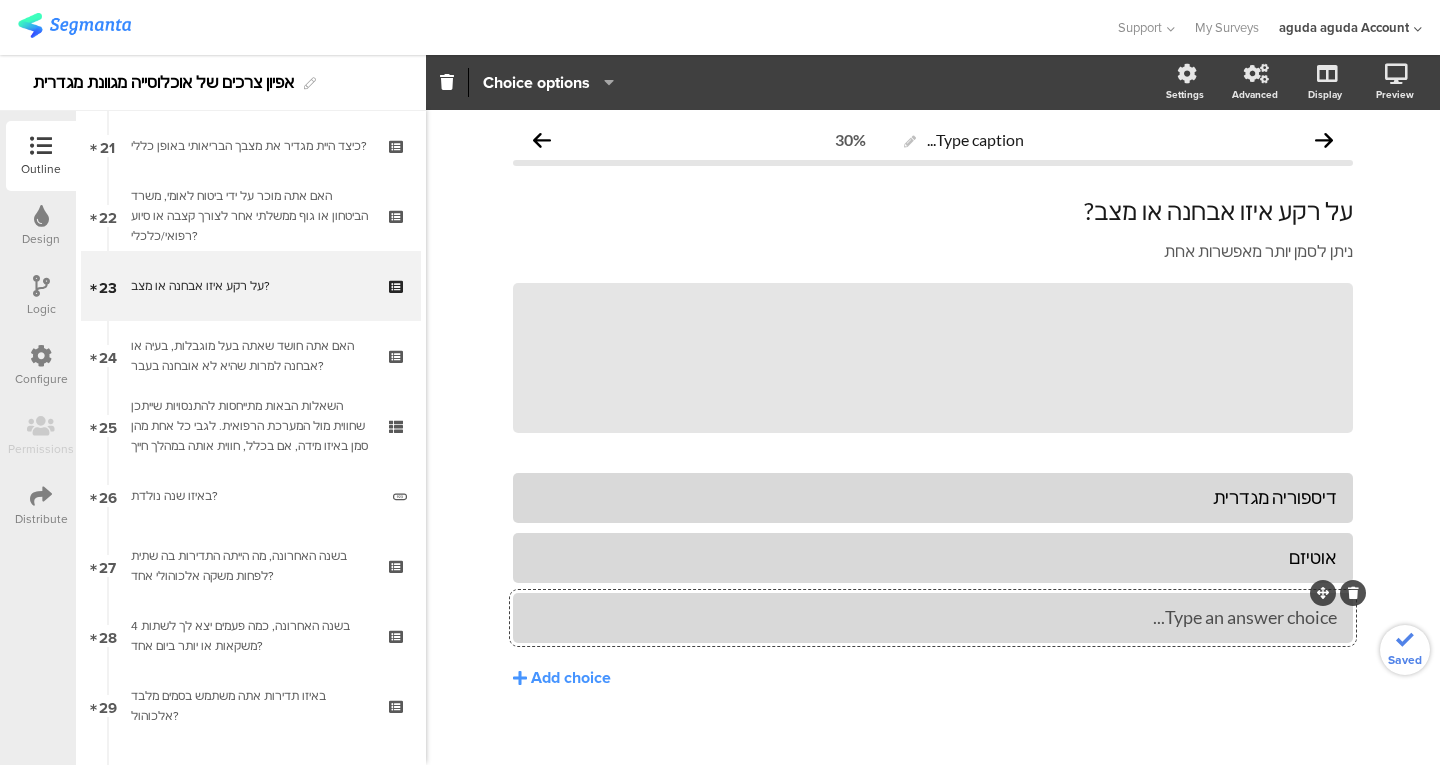 type 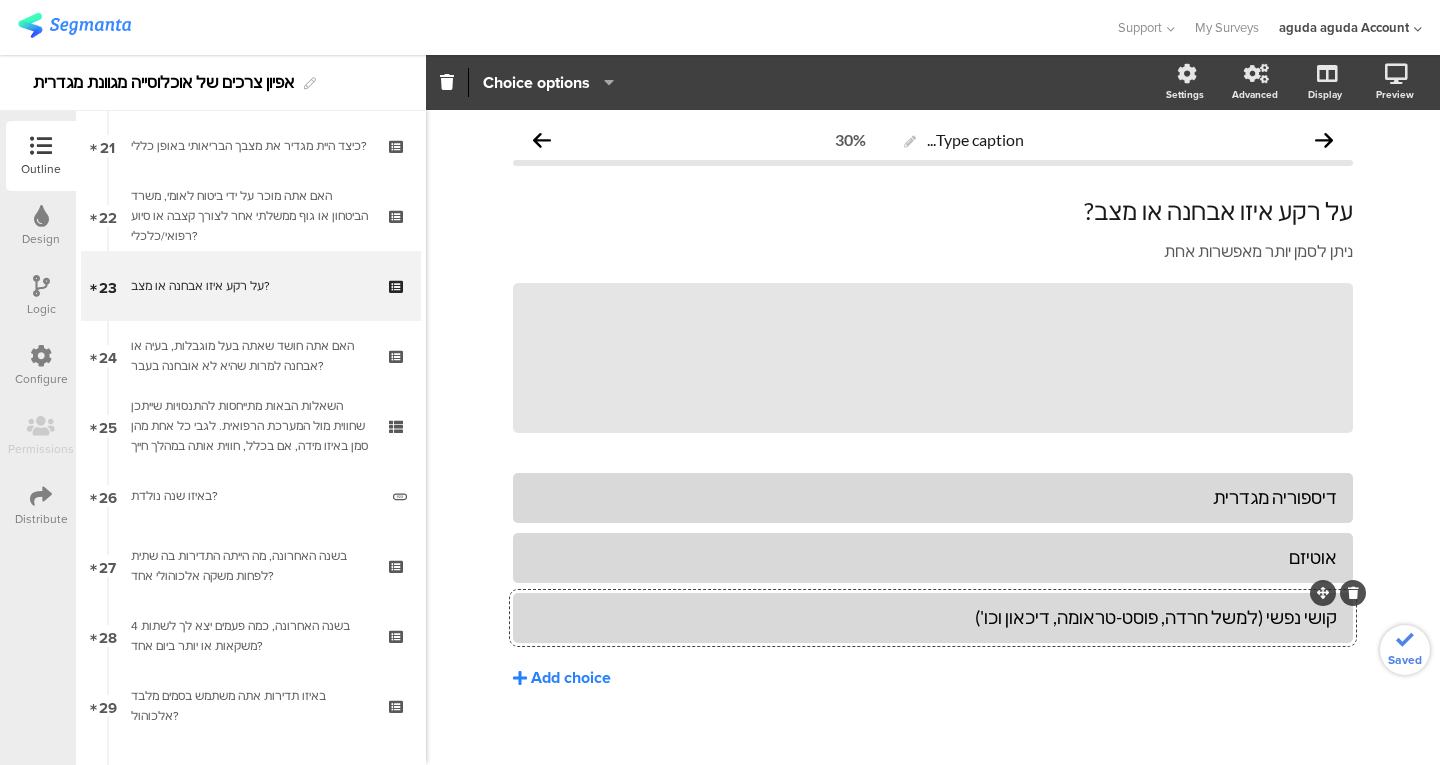 click on "Add choice" 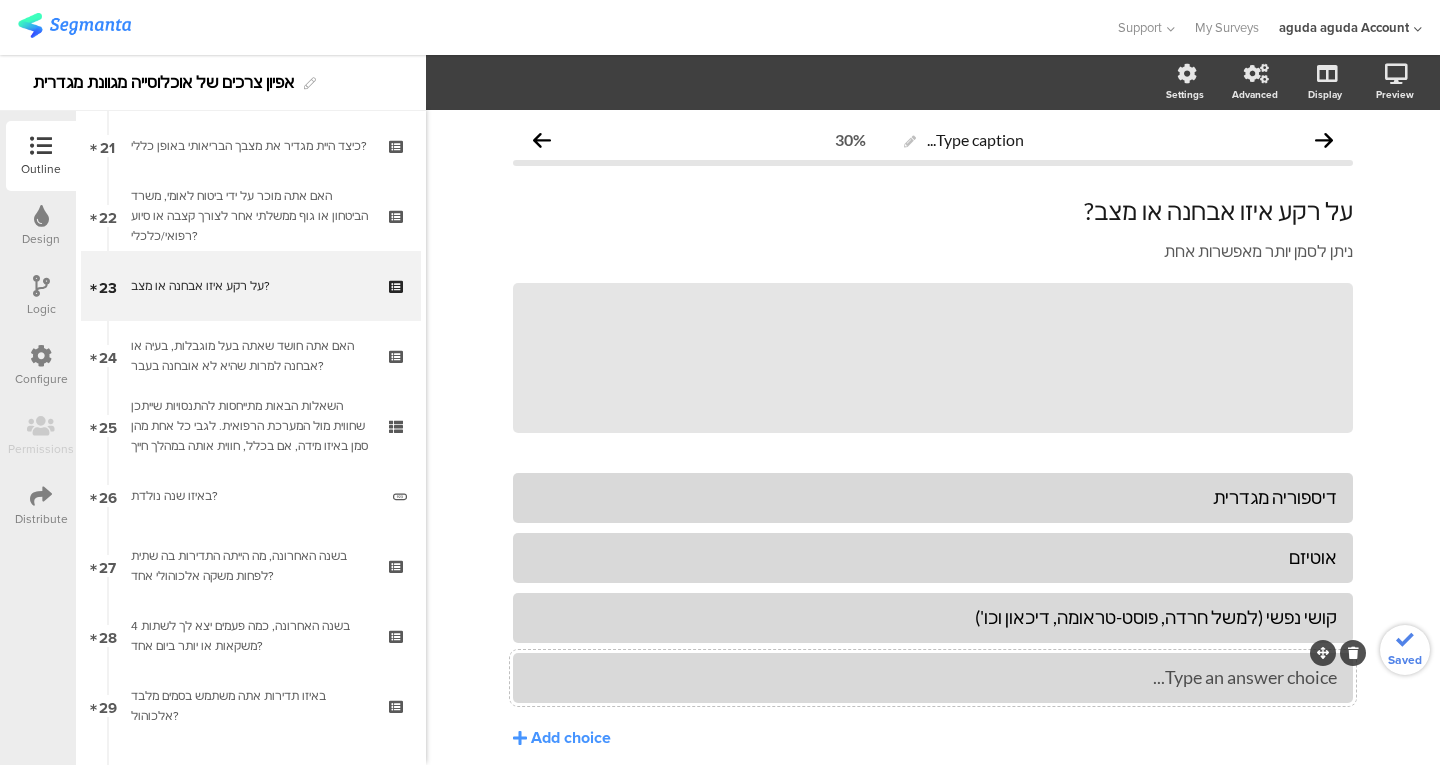 type 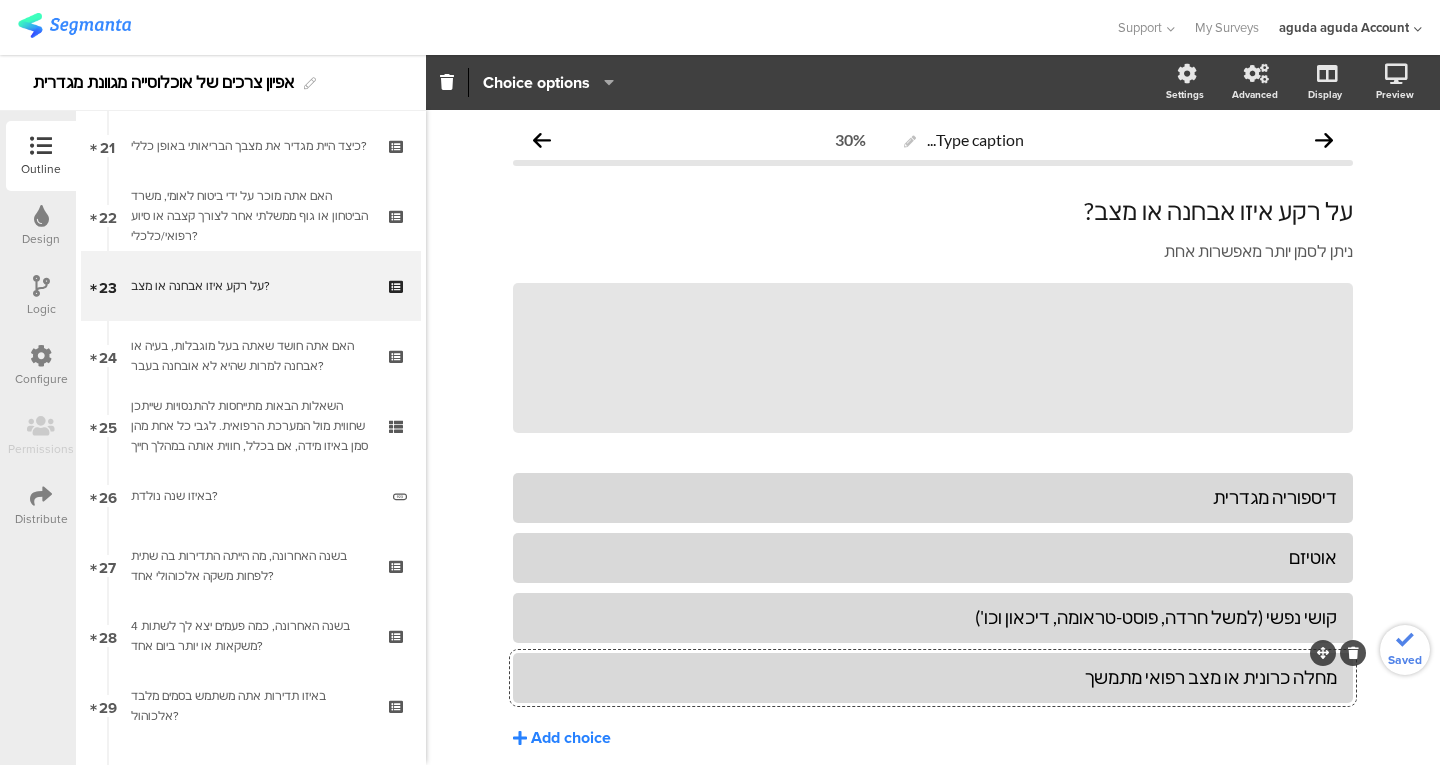 click on "Add choice" 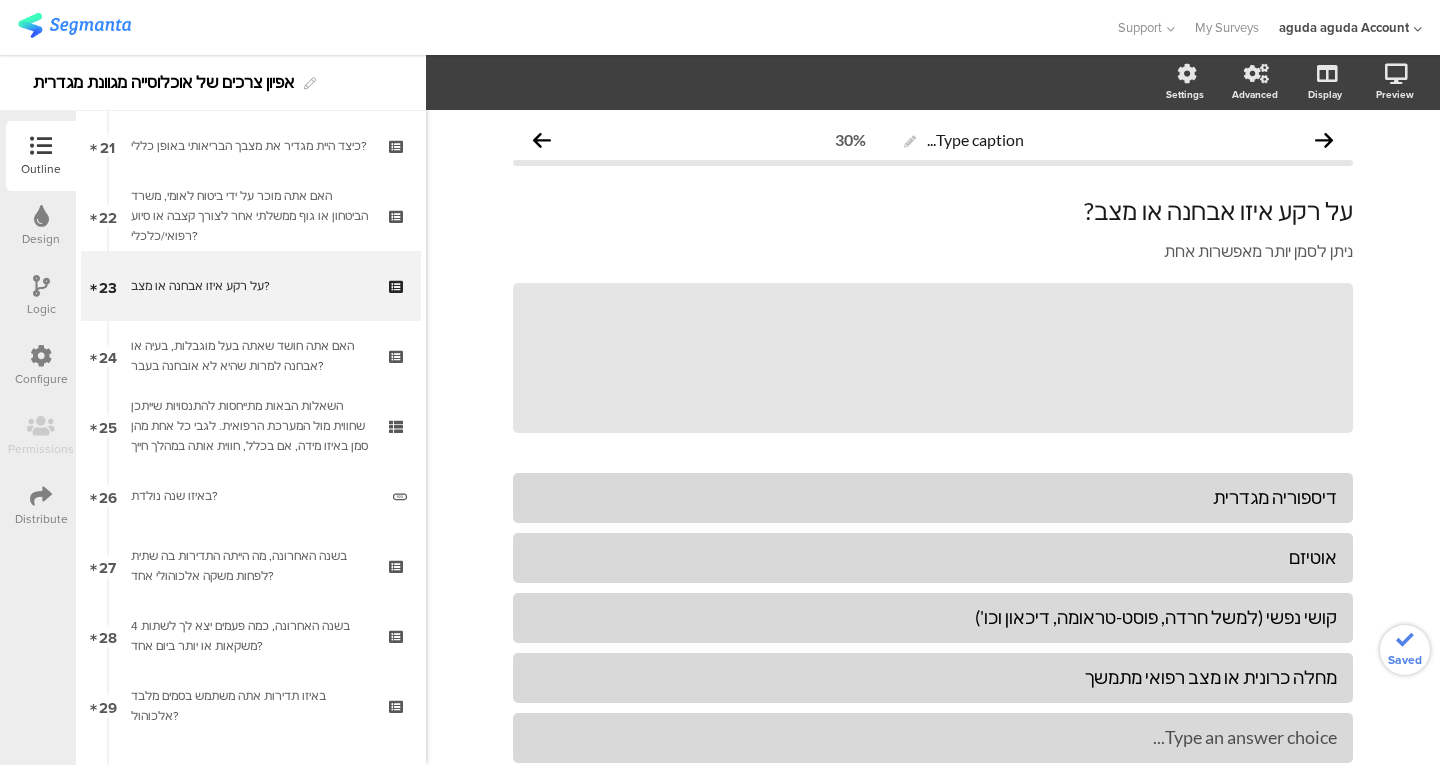 scroll, scrollTop: 138, scrollLeft: 0, axis: vertical 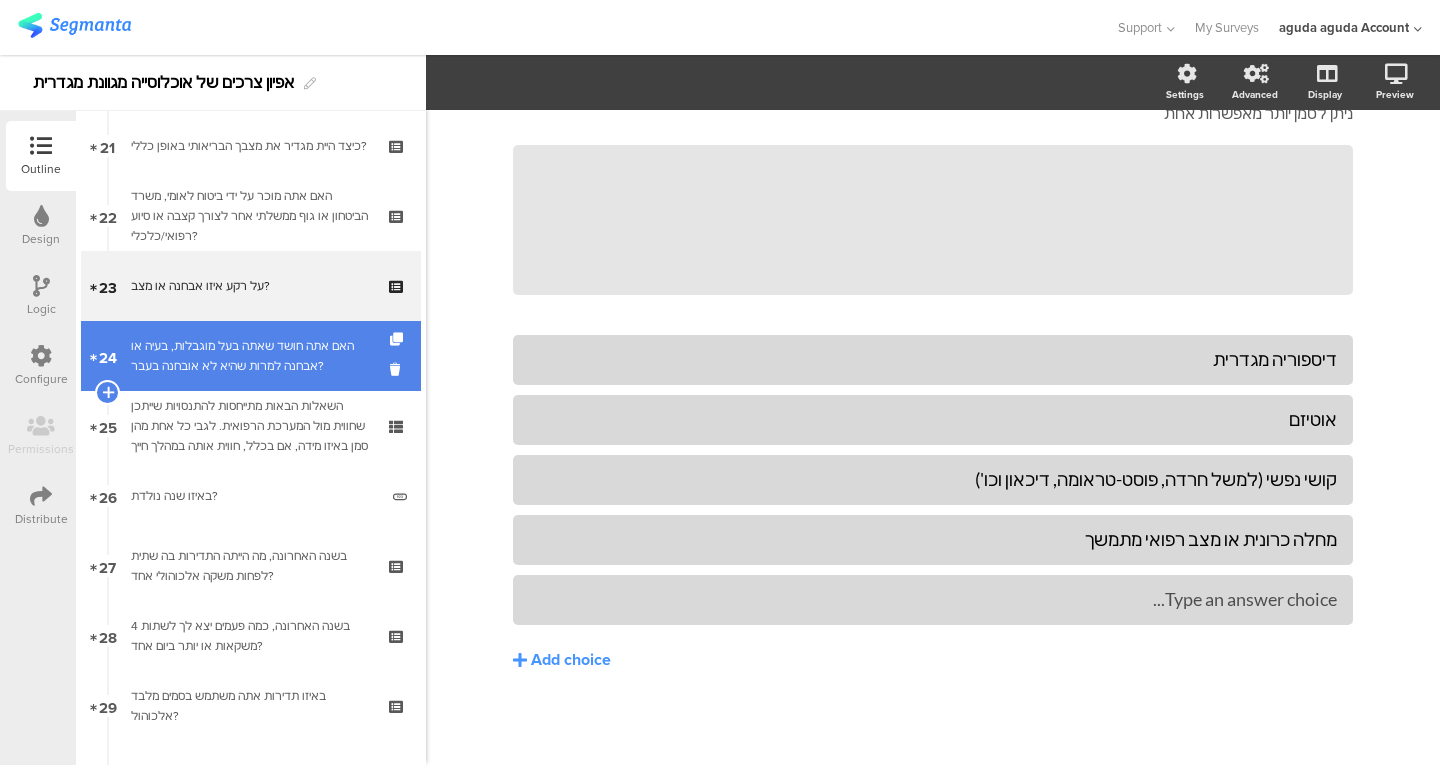 click on "האם אתה חושד שאתה בעל מוגבלות, בעיה או אבחנה למרות שהיא לא אובחנה בעבר?" at bounding box center [250, 356] 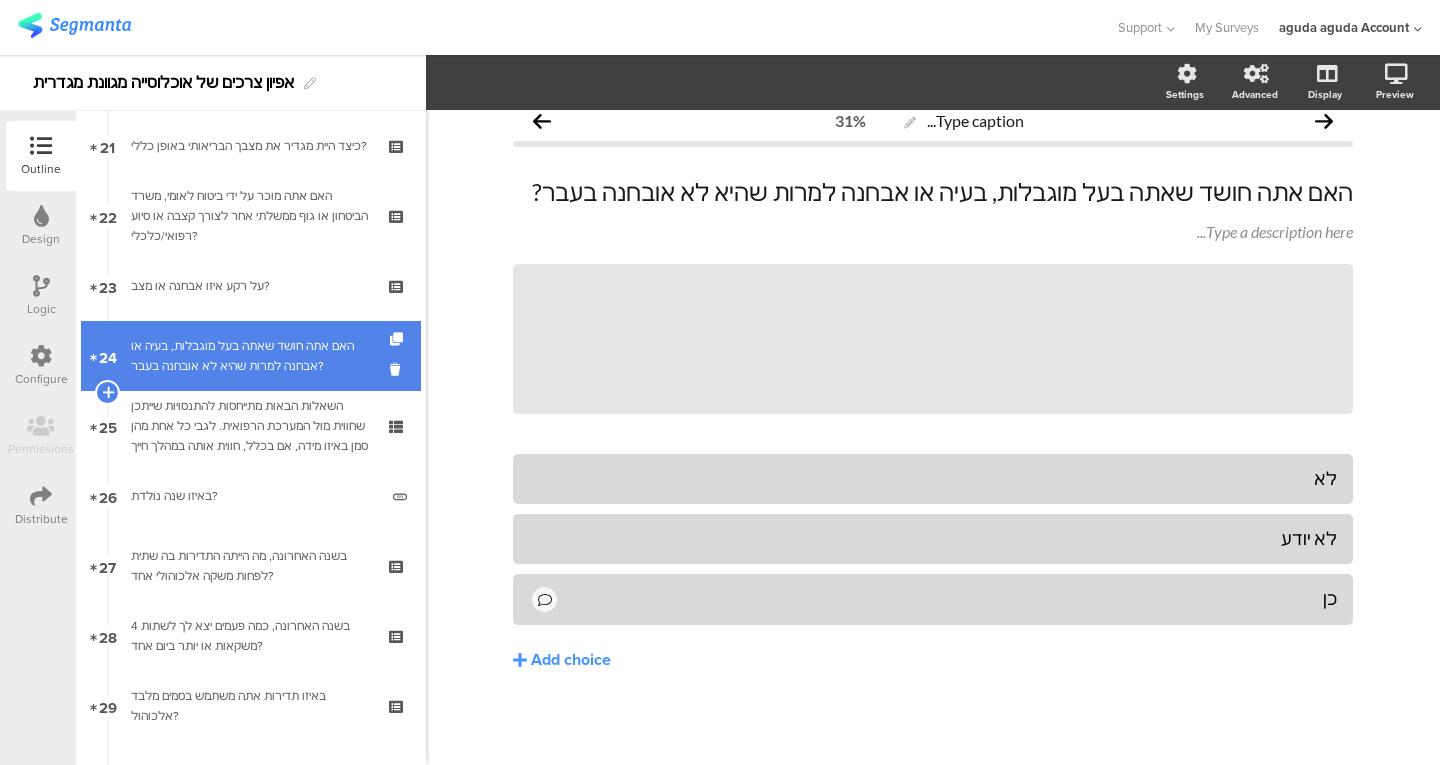 scroll, scrollTop: 19, scrollLeft: 0, axis: vertical 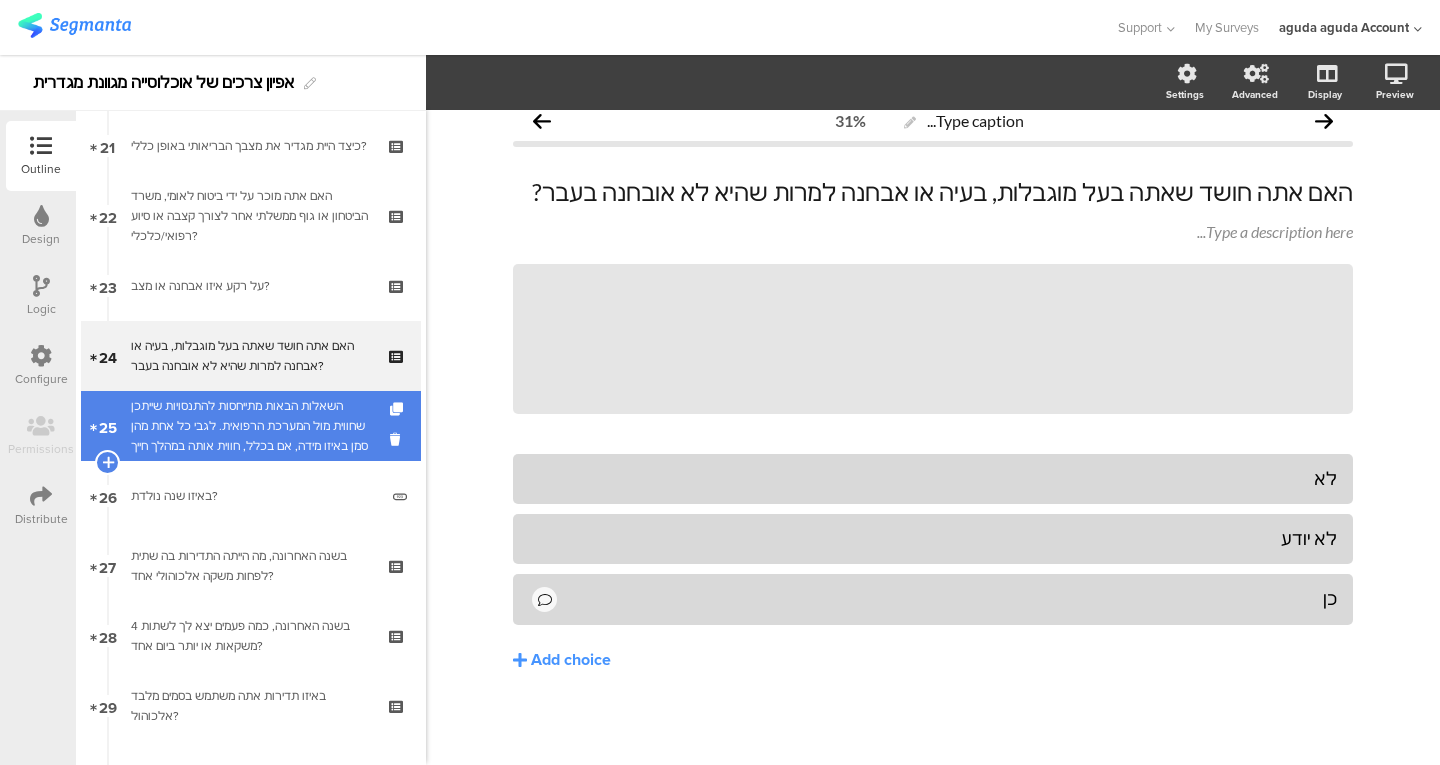 click on "השאלות הבאות מתייחסות להתנסויות שייתכן שחווית מול המערכת הרפואית. לגבי כל אחת מהן סמן באיזו מידה, אם בכלל, חווית אותה במהלך חייך" at bounding box center (250, 426) 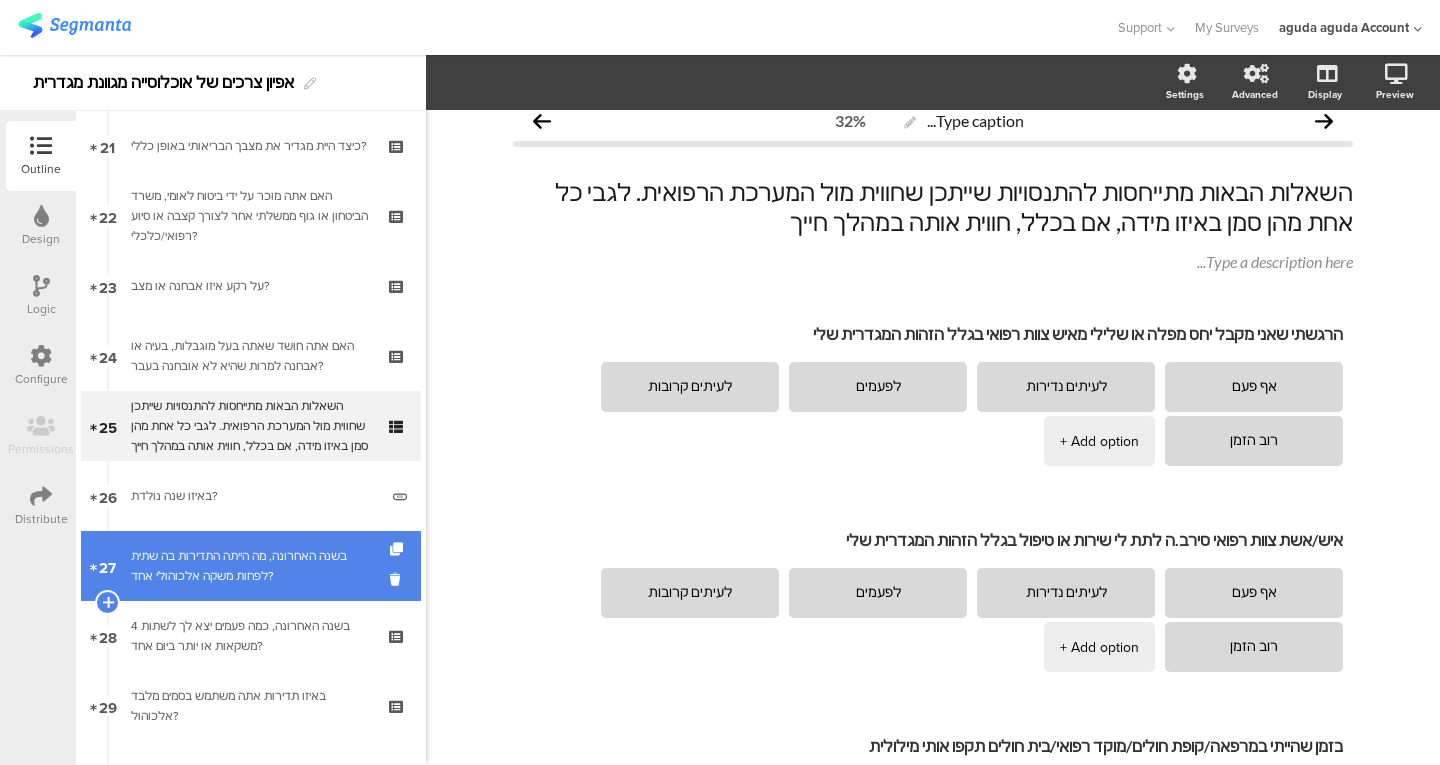 click on "27
בשנה האחרונה, מה הייתה התדירות בה שתית לפחות משקה אלכוהולי אחד?" at bounding box center (251, 566) 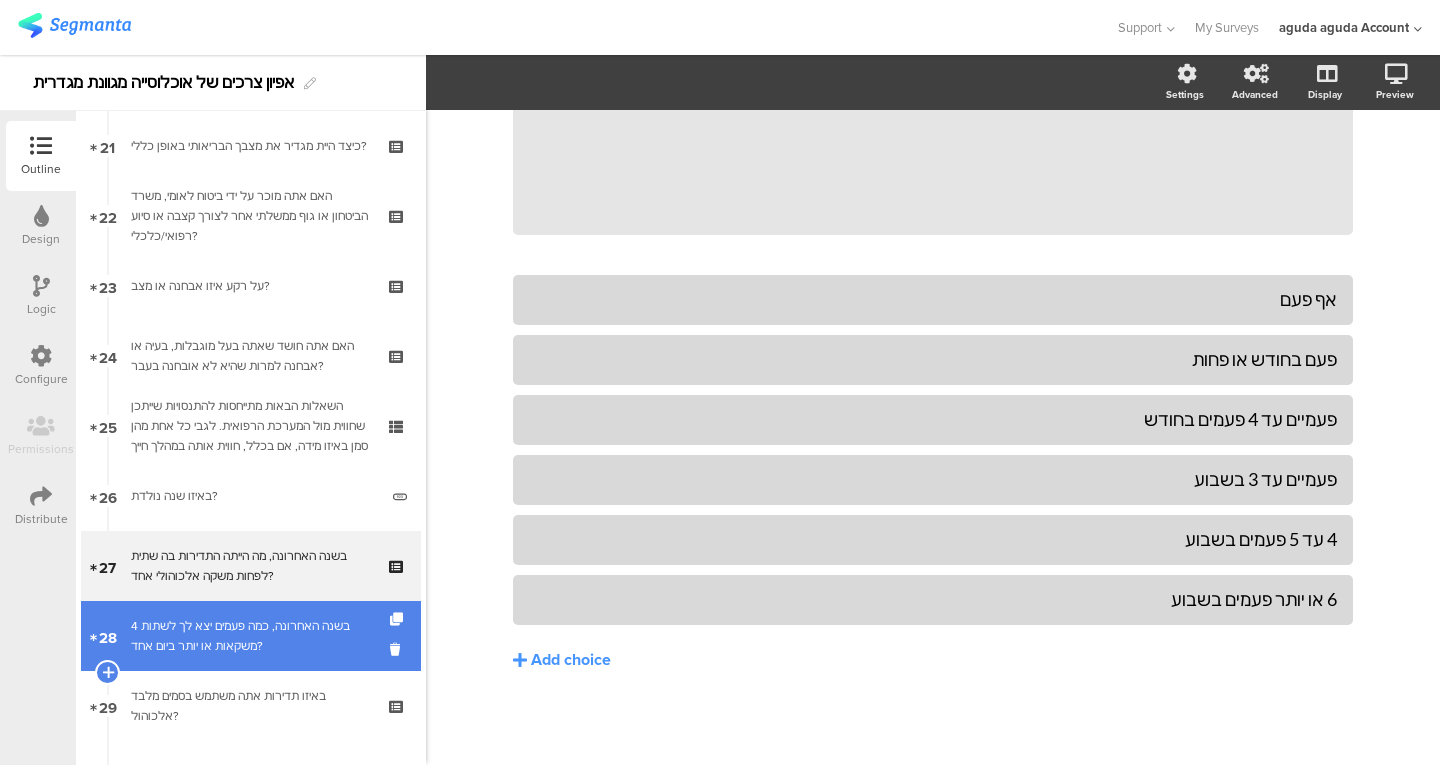 click on "בשנה האחרונה, כמה פעמים יצא לך לשתות 4 משקאות או יותר ביום אחד?" at bounding box center [250, 636] 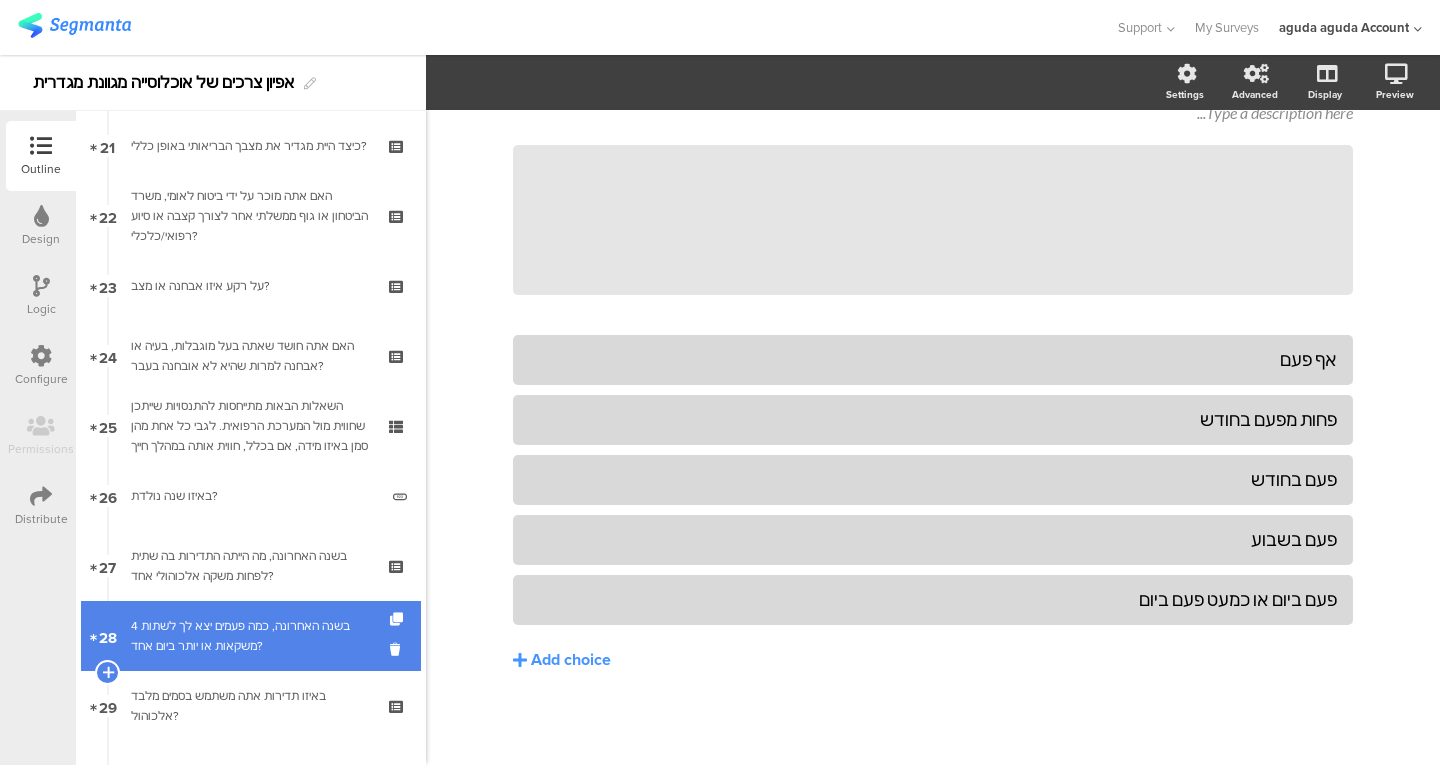 click on "בשנה האחרונה, כמה פעמים יצא לך לשתות 4 משקאות או יותר ביום אחד?" at bounding box center [250, 636] 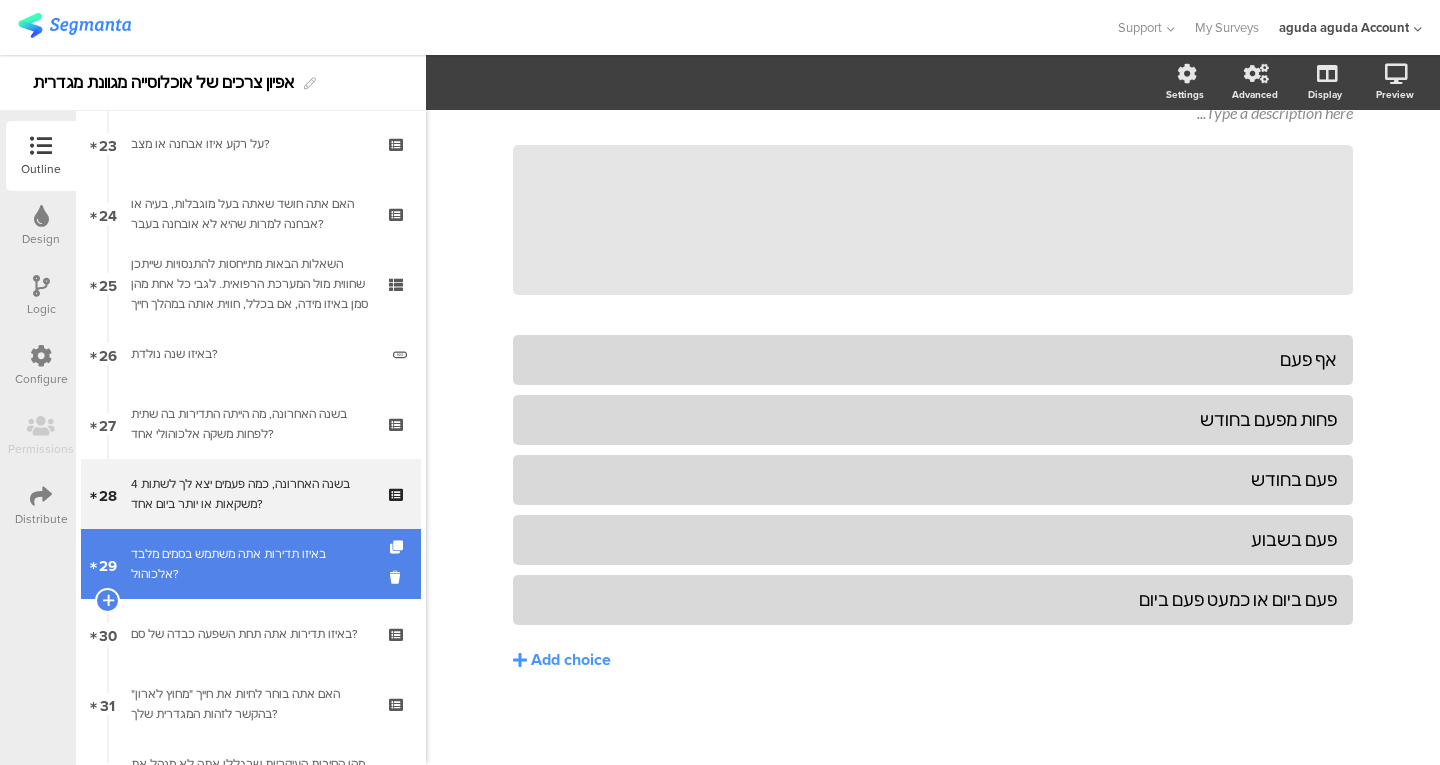 click on "באיזו תדירות אתה משתמש בסמים מלבד אלכוהול?" at bounding box center [250, 564] 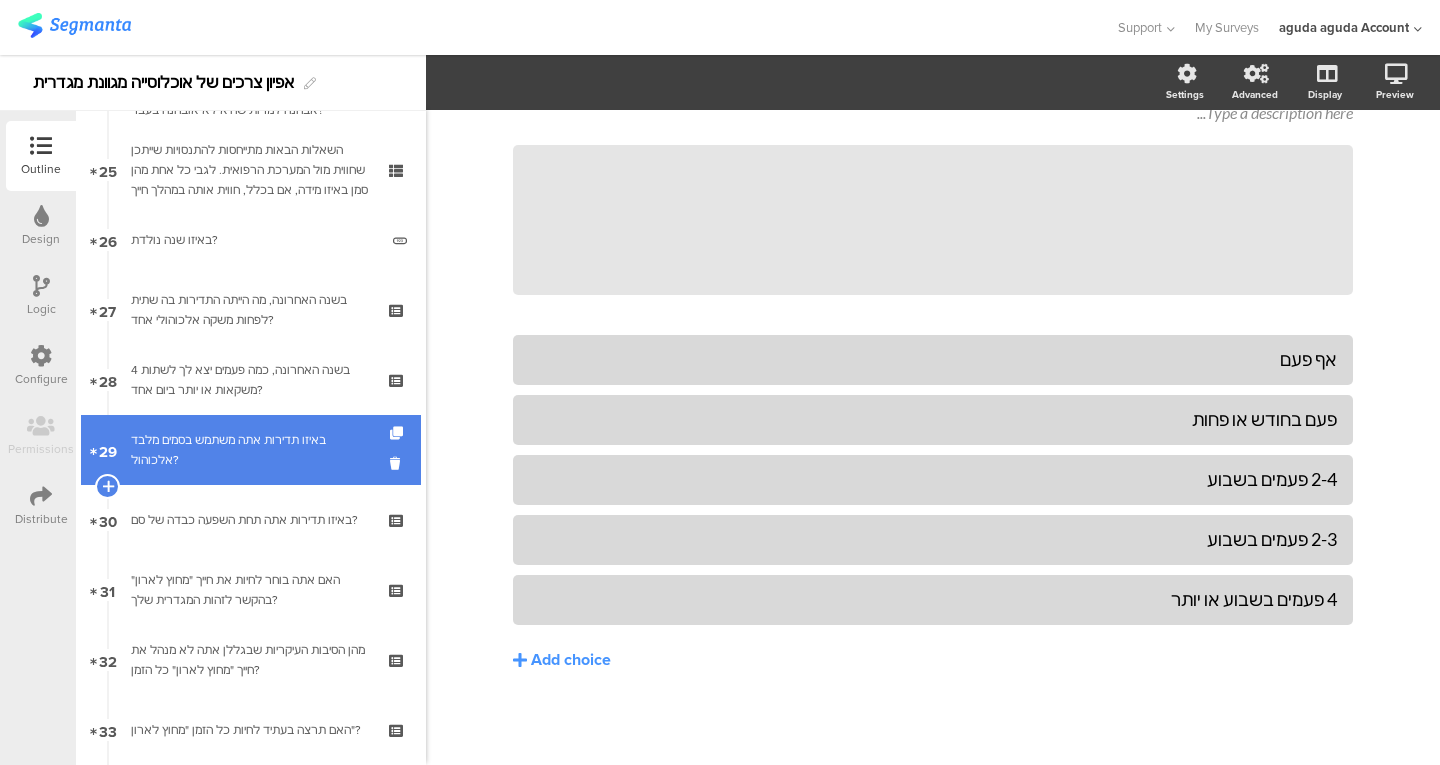 scroll, scrollTop: 1734, scrollLeft: 0, axis: vertical 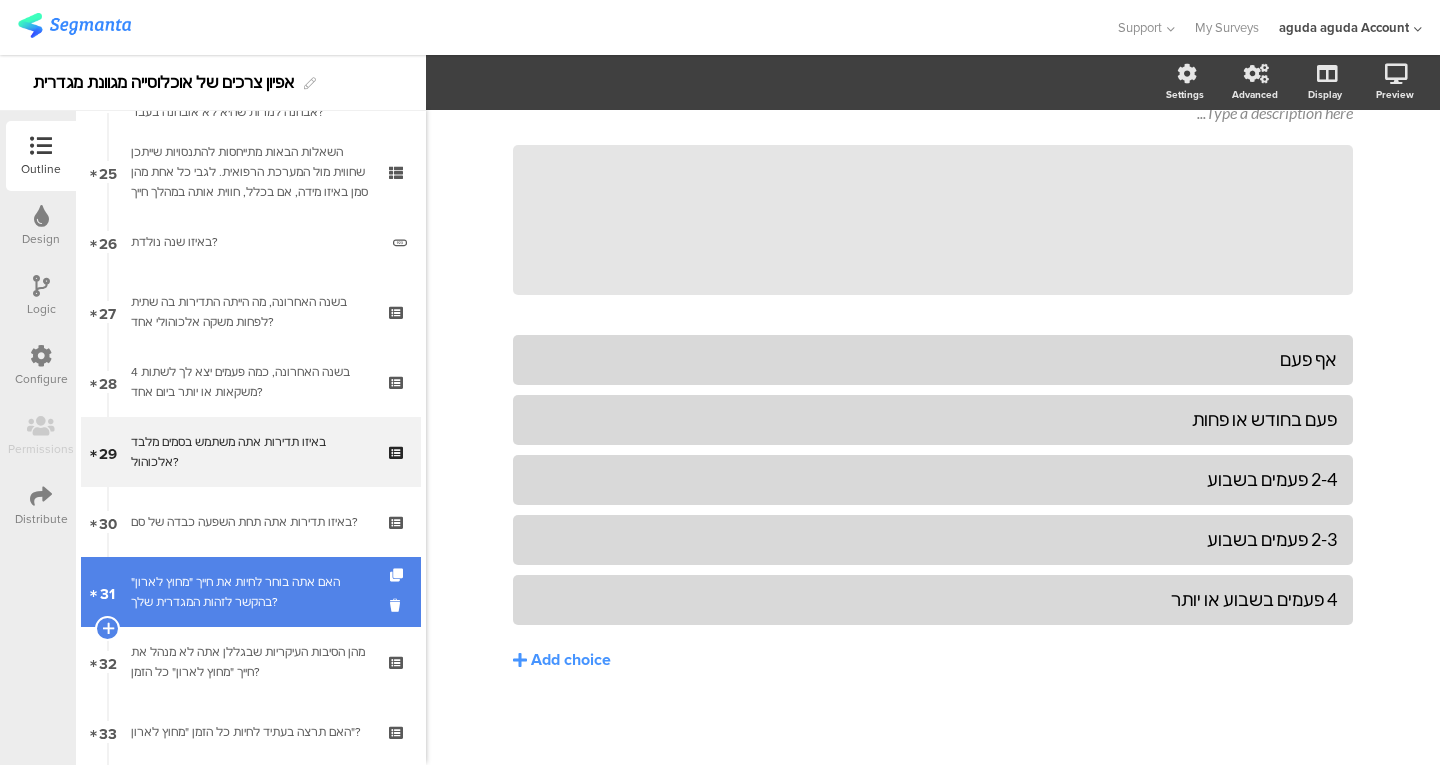 click on "האם אתה בוחר לחיות את חייך "מחוץ לארון" בהקשר לזהות המגדרית שלך?" at bounding box center [250, 592] 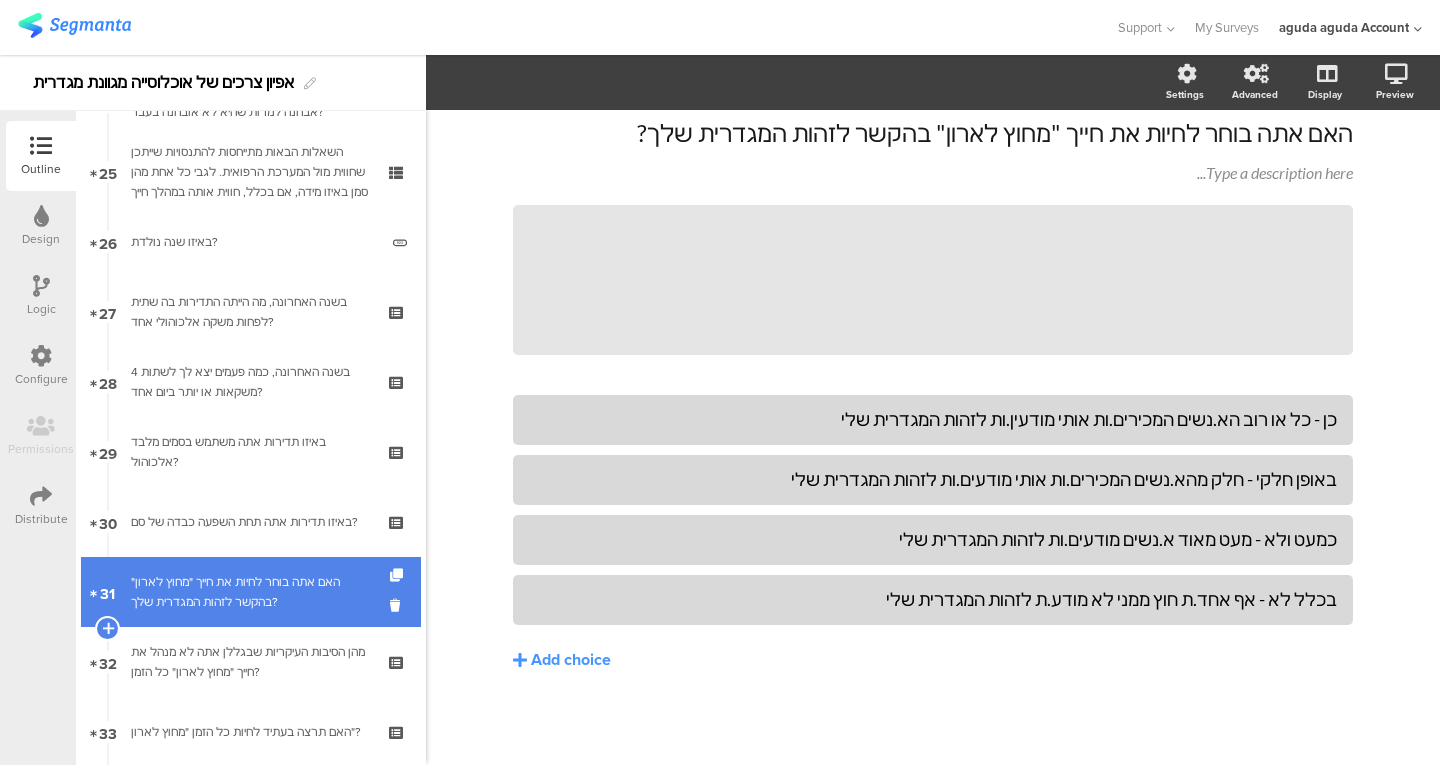 scroll, scrollTop: 78, scrollLeft: 0, axis: vertical 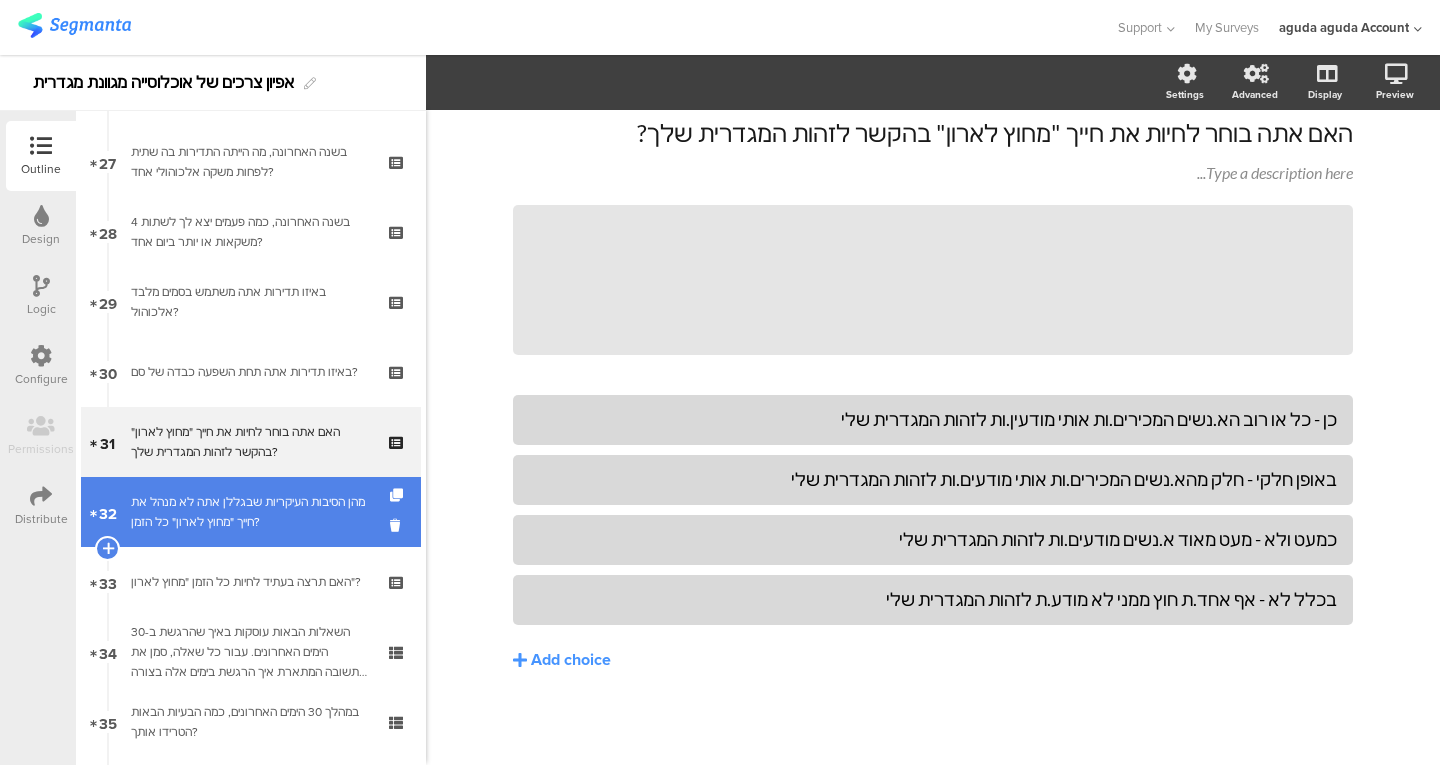 click on "מהן הסיבות העיקריות שבגללן אתה לא מנהל את חייך "מחוץ לארון" כל הזמן?" at bounding box center (250, 512) 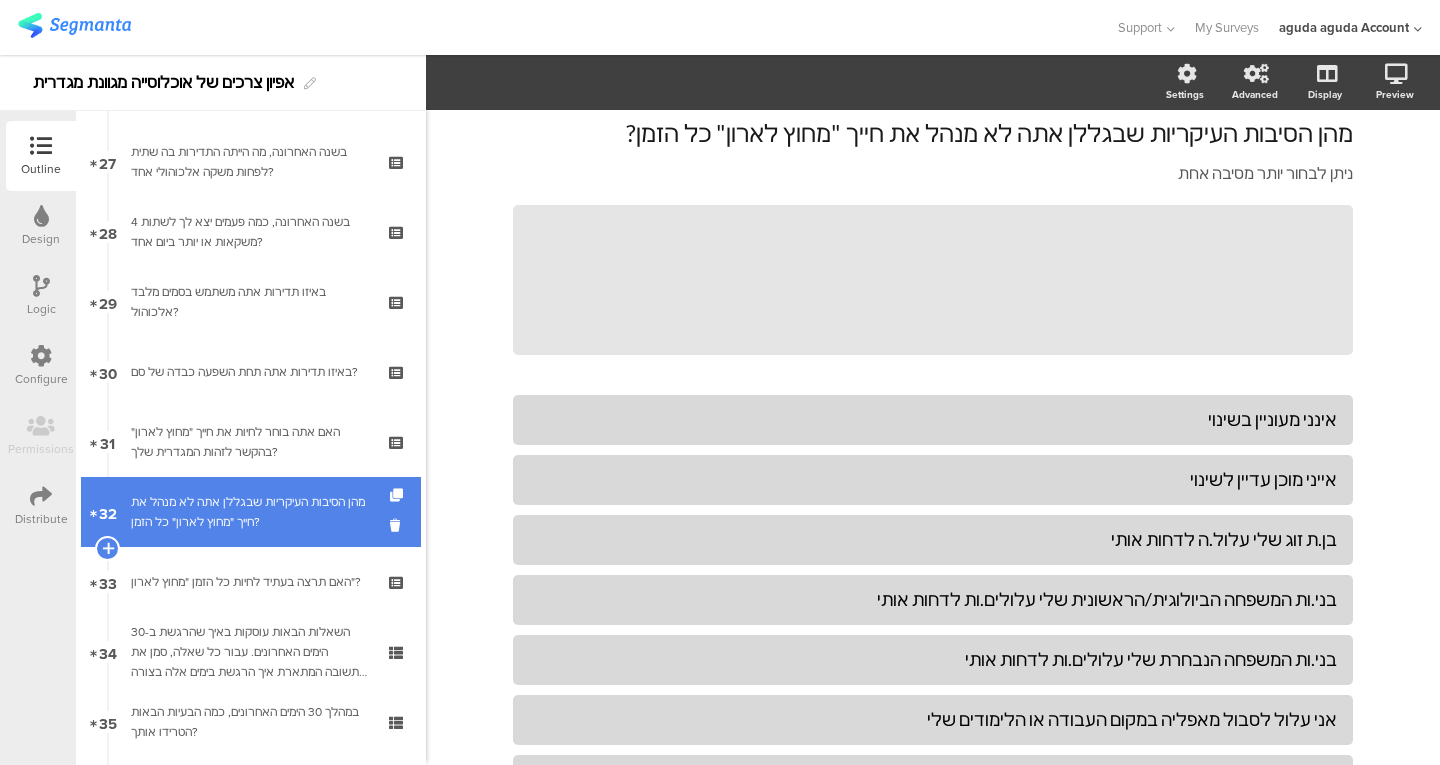 scroll, scrollTop: 138, scrollLeft: 0, axis: vertical 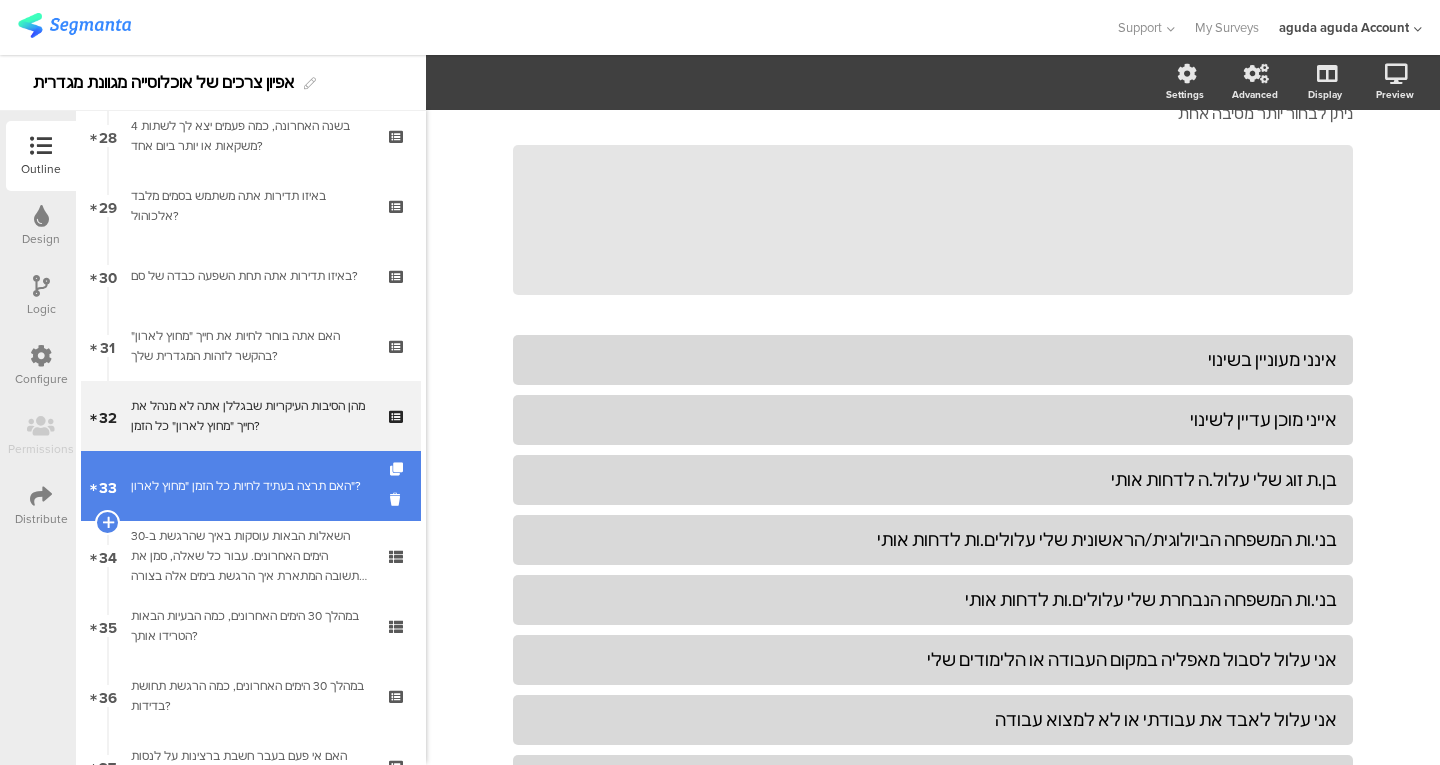 click on "33
האם תרצה בעתיד לחיות כל הזמן "מחוץ לארון"?" at bounding box center [251, 486] 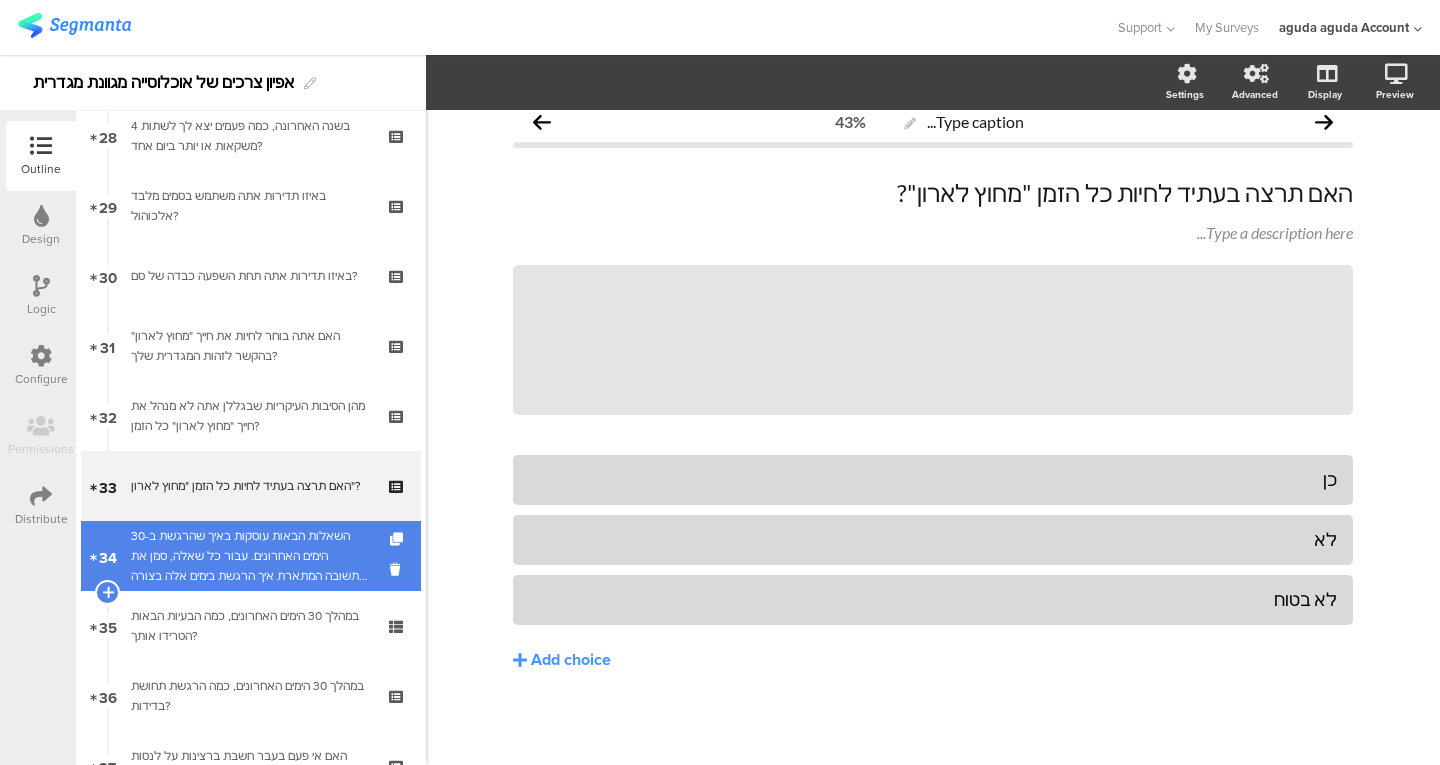 scroll, scrollTop: 18, scrollLeft: 0, axis: vertical 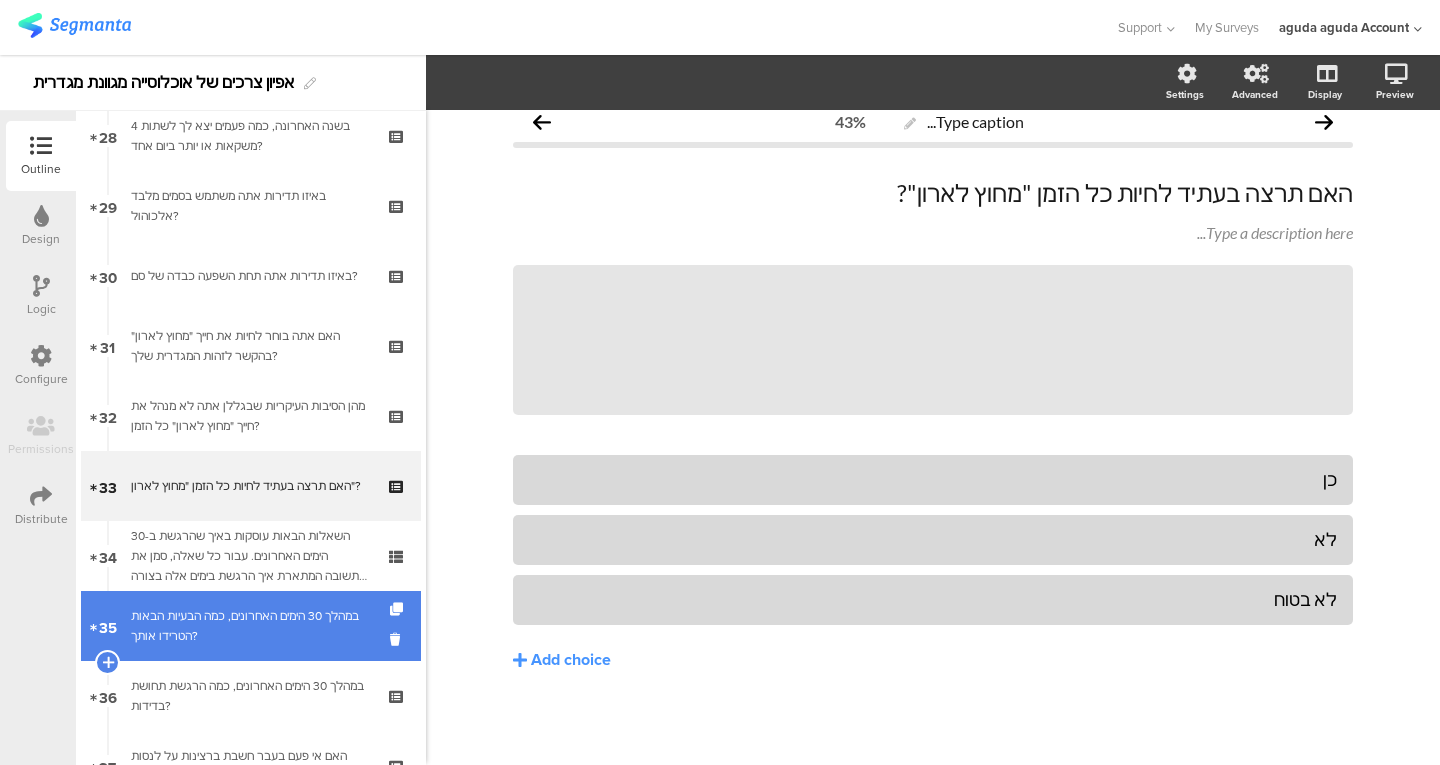 click on "במהלך 30 הימים האחרונים, כמה הבעיות הבאות הטרידו אותך?" at bounding box center (250, 626) 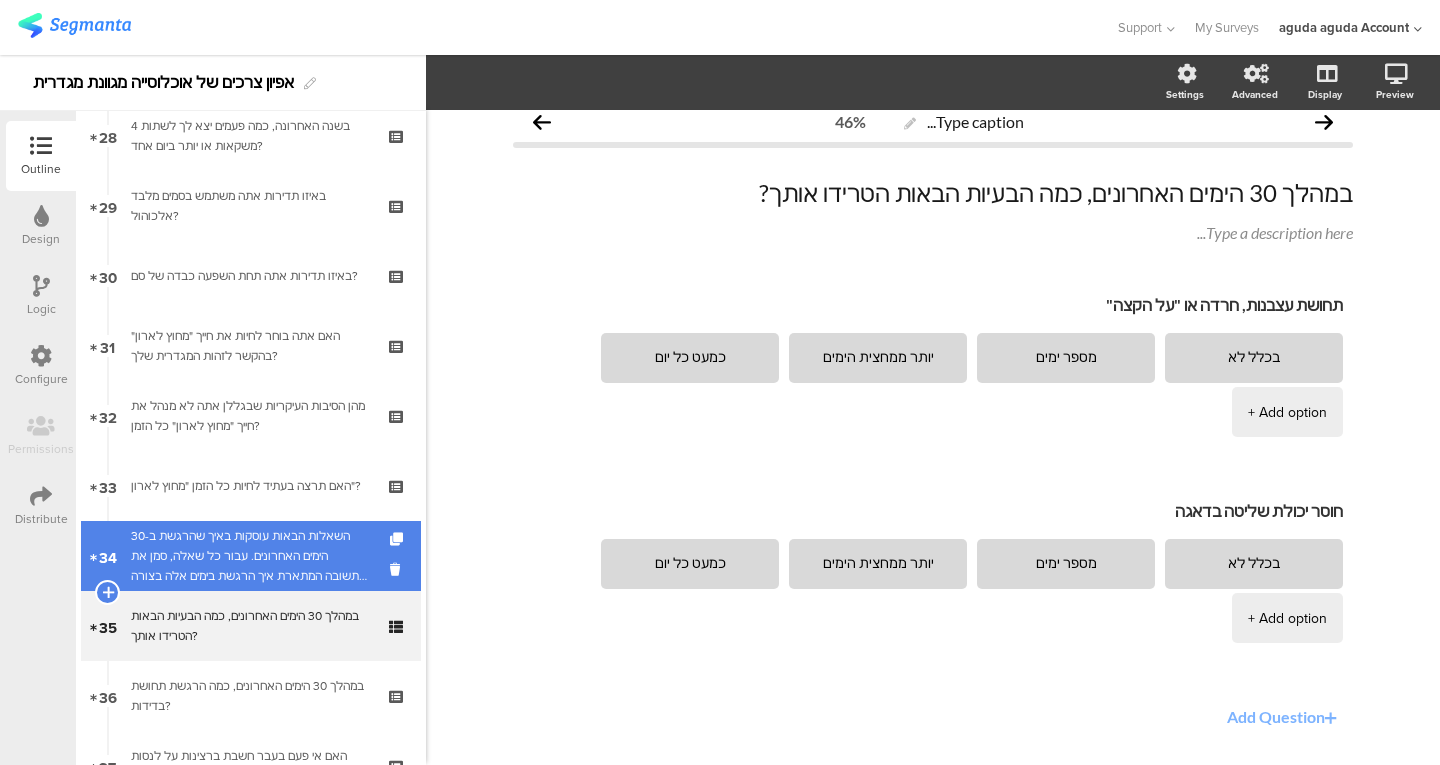 click on "השאלות הבאות עוסקות באיך שהרגשת ב-30 הימים האחרונים. עבור כל שאלה, סמן את התשובה המתארת איך הרגשת בימים אלה בצורה הטובה ביותר." at bounding box center (250, 556) 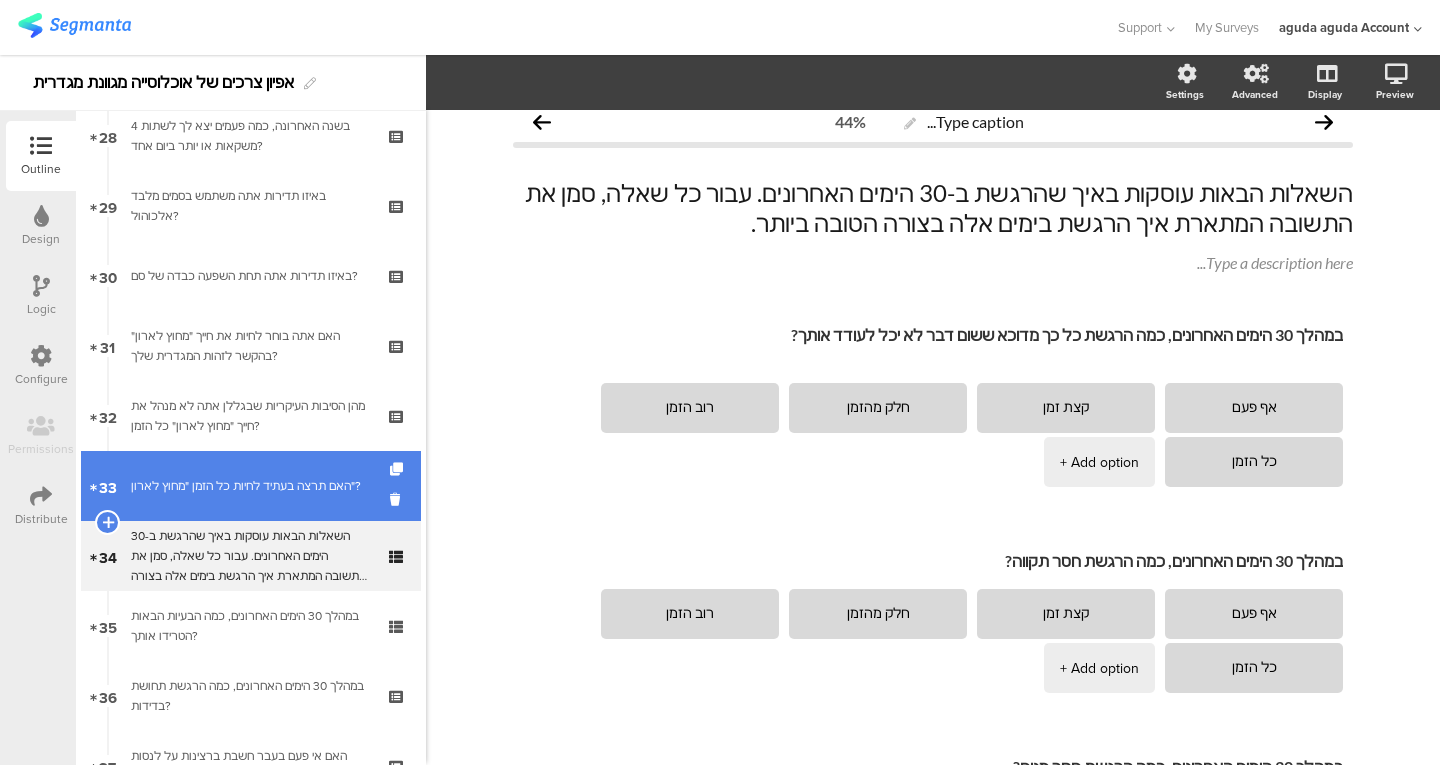 click on "33
האם תרצה בעתיד לחיות כל הזמן "מחוץ לארון"?" at bounding box center [251, 486] 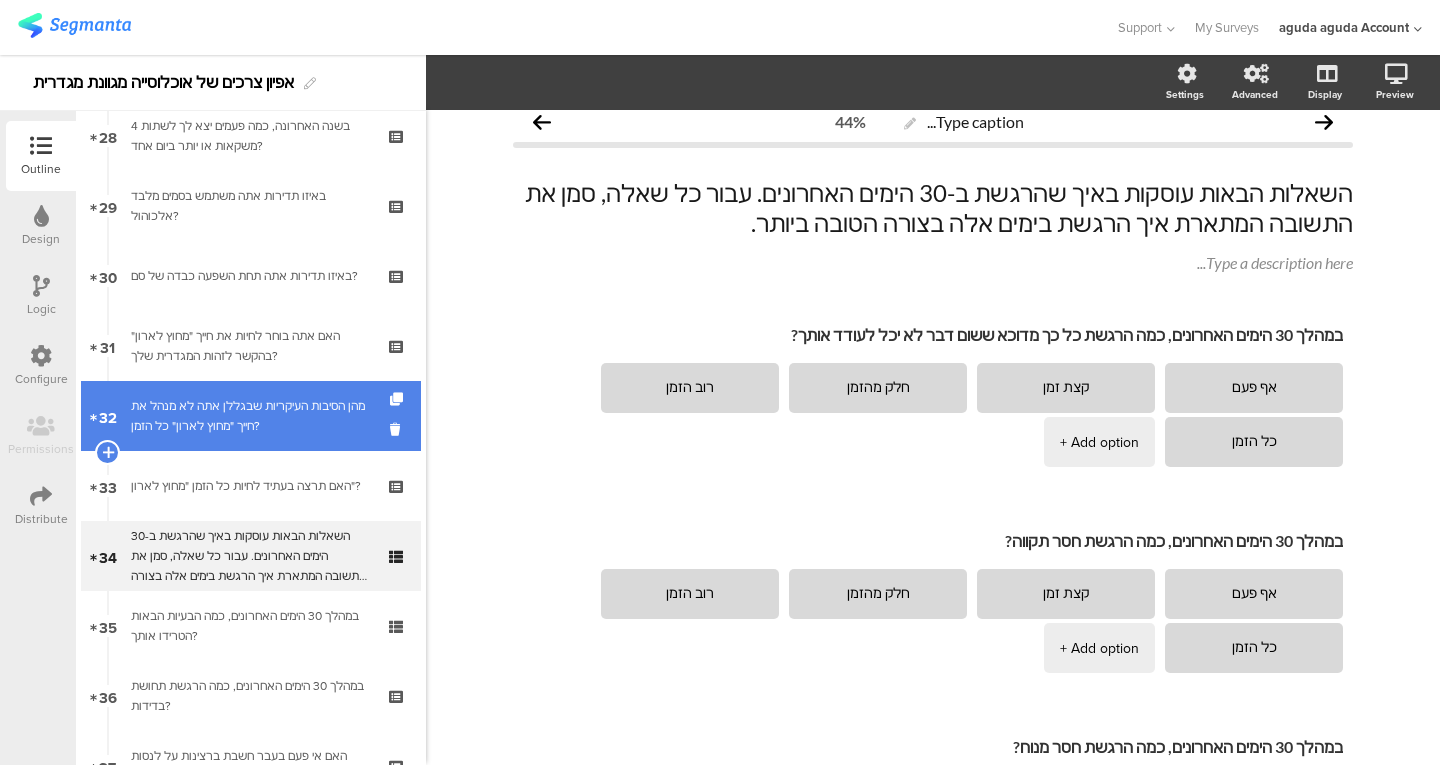 scroll, scrollTop: 69, scrollLeft: 0, axis: vertical 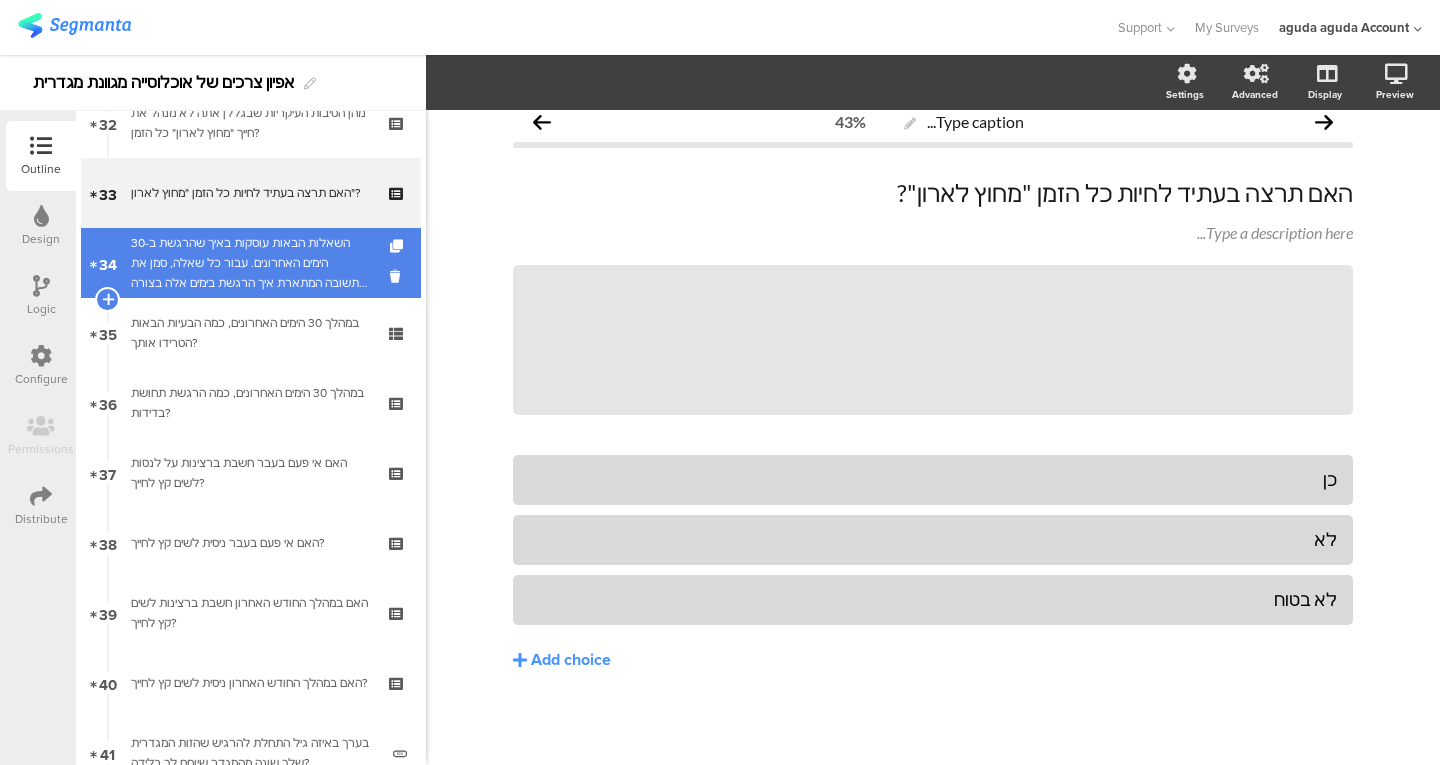 click on "השאלות הבאות עוסקות באיך שהרגשת ב-30 הימים האחרונים. עבור כל שאלה, סמן את התשובה המתארת איך הרגשת בימים אלה בצורה הטובה ביותר." at bounding box center (250, 263) 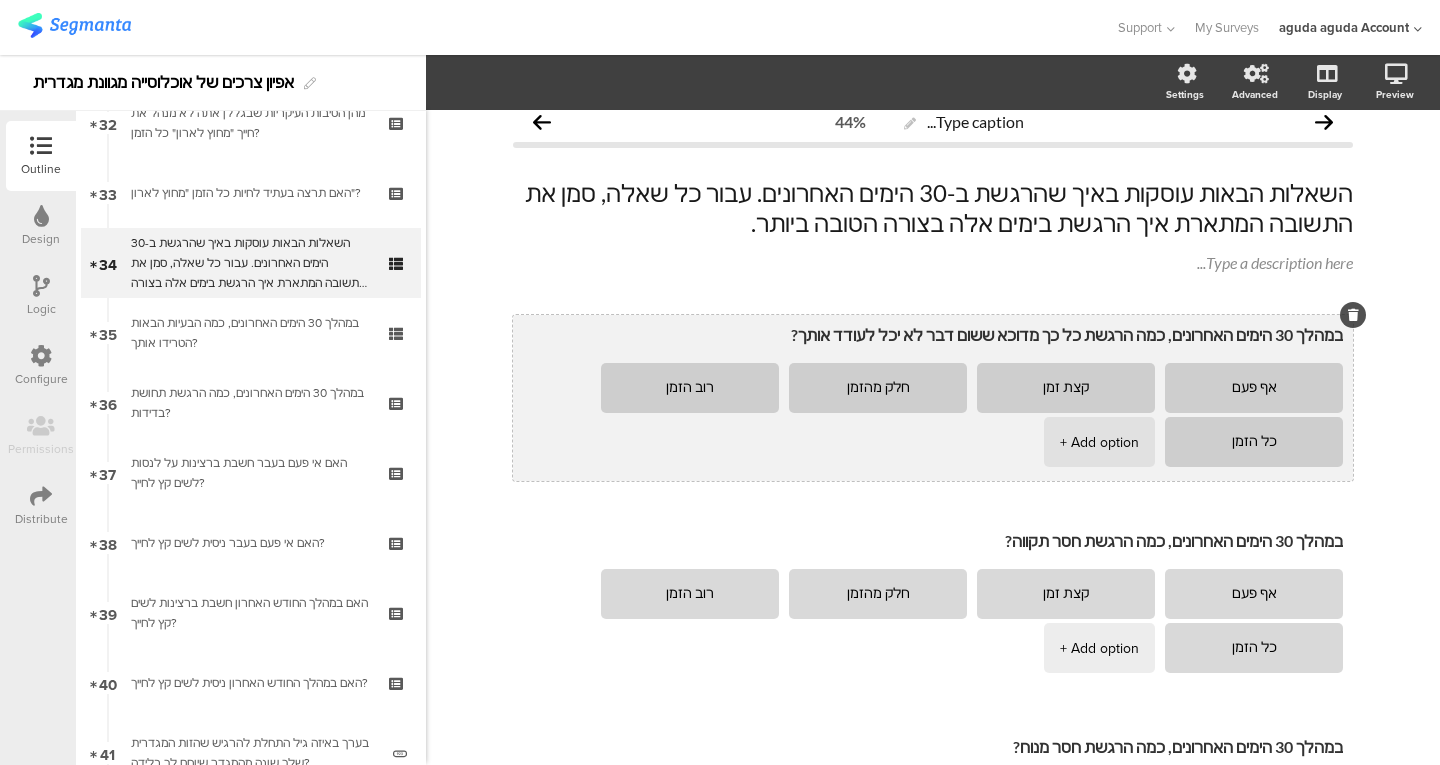 scroll, scrollTop: 69, scrollLeft: 0, axis: vertical 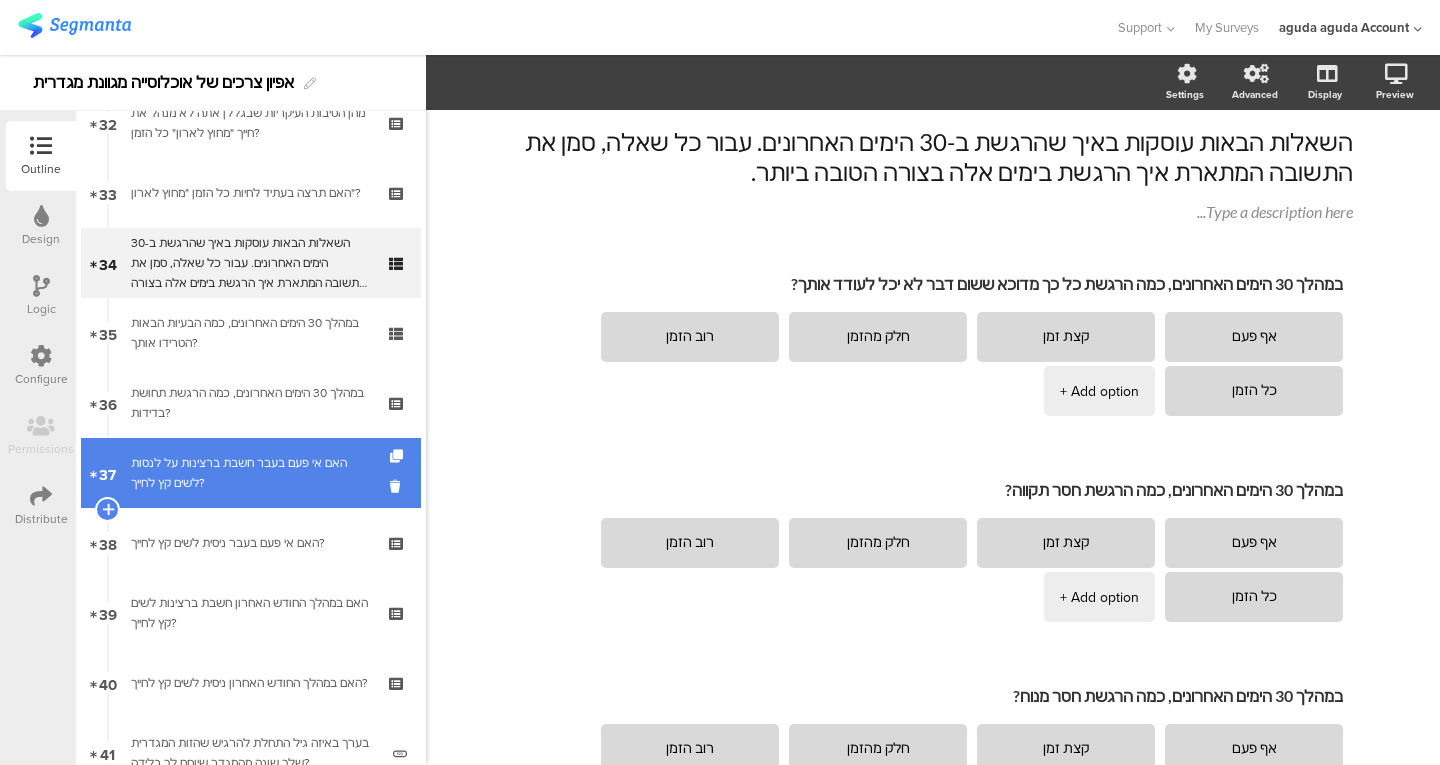 click on "האם אי פעם בעבר חשבת ברצינות על לנסות לשים קץ לחייך?" at bounding box center (250, 473) 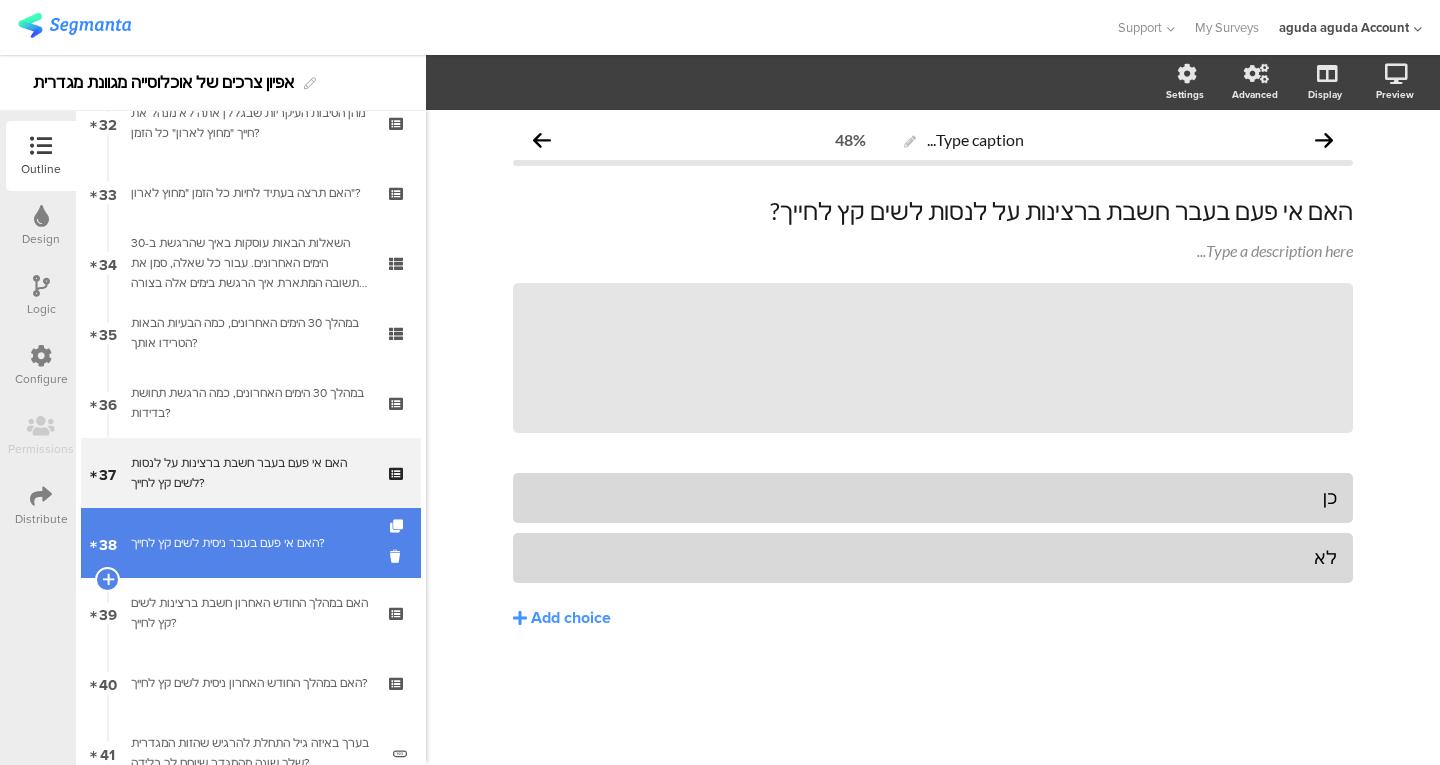 click on "האם אי פעם בעבר ניסית לשים קץ לחייך?" at bounding box center [250, 543] 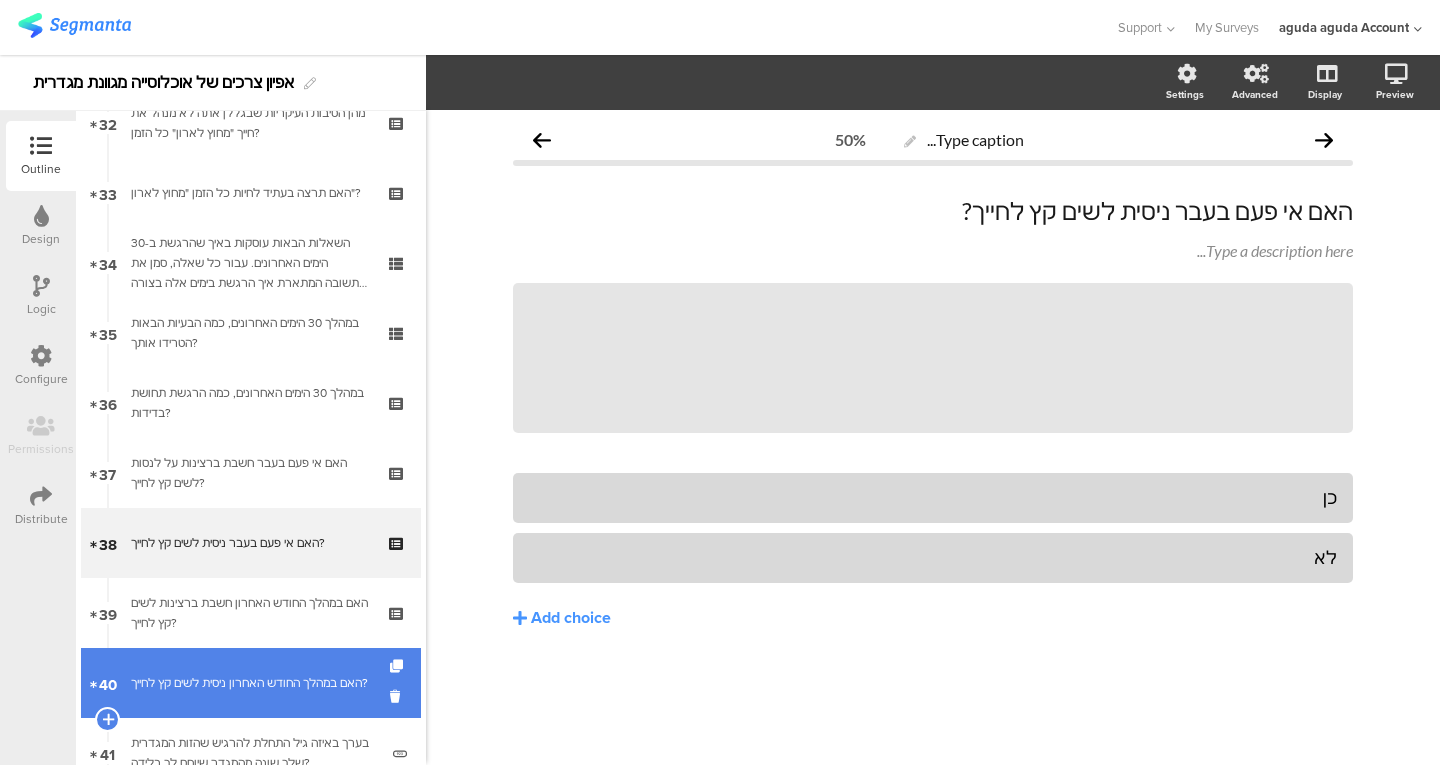 click on "האם במהלך החודש האחרון ניסית לשים קץ לחייך?" at bounding box center [250, 683] 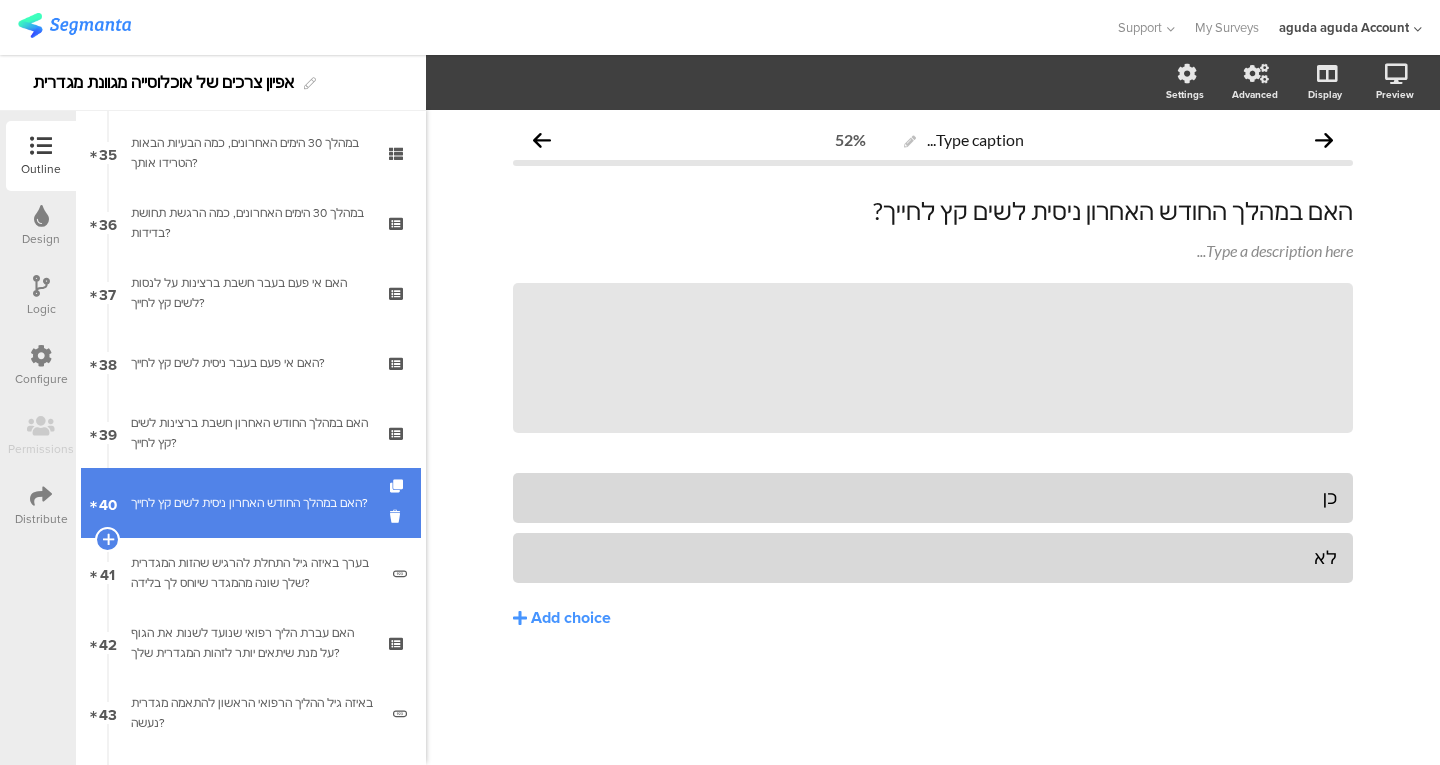 scroll, scrollTop: 2739, scrollLeft: 0, axis: vertical 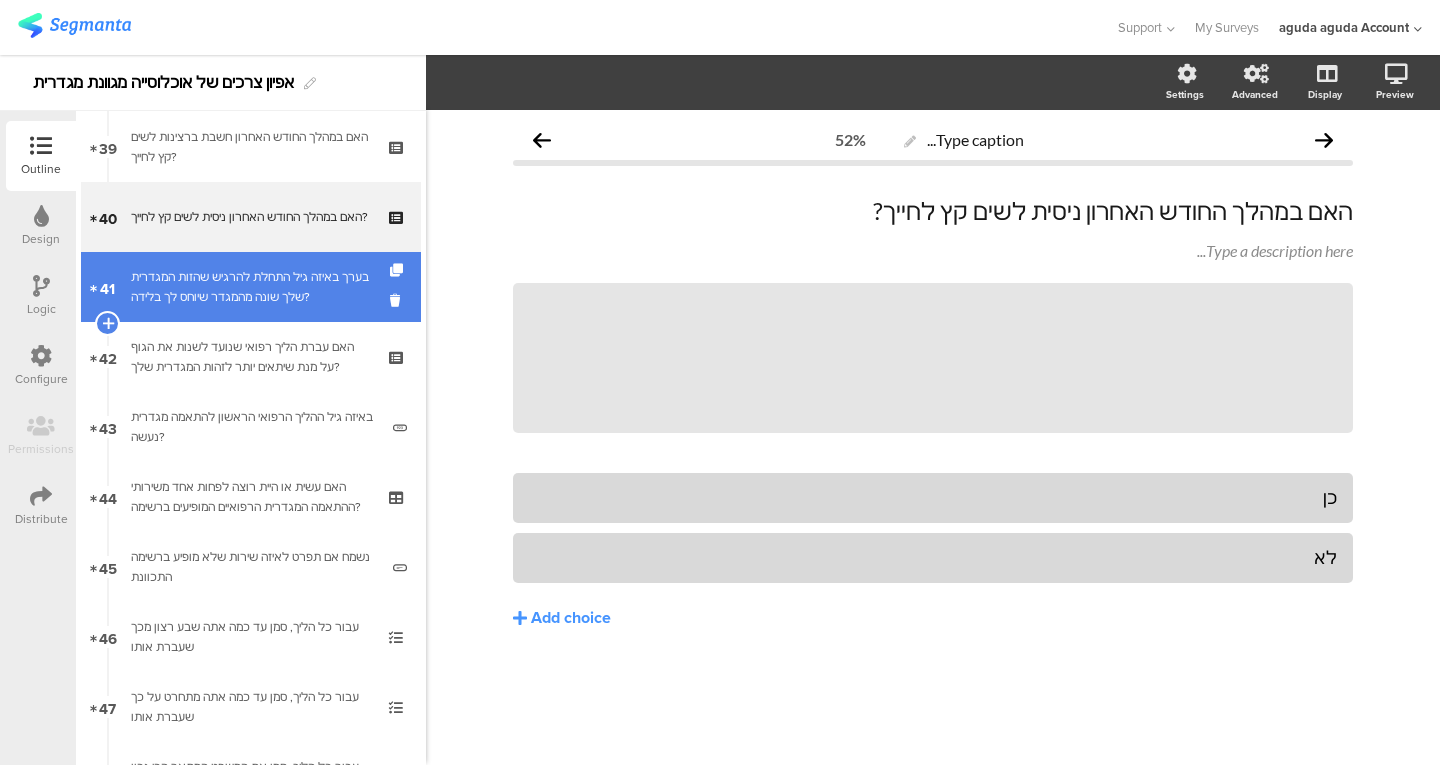 click on "41
בערך באיזה גיל התחלת להרגיש שהזות המגדרית שלך שונה מהמגדר שיוחס לך בלידה?" at bounding box center (251, 287) 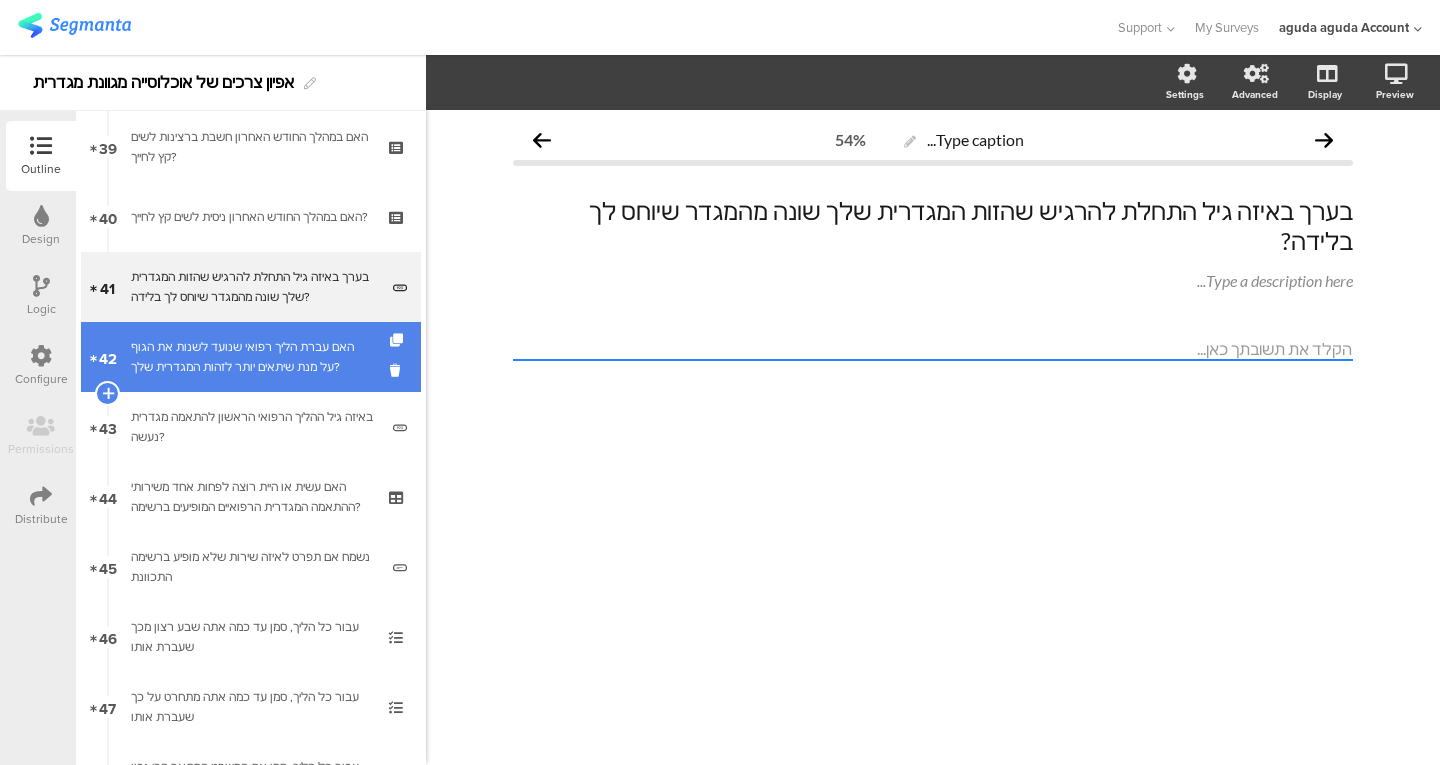 click on "האם עברת הליך רפואי שנועד לשנות את הגוף על מנת שיתאים יותר לזהות המגדרית שלך?" at bounding box center (250, 357) 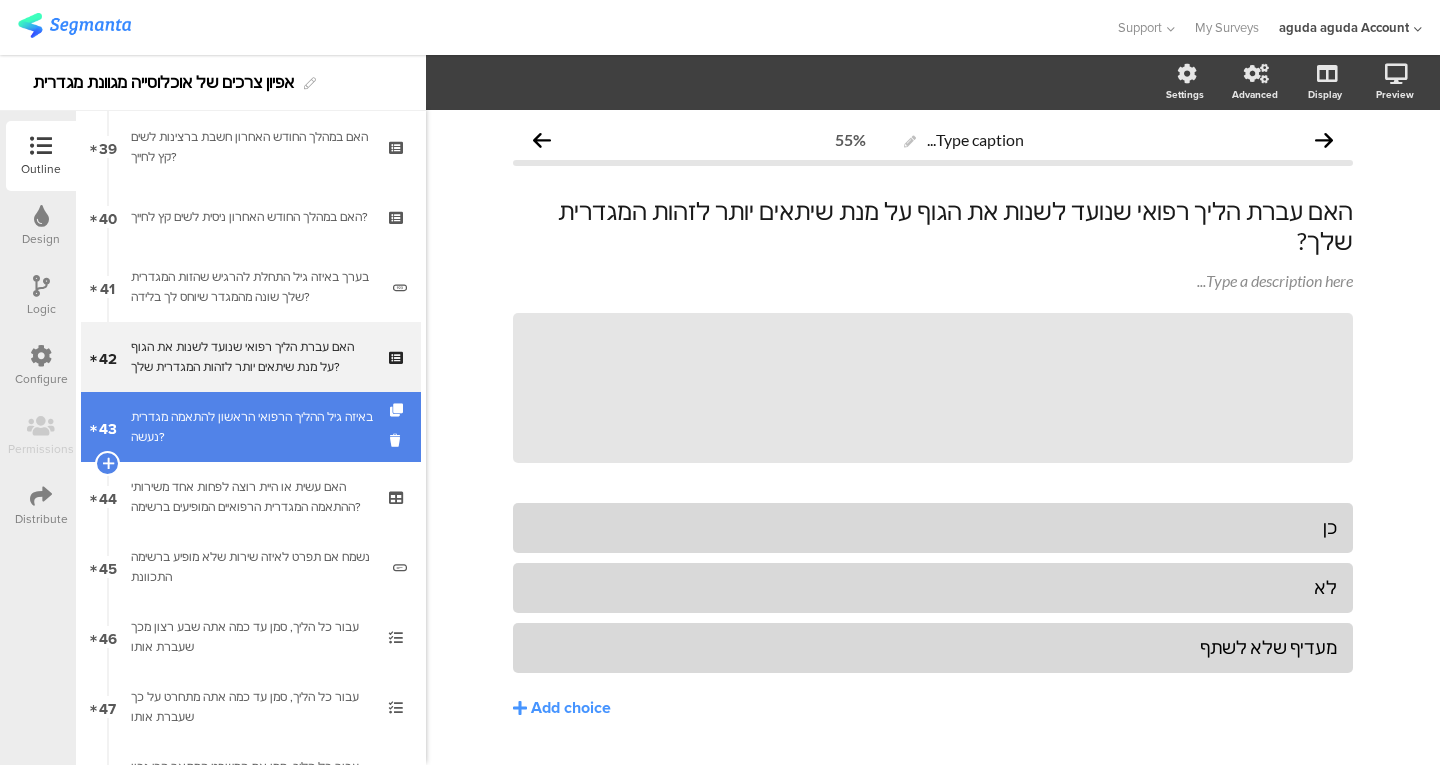 click on "באיזה גיל ההליך הרפואי הראשון להתאמה מגדרית נעשה?" at bounding box center [254, 427] 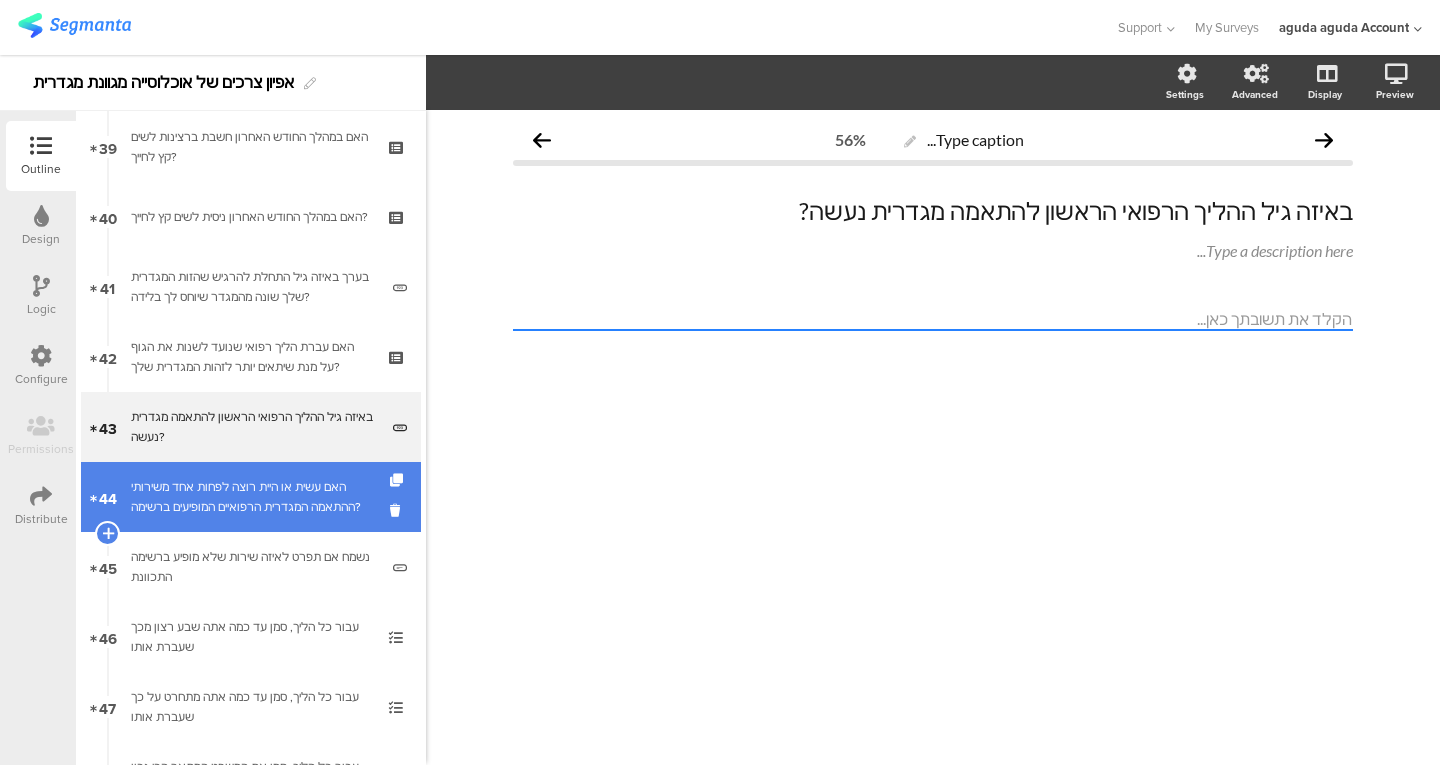 click on "האם עשית או היית רוצה לפחות אחד משירותי ההתאמה המגדרית הרפואיים המופיעים ברשימה?" at bounding box center [250, 497] 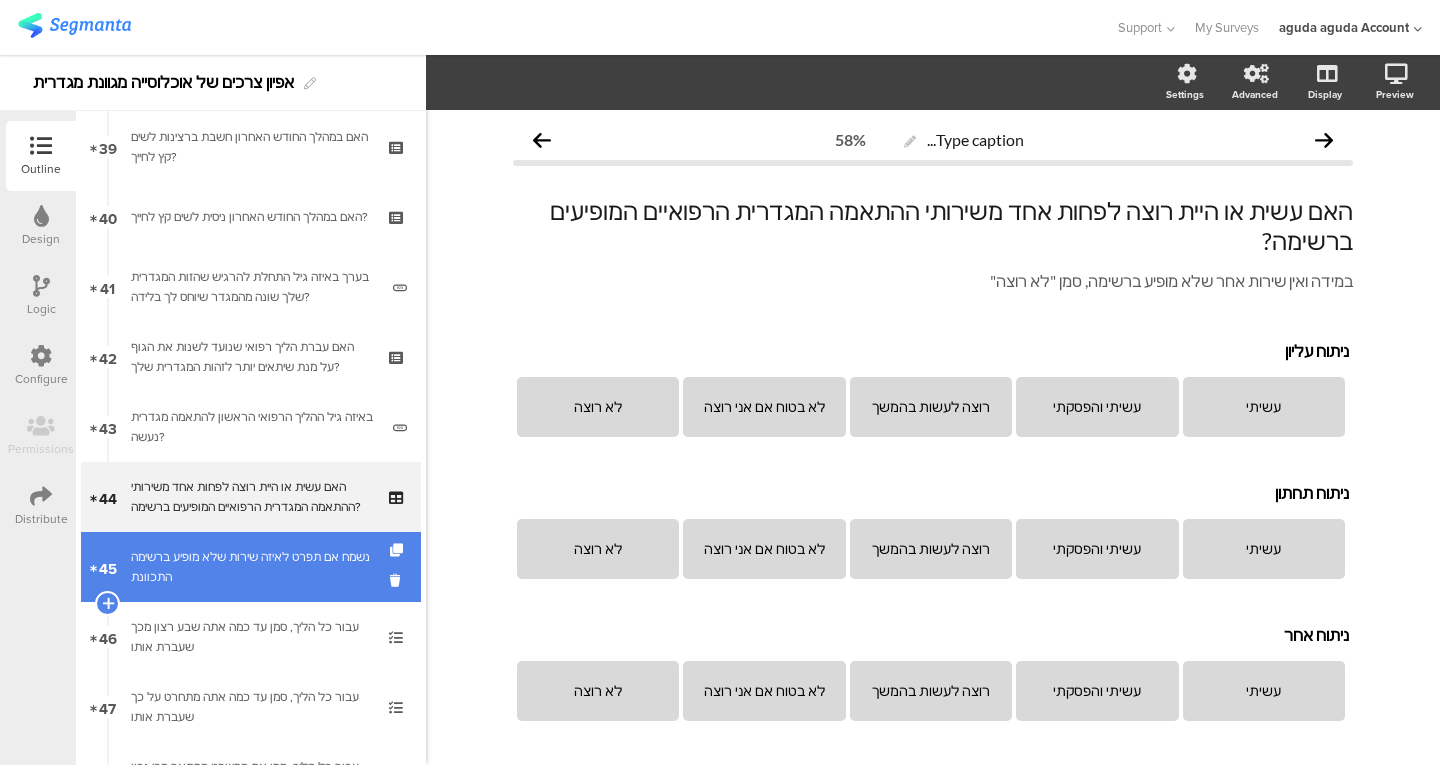 click on "נשמח אם תפרט לאיזה שירות שלא מופיע ברשימה התכוונת" at bounding box center [254, 567] 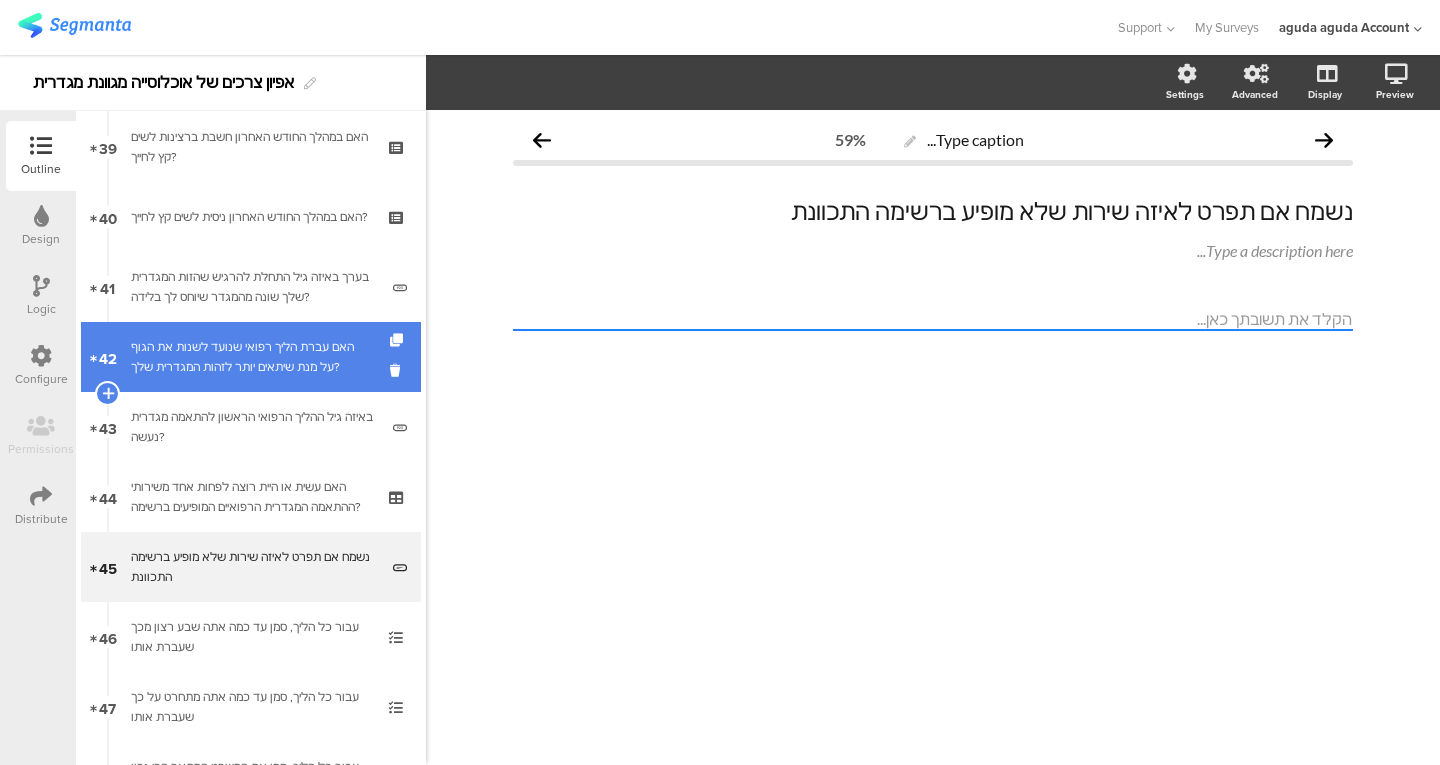 click on "האם עברת הליך רפואי שנועד לשנות את הגוף על מנת שיתאים יותר לזהות המגדרית שלך?" at bounding box center [250, 357] 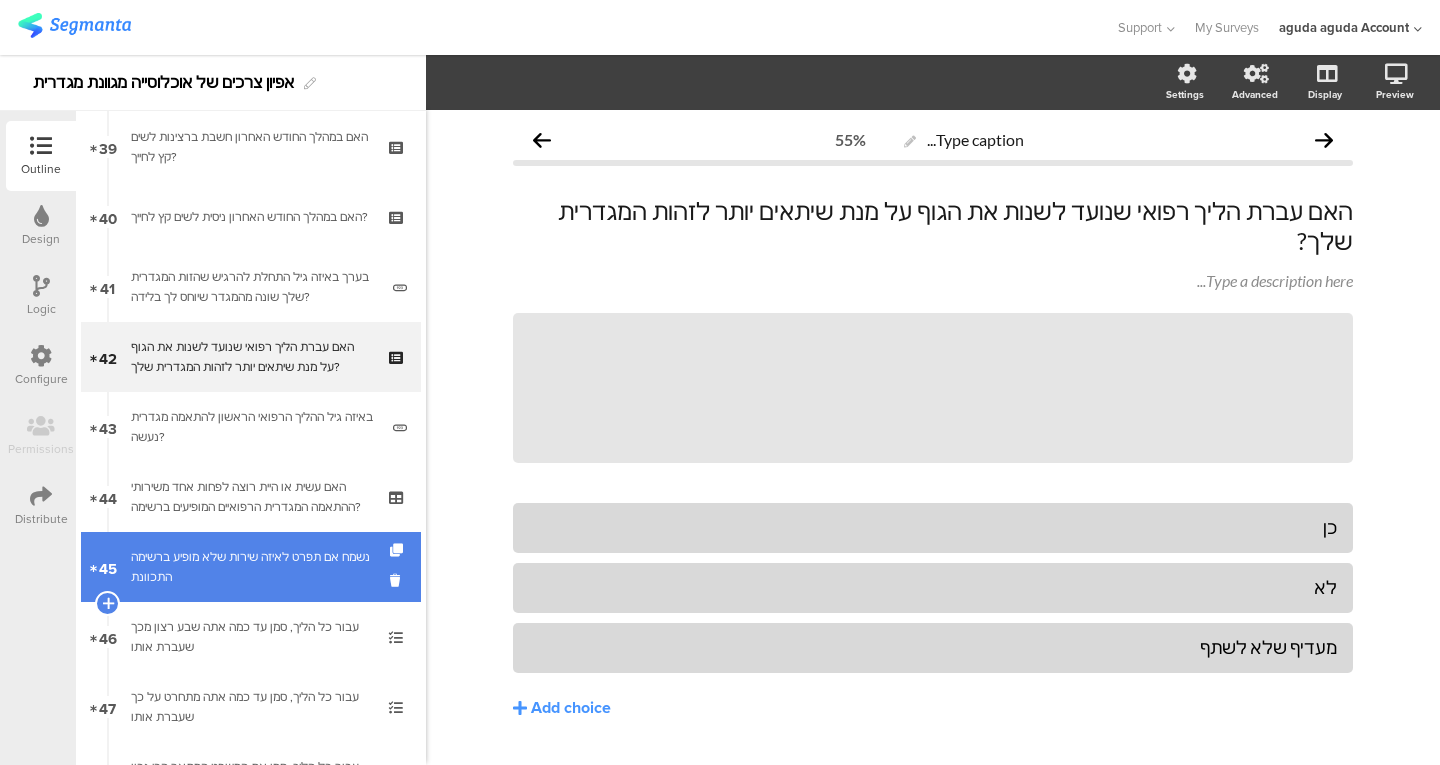 click on "נשמח אם תפרט לאיזה שירות שלא מופיע ברשימה התכוונת" at bounding box center [254, 567] 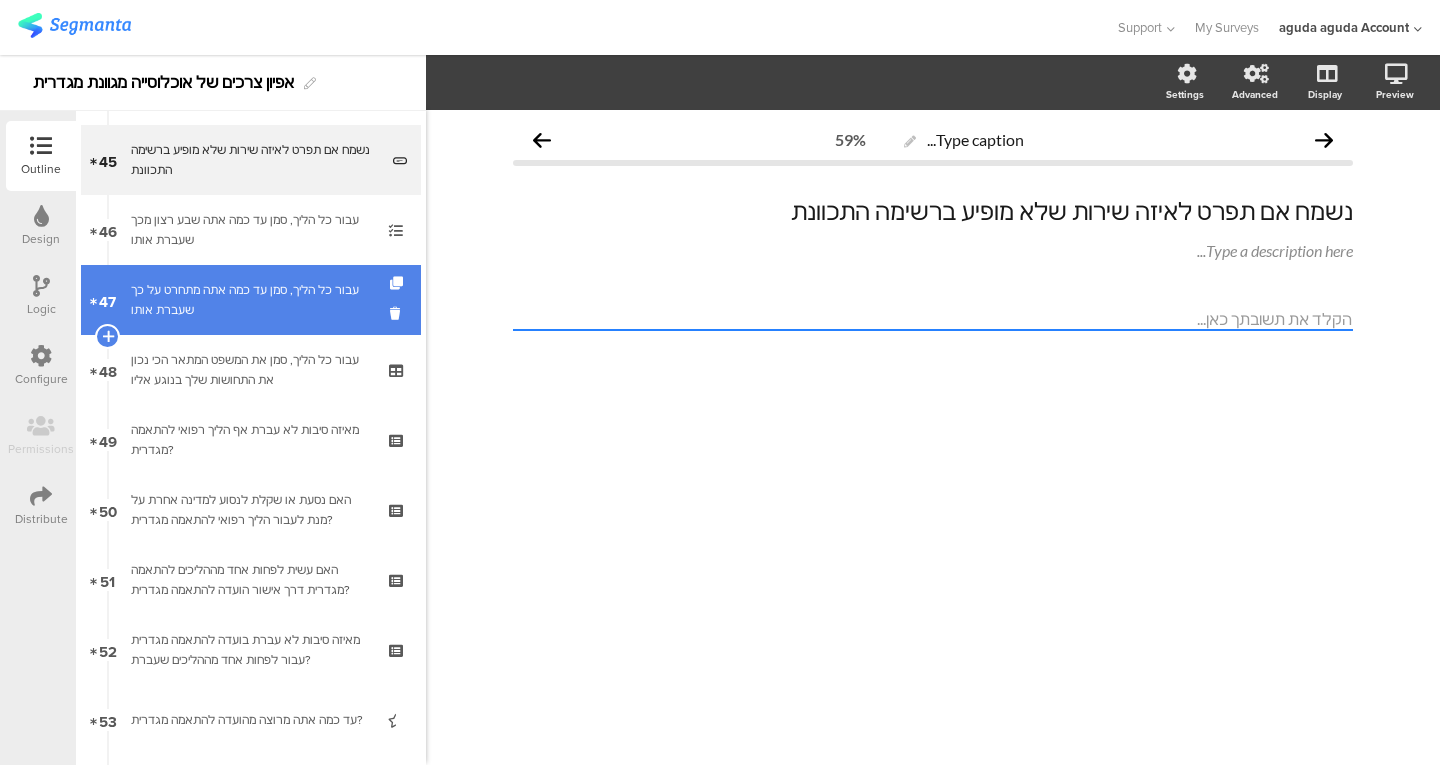 scroll, scrollTop: 3146, scrollLeft: 0, axis: vertical 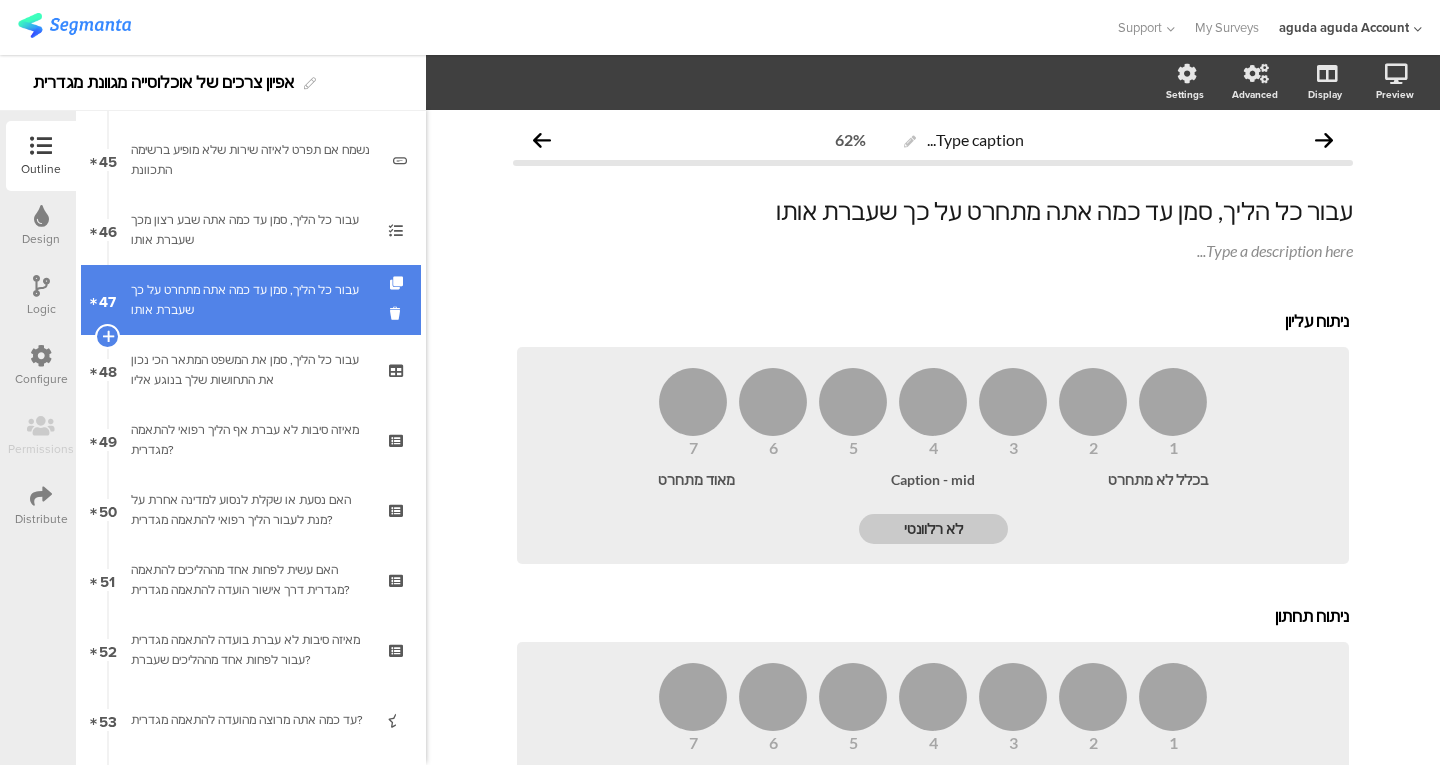 click on "עבור כל הליך, סמן עד כמה אתה מתחרט על כך שעברת אותו" at bounding box center [250, 300] 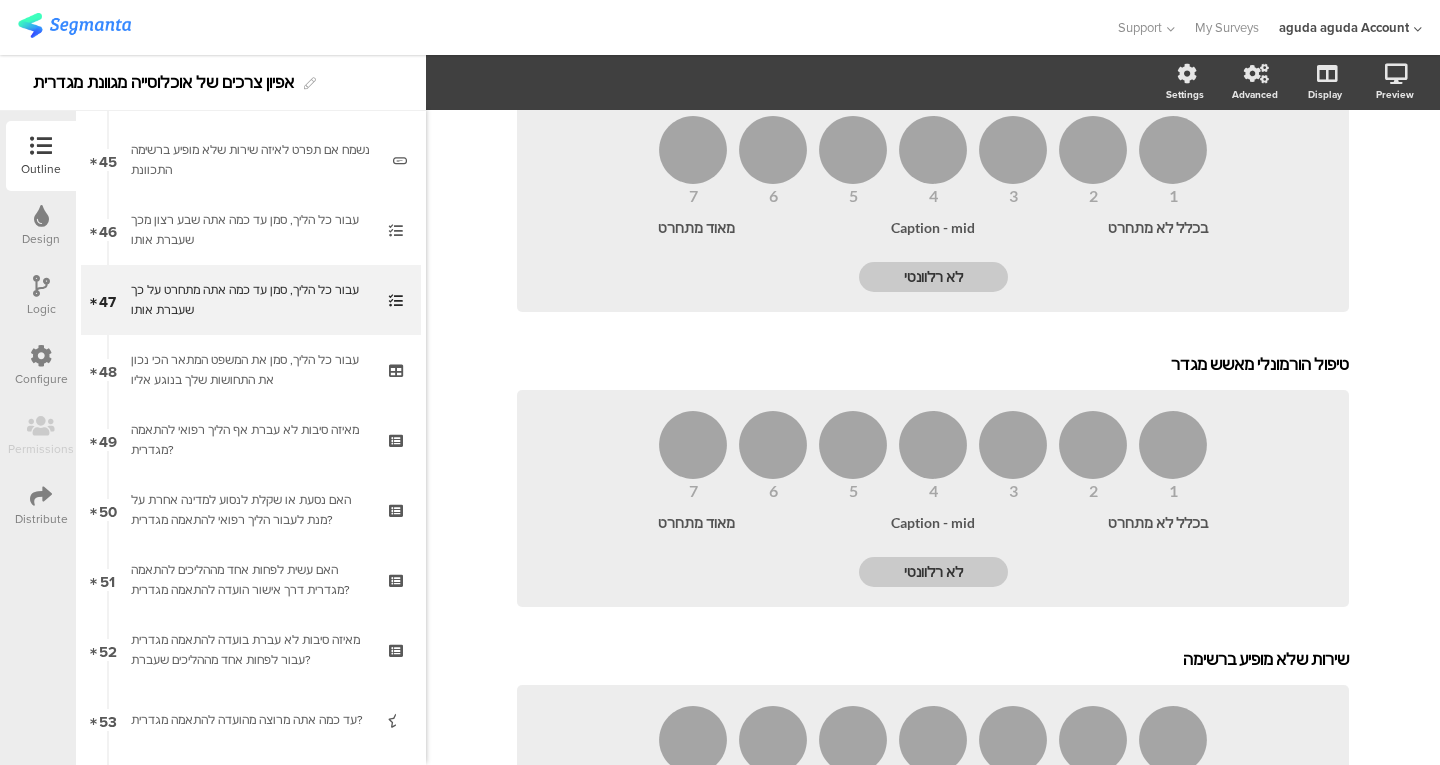 scroll, scrollTop: 1408, scrollLeft: 0, axis: vertical 